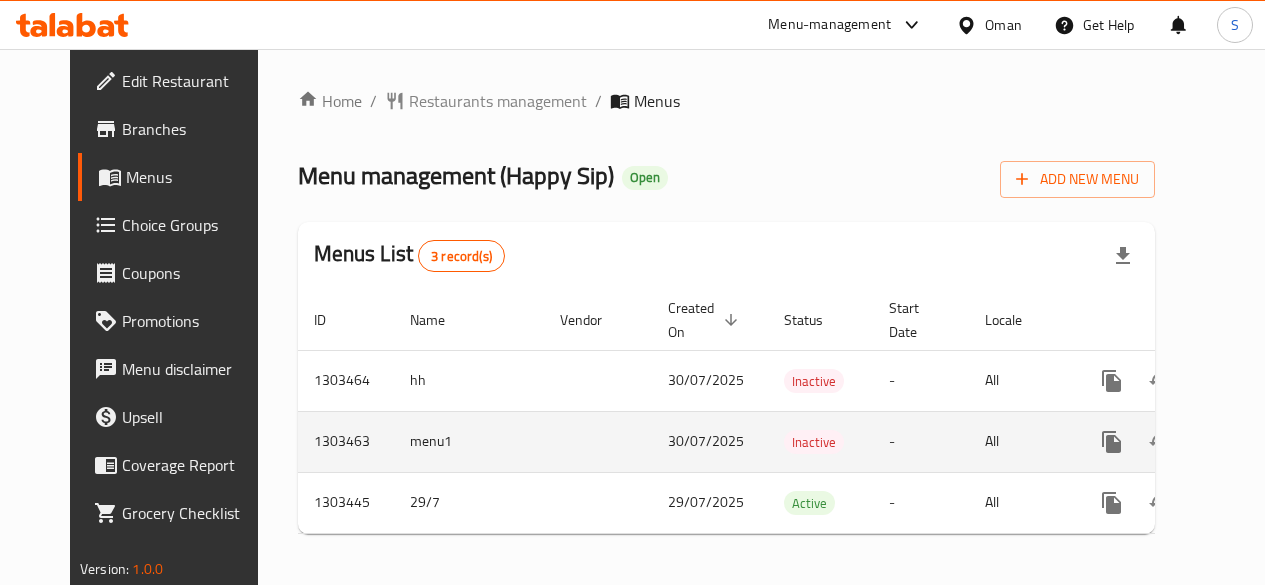 scroll, scrollTop: 0, scrollLeft: 0, axis: both 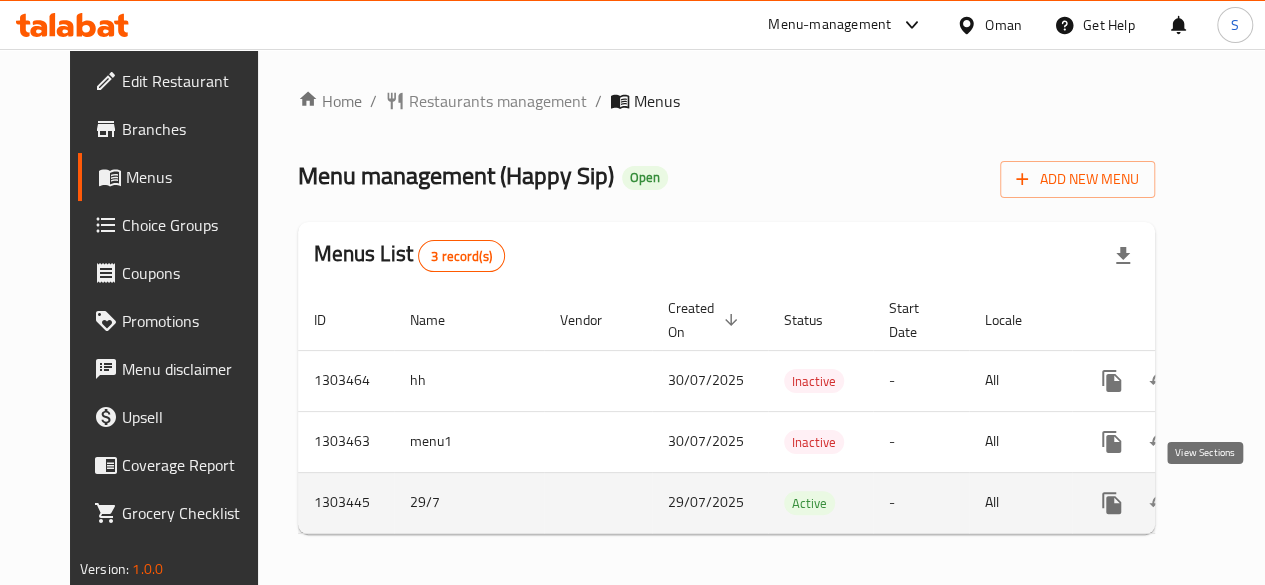 click 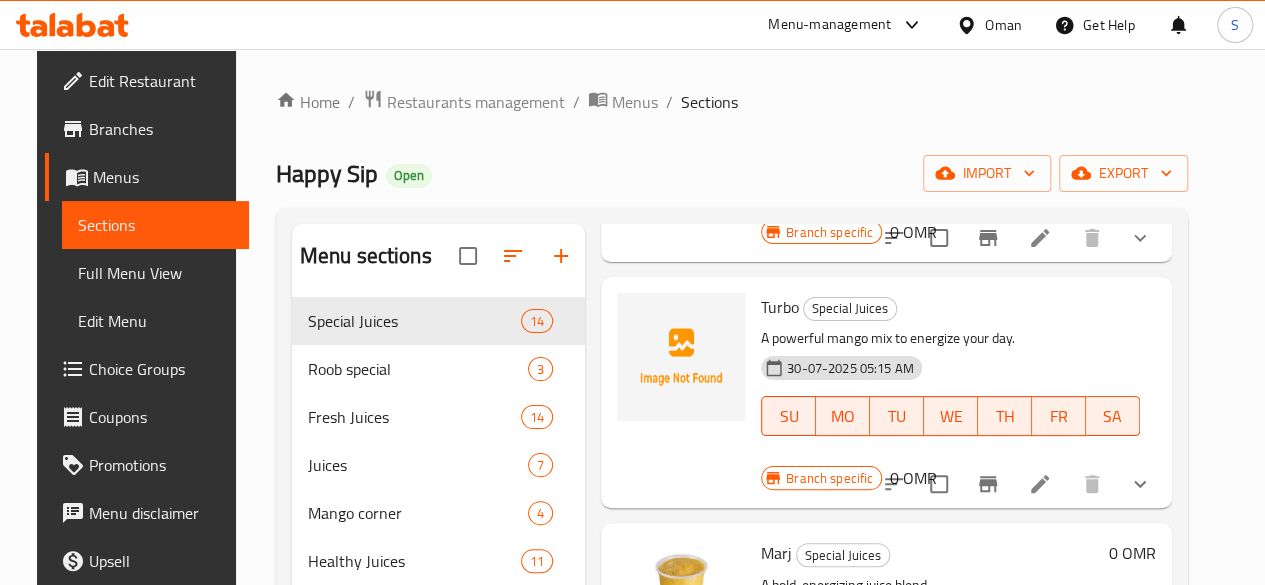 scroll, scrollTop: 537, scrollLeft: 0, axis: vertical 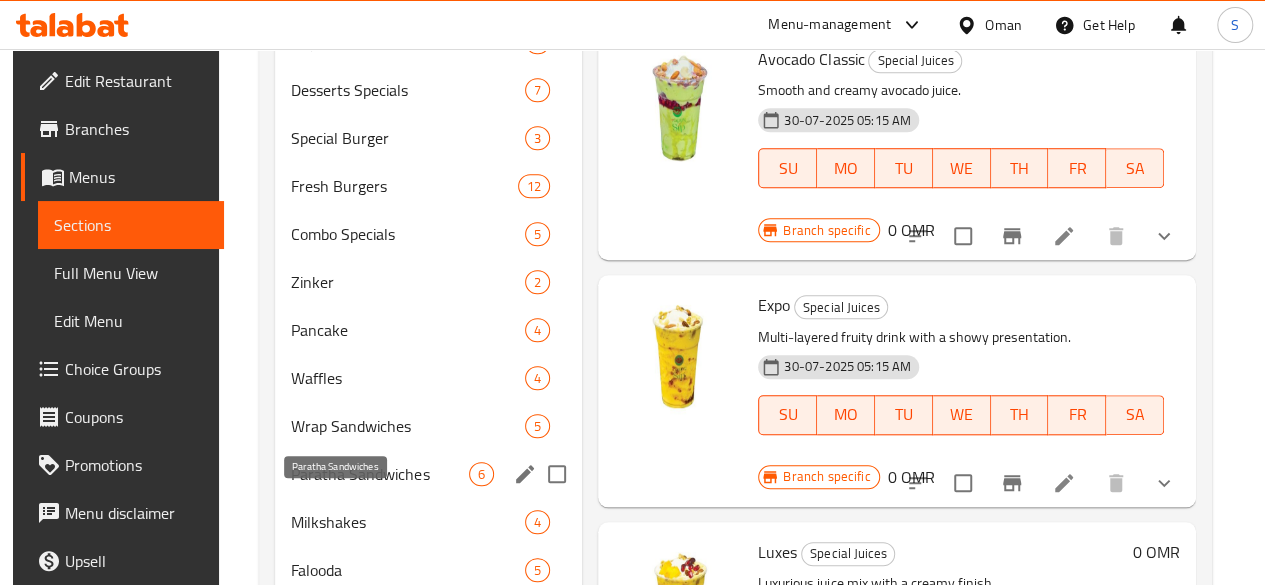 click on "Paratha Sandwiches" at bounding box center (380, 474) 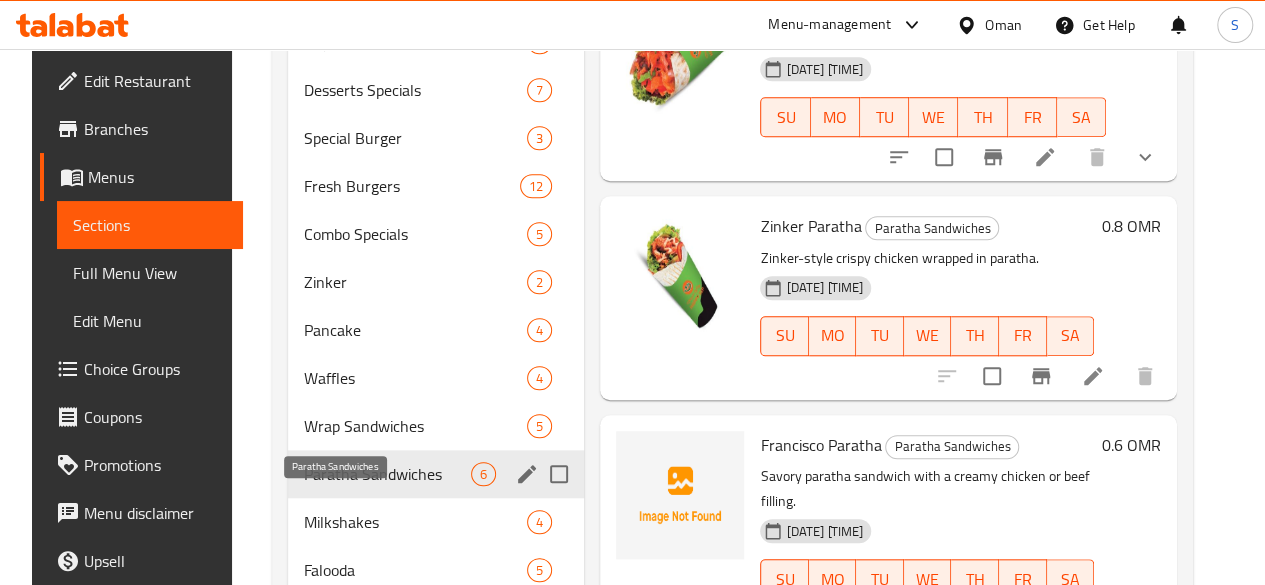 scroll, scrollTop: 0, scrollLeft: 0, axis: both 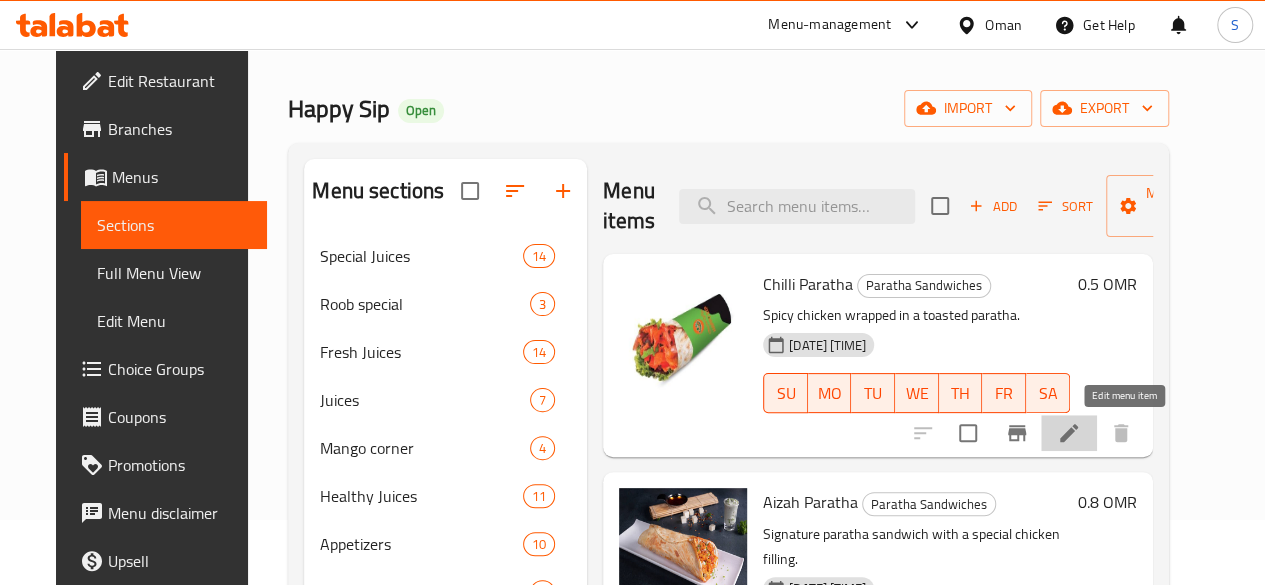 click 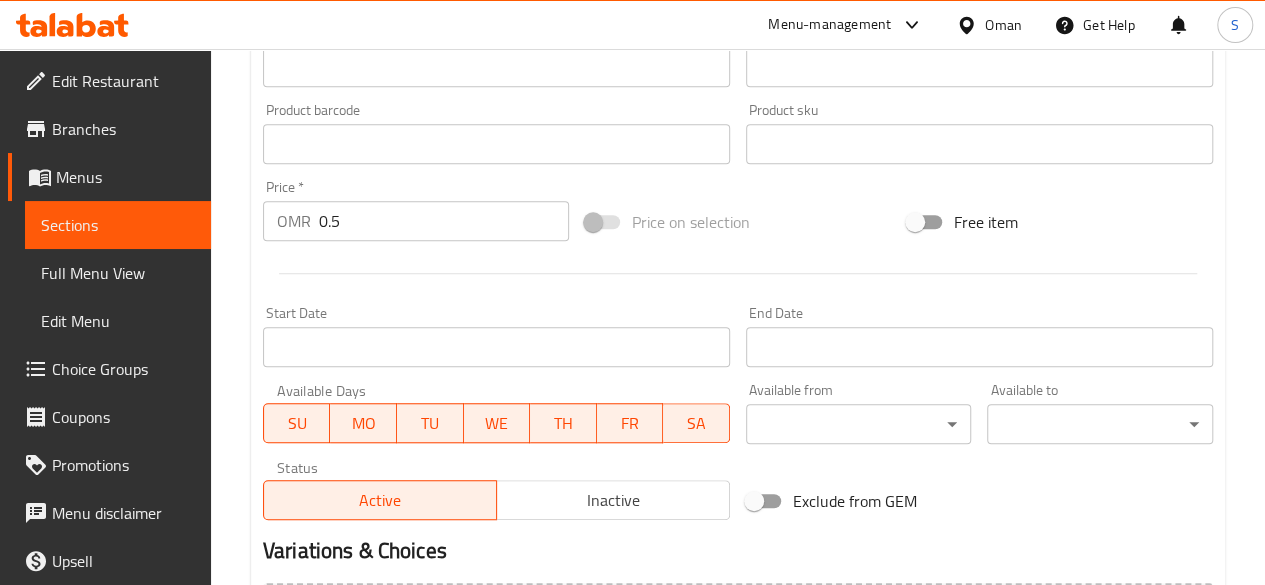 scroll, scrollTop: 626, scrollLeft: 0, axis: vertical 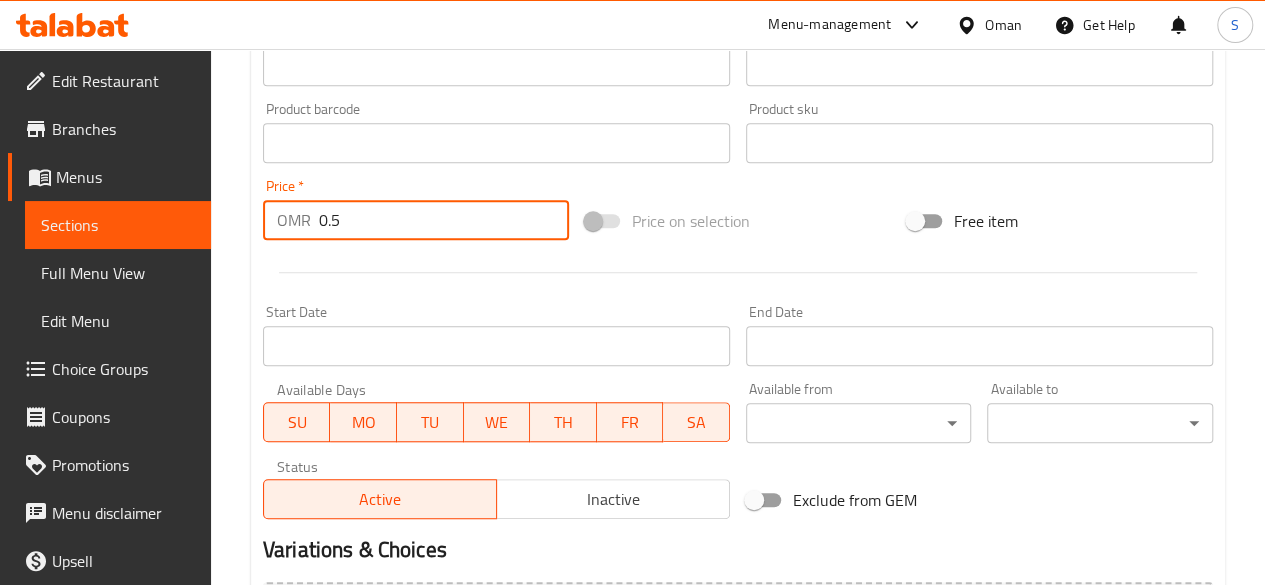 click on "0.5" at bounding box center (444, 220) 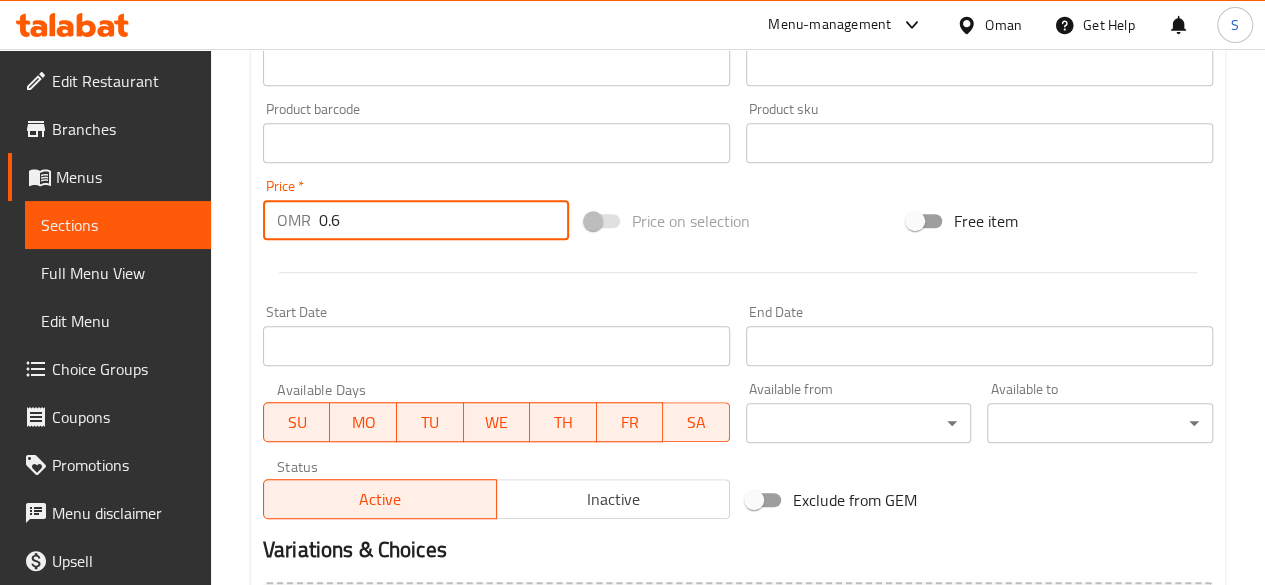 scroll, scrollTop: 857, scrollLeft: 0, axis: vertical 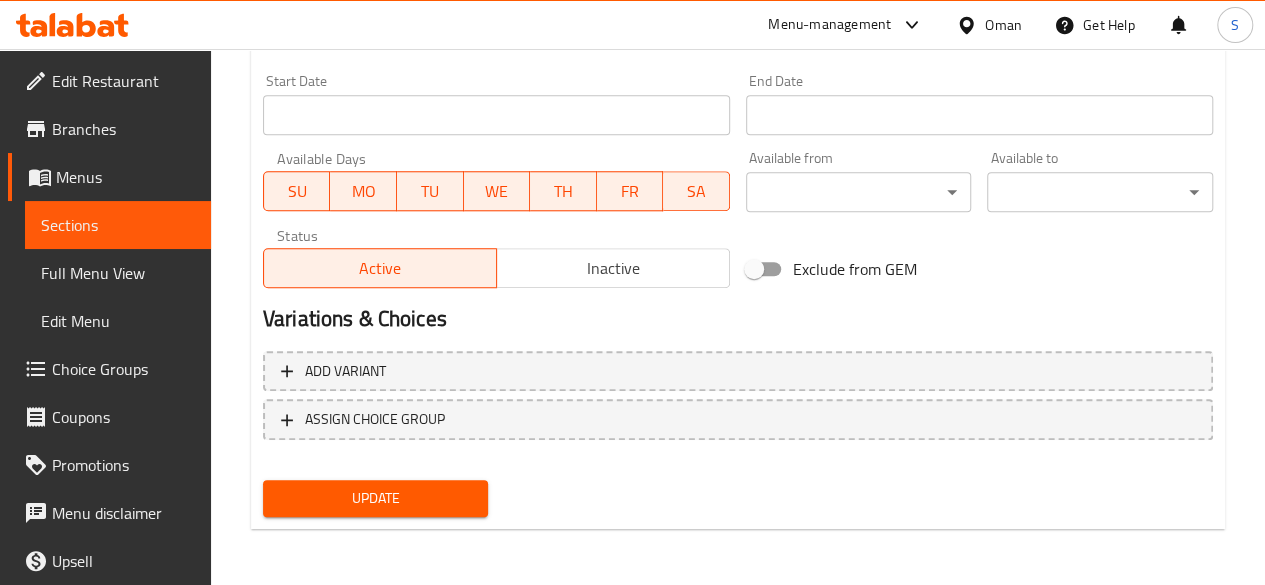 type on "0.6" 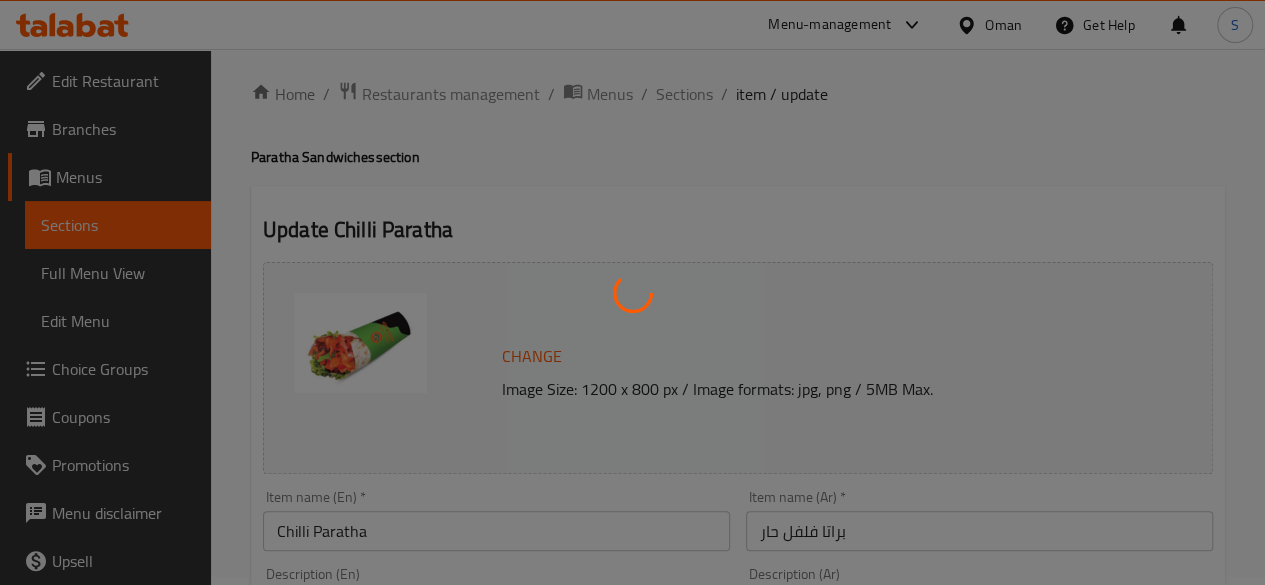 scroll, scrollTop: 0, scrollLeft: 0, axis: both 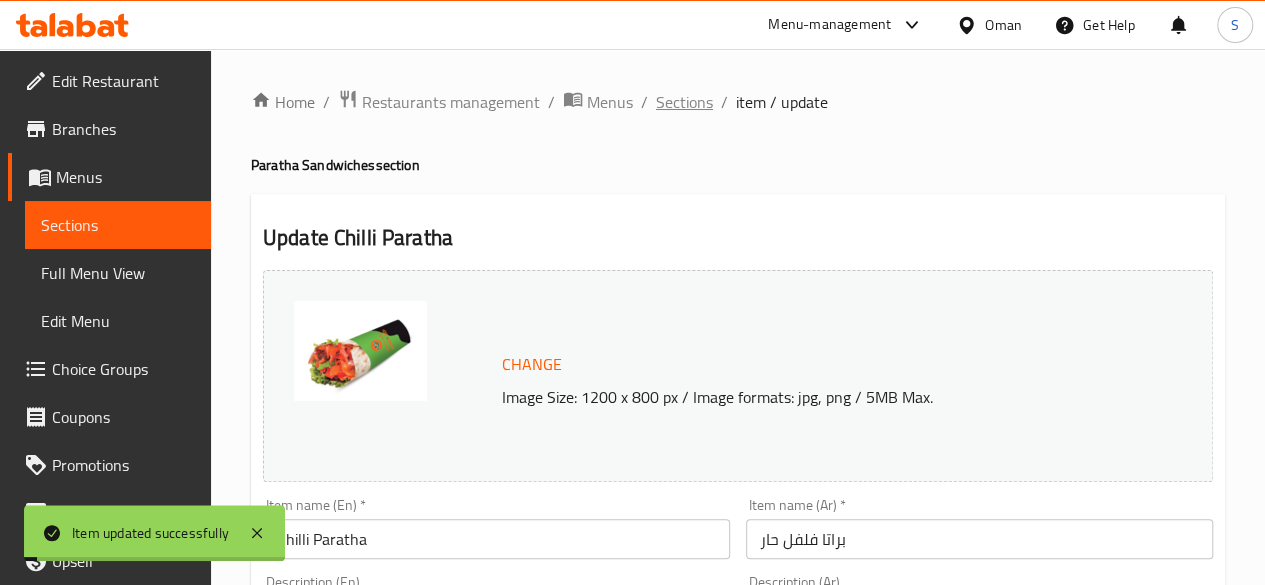 click on "Sections" at bounding box center [684, 102] 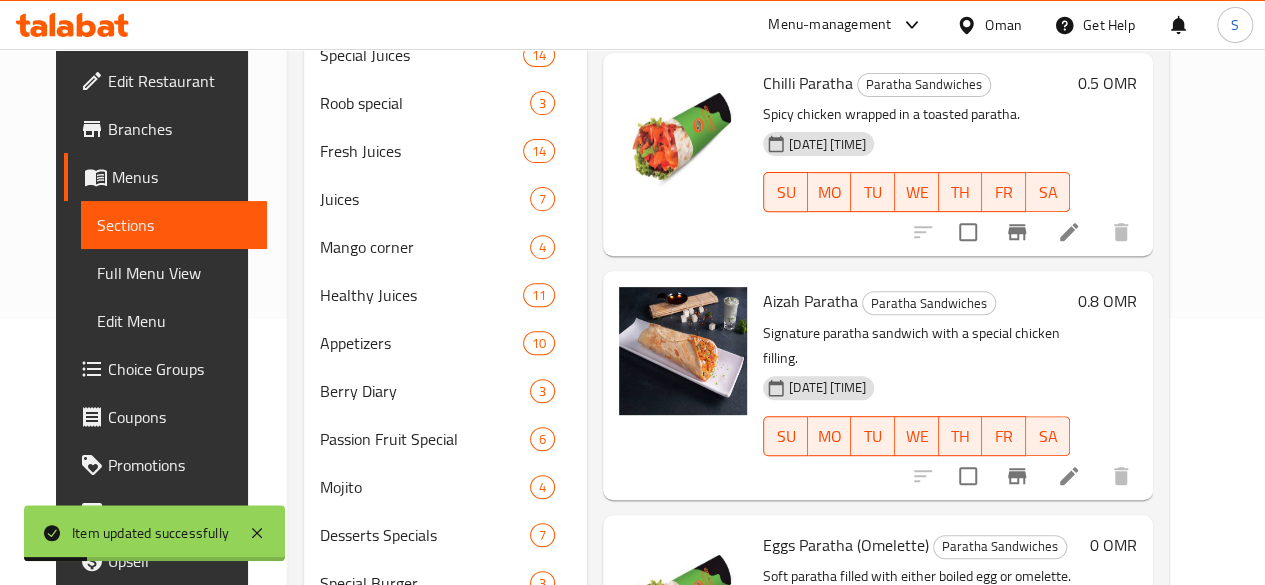scroll, scrollTop: 268, scrollLeft: 0, axis: vertical 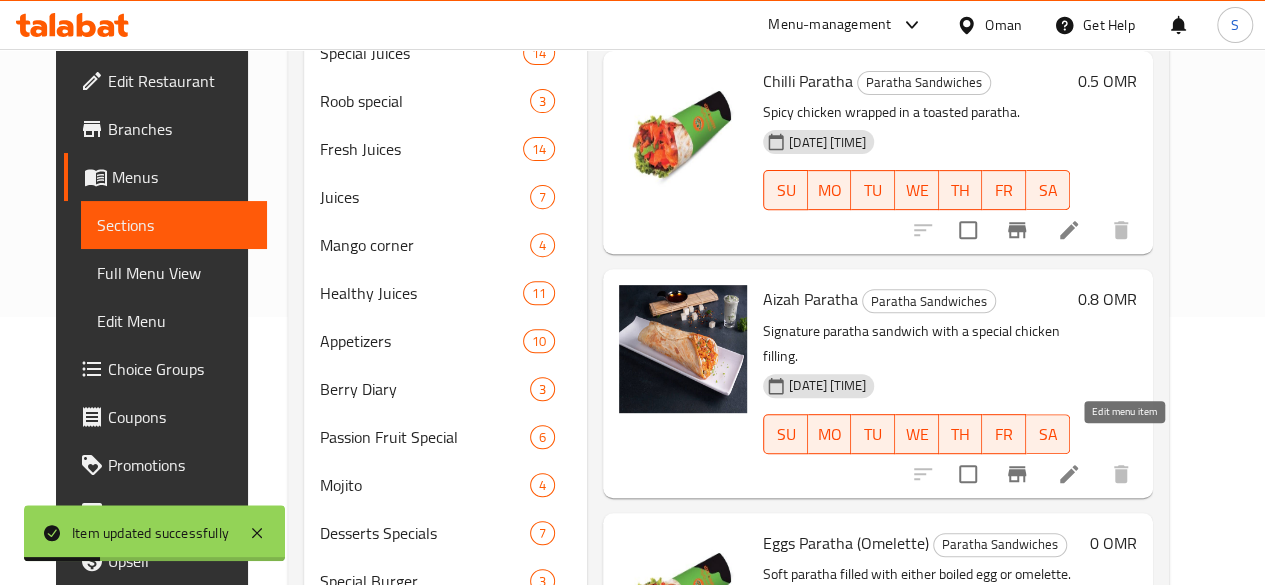 click 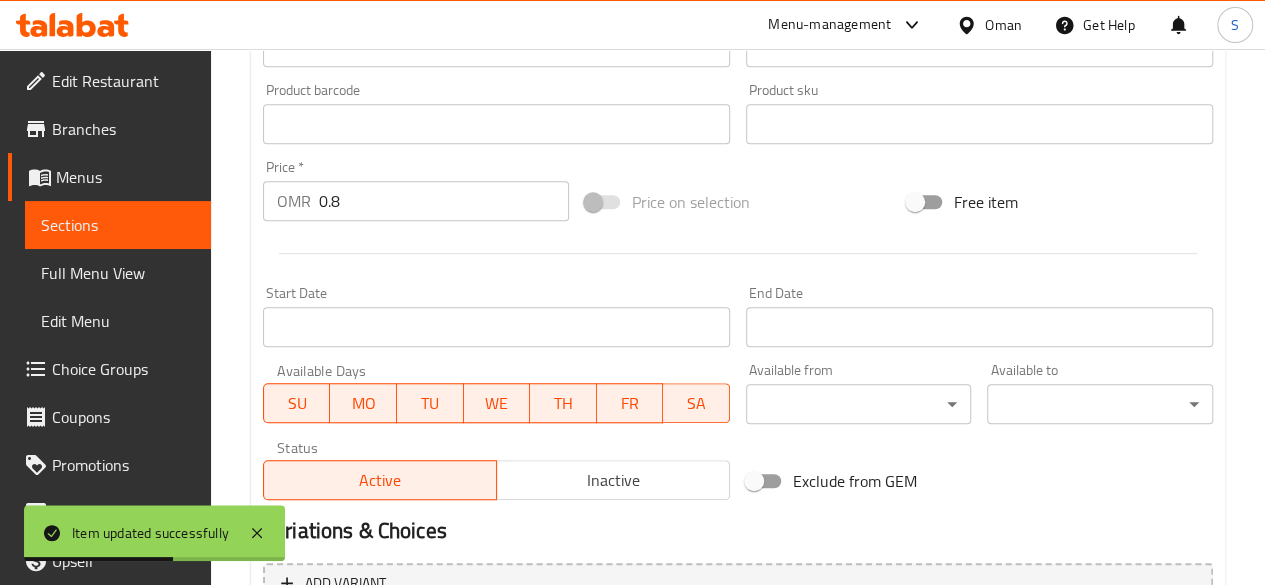 scroll, scrollTop: 857, scrollLeft: 0, axis: vertical 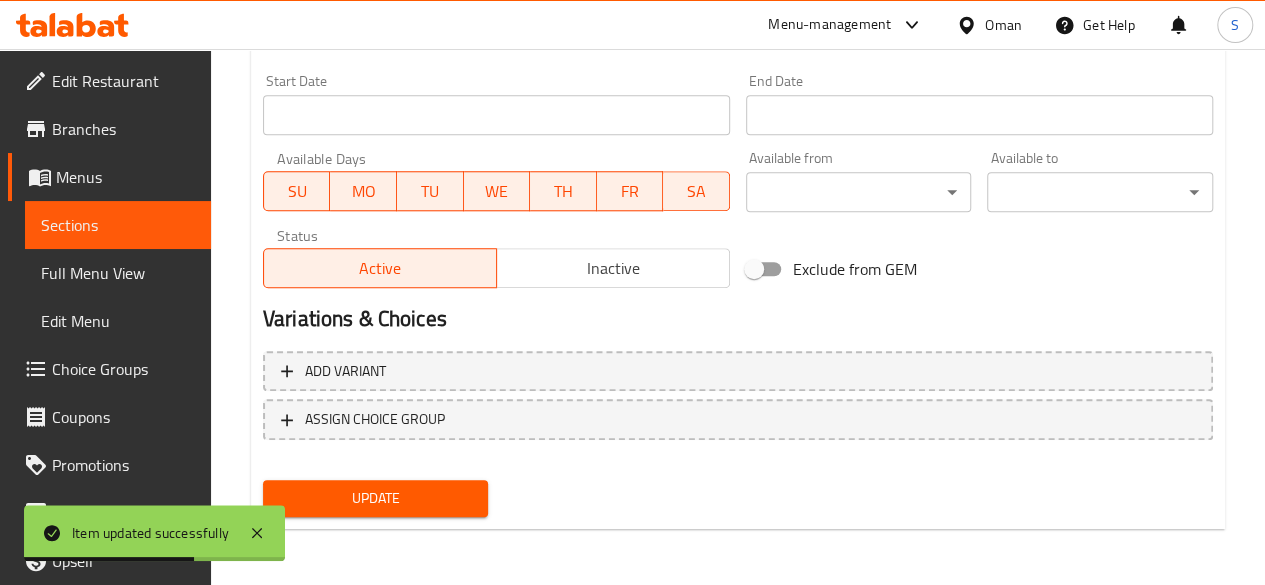 click on "Update" at bounding box center [376, 498] 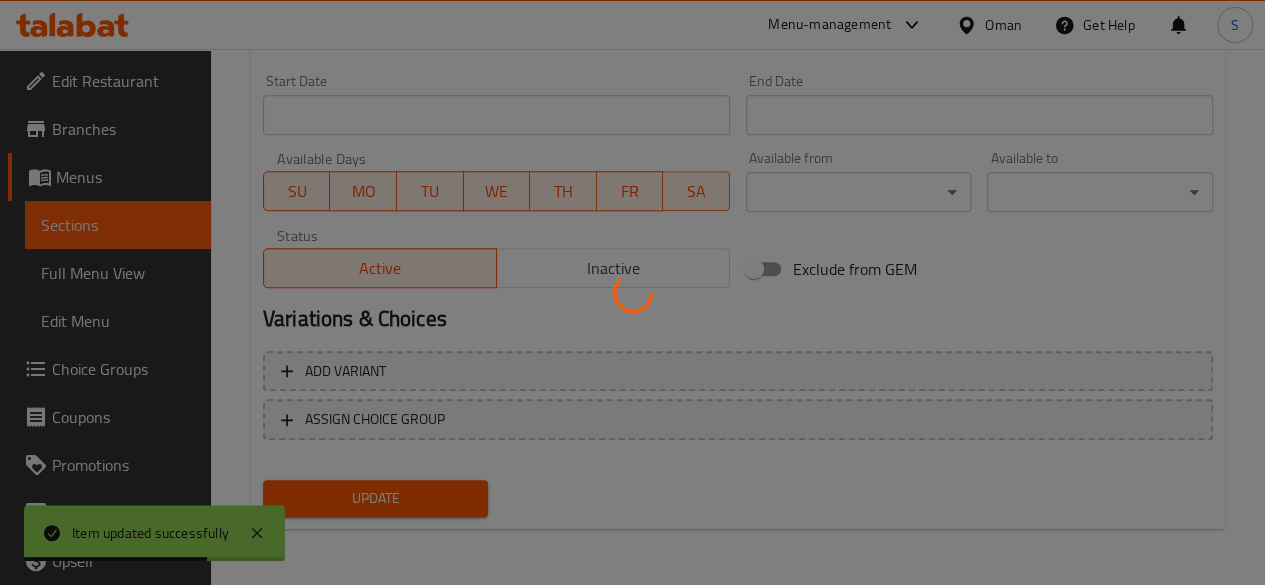 type 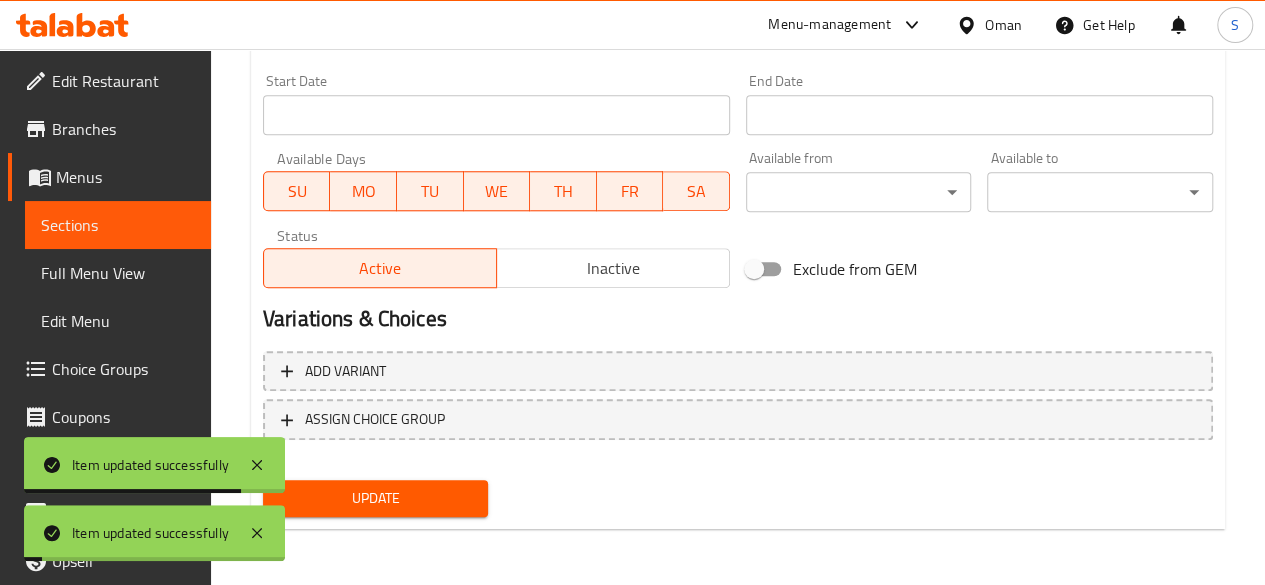 scroll, scrollTop: 0, scrollLeft: 0, axis: both 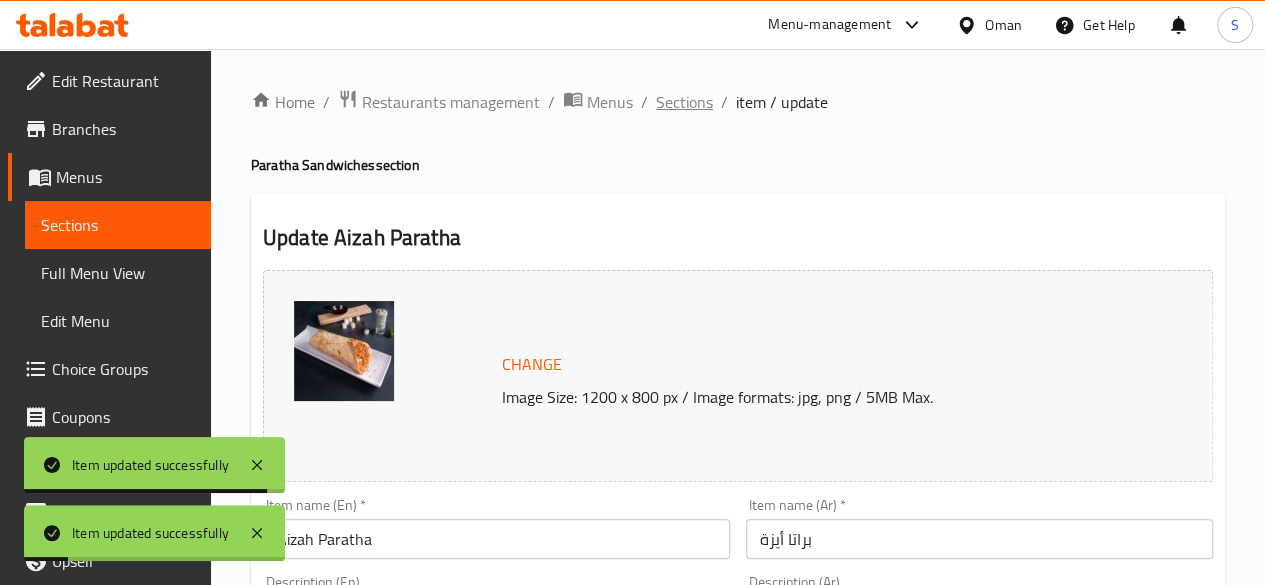 click on "Sections" at bounding box center [684, 102] 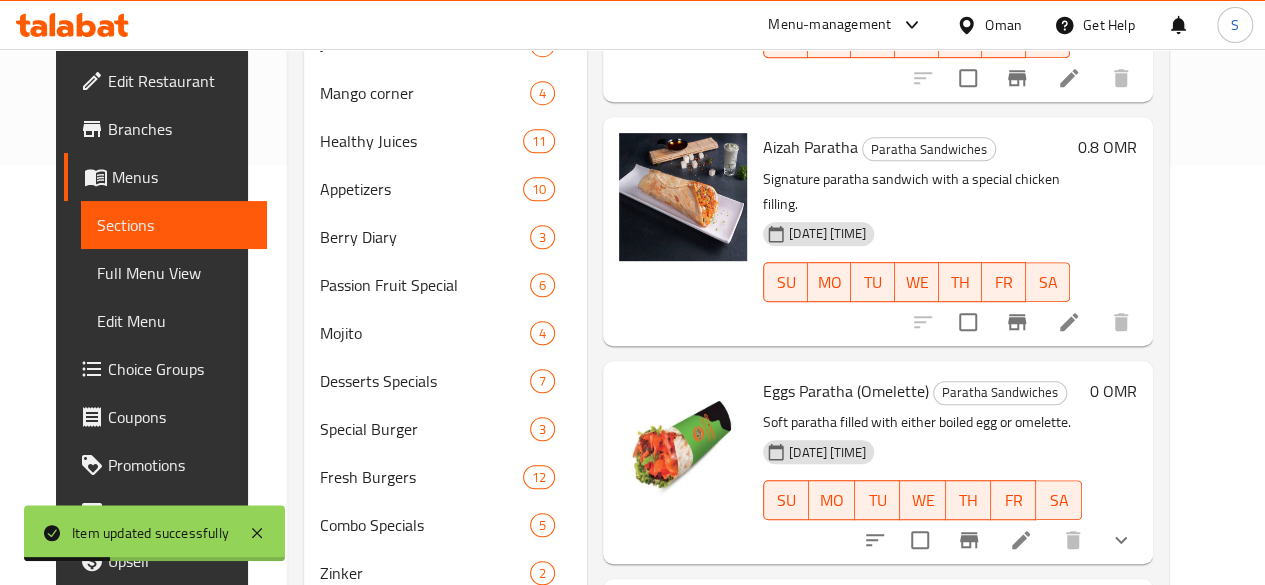 scroll, scrollTop: 429, scrollLeft: 0, axis: vertical 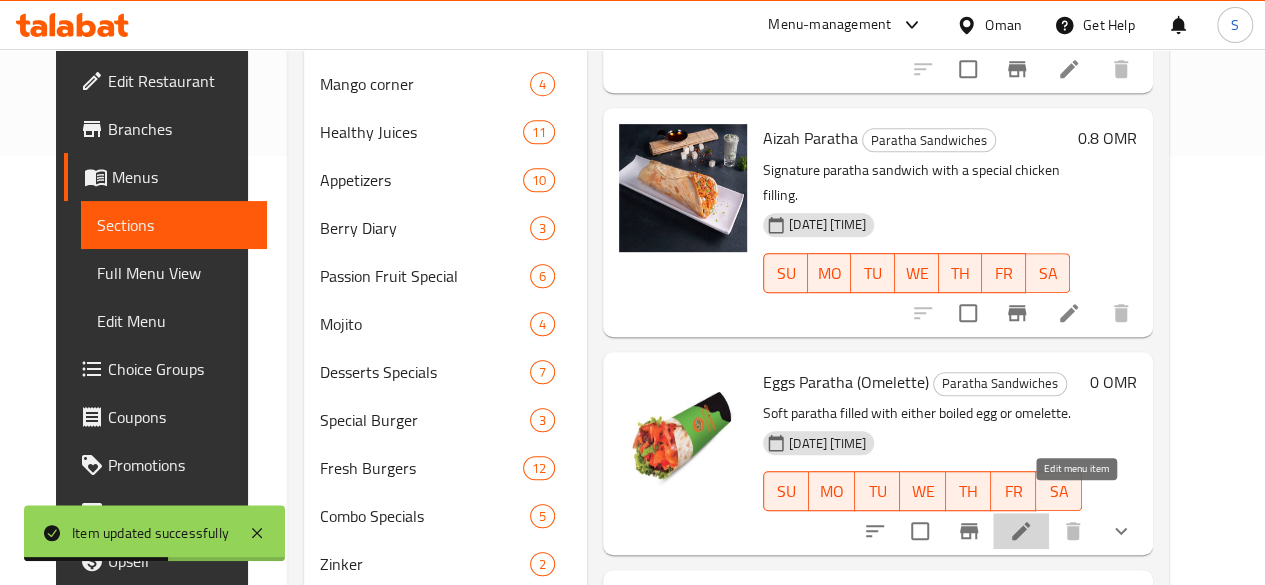 click 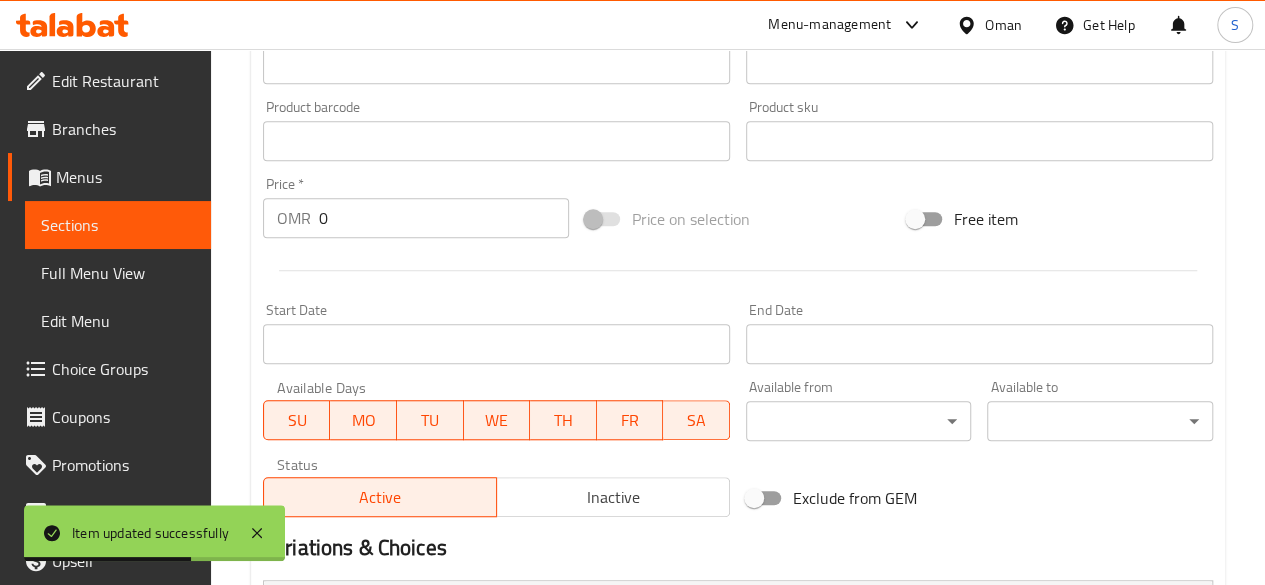 scroll, scrollTop: 899, scrollLeft: 0, axis: vertical 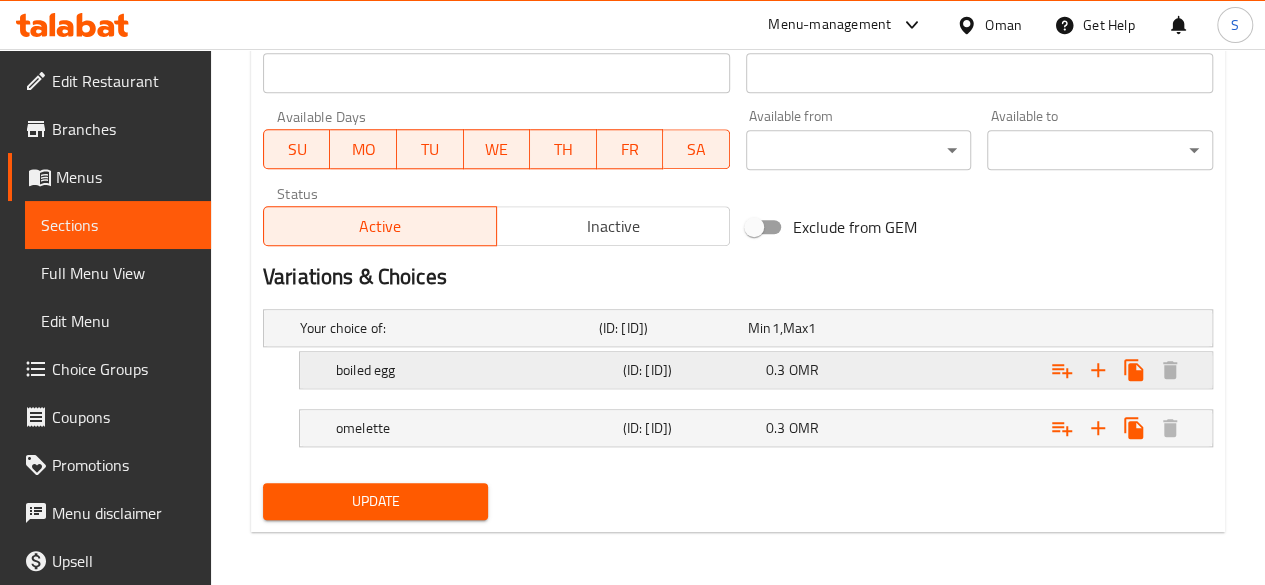 click on "0.3   OMR" at bounding box center [818, 328] 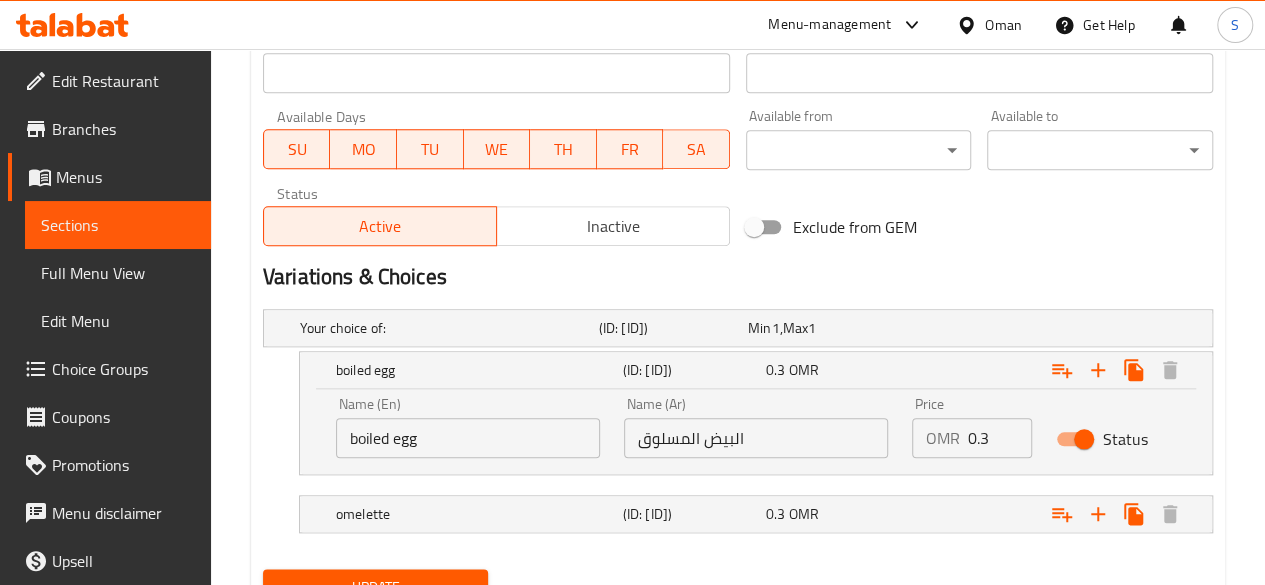 click on "Status" at bounding box center (1084, 439) 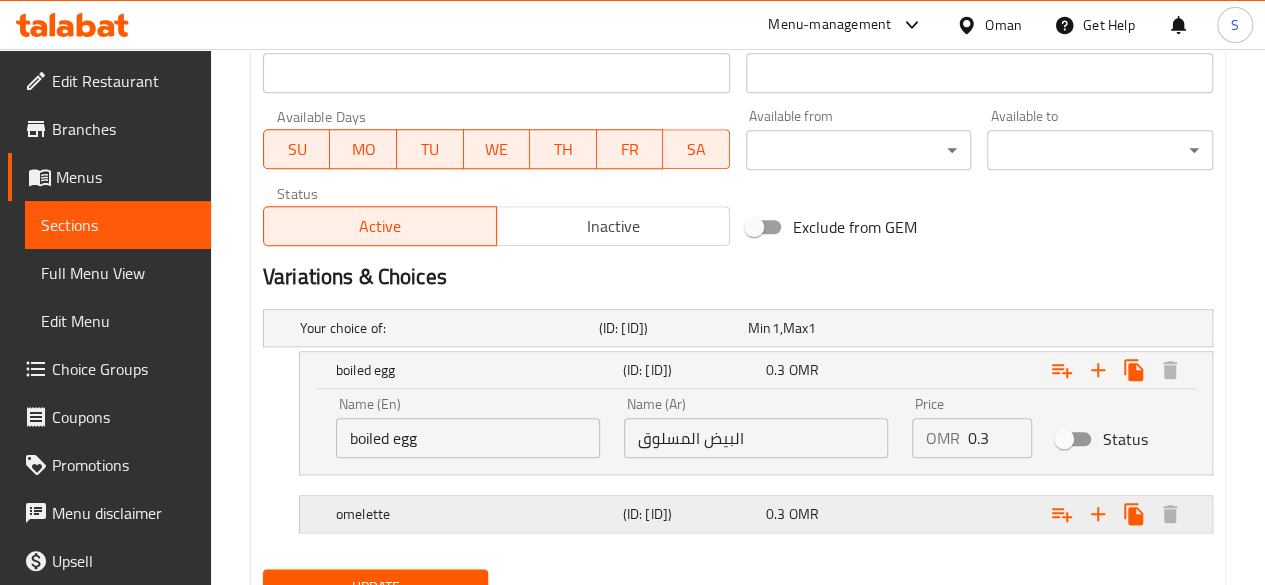 click at bounding box center [1042, 328] 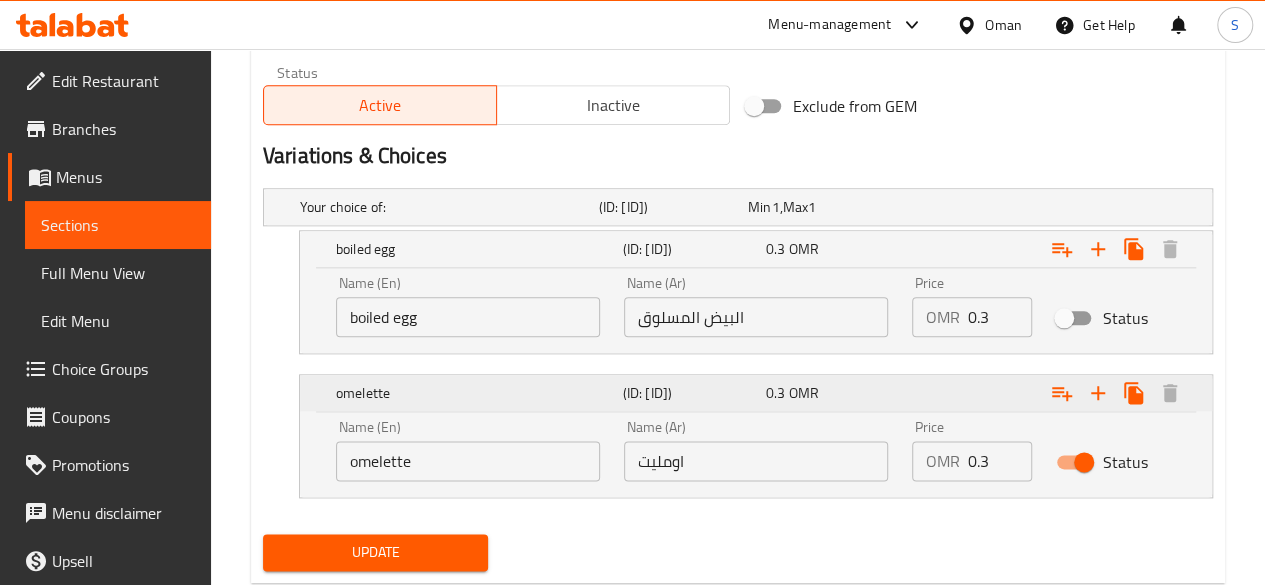 scroll, scrollTop: 1021, scrollLeft: 0, axis: vertical 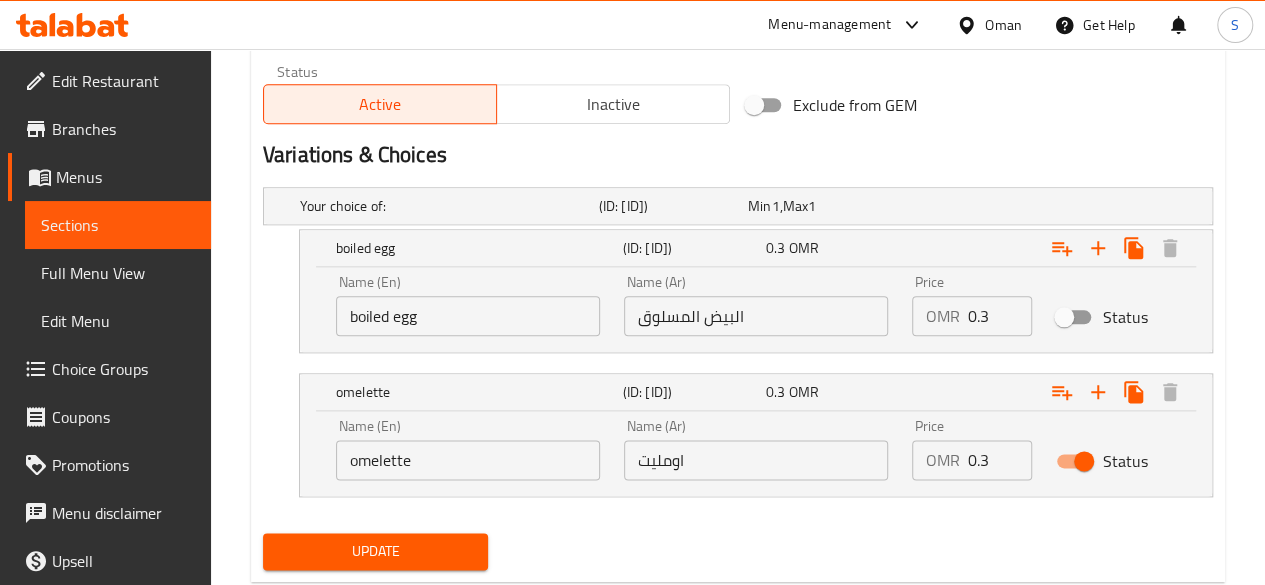 click on "Status" at bounding box center (1084, 461) 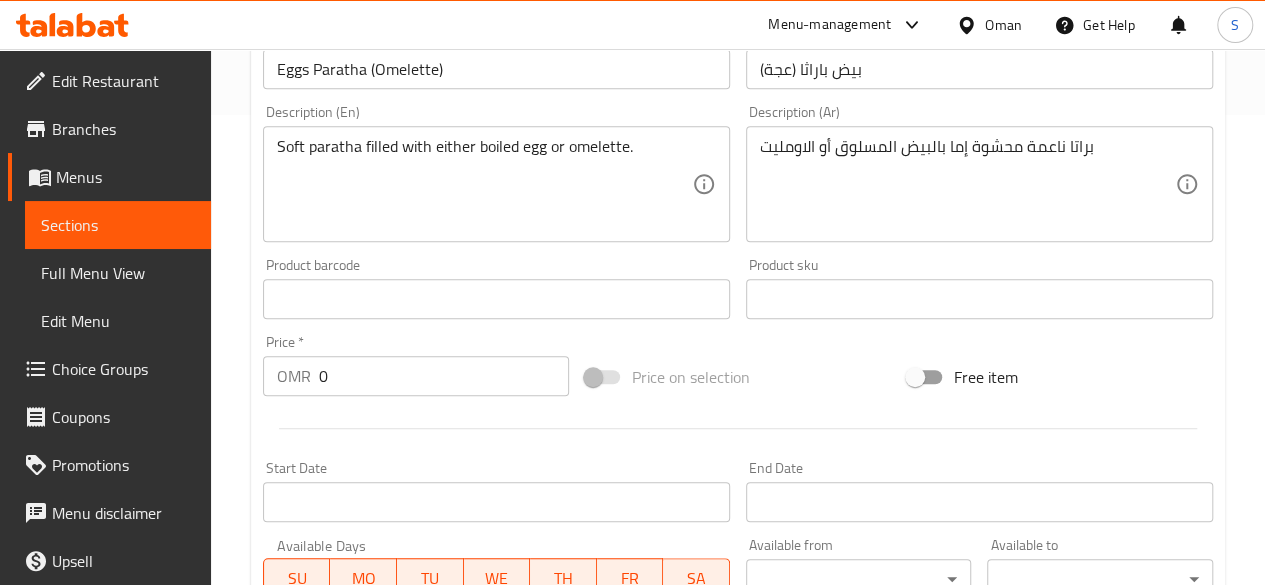 scroll, scrollTop: 474, scrollLeft: 0, axis: vertical 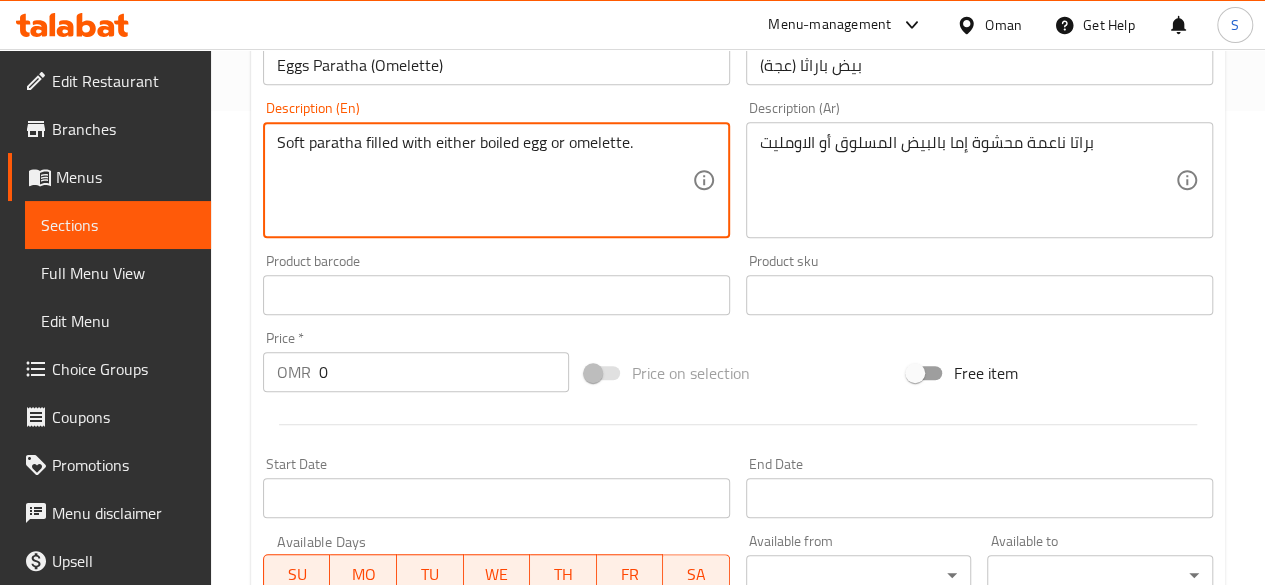 drag, startPoint x: 563, startPoint y: 145, endPoint x: 435, endPoint y: 155, distance: 128.39003 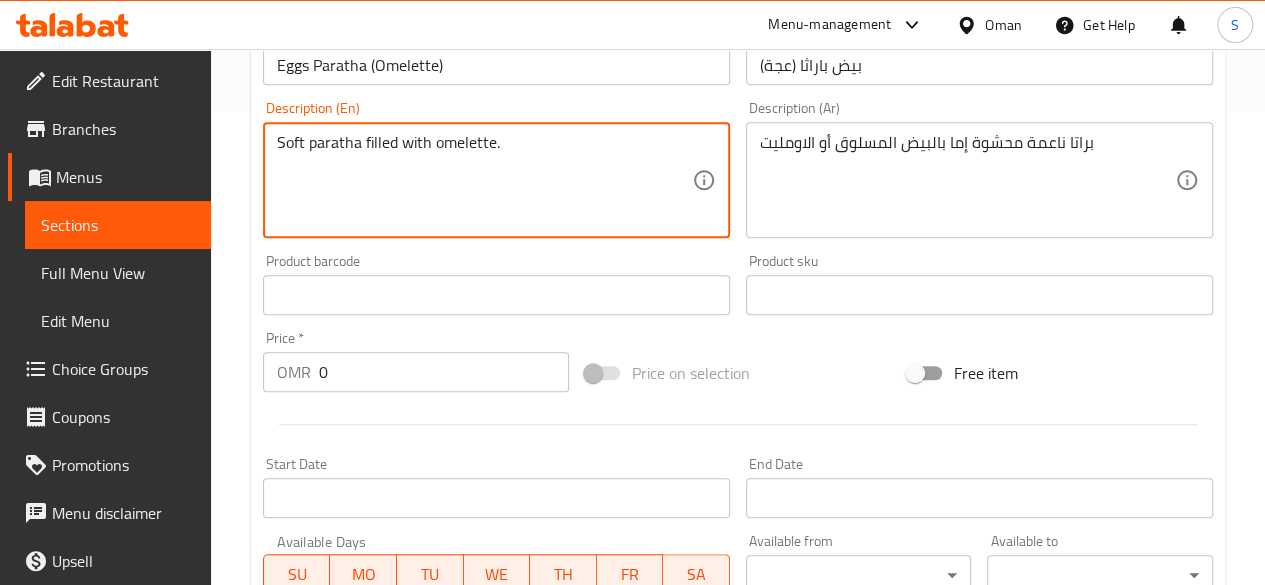 type on "Soft paratha filled with omelette." 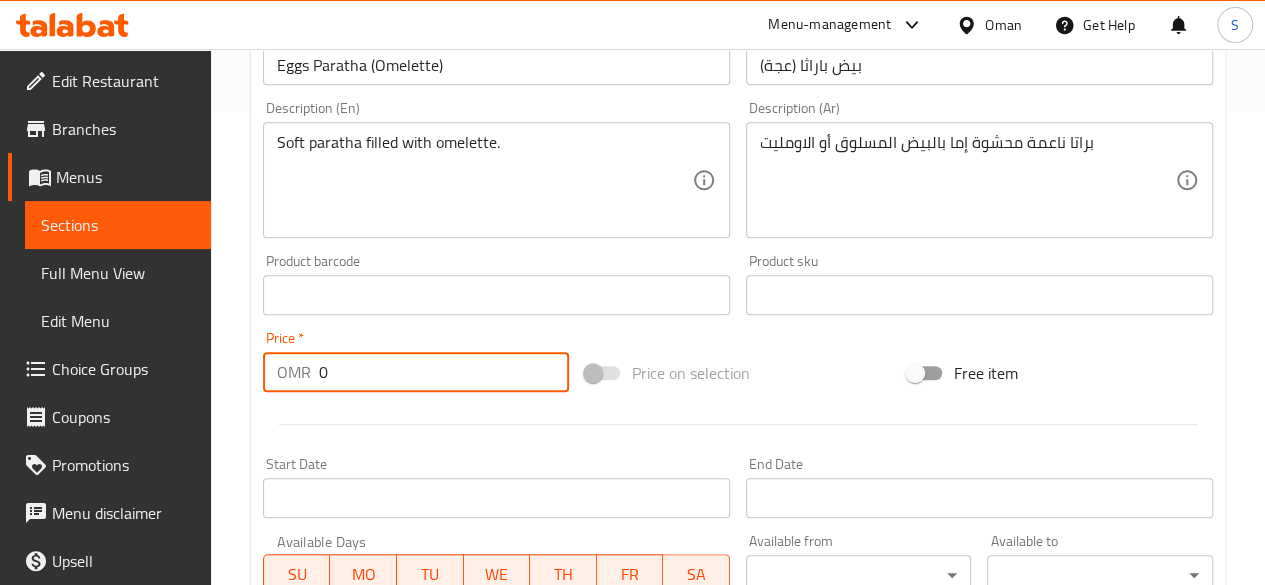 click on "0" at bounding box center [444, 372] 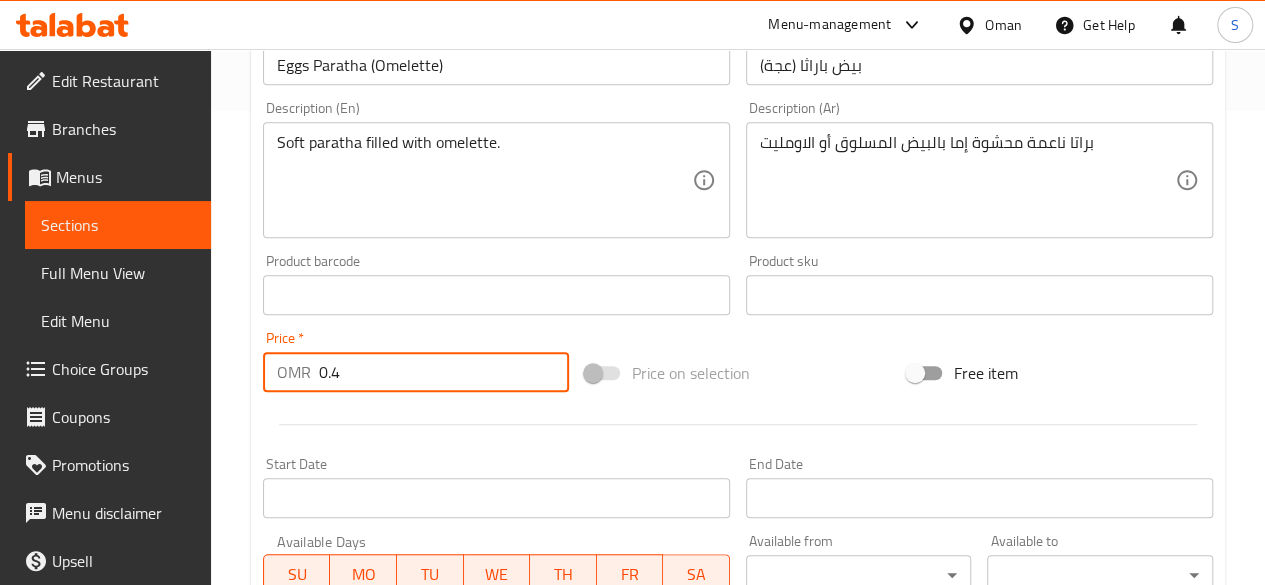 type on "0.4" 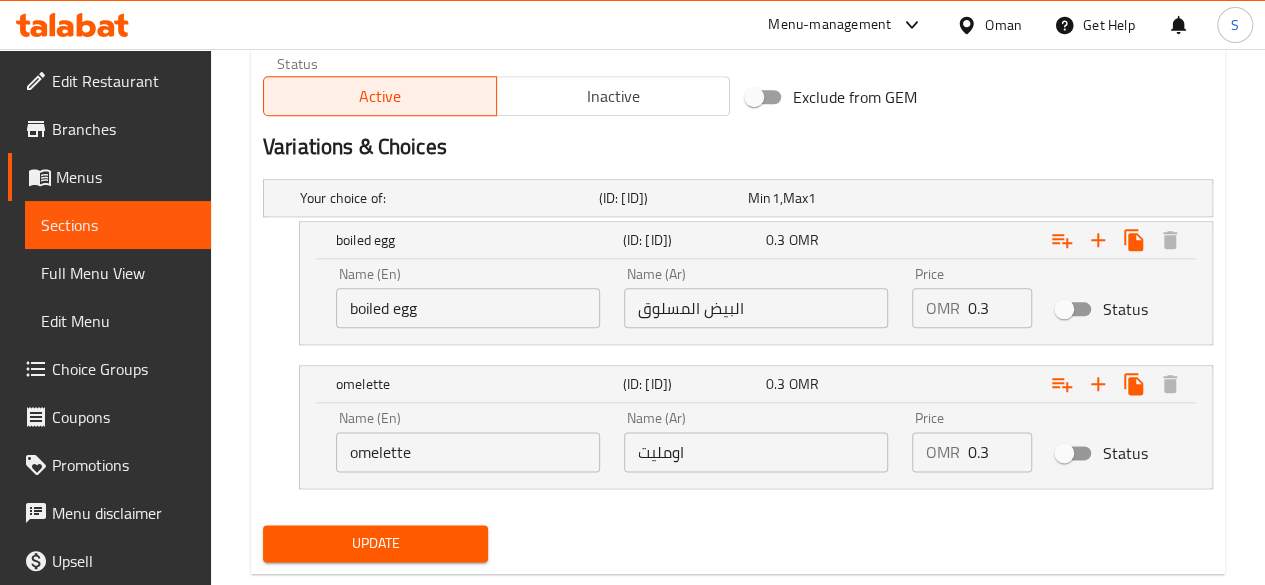 scroll, scrollTop: 1071, scrollLeft: 0, axis: vertical 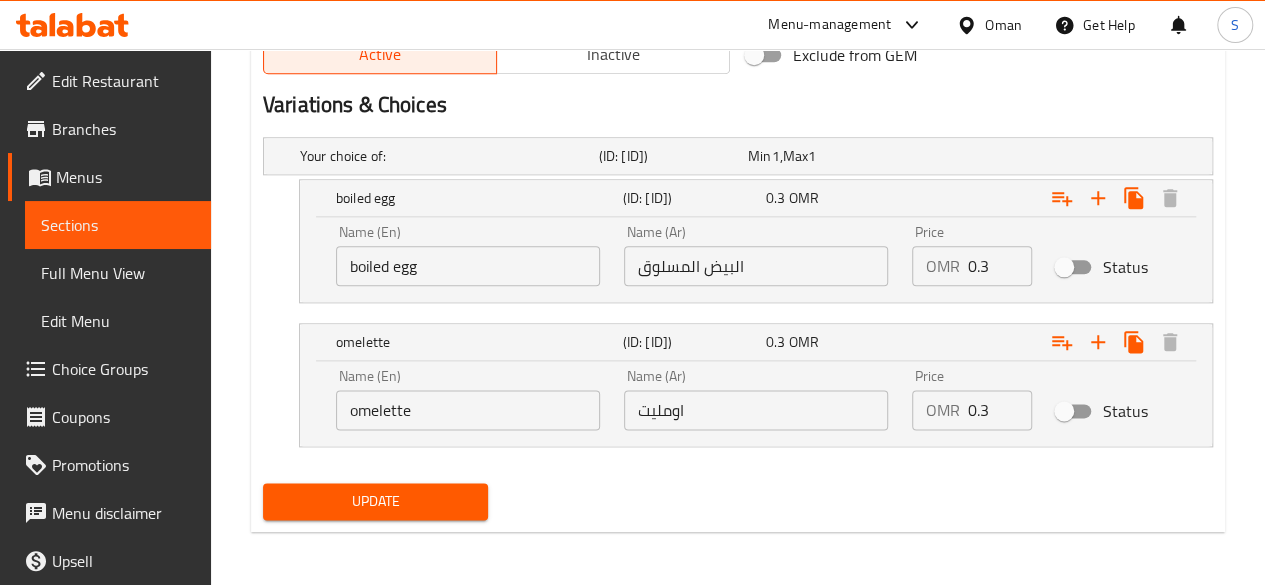 click on "Update" at bounding box center (376, 501) 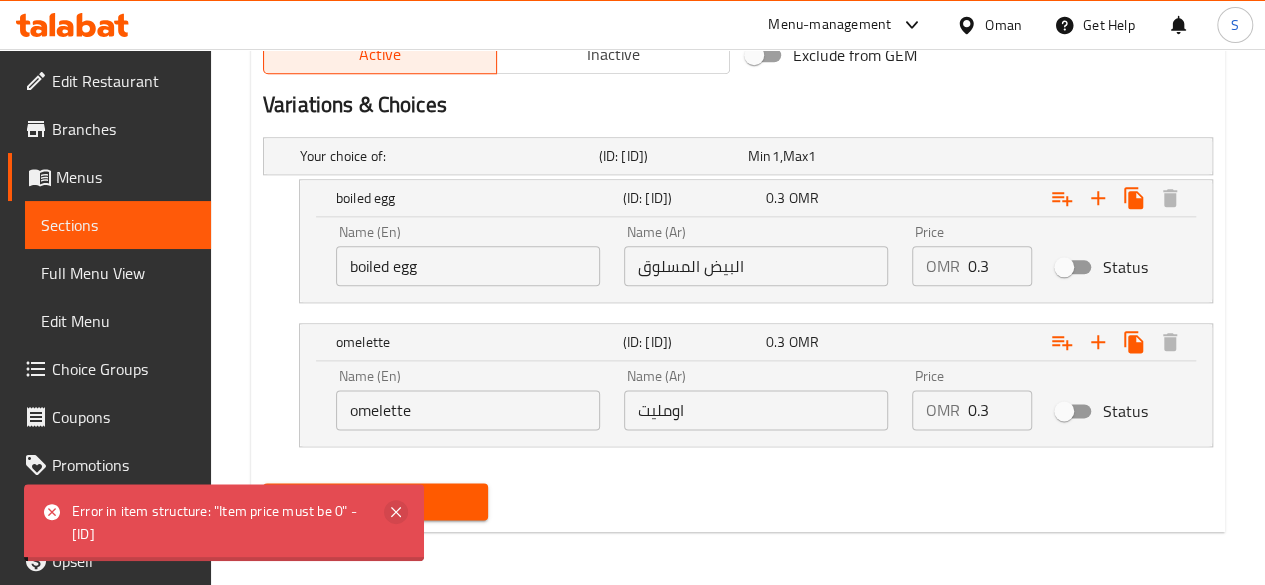 click 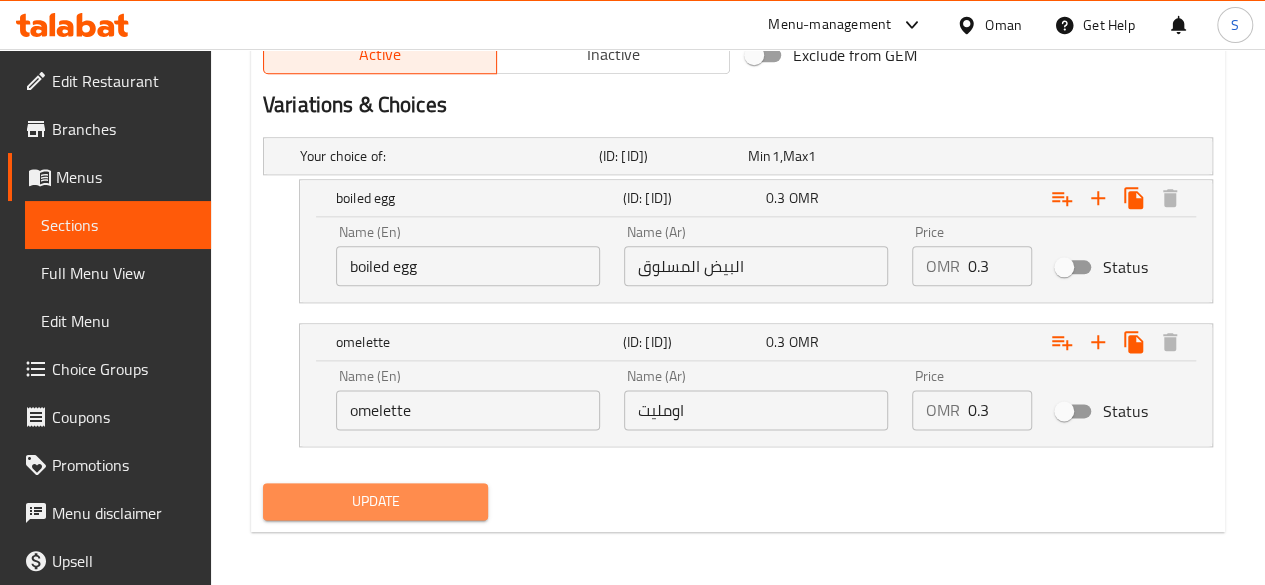 click on "Update" at bounding box center [376, 501] 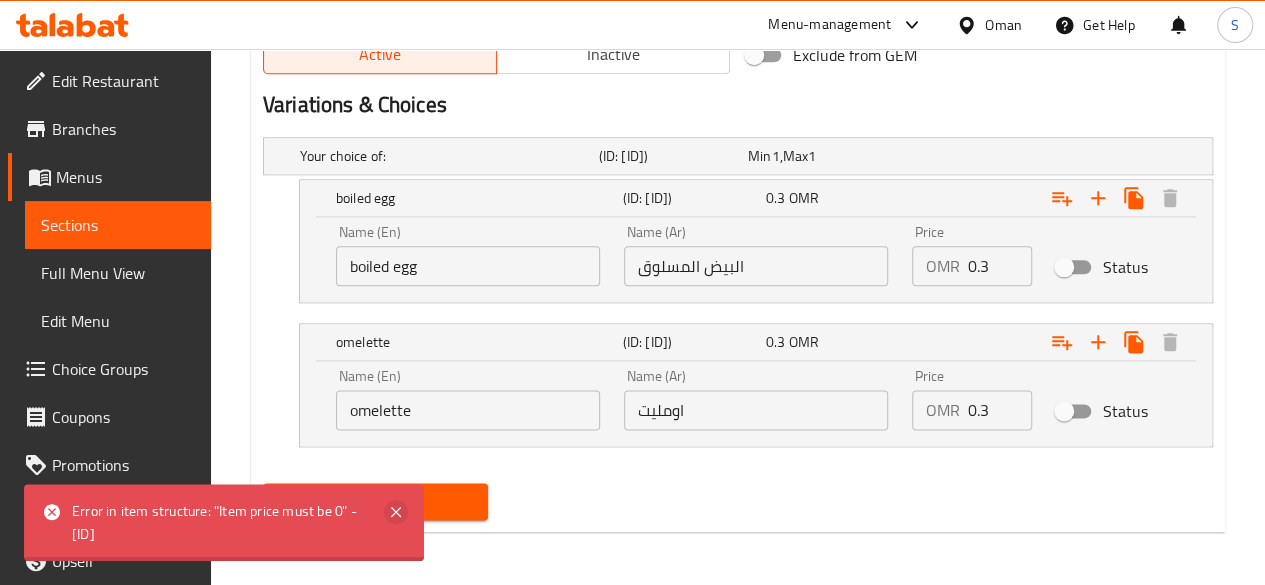 click 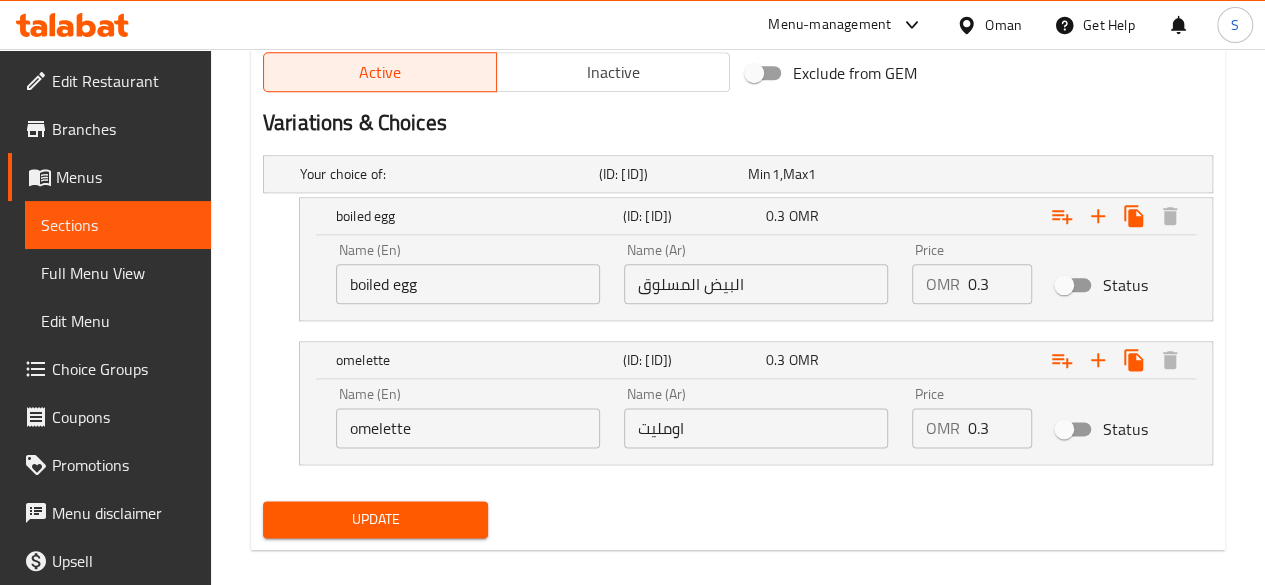 scroll, scrollTop: 1071, scrollLeft: 0, axis: vertical 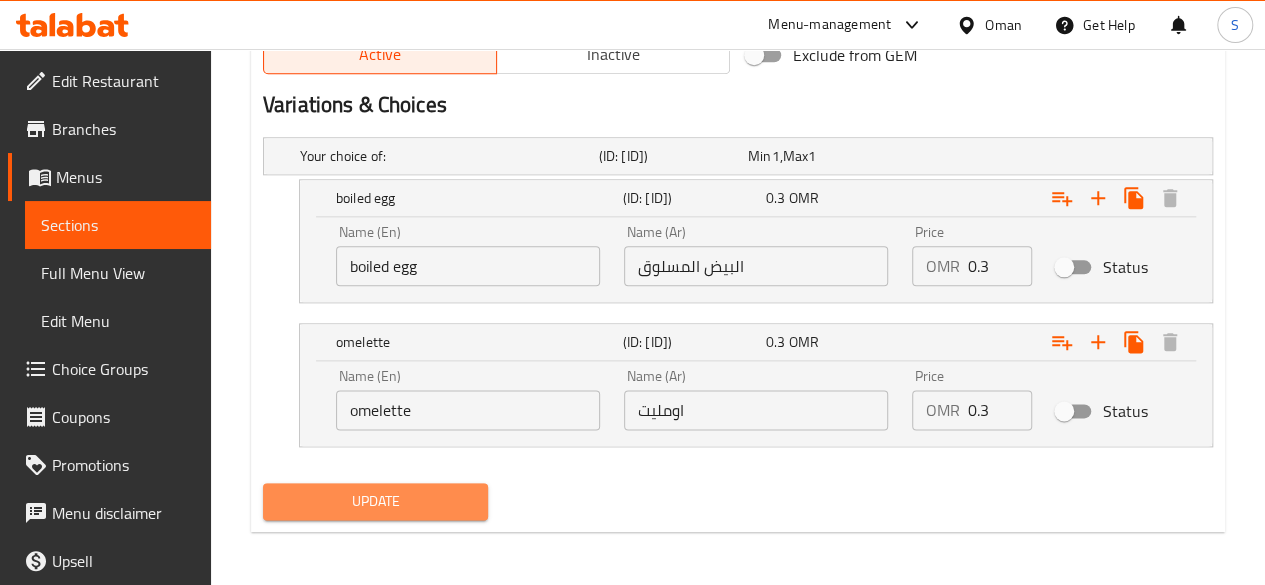 click on "Update" at bounding box center (376, 501) 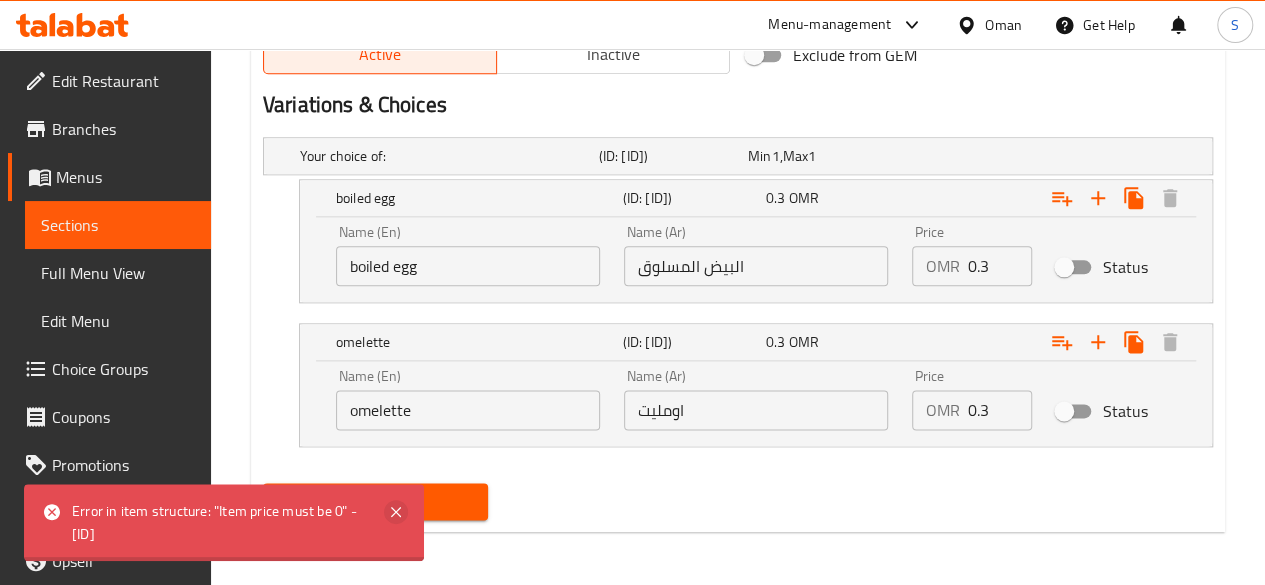 click 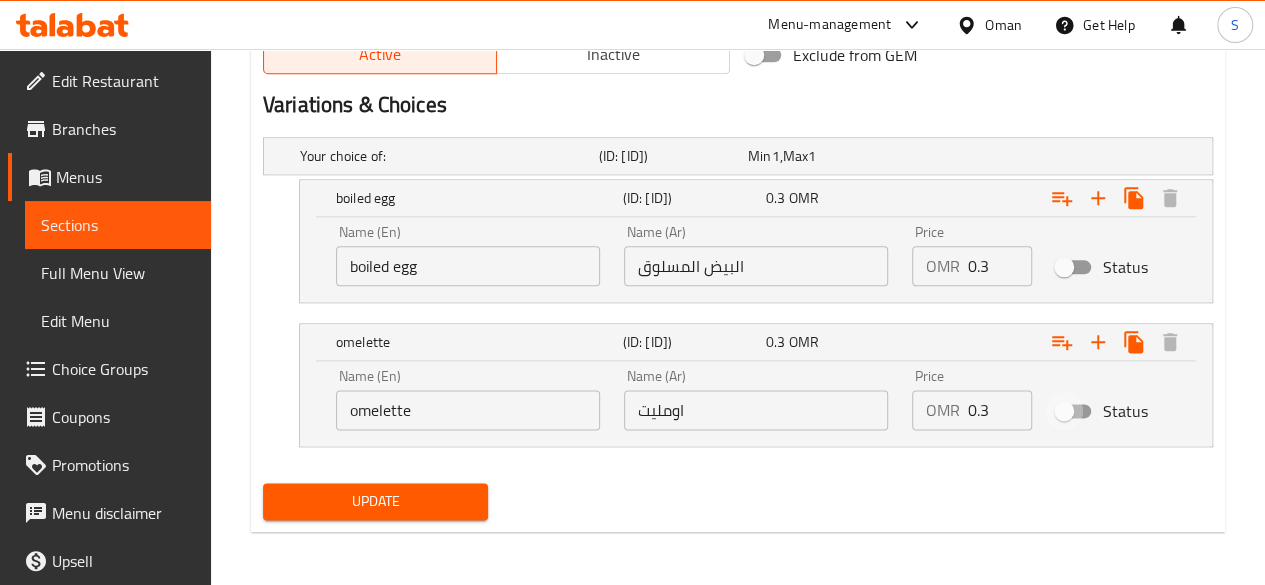 click on "Status" at bounding box center [1064, 411] 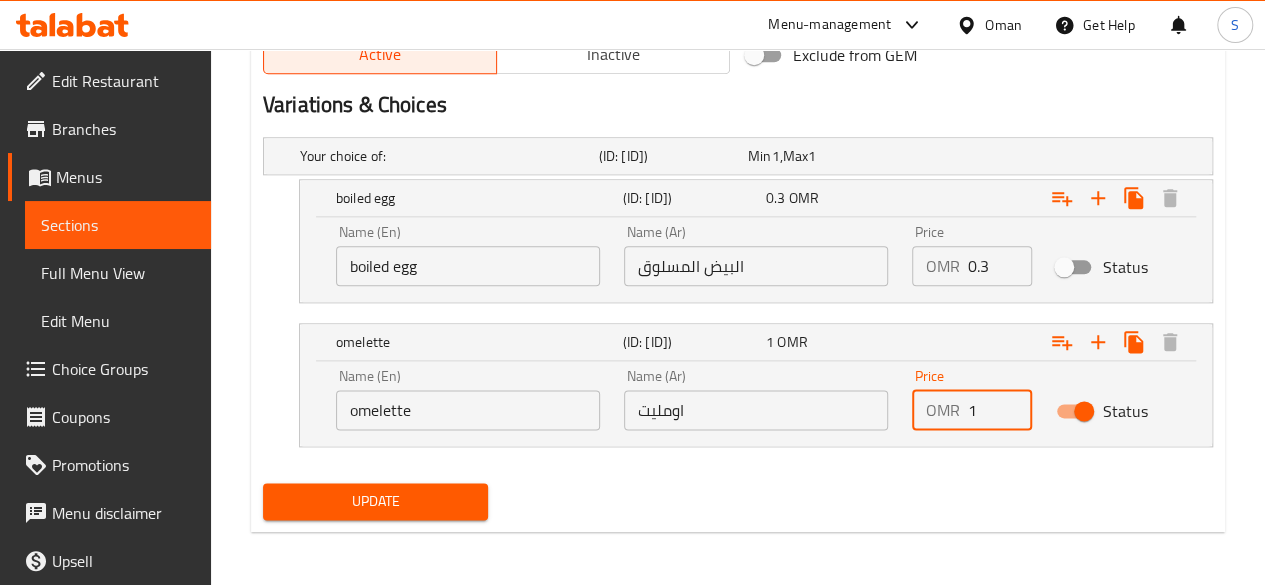 type on "1" 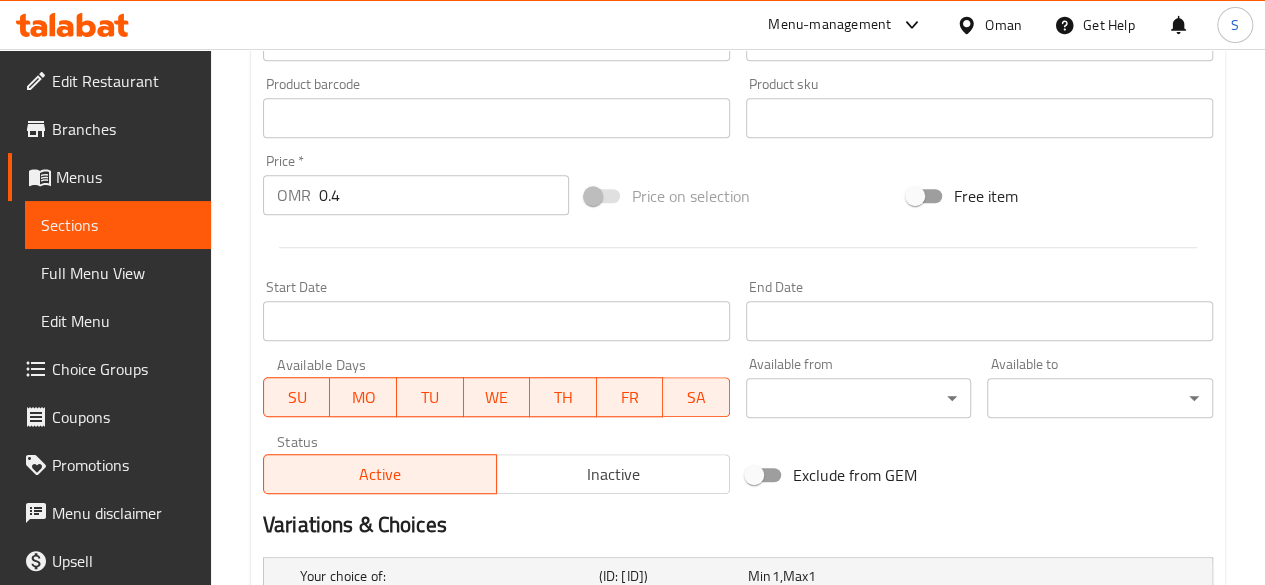 scroll, scrollTop: 650, scrollLeft: 0, axis: vertical 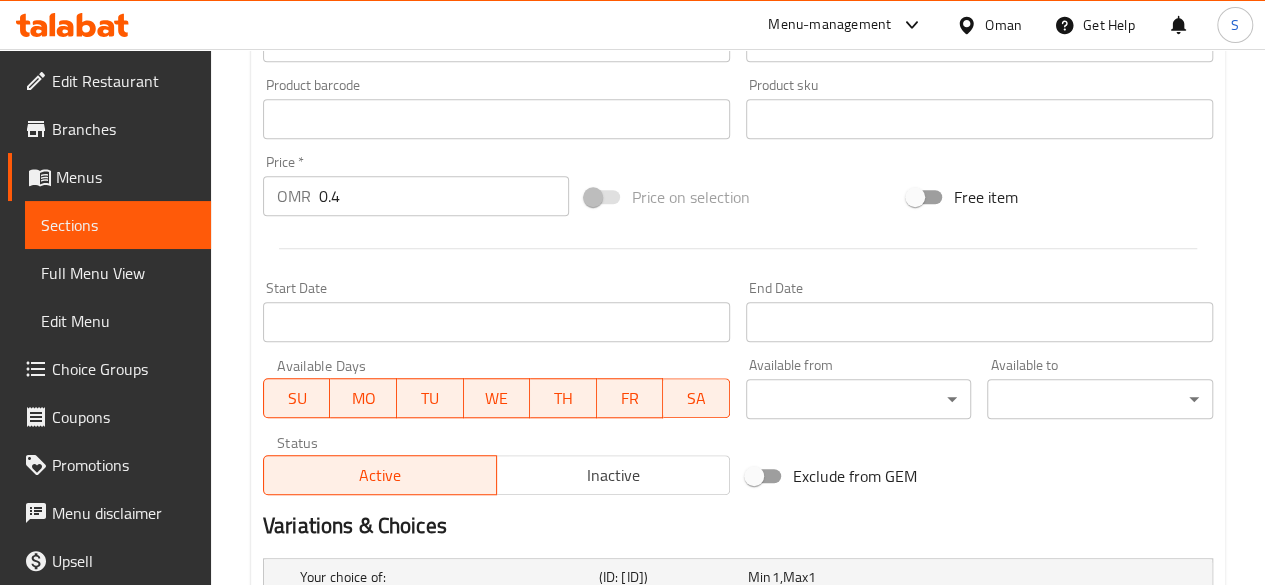 type on "0.4" 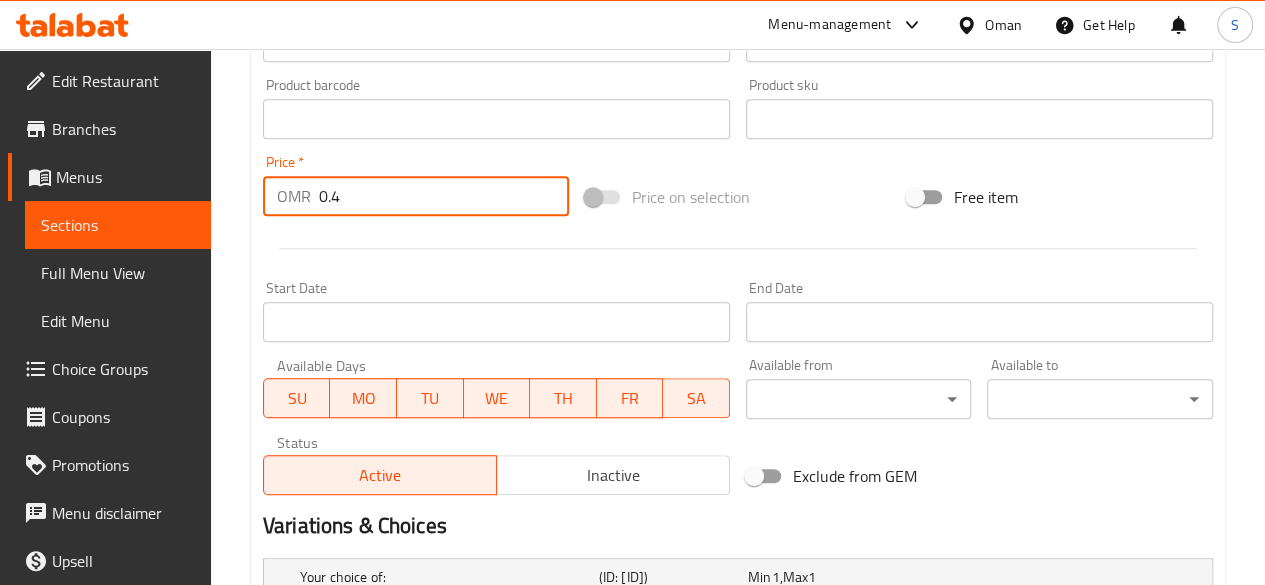 drag, startPoint x: 398, startPoint y: 209, endPoint x: 217, endPoint y: 203, distance: 181.09943 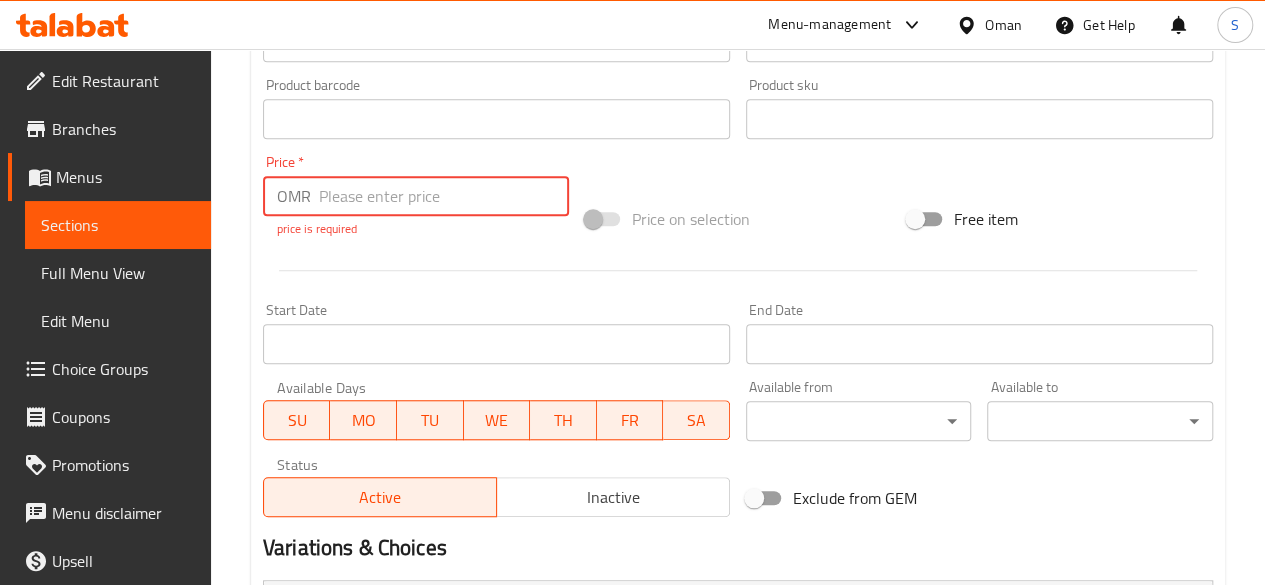 type on "9" 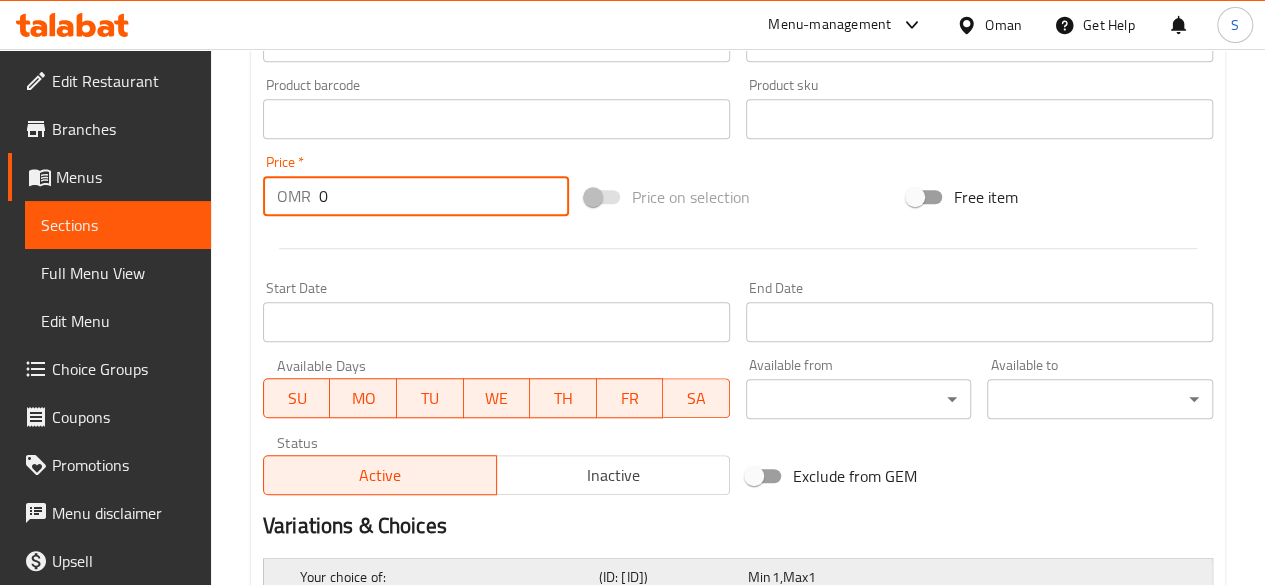 type on "0" 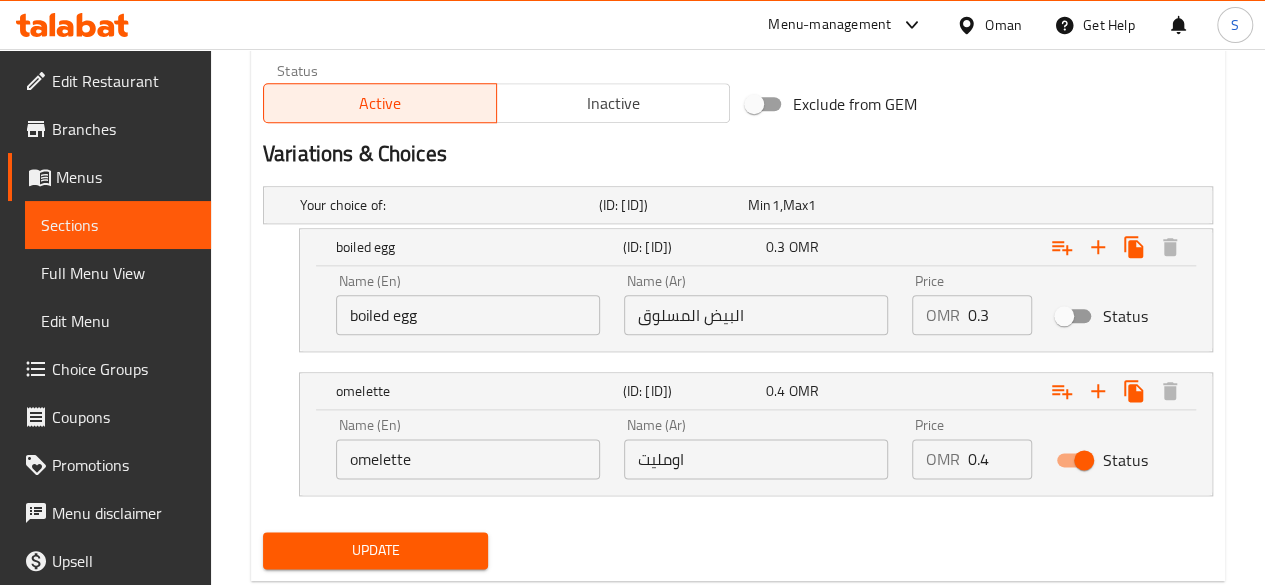 scroll, scrollTop: 1071, scrollLeft: 0, axis: vertical 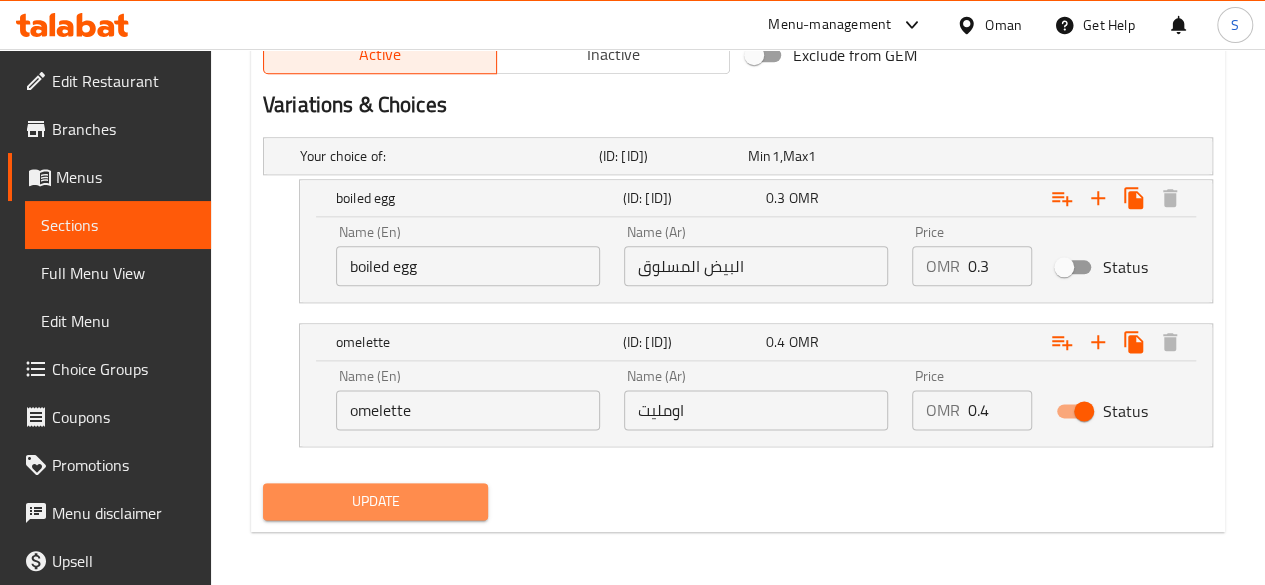 click on "Update" at bounding box center (376, 501) 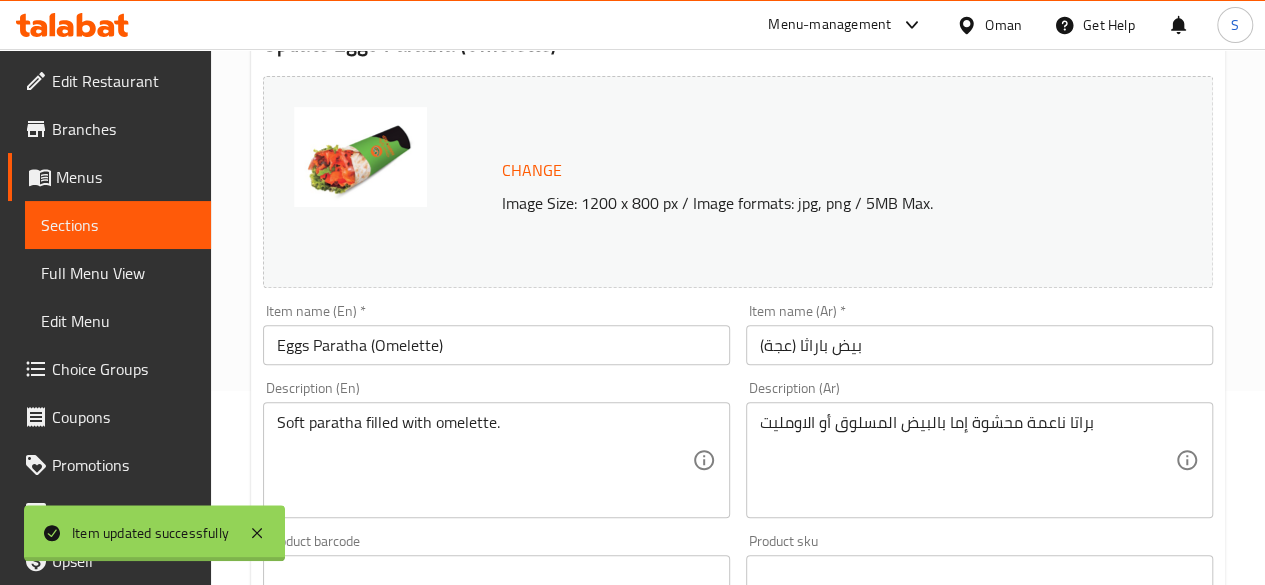 scroll, scrollTop: 0, scrollLeft: 0, axis: both 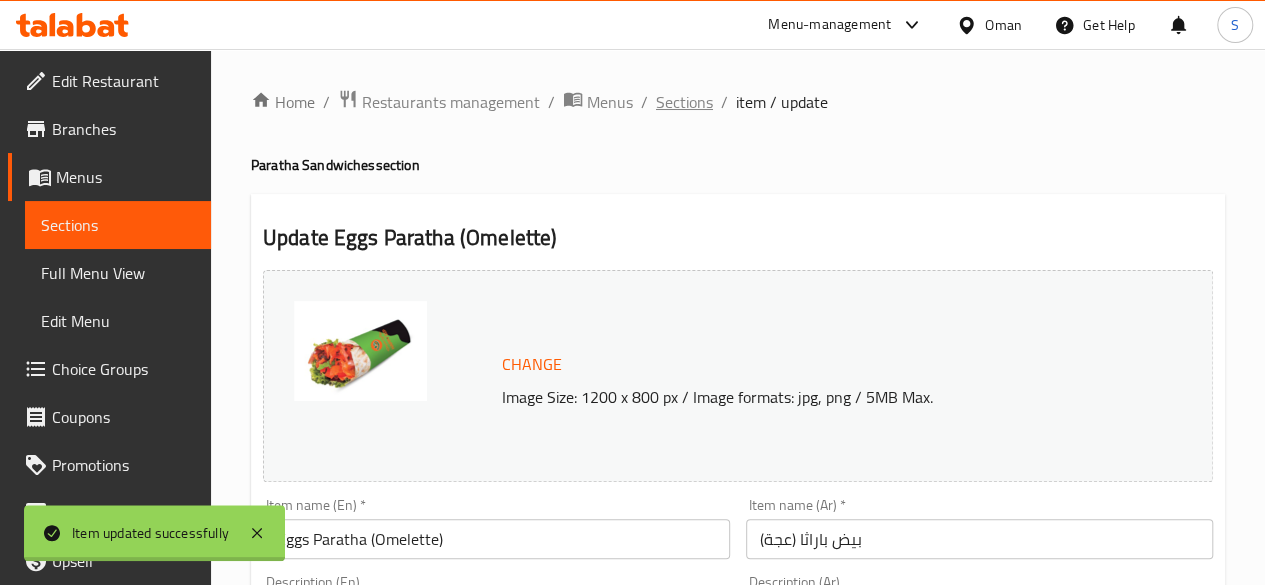 click on "Sections" at bounding box center (684, 102) 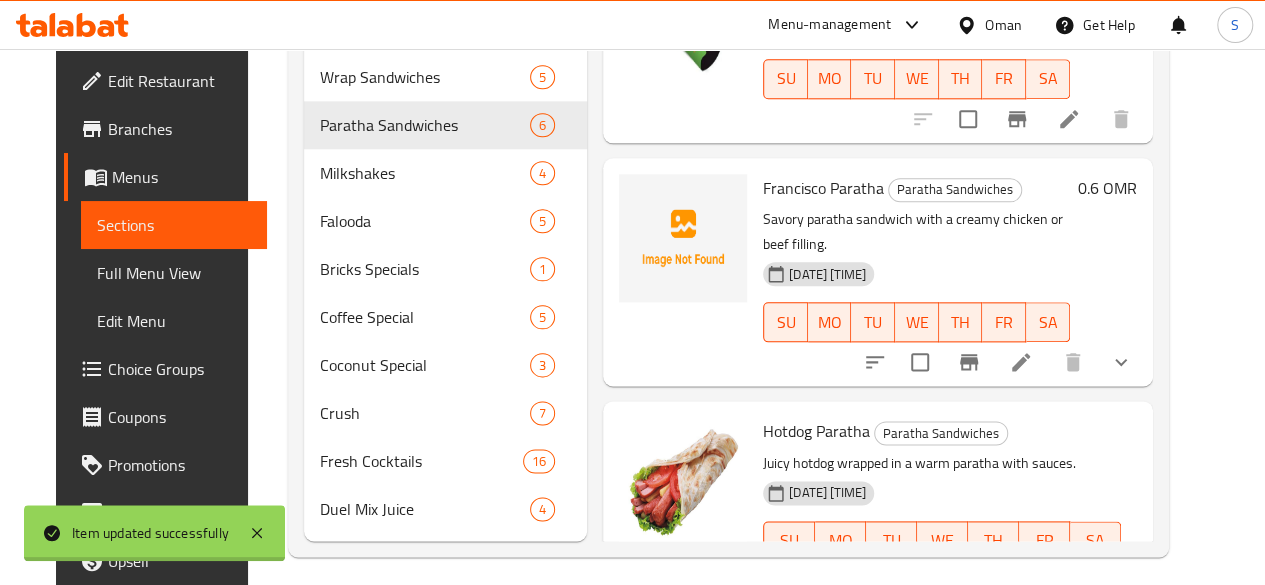 scroll, scrollTop: 1061, scrollLeft: 0, axis: vertical 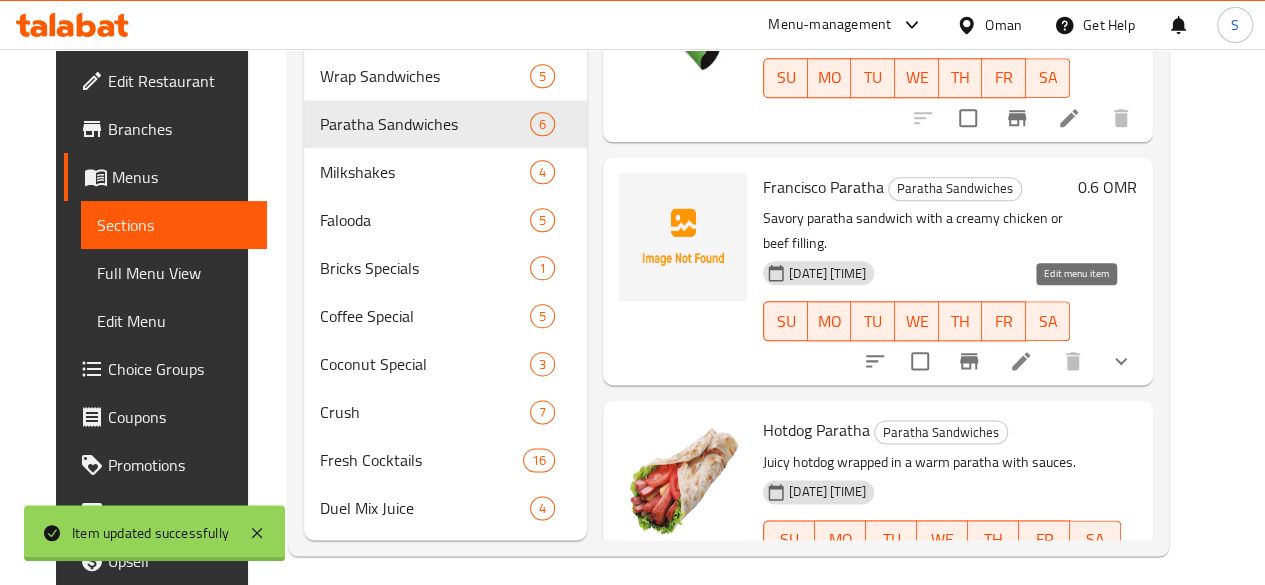 click 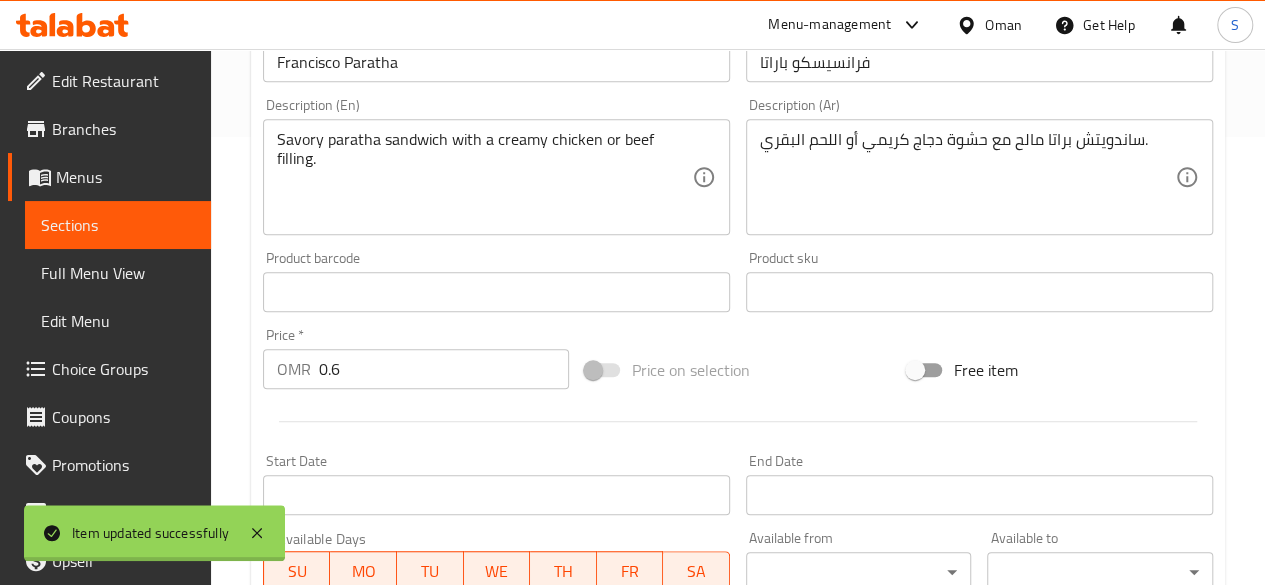 scroll, scrollTop: 451, scrollLeft: 0, axis: vertical 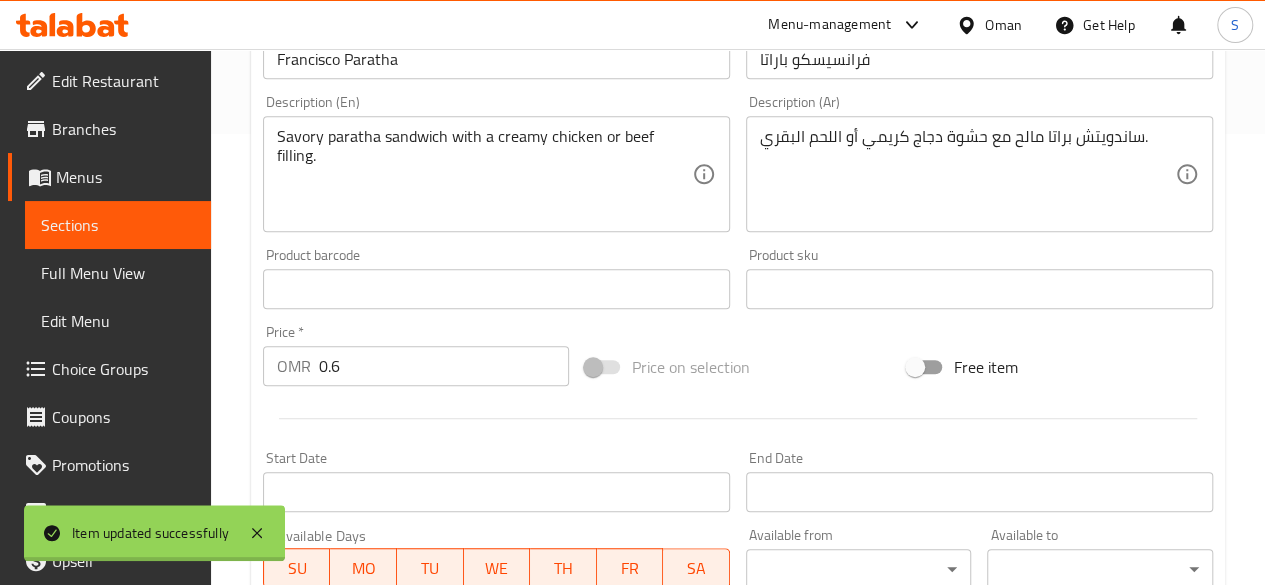 click on "0.6" at bounding box center [444, 366] 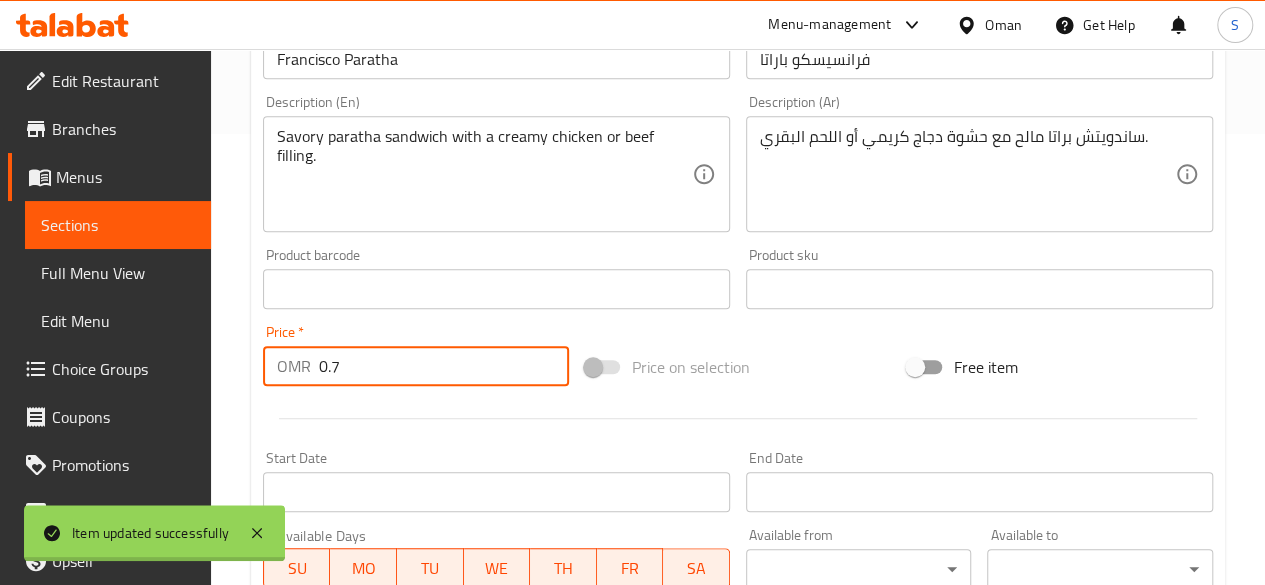 scroll, scrollTop: 859, scrollLeft: 0, axis: vertical 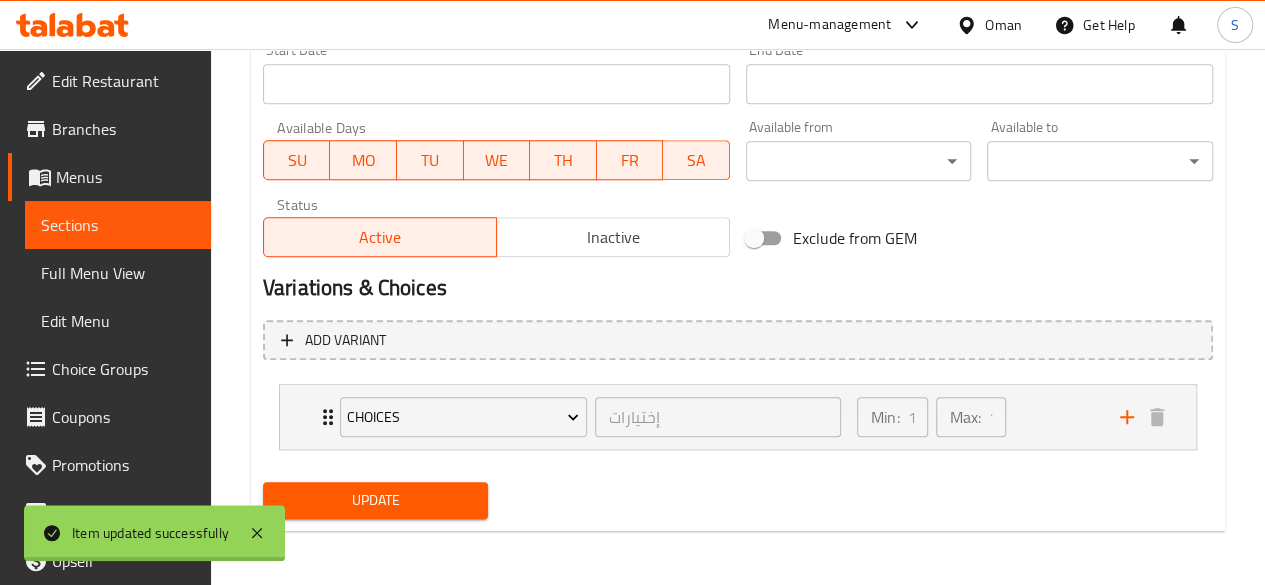 type on "0.7" 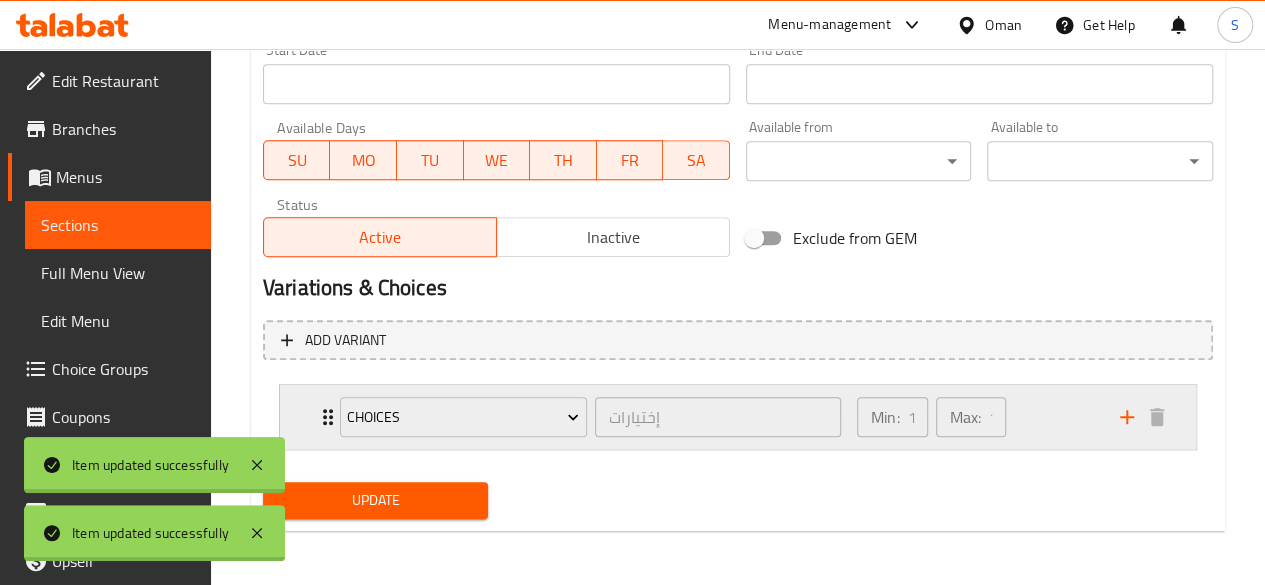 click on "choices إختيارات ​" at bounding box center [590, 417] 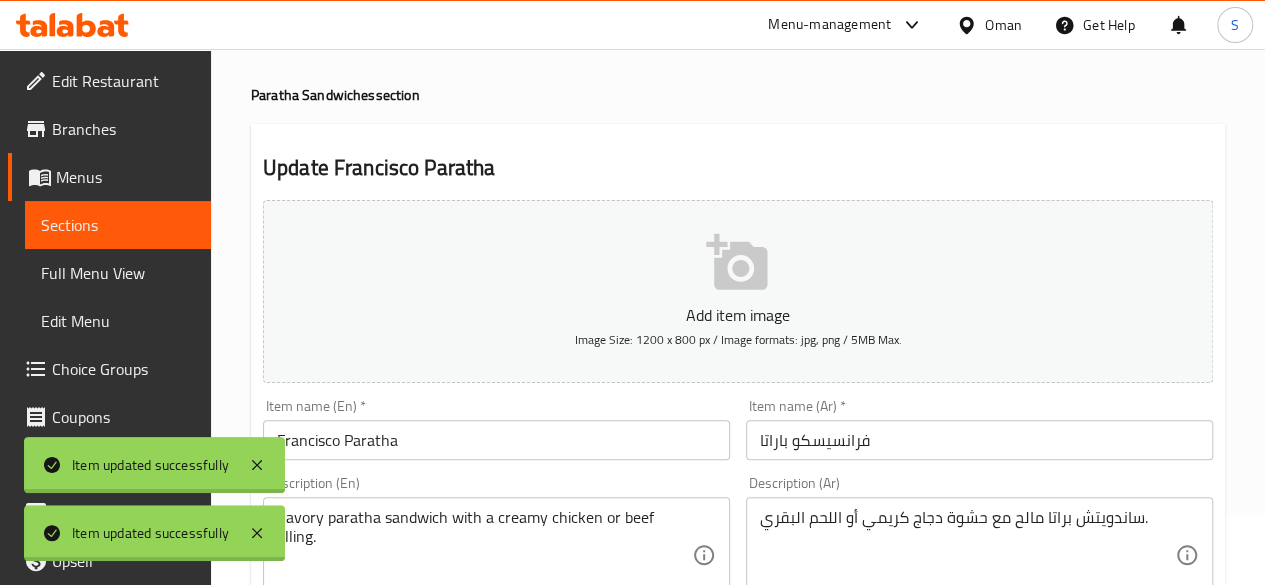 scroll, scrollTop: 0, scrollLeft: 0, axis: both 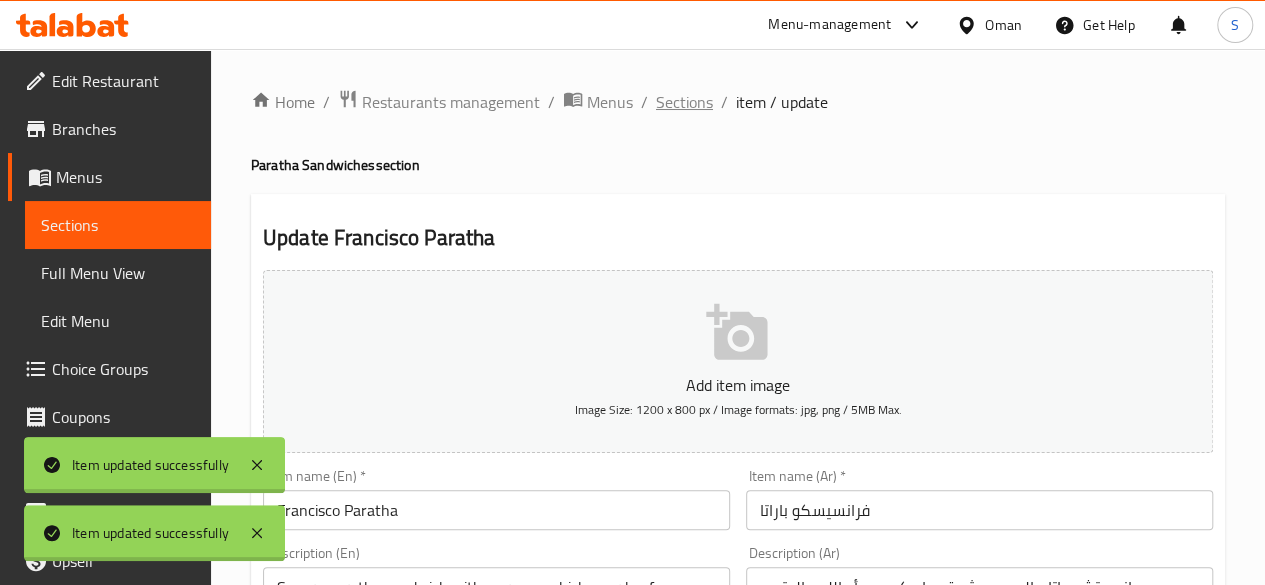 click on "Sections" at bounding box center (684, 102) 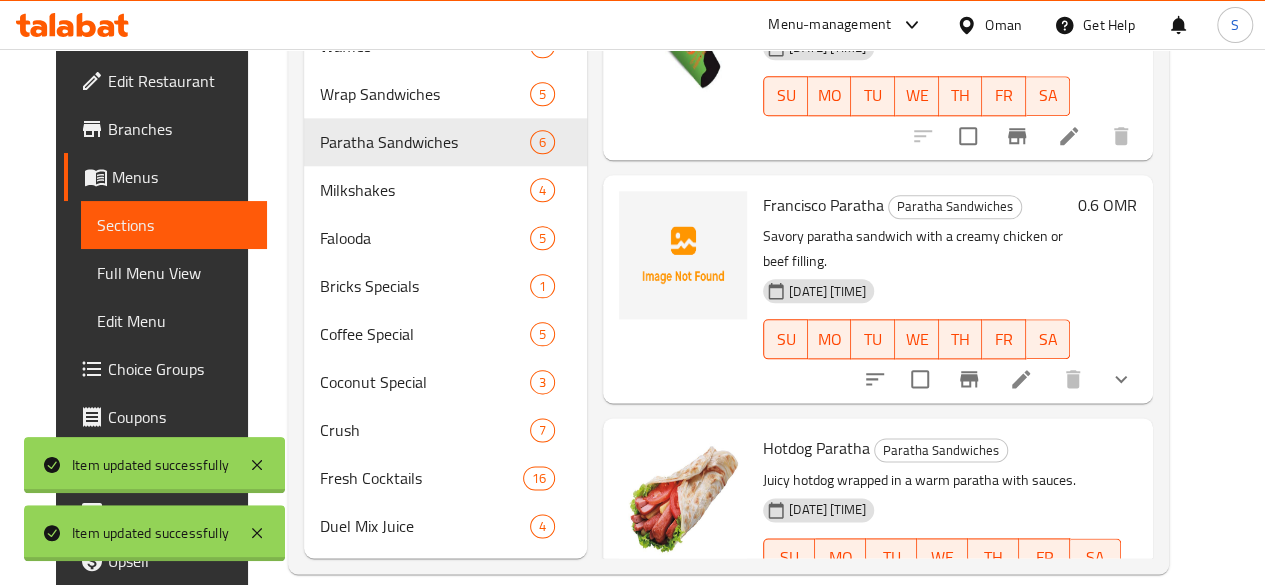 scroll, scrollTop: 1101, scrollLeft: 0, axis: vertical 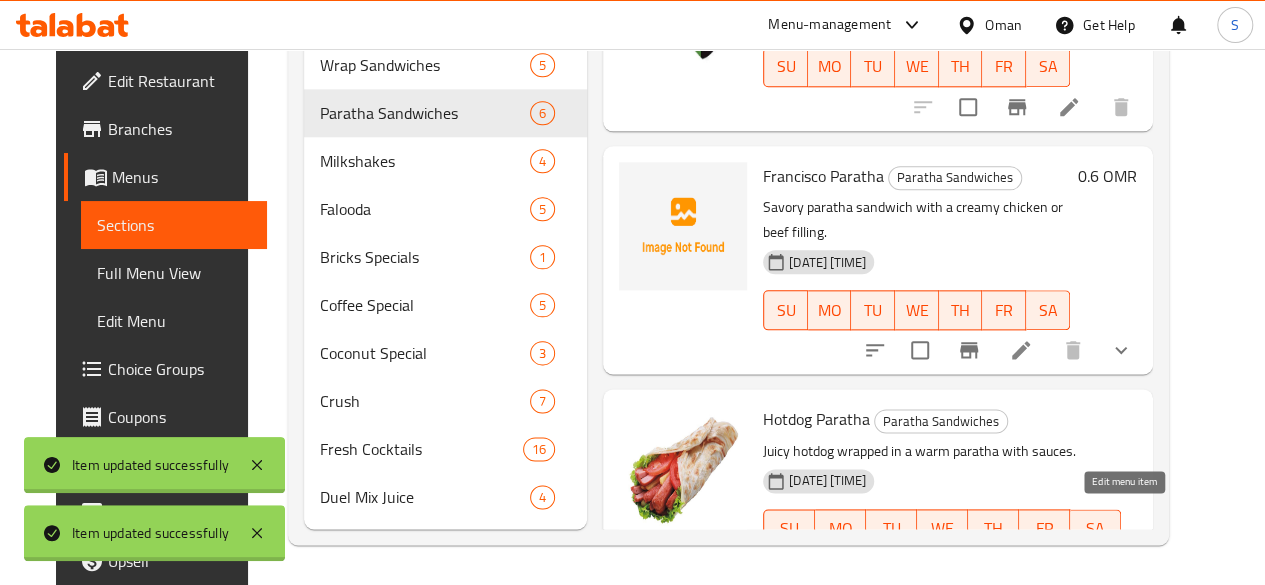 click 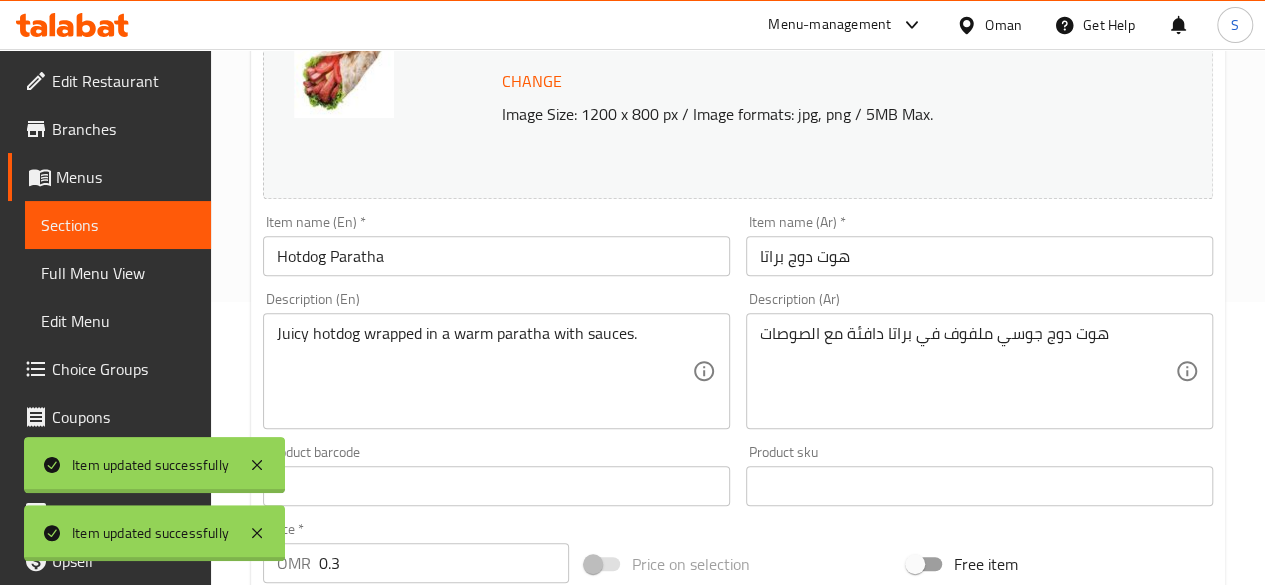 scroll, scrollTop: 286, scrollLeft: 0, axis: vertical 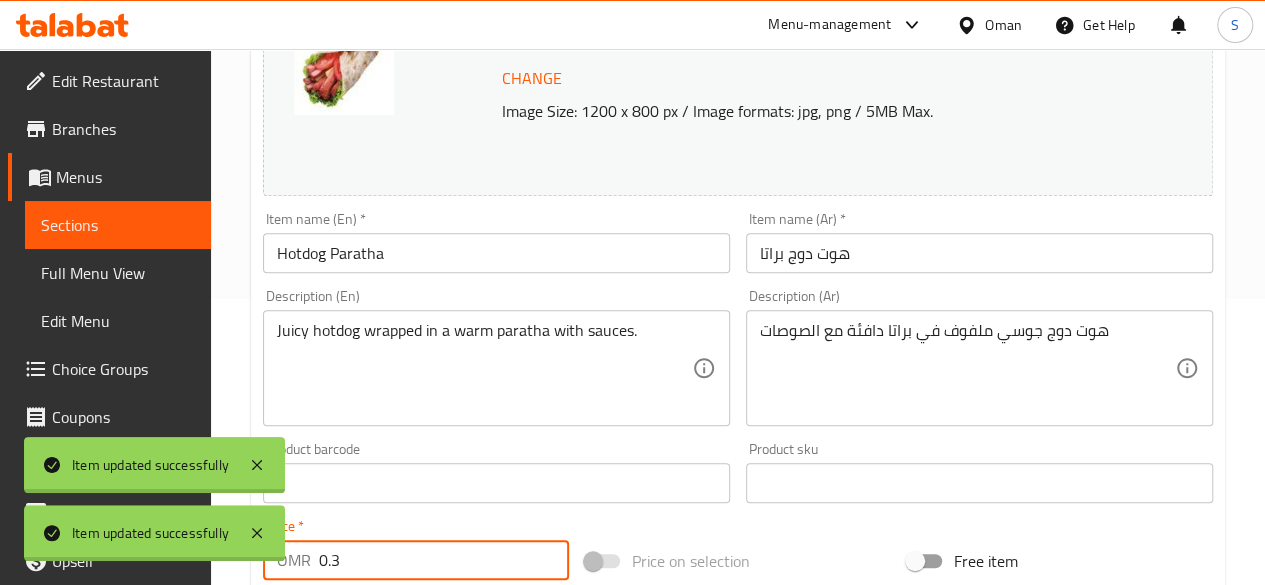 click on "0.3" at bounding box center (444, 560) 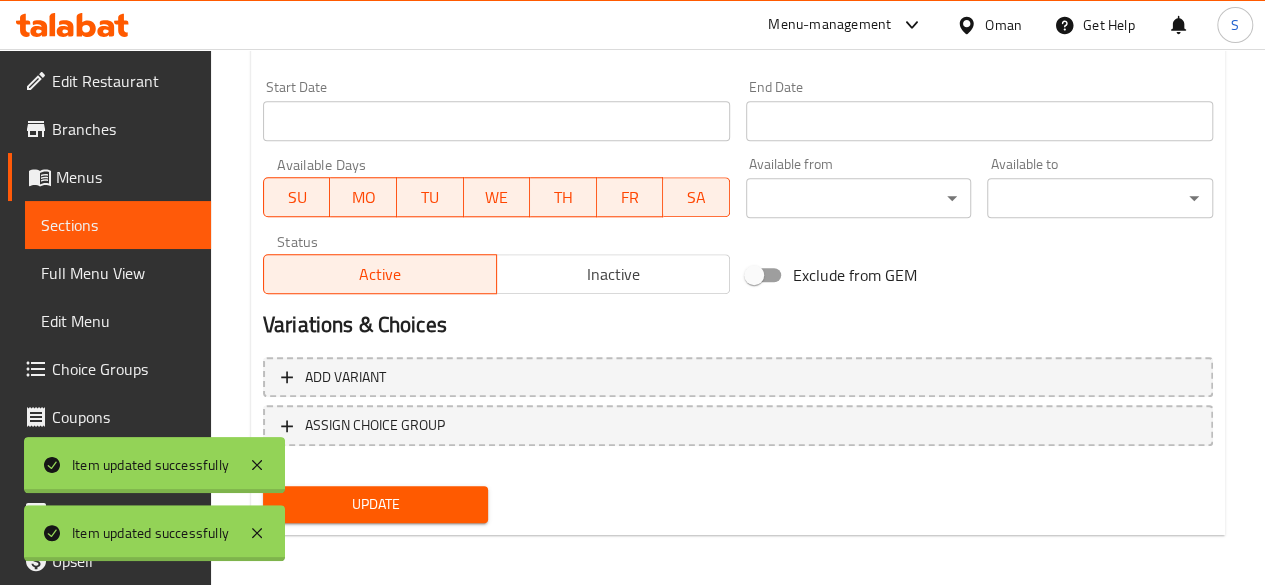 scroll, scrollTop: 857, scrollLeft: 0, axis: vertical 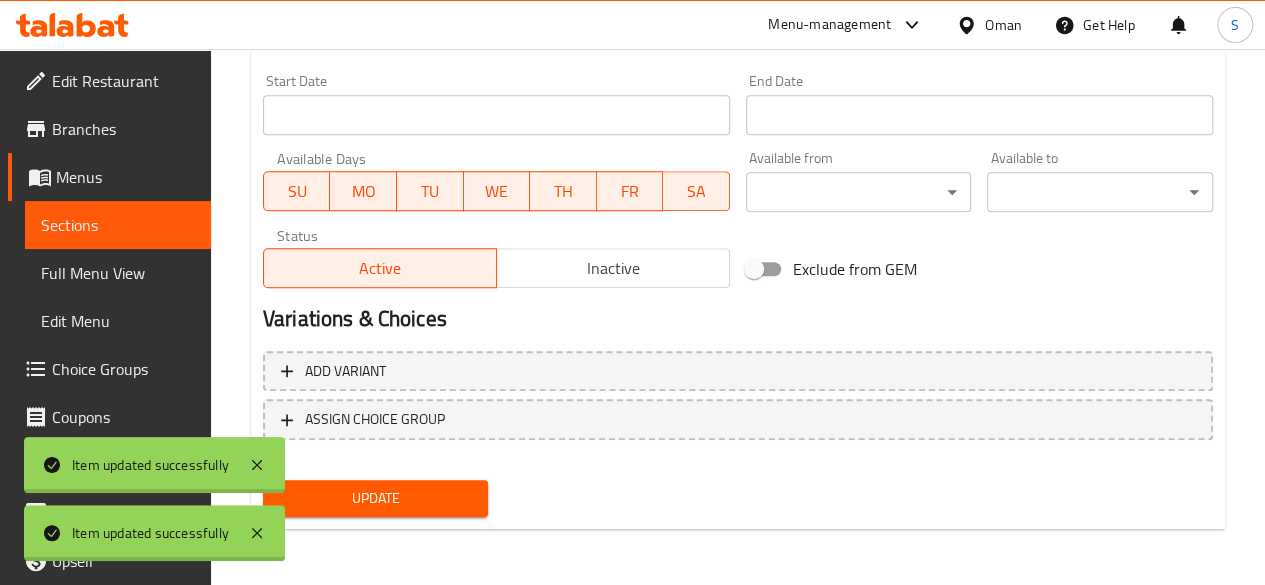type on "0.4" 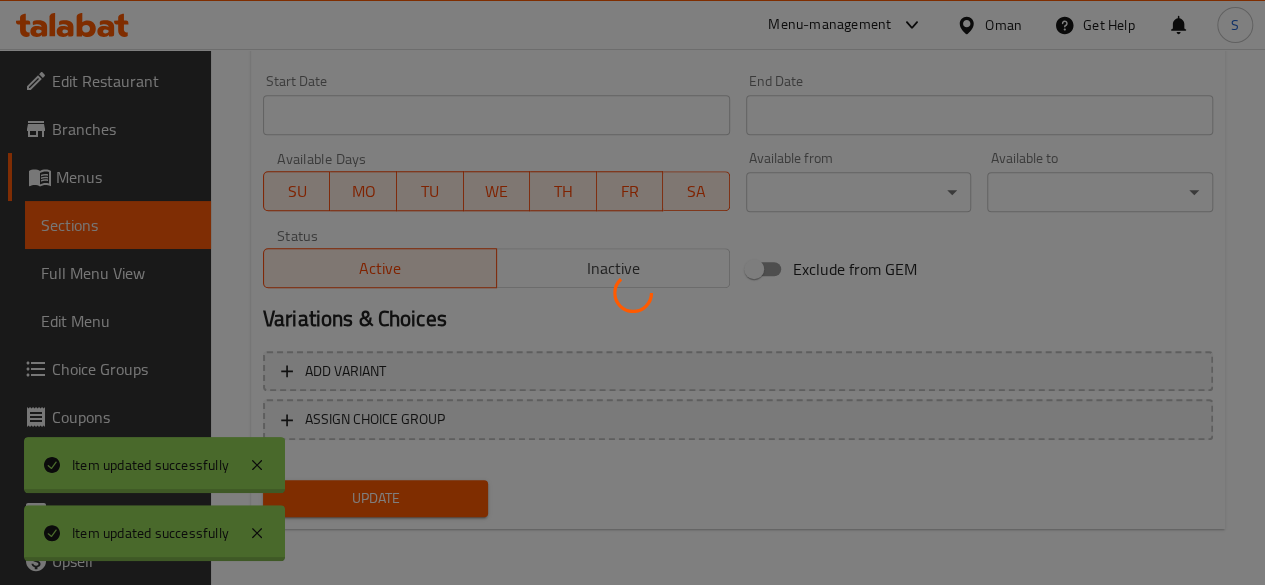 click at bounding box center [632, 292] 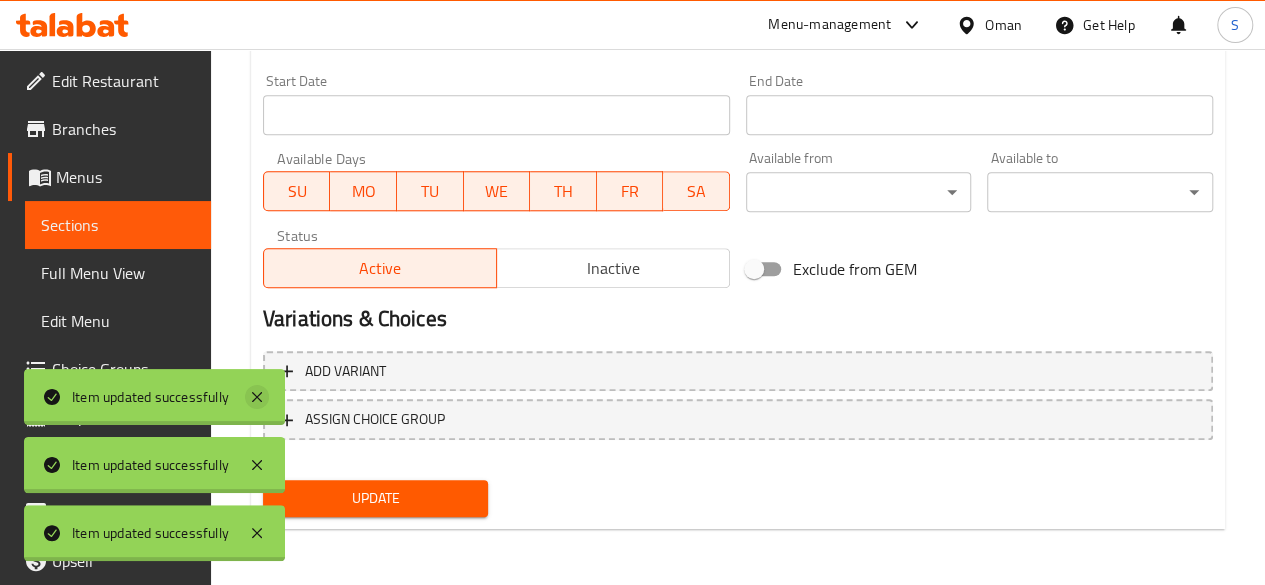 click 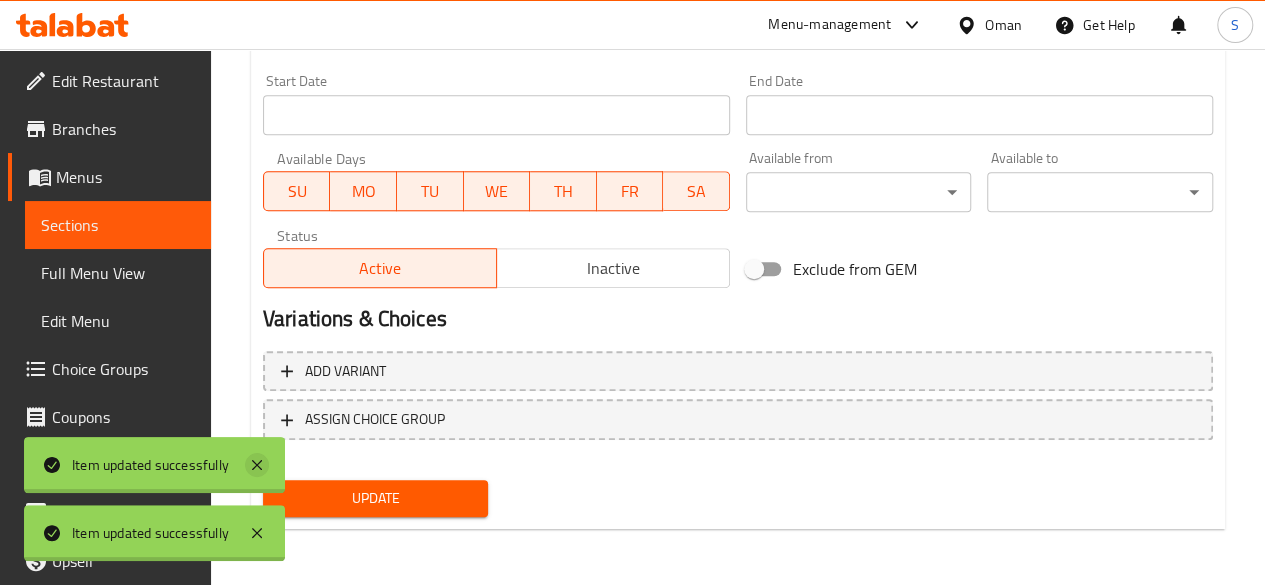 click 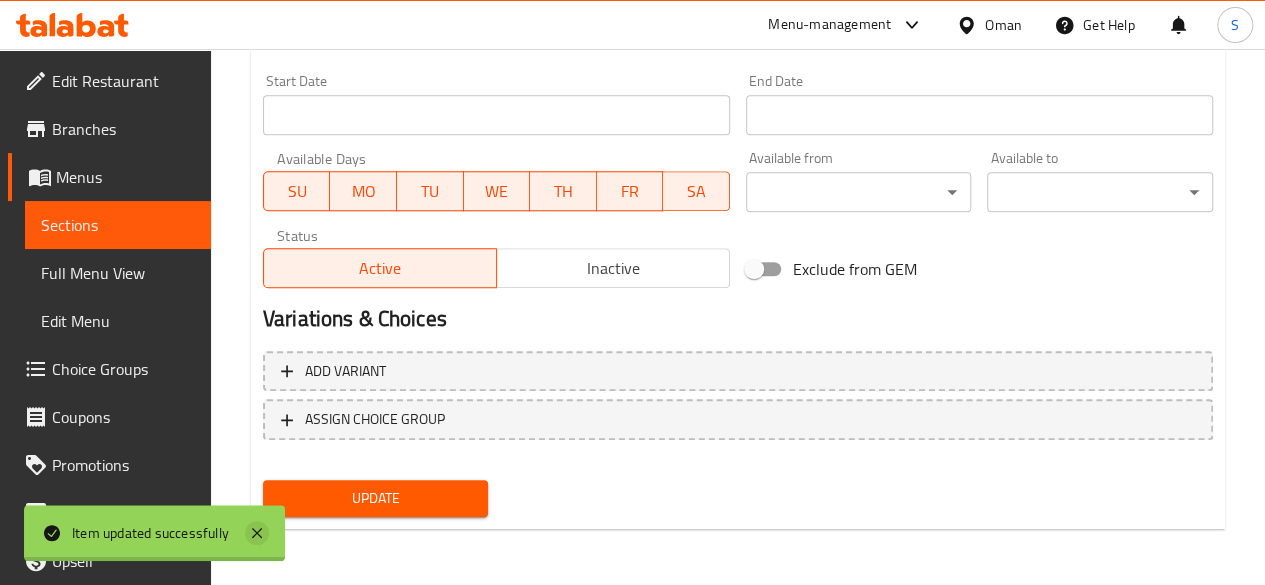click 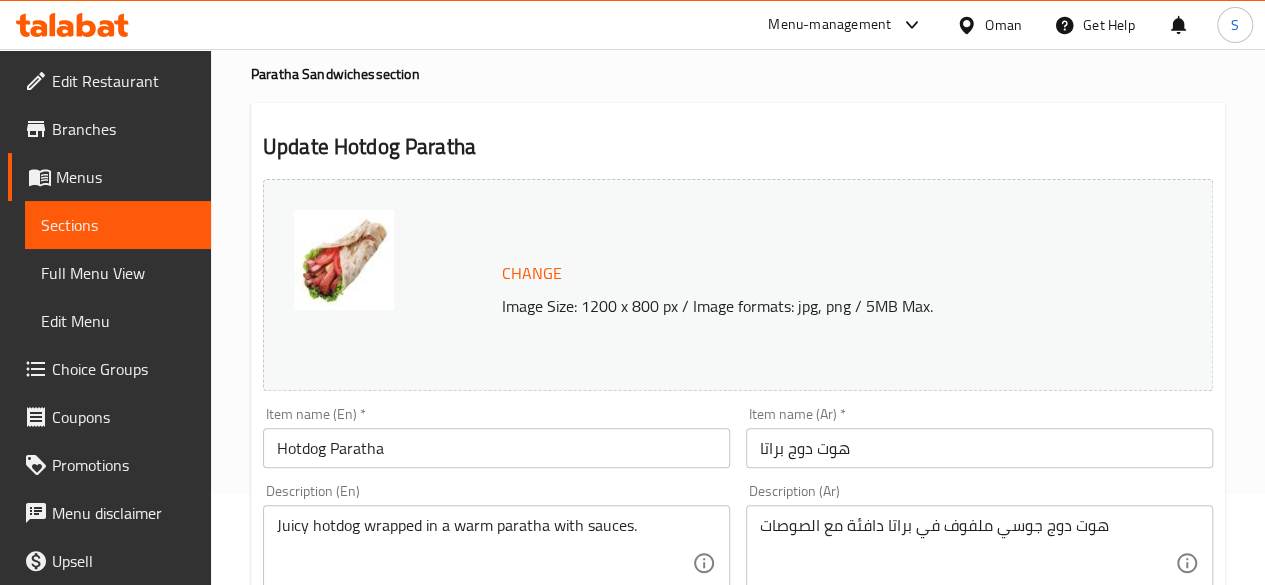 scroll, scrollTop: 0, scrollLeft: 0, axis: both 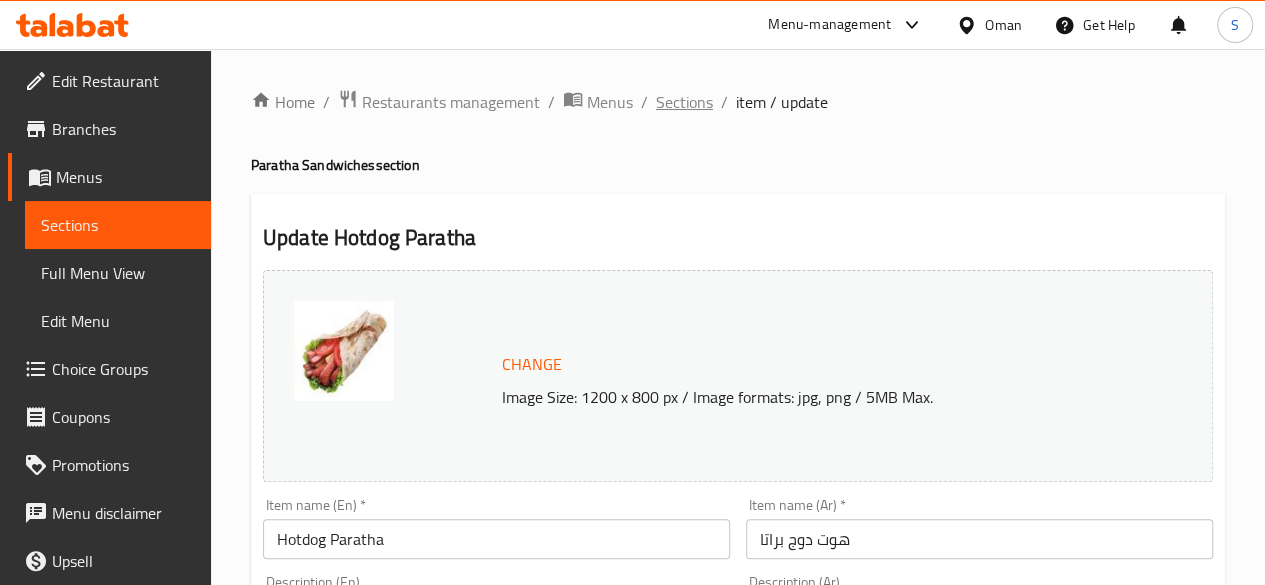 click on "Sections" at bounding box center (684, 102) 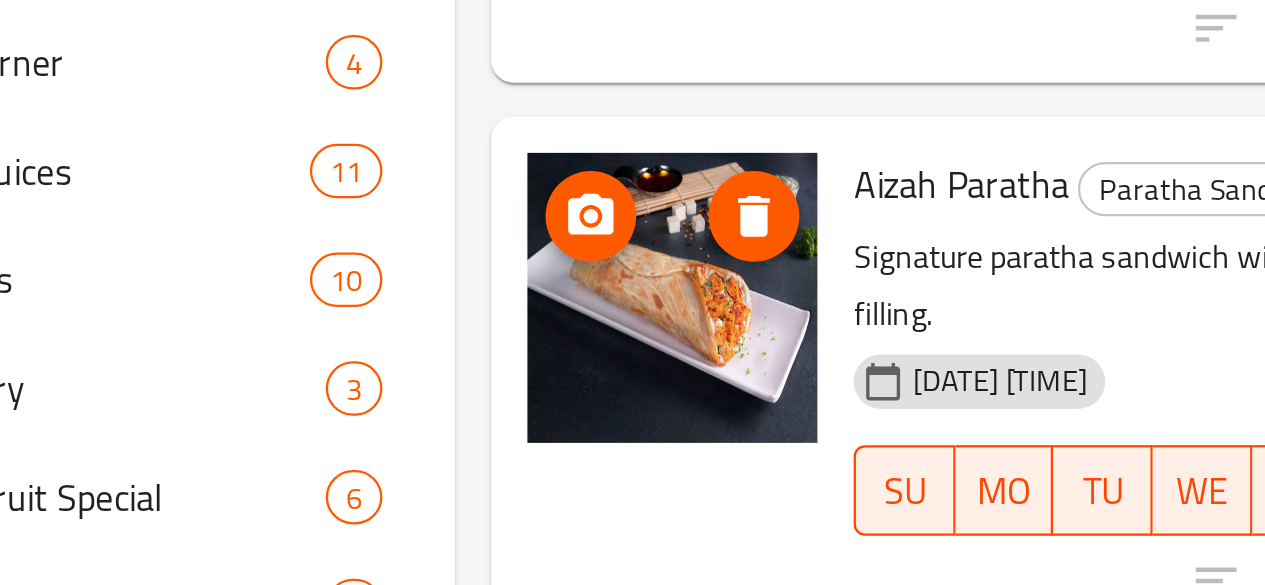 scroll, scrollTop: 237, scrollLeft: 0, axis: vertical 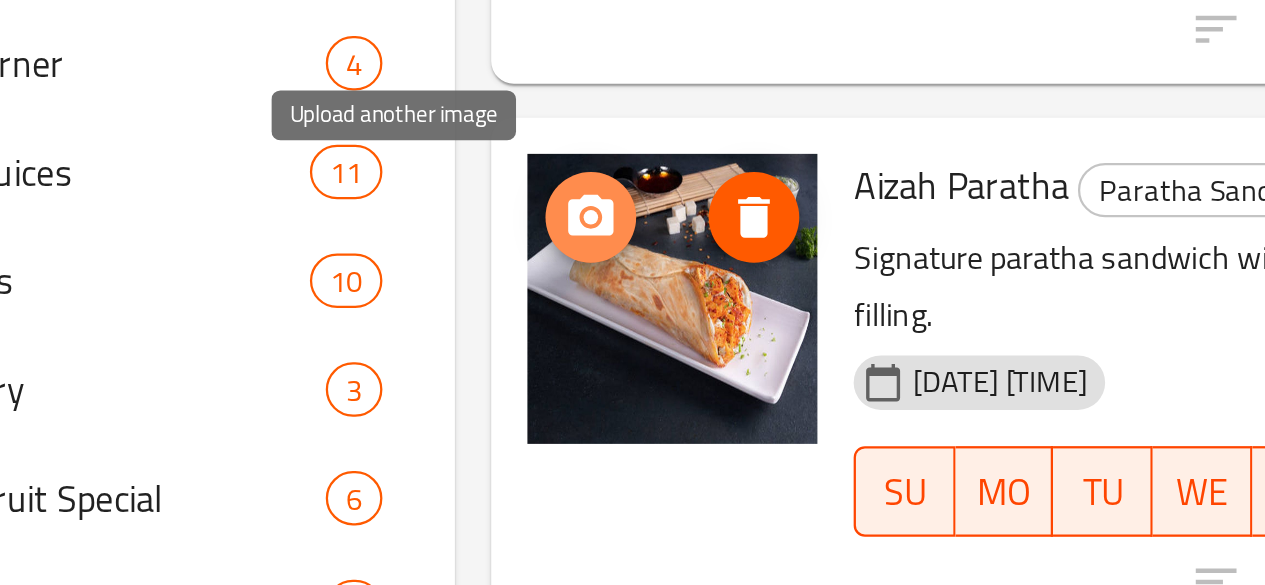 click 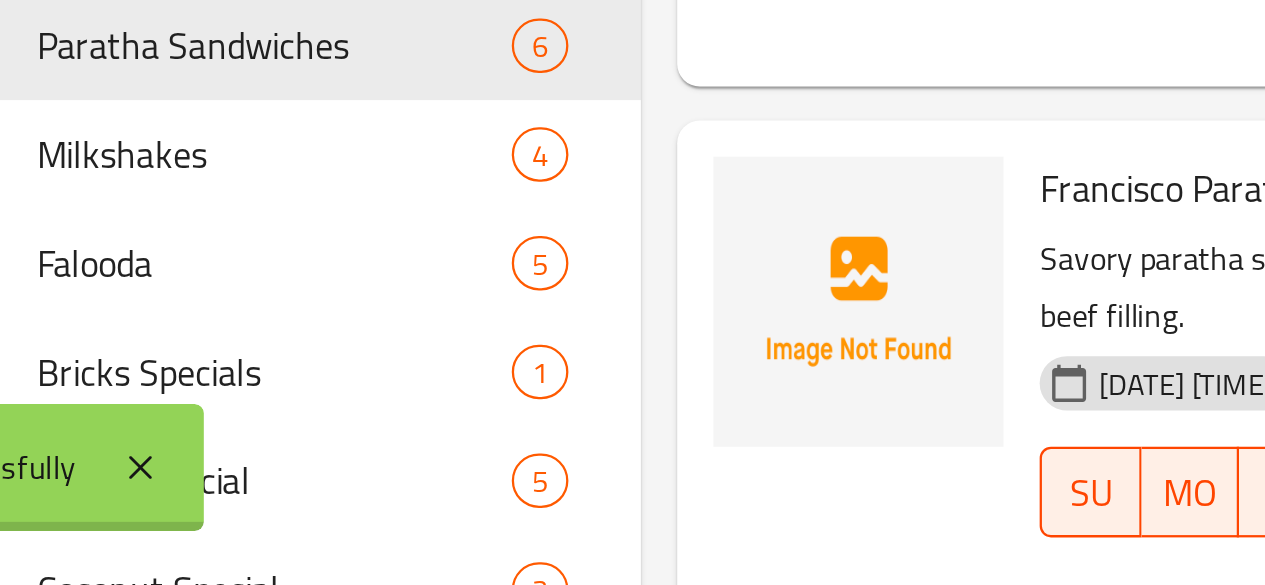 scroll, scrollTop: 839, scrollLeft: 0, axis: vertical 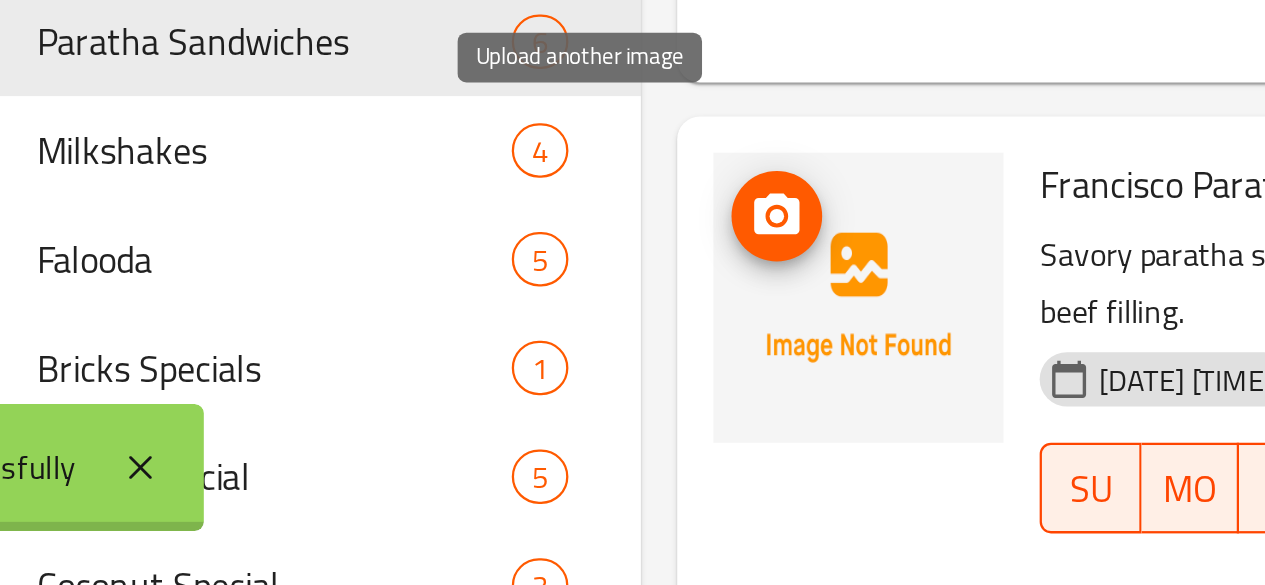 click 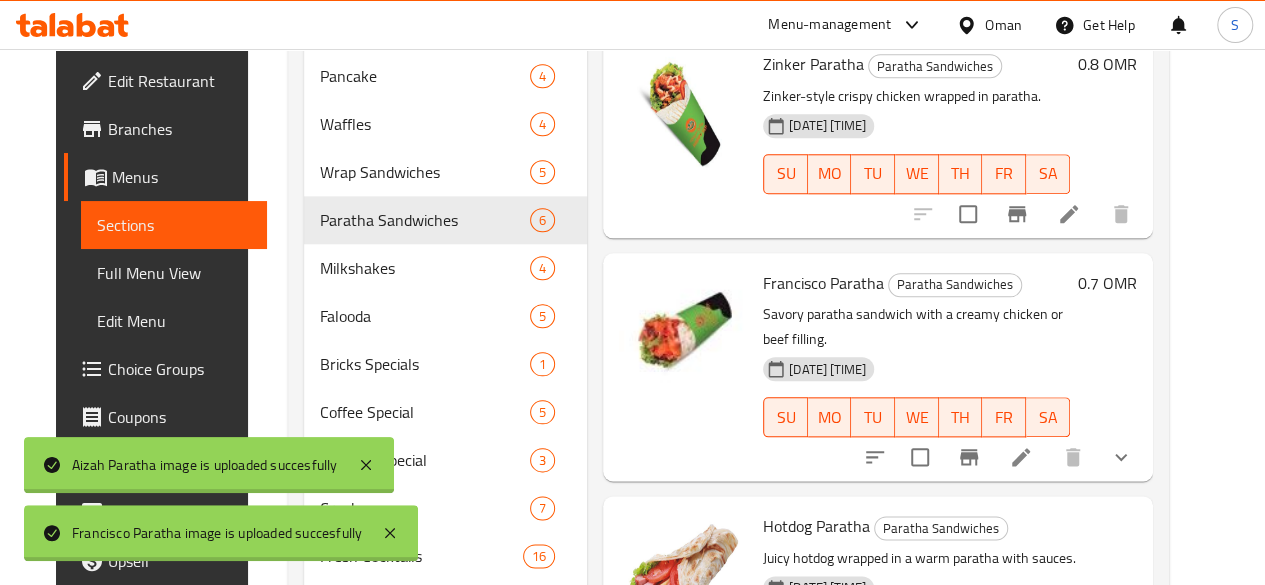 scroll, scrollTop: 1101, scrollLeft: 0, axis: vertical 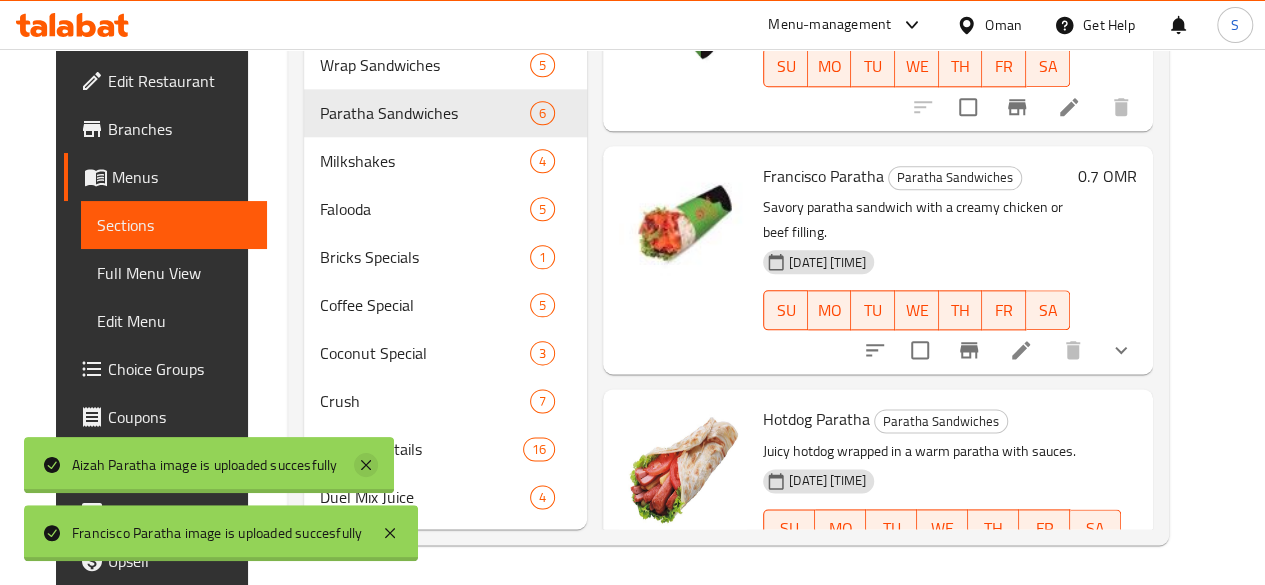 click 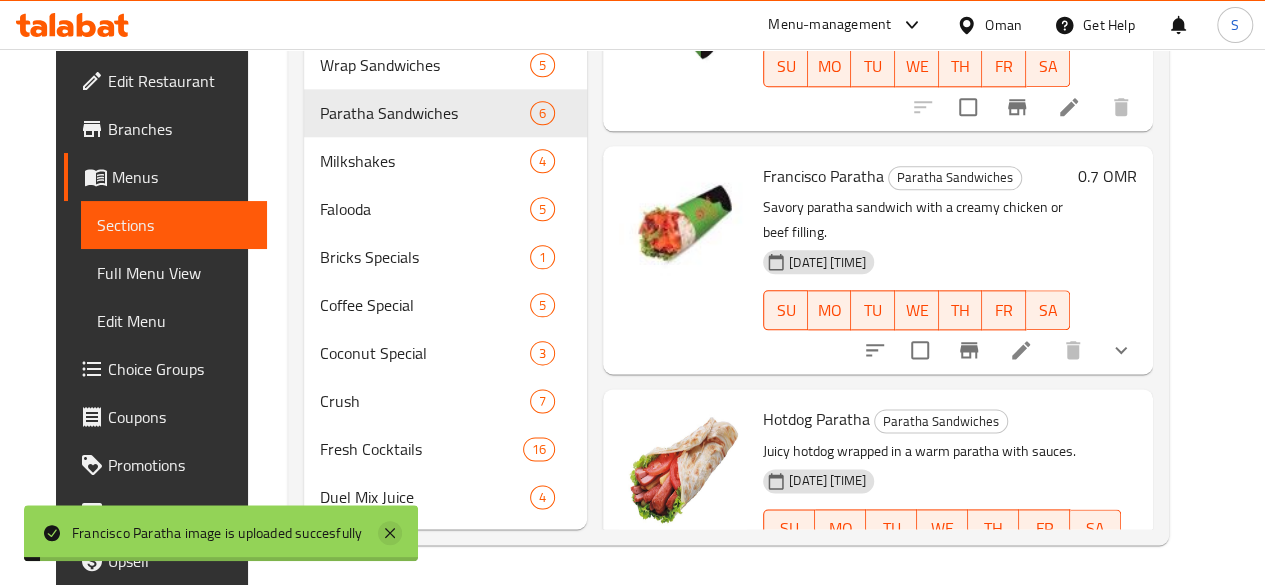 click 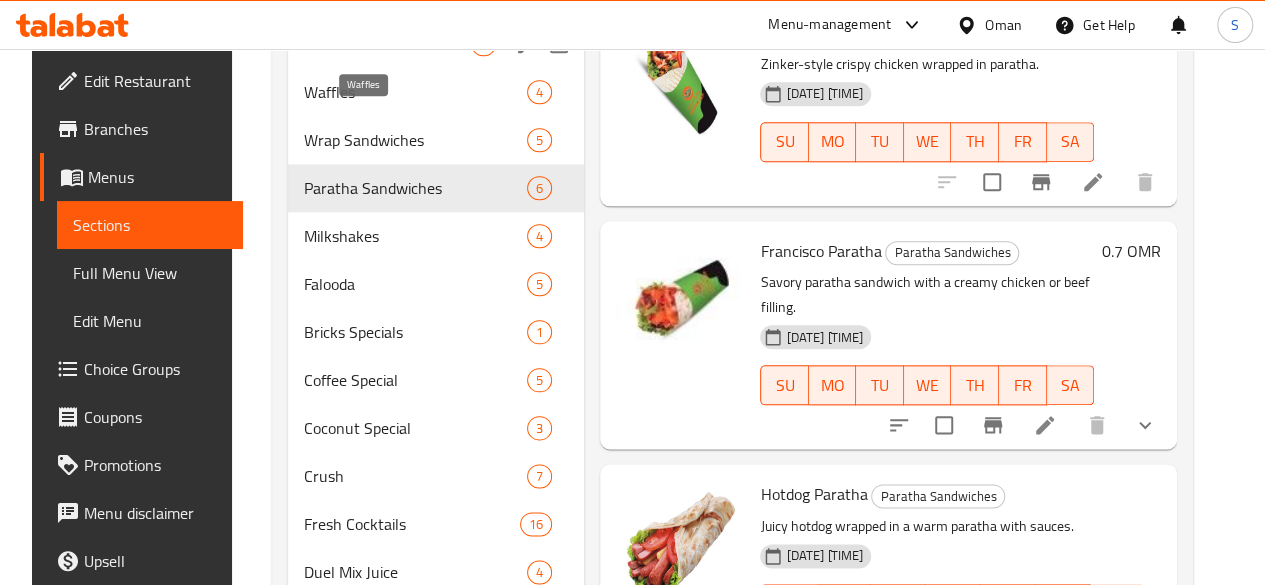 scroll, scrollTop: 845, scrollLeft: 0, axis: vertical 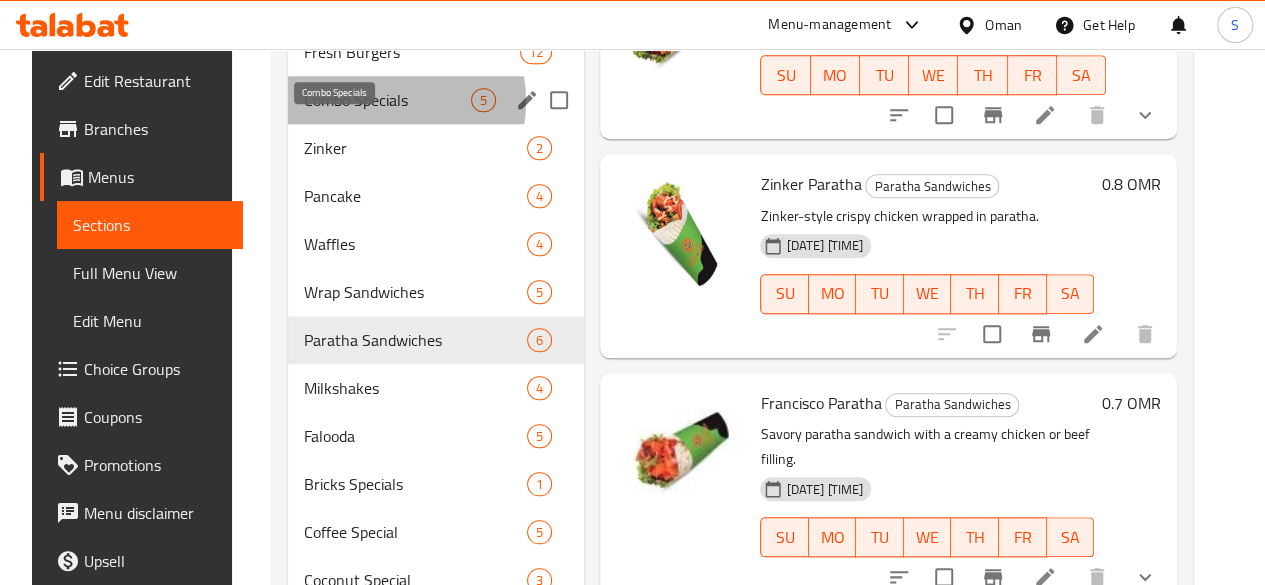 click on "Combo Specials" at bounding box center (387, 100) 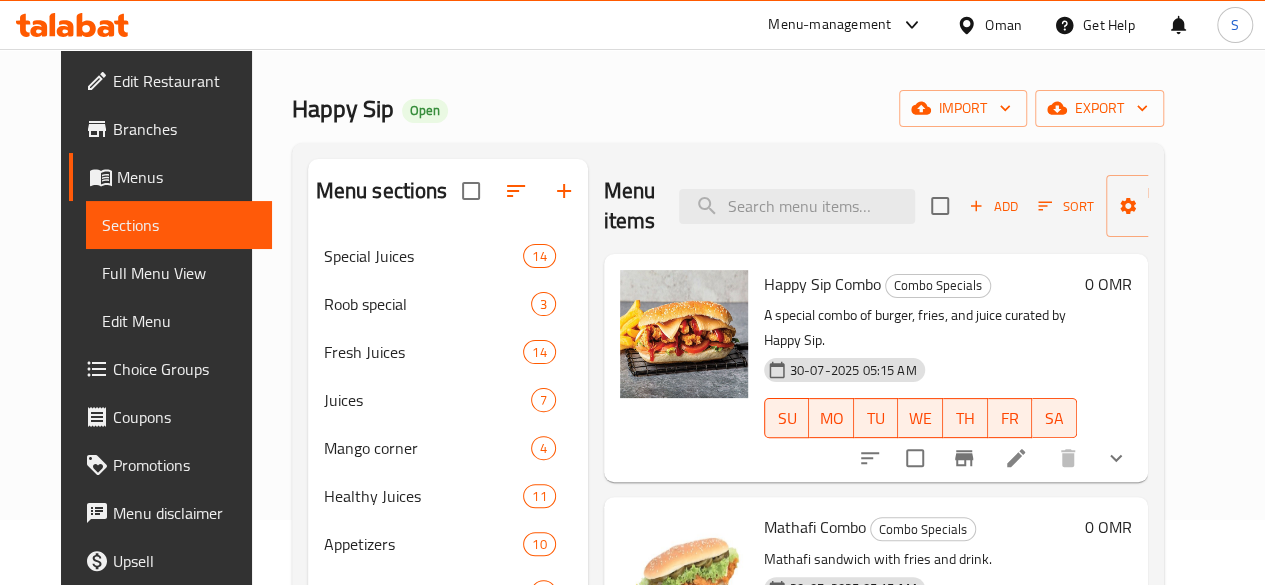 scroll, scrollTop: 63, scrollLeft: 0, axis: vertical 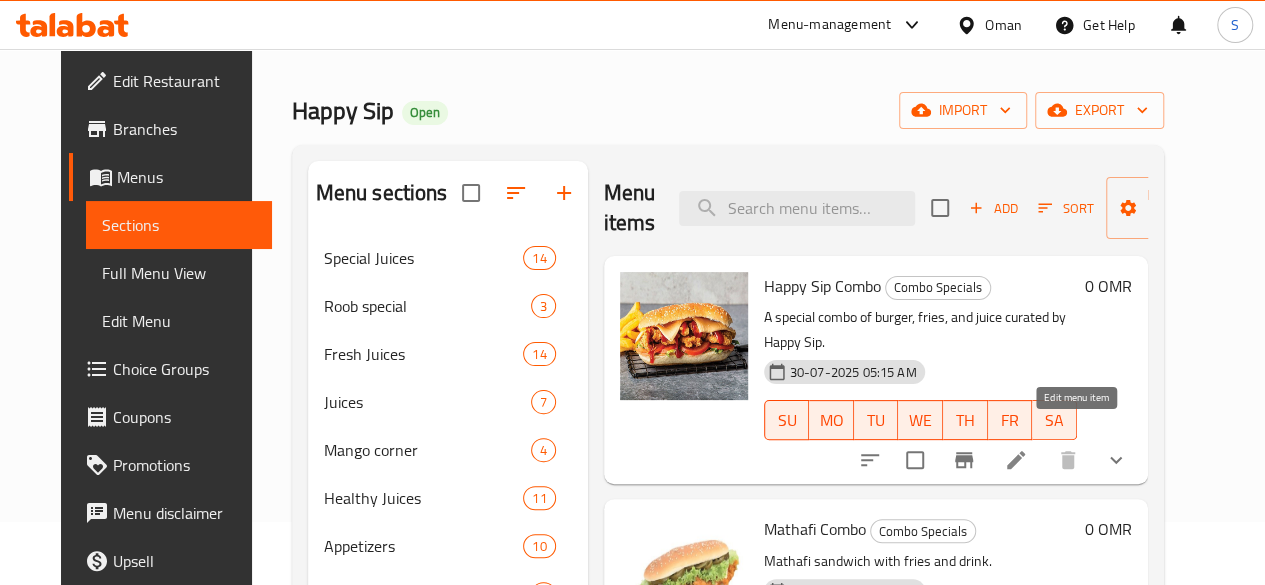 click 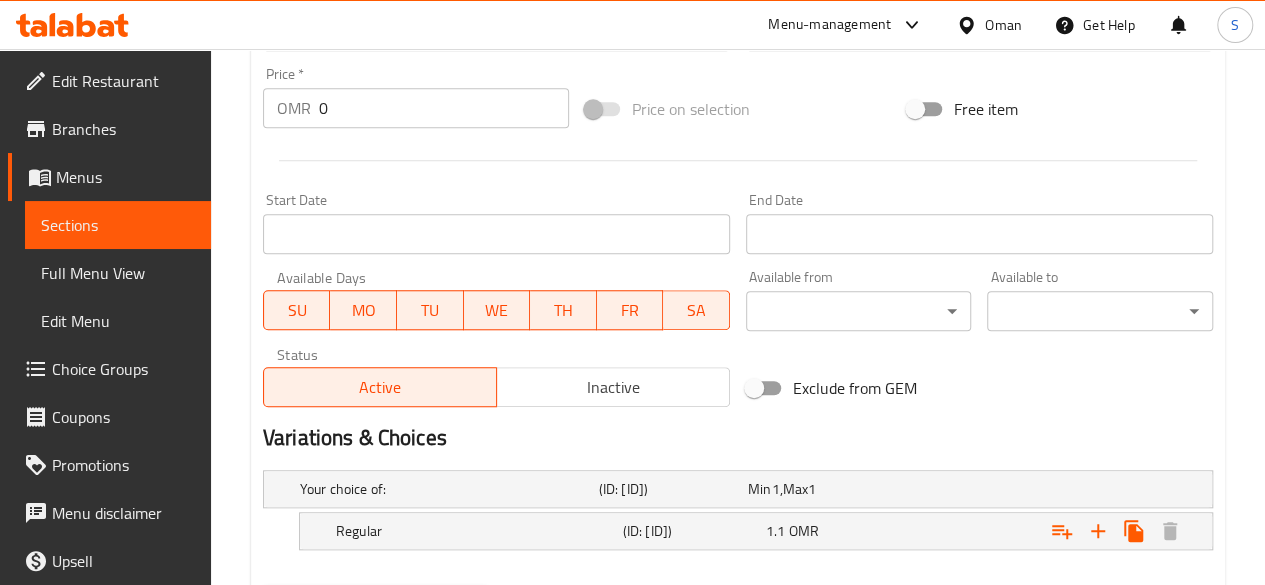 scroll, scrollTop: 842, scrollLeft: 0, axis: vertical 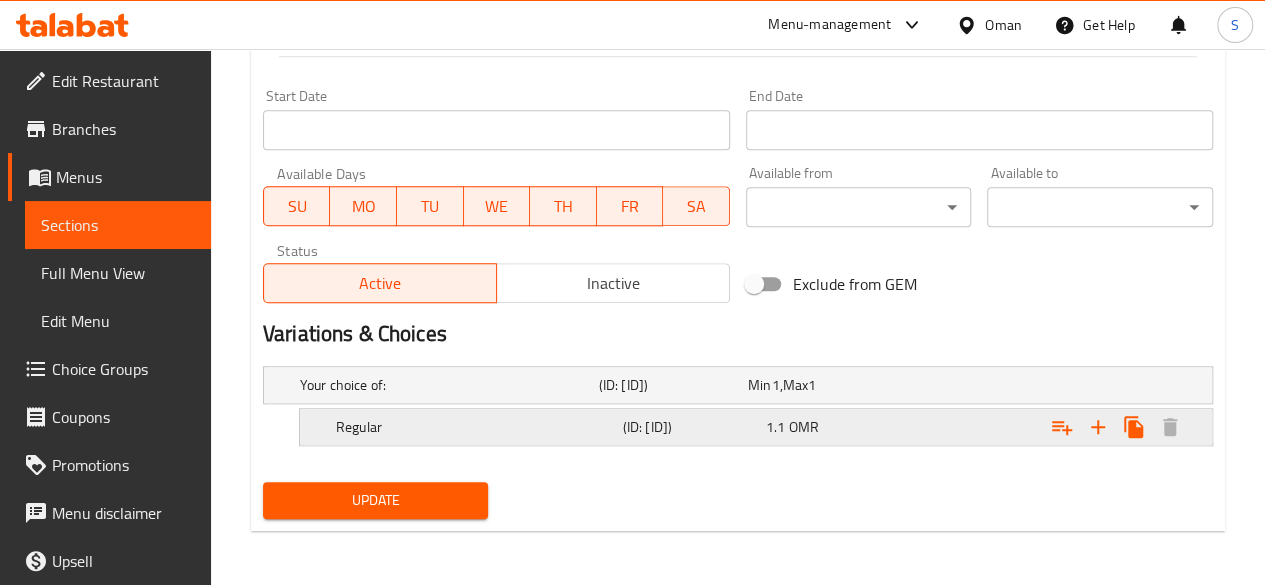 click on "Regular" at bounding box center (445, 385) 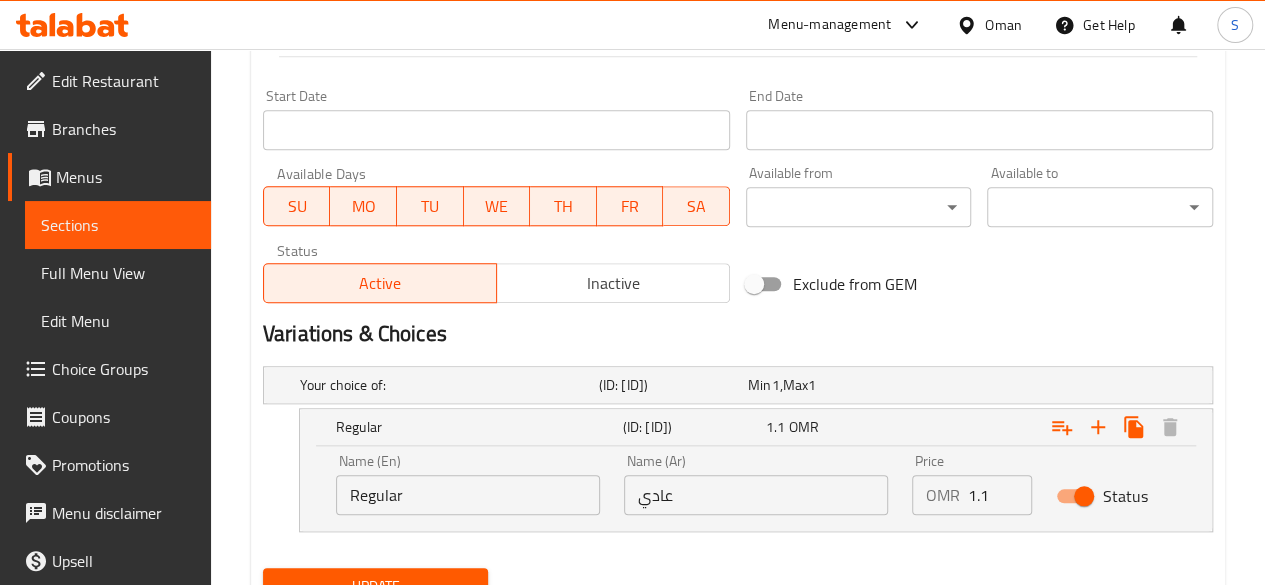 click on "1.1" at bounding box center (1000, 495) 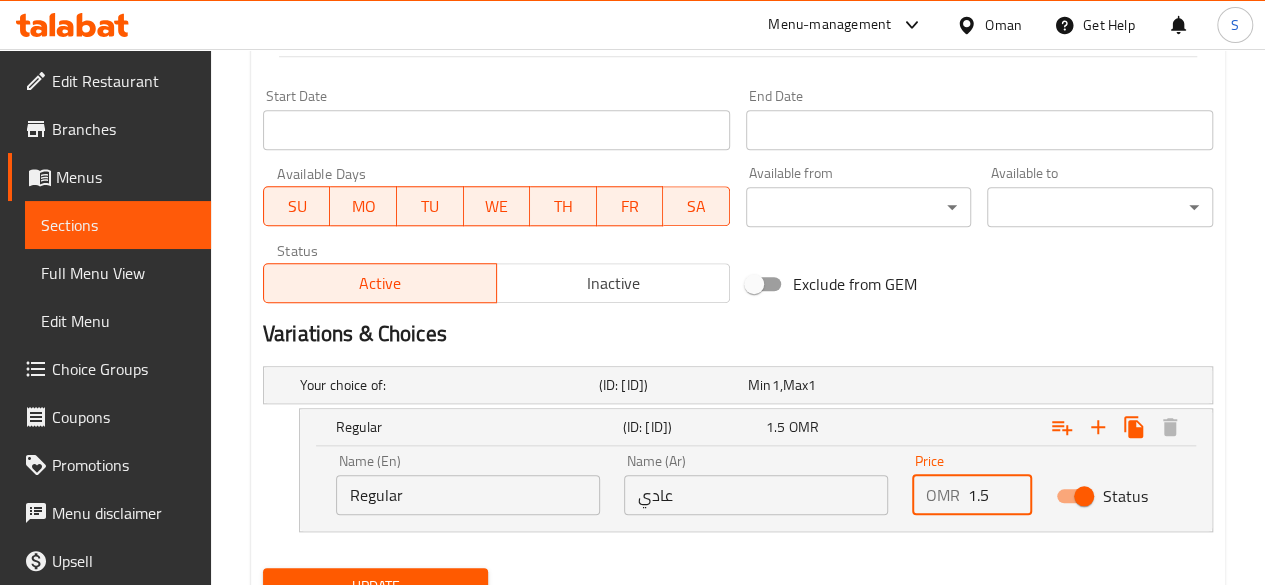 scroll, scrollTop: 914, scrollLeft: 0, axis: vertical 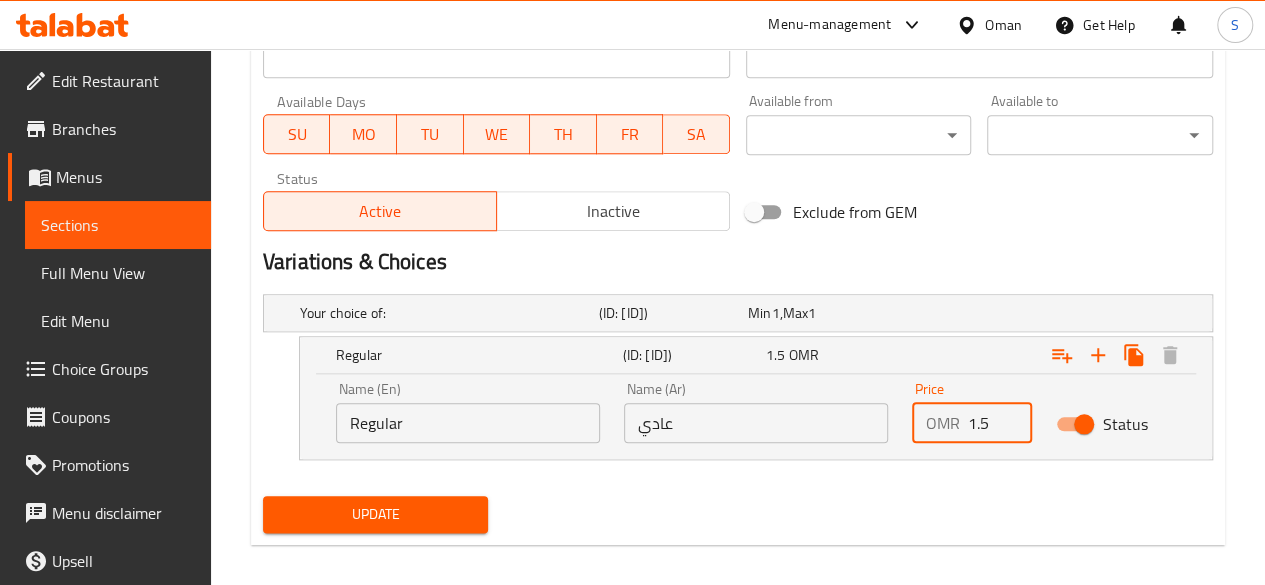 type on "1.5" 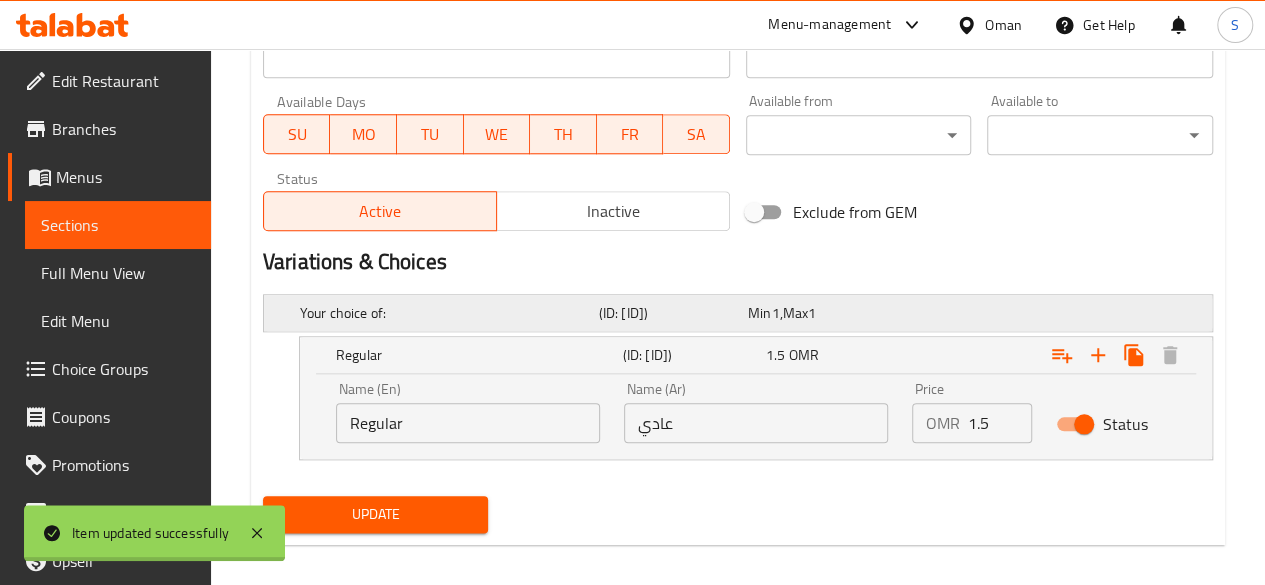 click at bounding box center [1042, 313] 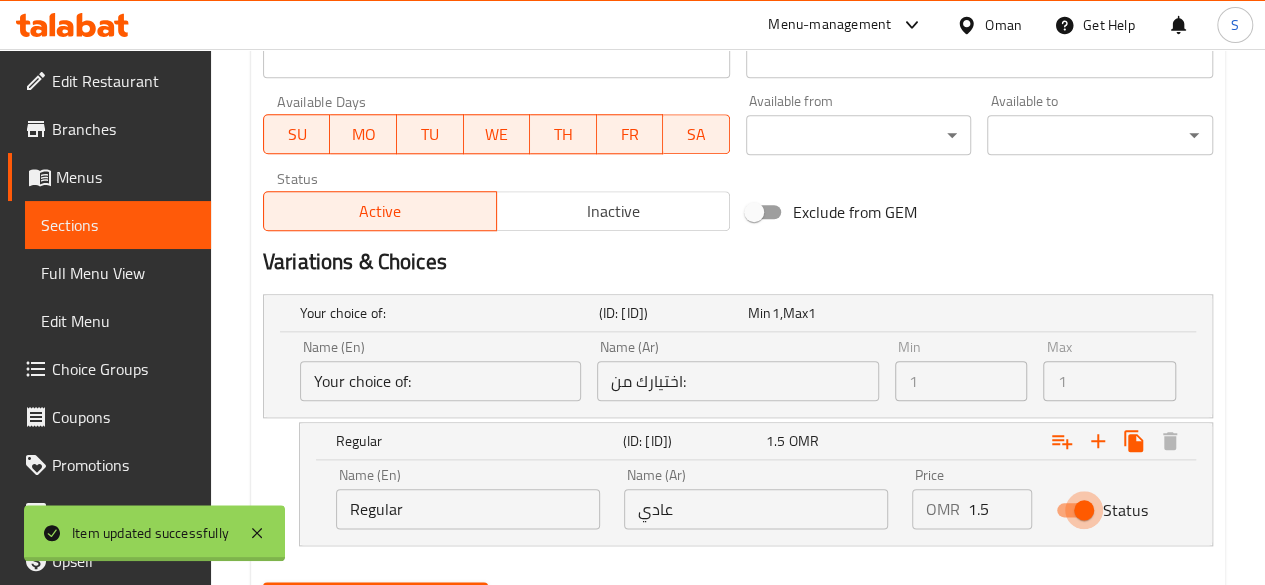 click on "Status" at bounding box center (1084, 510) 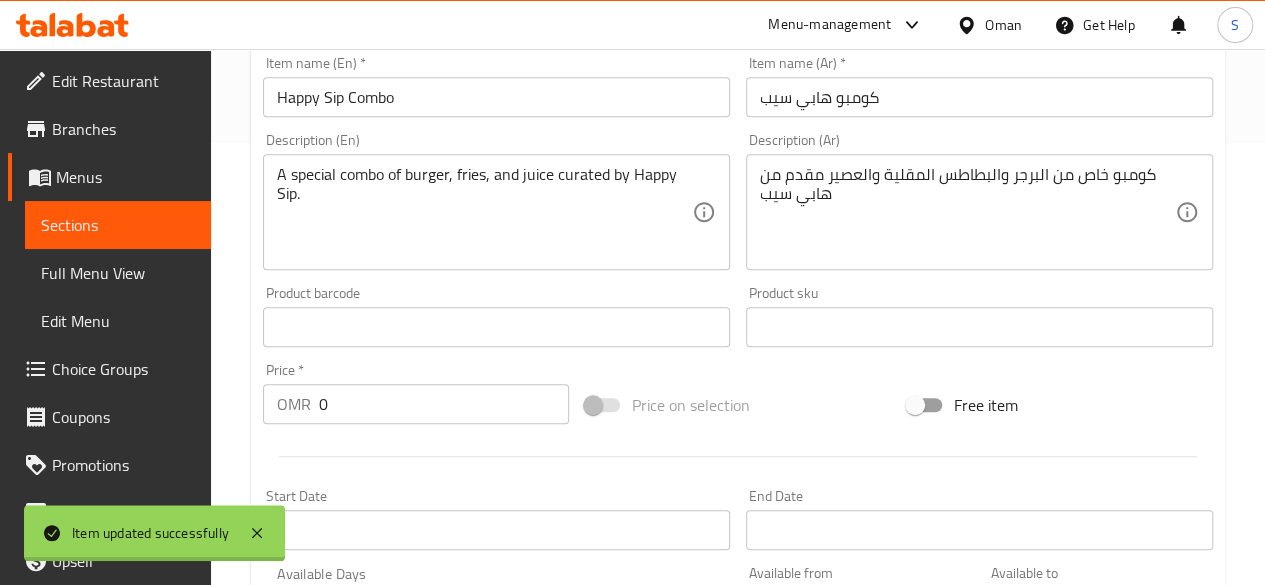 scroll, scrollTop: 429, scrollLeft: 0, axis: vertical 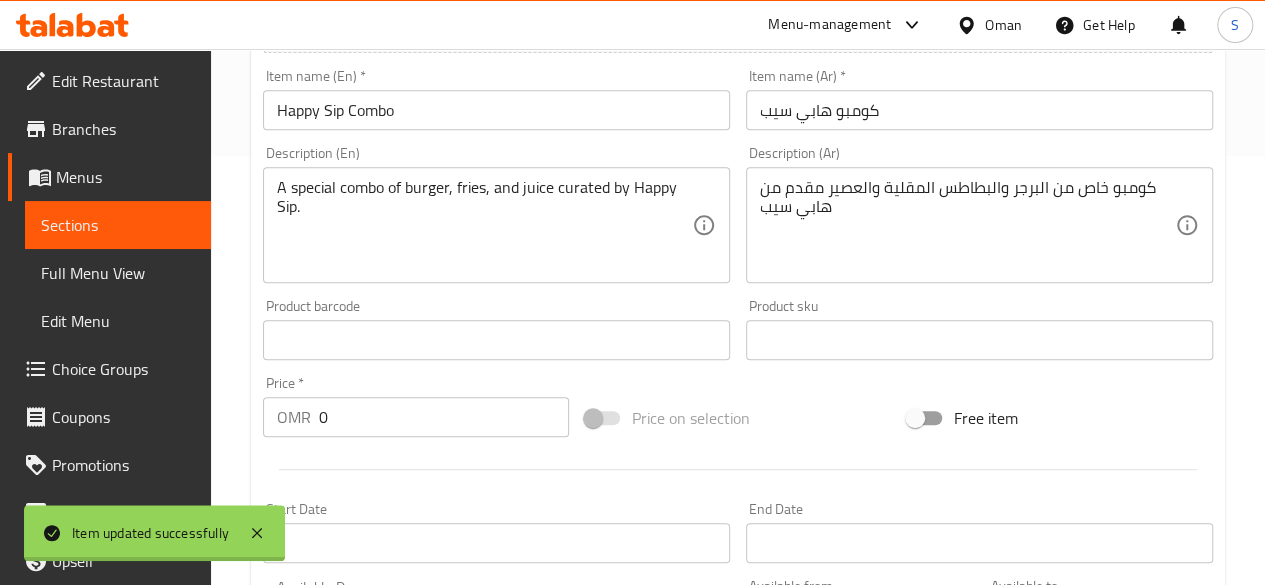 click on "Price   * OMR 0 Price  *" at bounding box center (416, 406) 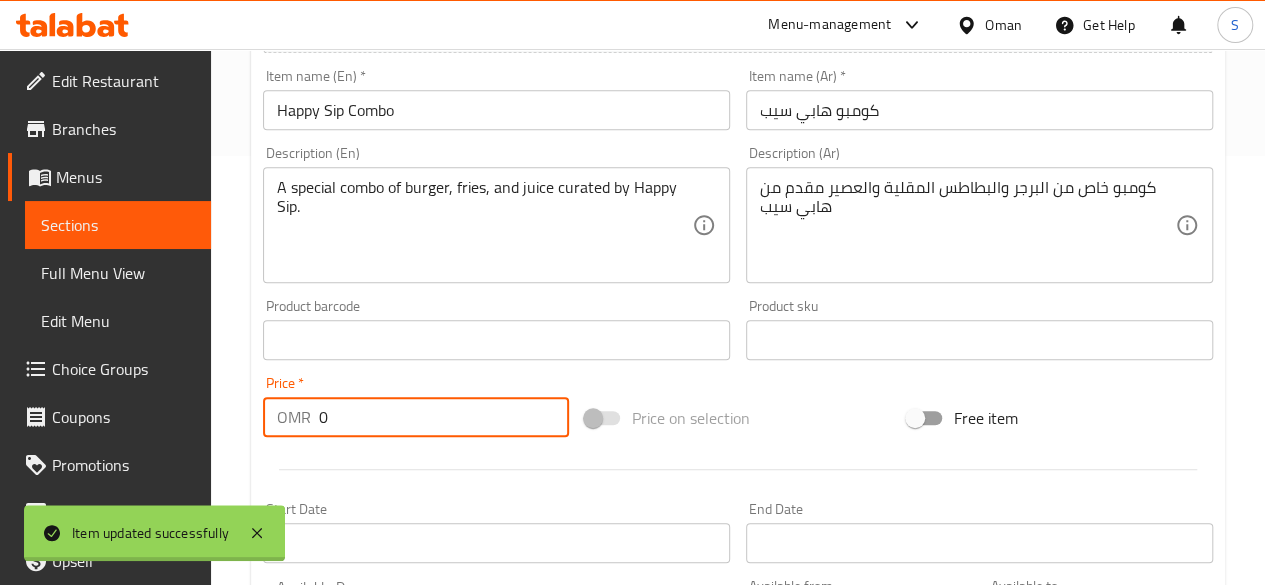 drag, startPoint x: 417, startPoint y: 429, endPoint x: 146, endPoint y: 438, distance: 271.1494 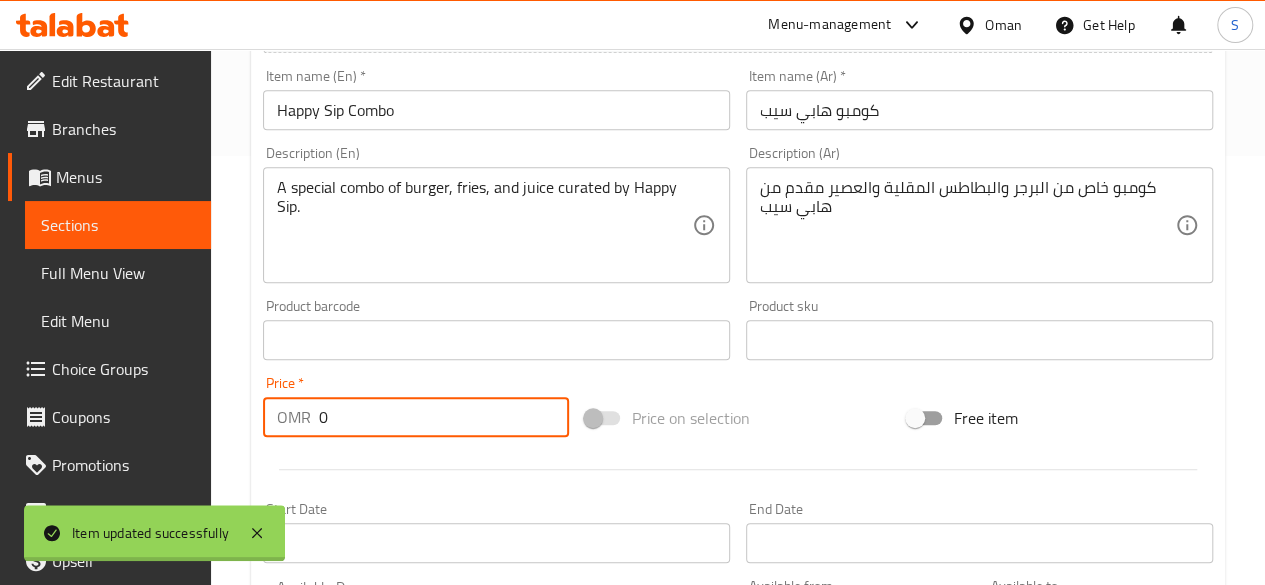 click on "Edit Restaurant   Branches   Menus   Sections   Full Menu View   Edit Menu   Choice Groups   Coupons   Promotions   Menu disclaimer   Upsell   Coverage Report   Grocery Checklist  Version:    1.0.0  Get support on:    Support.OpsPlatform Home / Restaurants management / Menus / Sections / item / update Combo Specials  section Update Happy Sip Combo Change Image Size: 1200 x 800 px / Image formats: jpg, png / 5MB Max. Item name (En)   * Happy Sip Combo Item name (En)  * Item name (Ar)   * كومبو هابي سيب Item name (Ar)  * Description (En) A special combo of burger, fries, and juice curated by Happy Sip. Description (En) Description (Ar) كومبو خاص من البرجر والبطاطس المقلية والعصير مقدم من هابي سيب  Description (Ar) Product barcode Product barcode Product sku Product sku Price   * OMR 0 Price  * Price on selection Free item Start Date Start Date End Date End Date Available Days SU MO TU WE TH FR SA Available from ​ ​ Available to ​ 1" at bounding box center (632, 396) 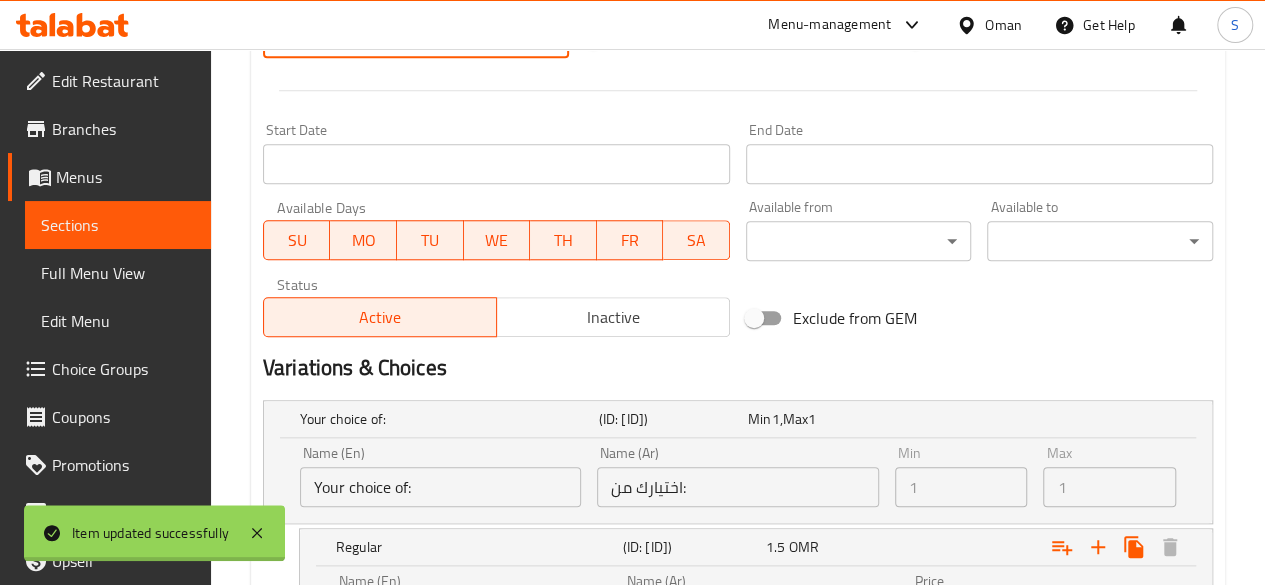 scroll, scrollTop: 1014, scrollLeft: 0, axis: vertical 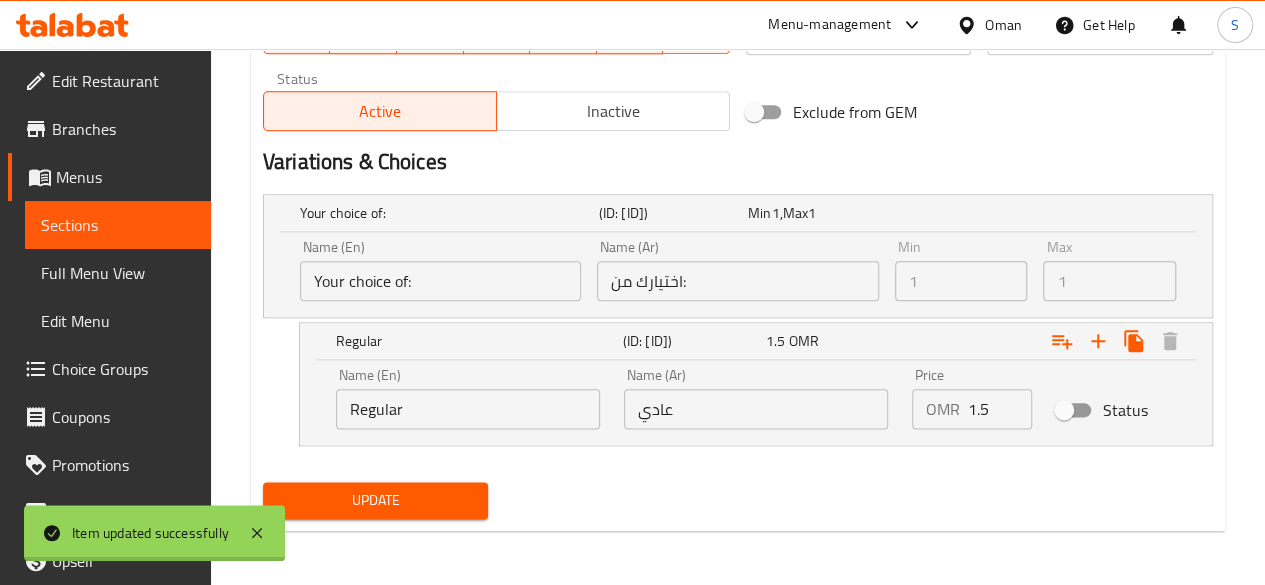 type on "1.5" 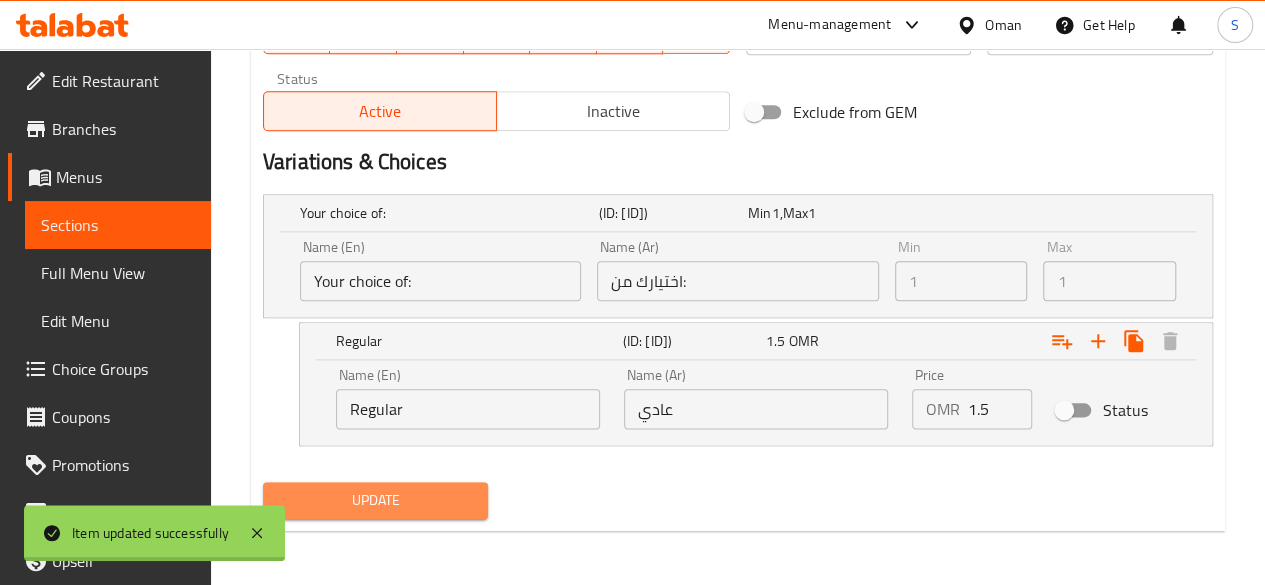 click on "Update" at bounding box center (376, 500) 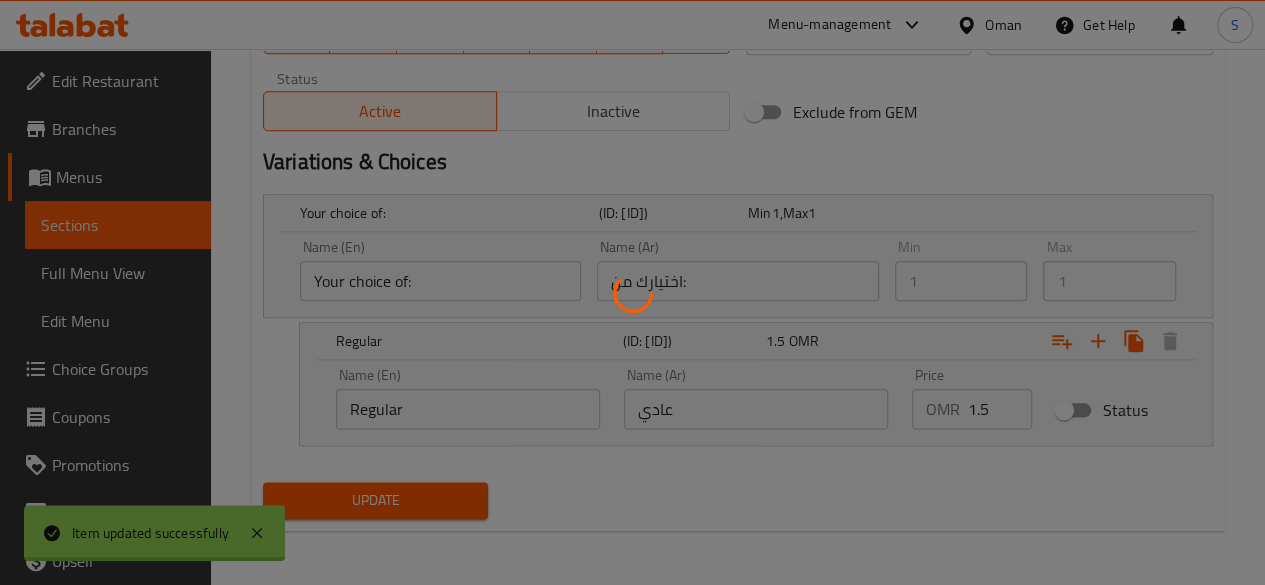 click at bounding box center (632, 292) 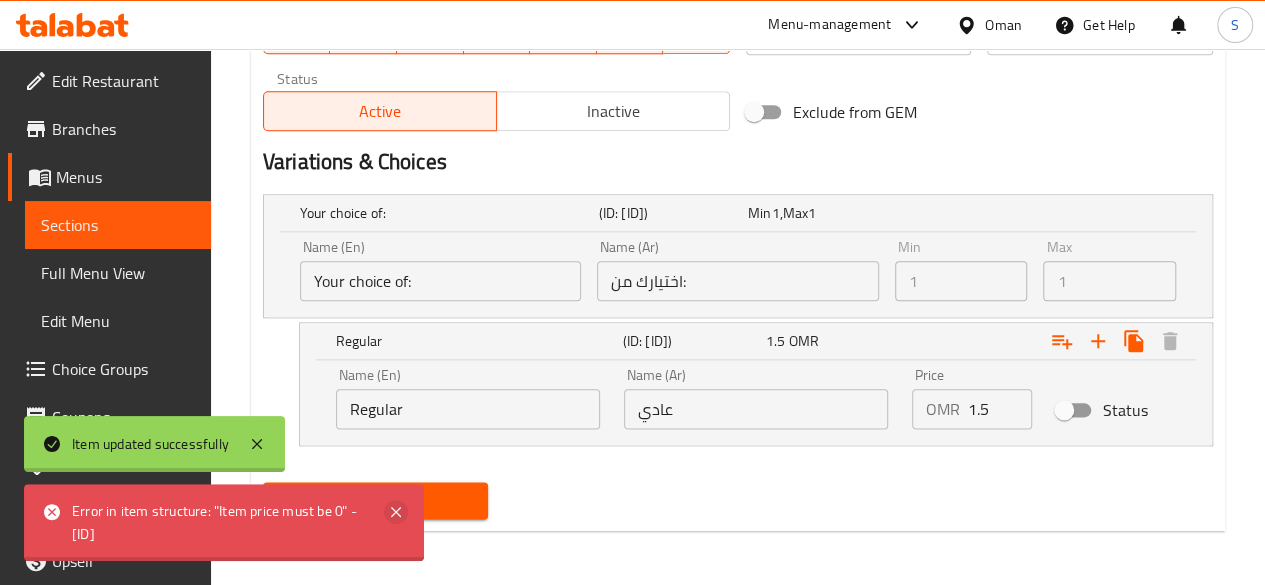 click 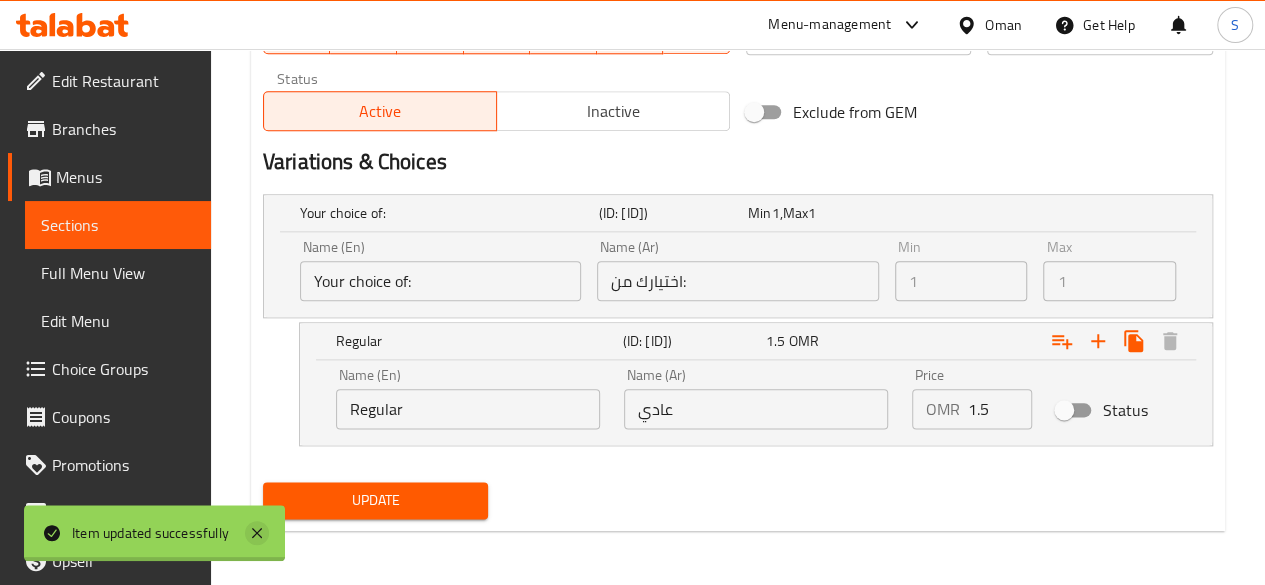 click 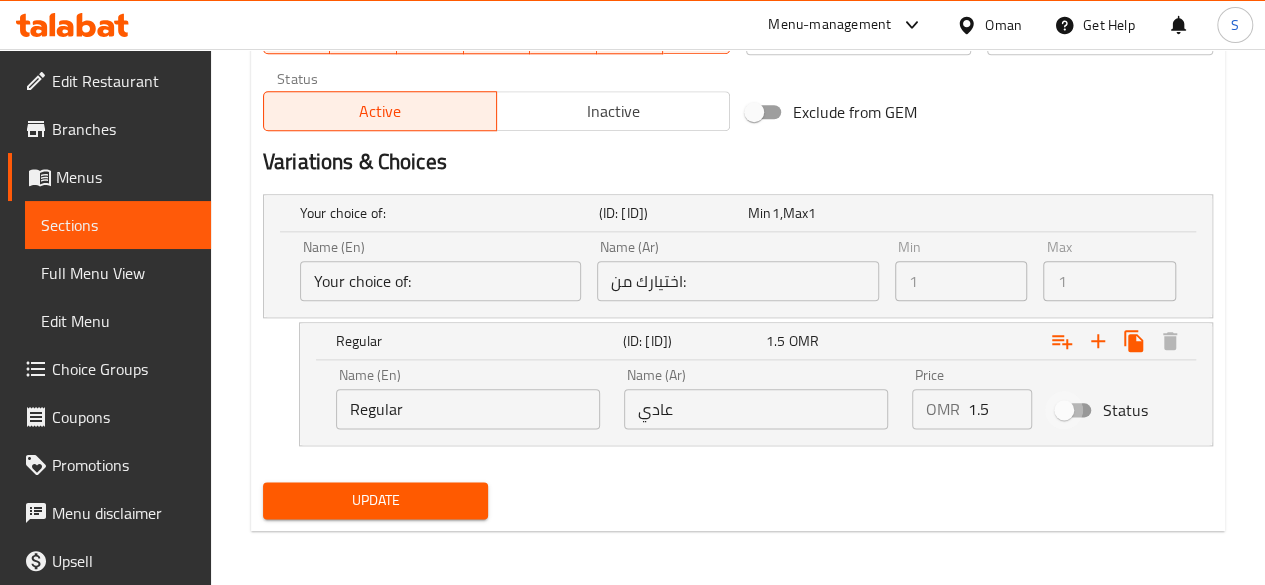 click on "Status" at bounding box center [1064, 410] 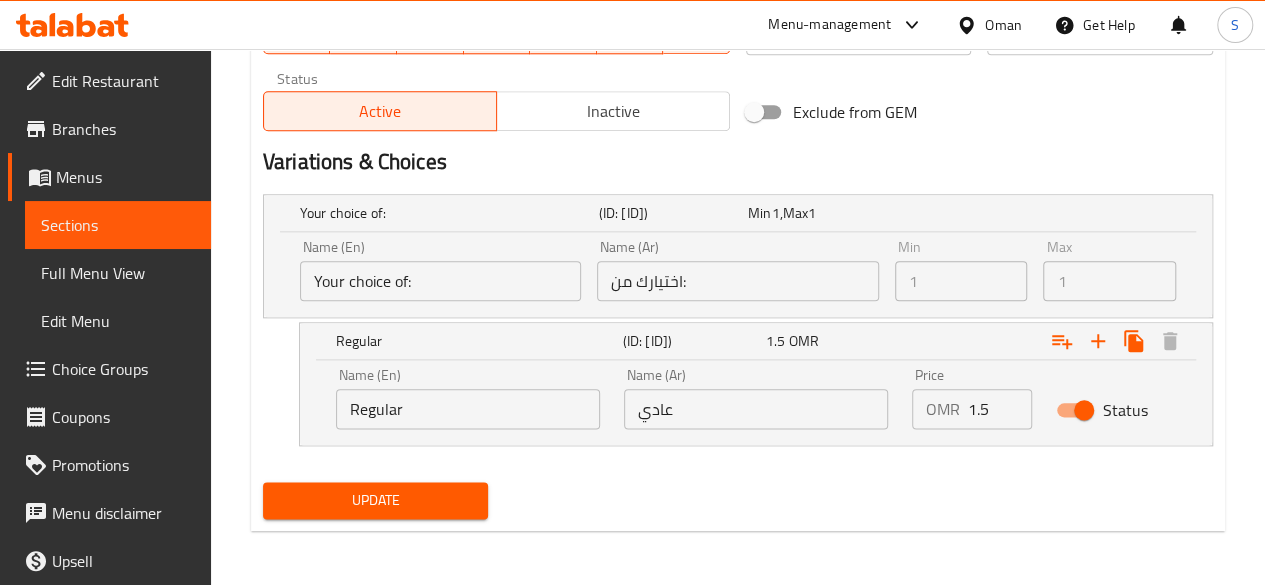 click on "Update" at bounding box center [376, 500] 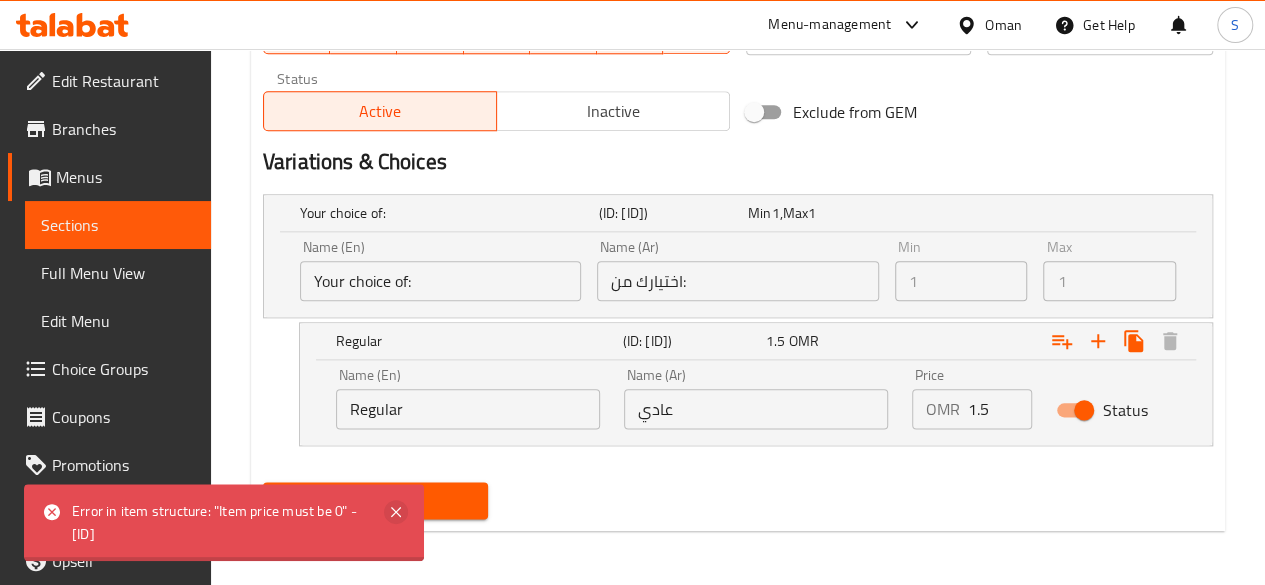 click 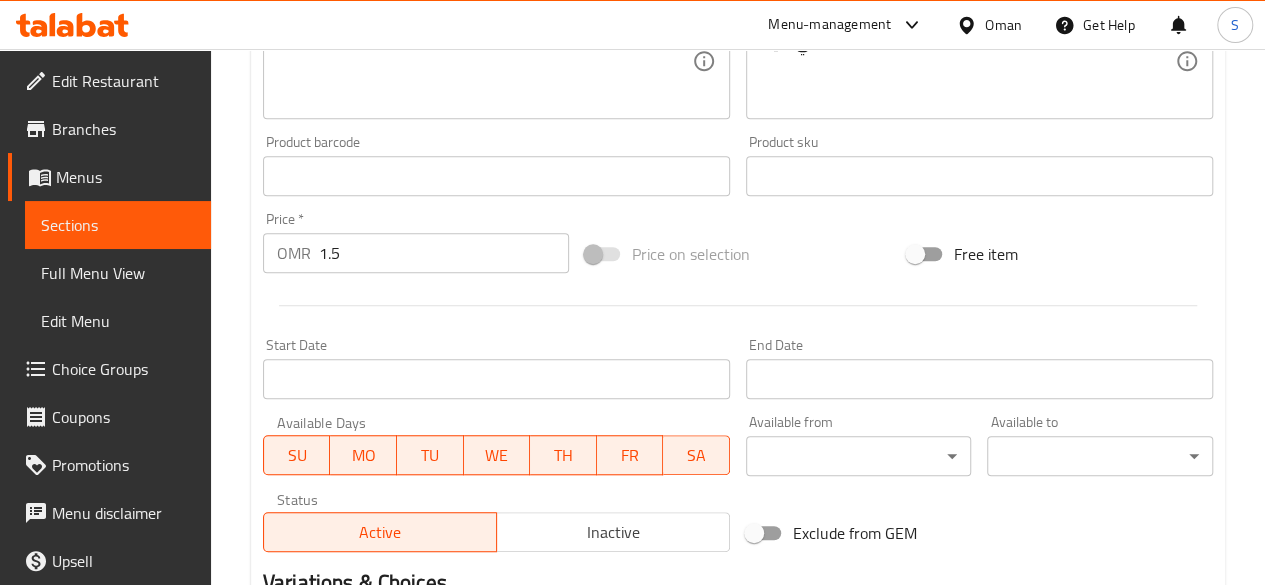 scroll, scrollTop: 591, scrollLeft: 0, axis: vertical 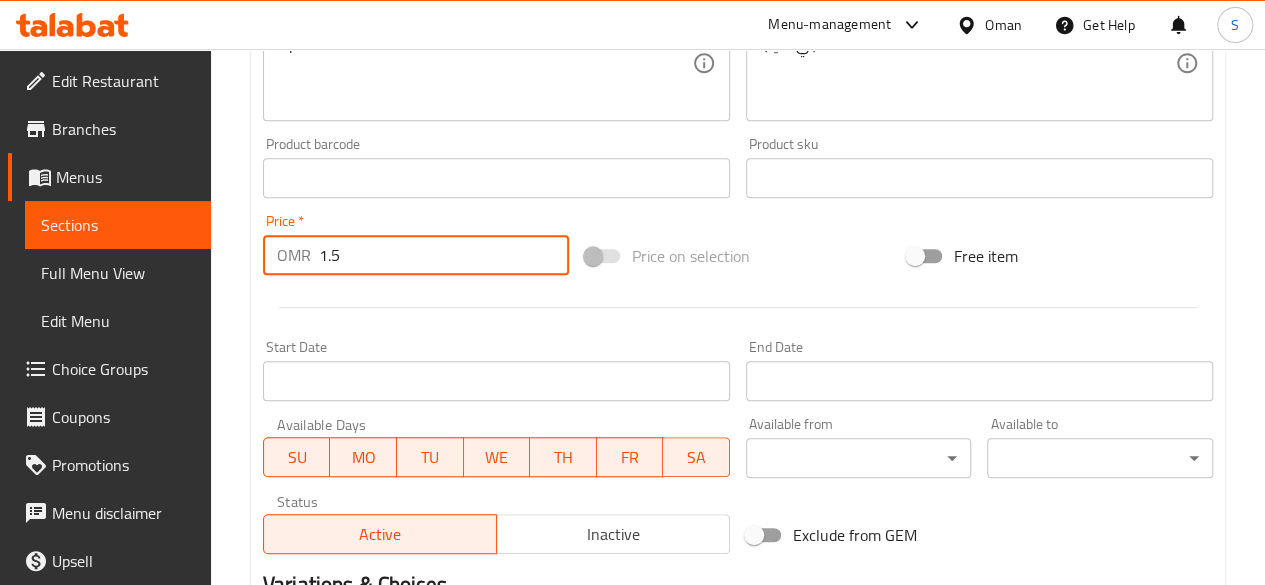 drag, startPoint x: 386, startPoint y: 263, endPoint x: 235, endPoint y: 259, distance: 151.05296 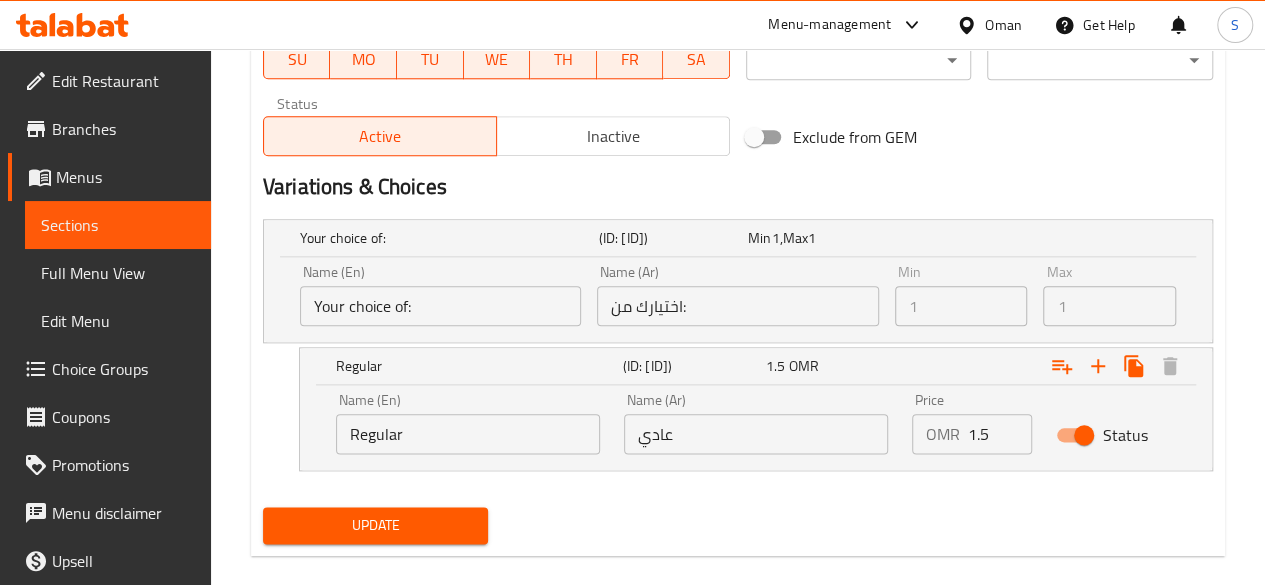 scroll, scrollTop: 1014, scrollLeft: 0, axis: vertical 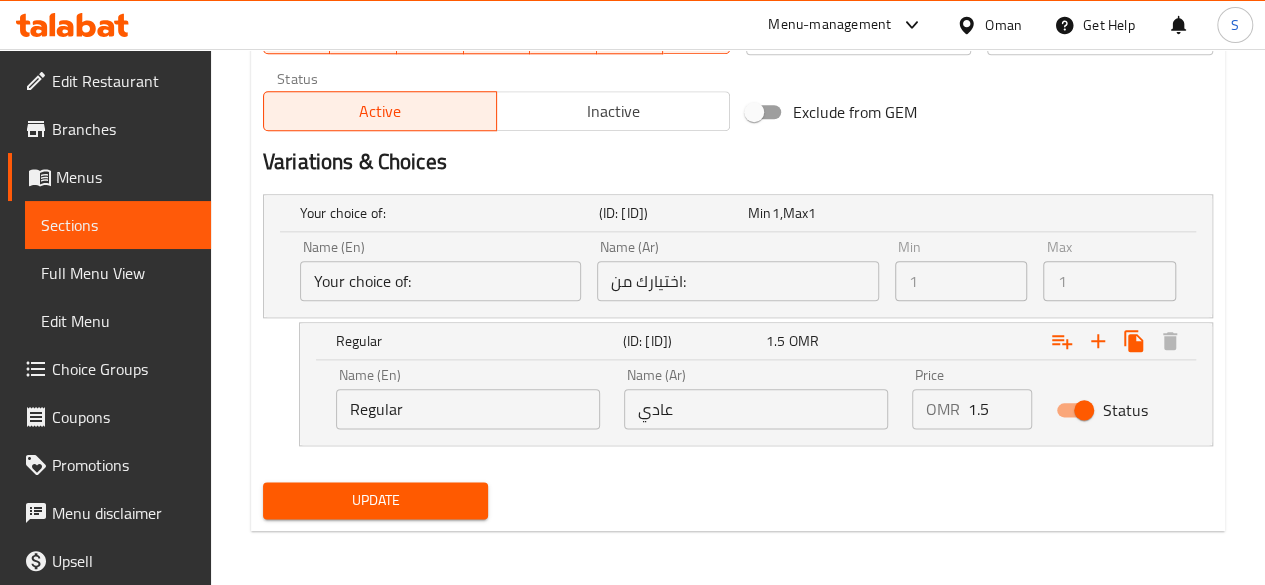 type on "0" 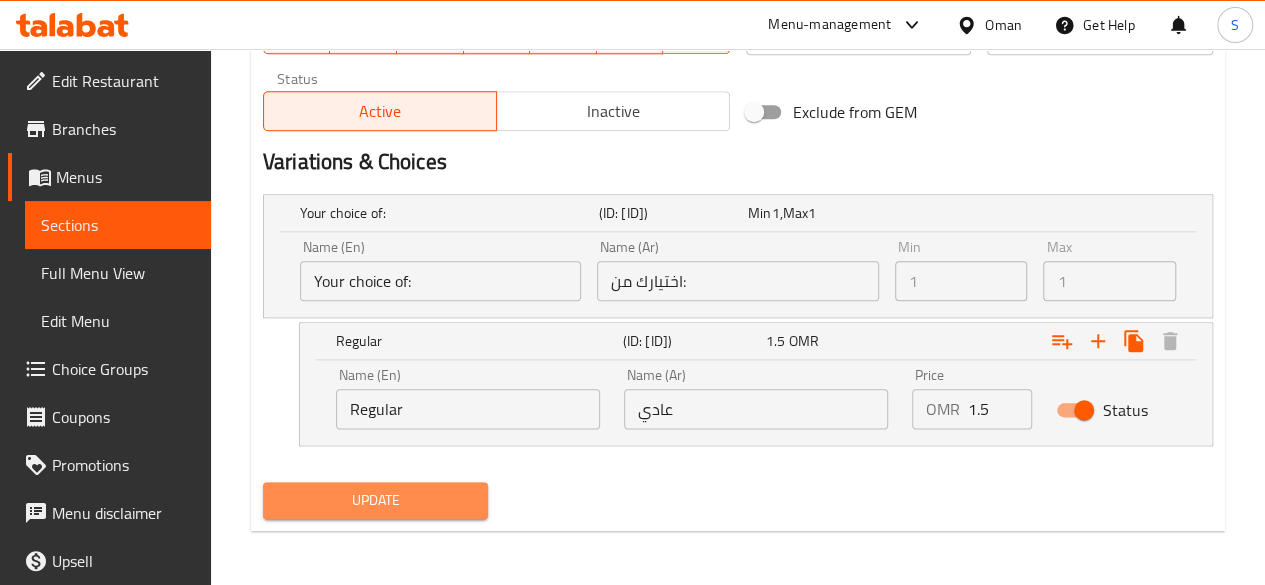 click on "Update" at bounding box center [376, 500] 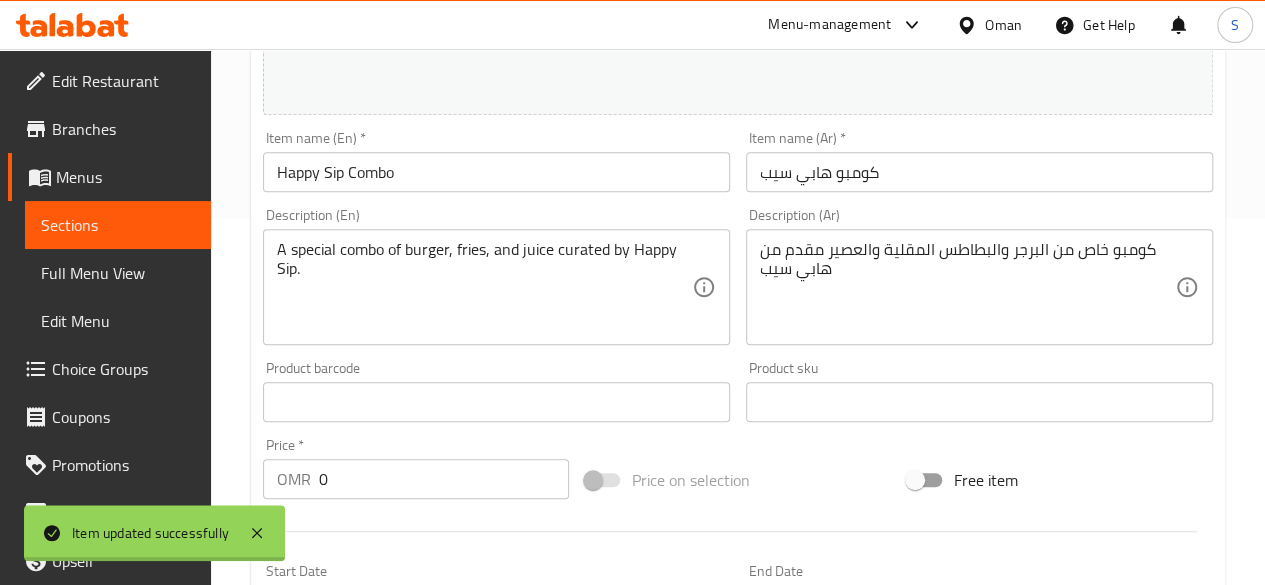 scroll, scrollTop: 0, scrollLeft: 0, axis: both 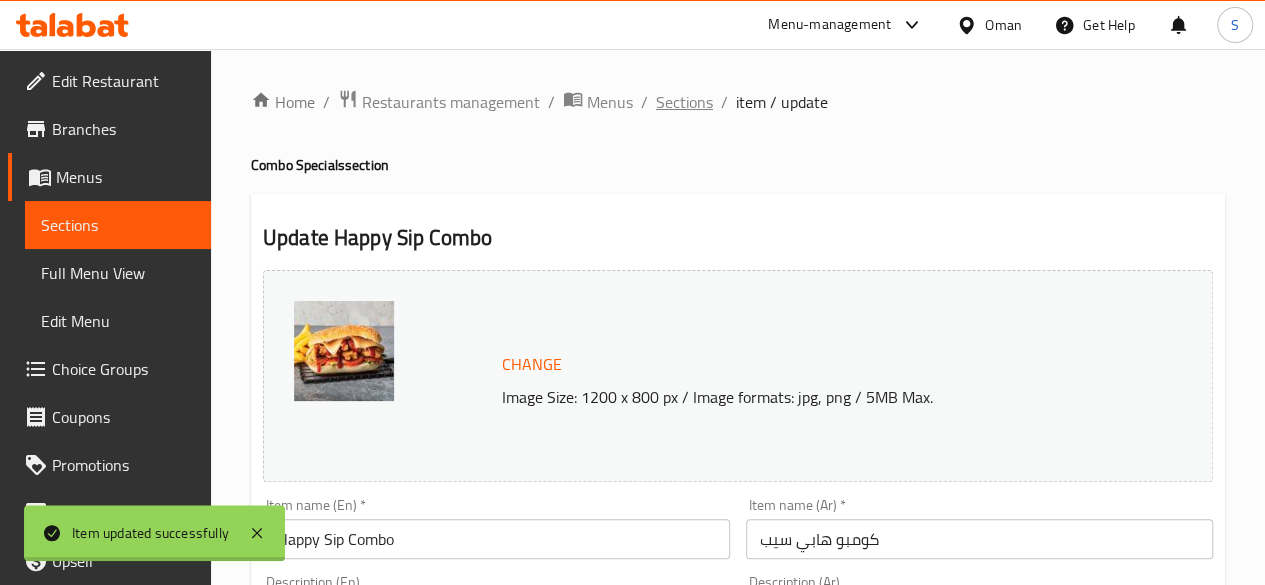click on "Sections" at bounding box center [684, 102] 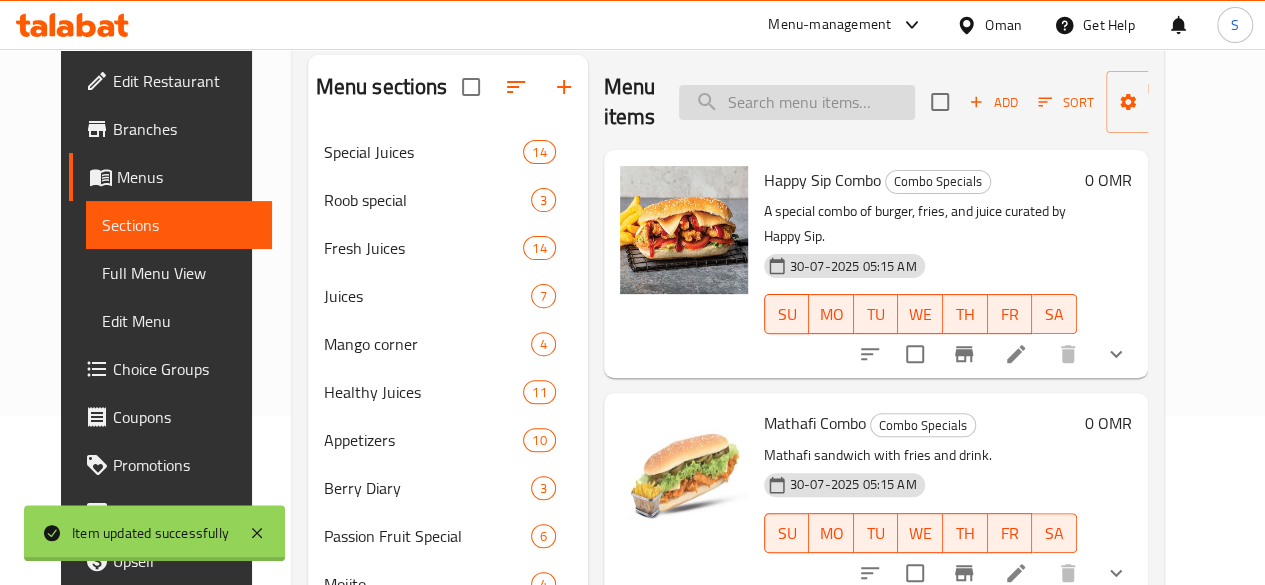 scroll, scrollTop: 286, scrollLeft: 0, axis: vertical 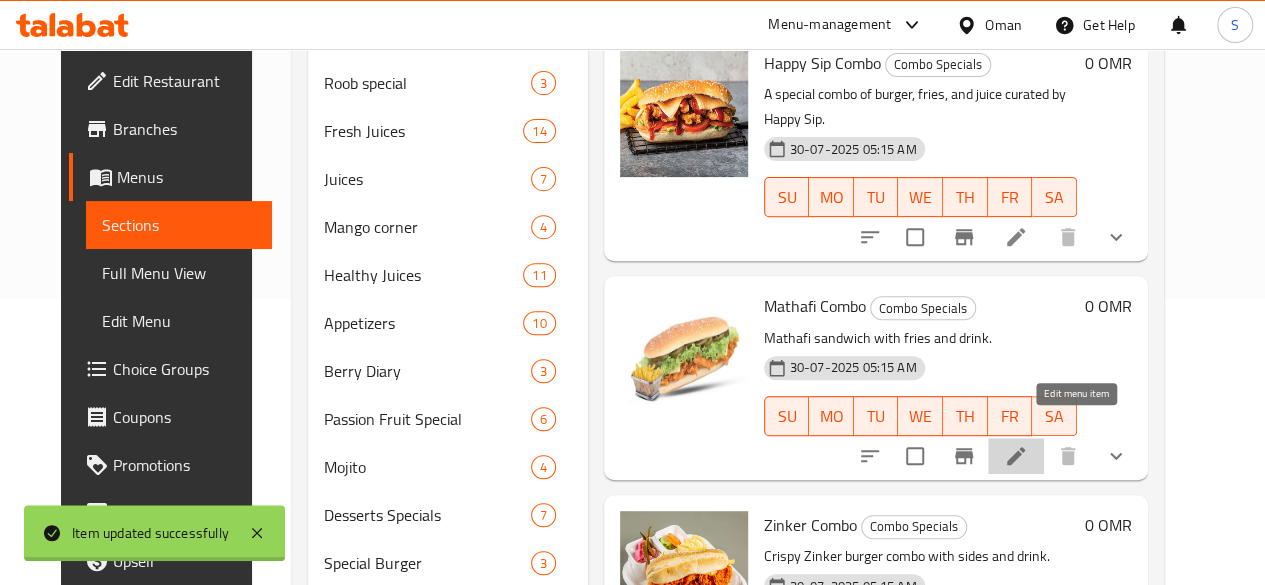 click 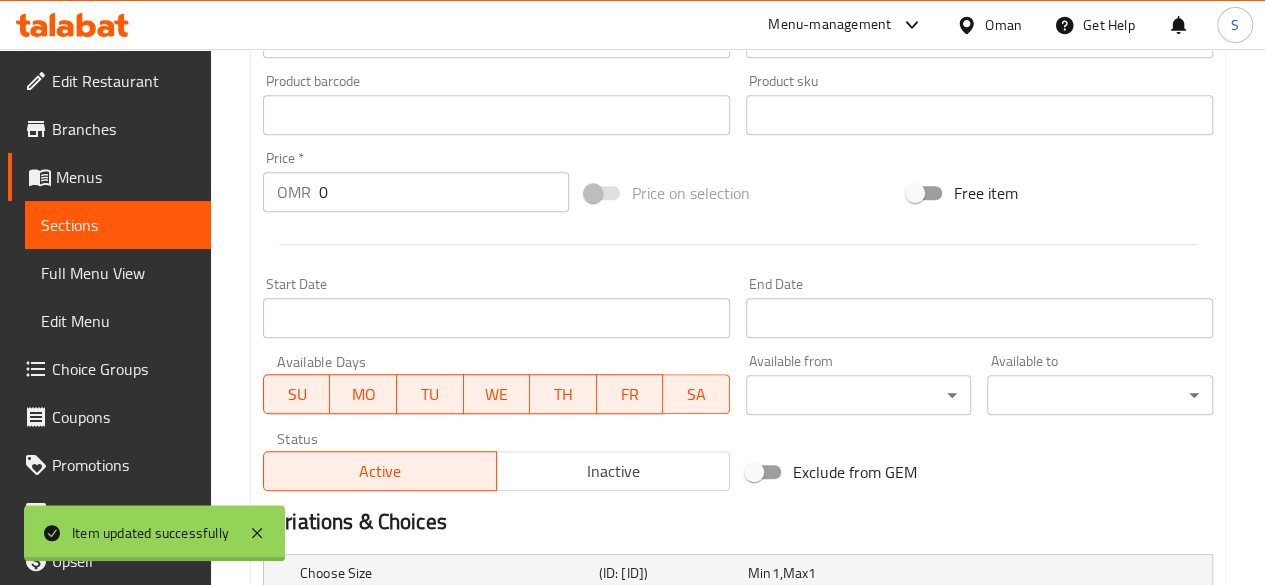 scroll, scrollTop: 842, scrollLeft: 0, axis: vertical 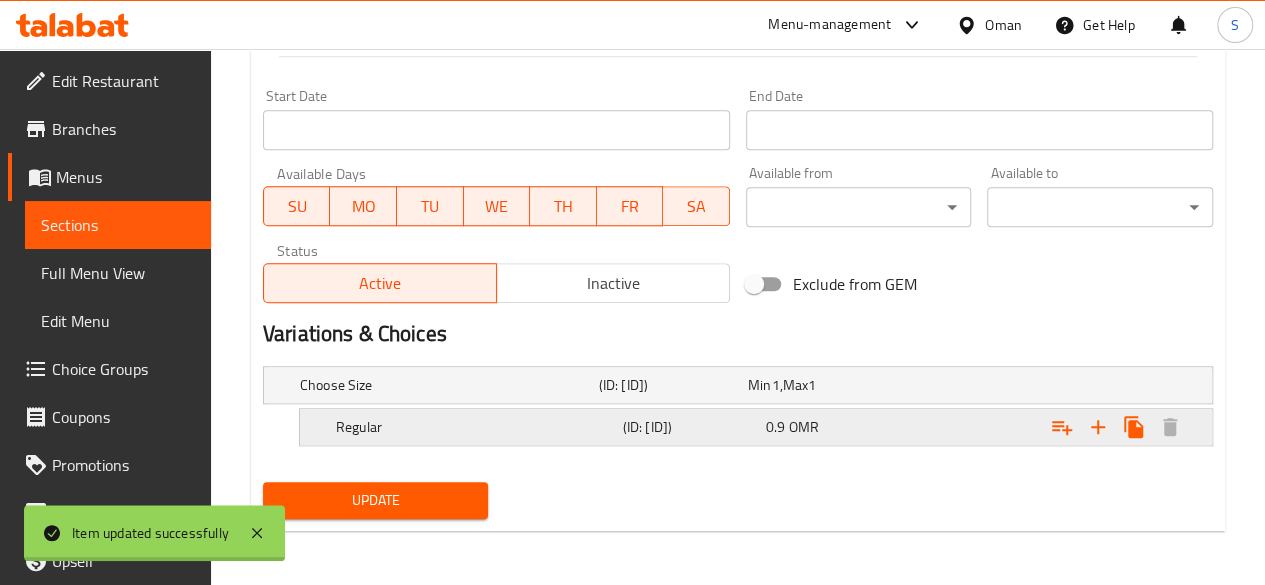 click at bounding box center [1042, 385] 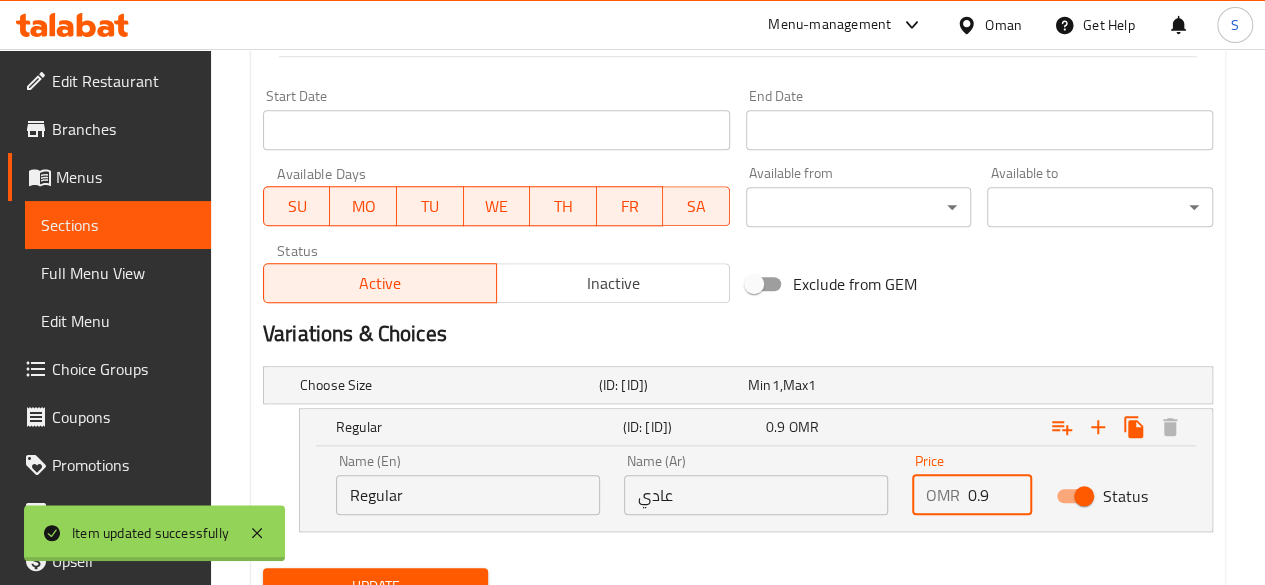 drag, startPoint x: 991, startPoint y: 490, endPoint x: 885, endPoint y: 494, distance: 106.07545 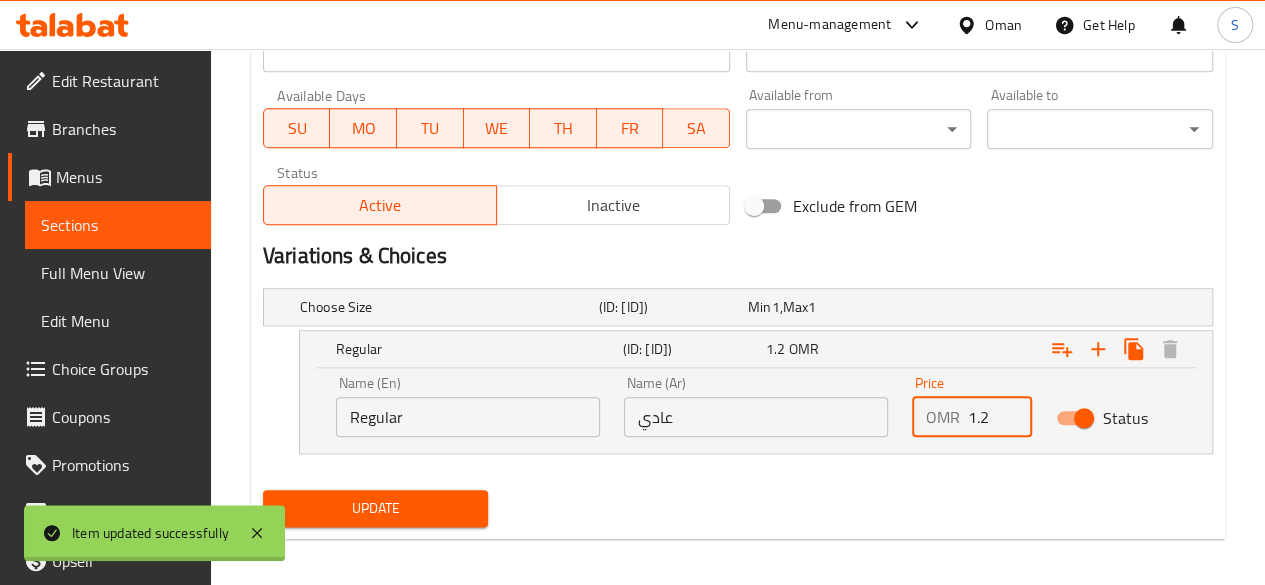 scroll, scrollTop: 927, scrollLeft: 0, axis: vertical 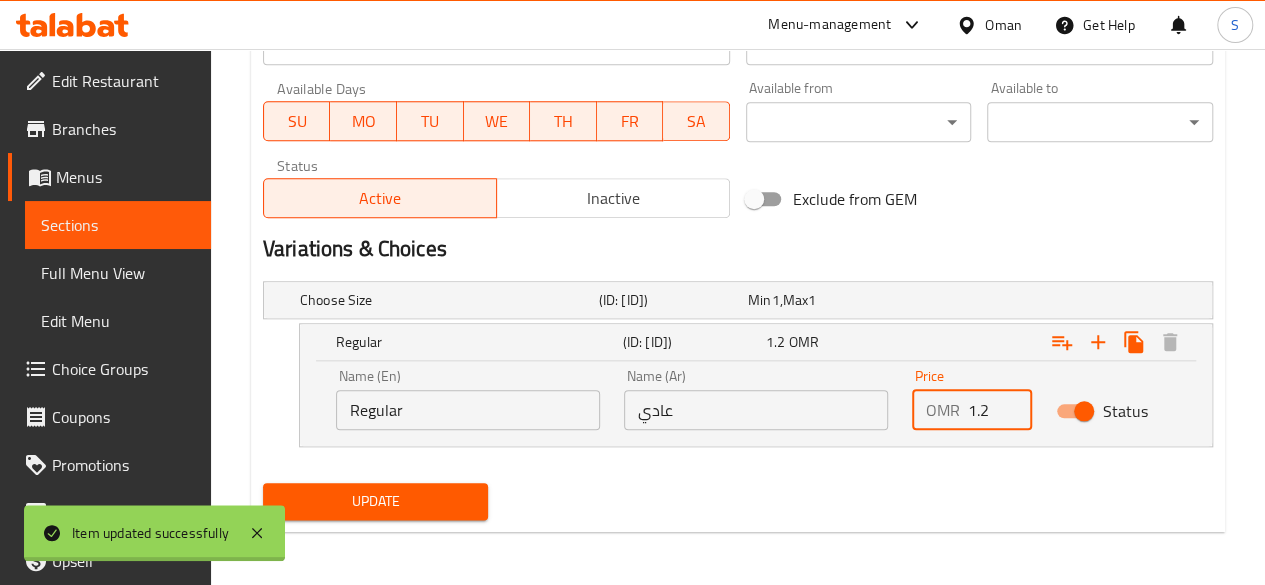 type on "1.2" 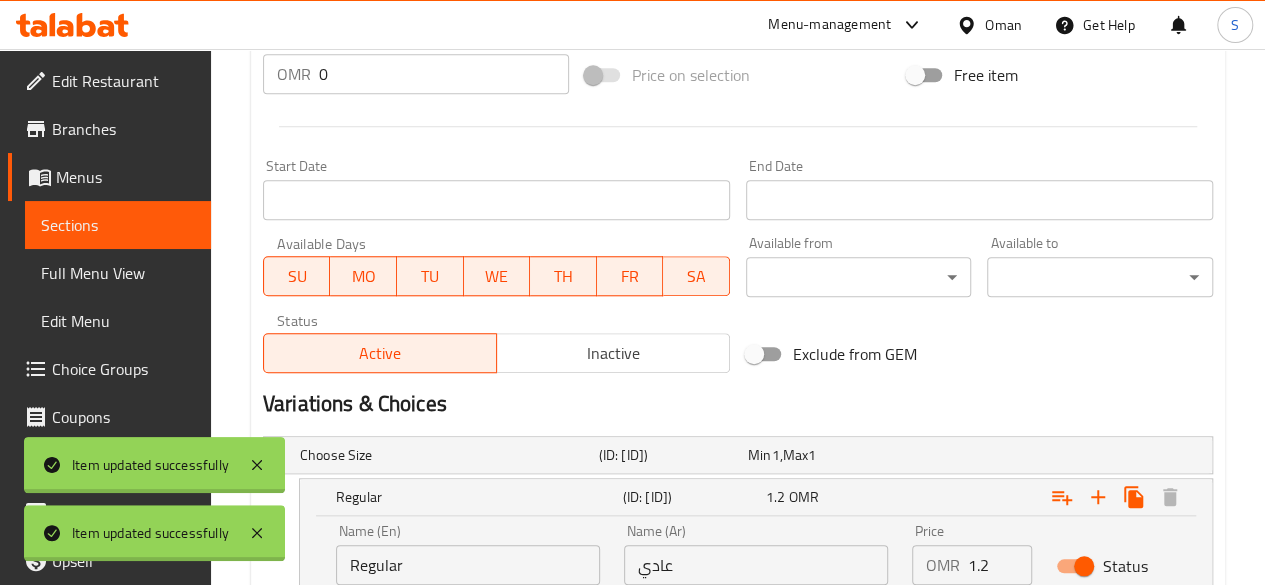 scroll, scrollTop: 928, scrollLeft: 0, axis: vertical 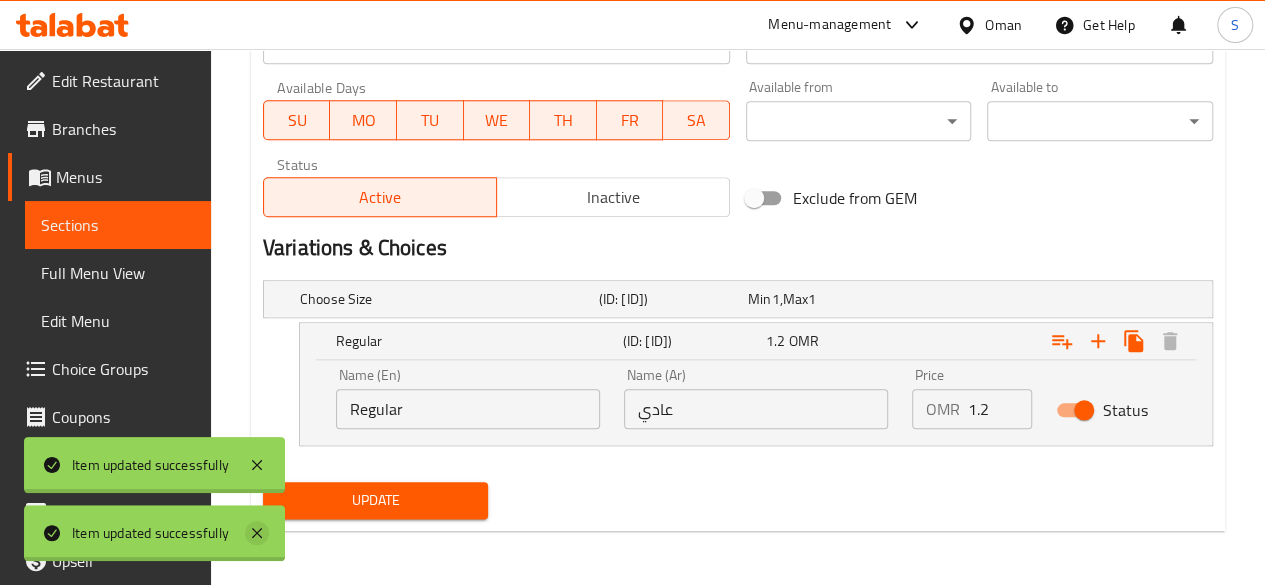 click 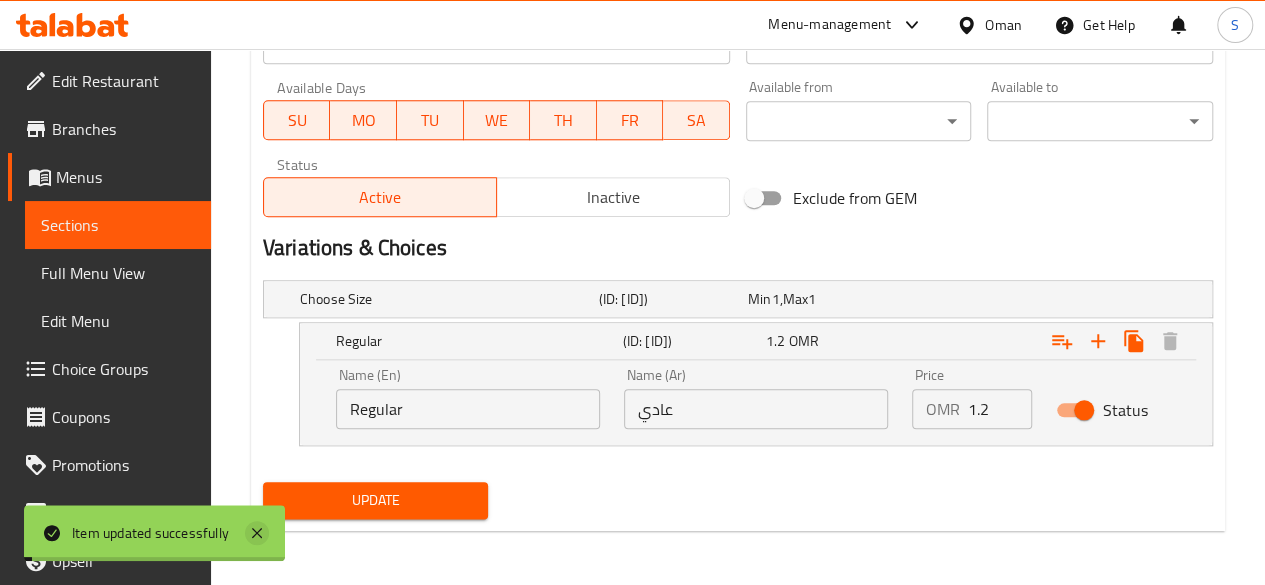 click 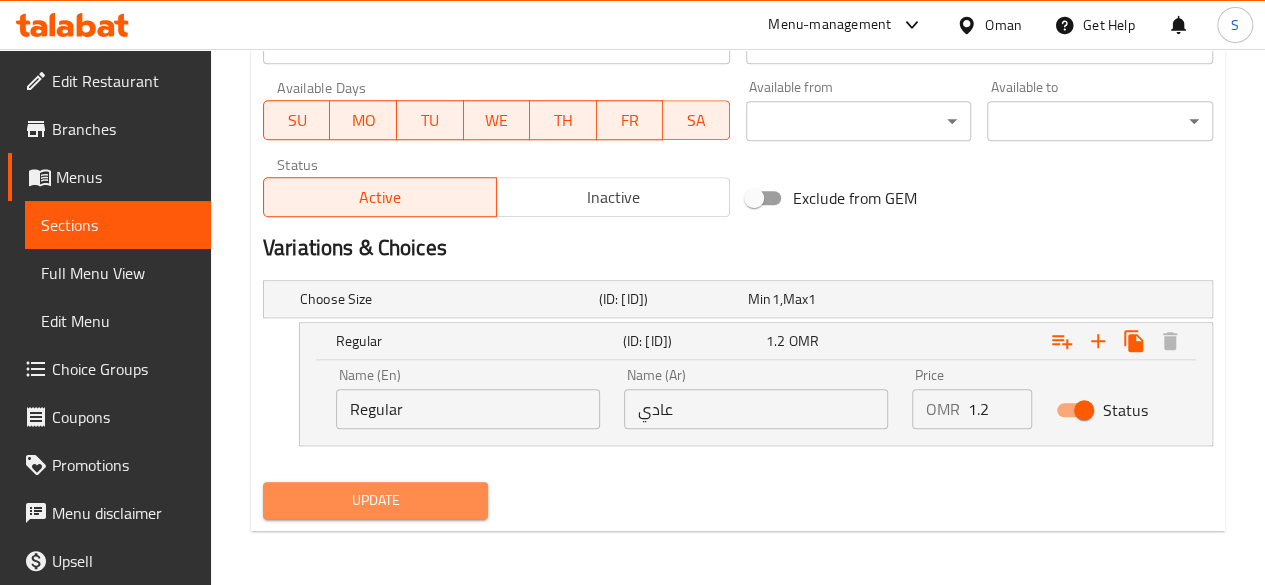 click on "Update" at bounding box center [376, 500] 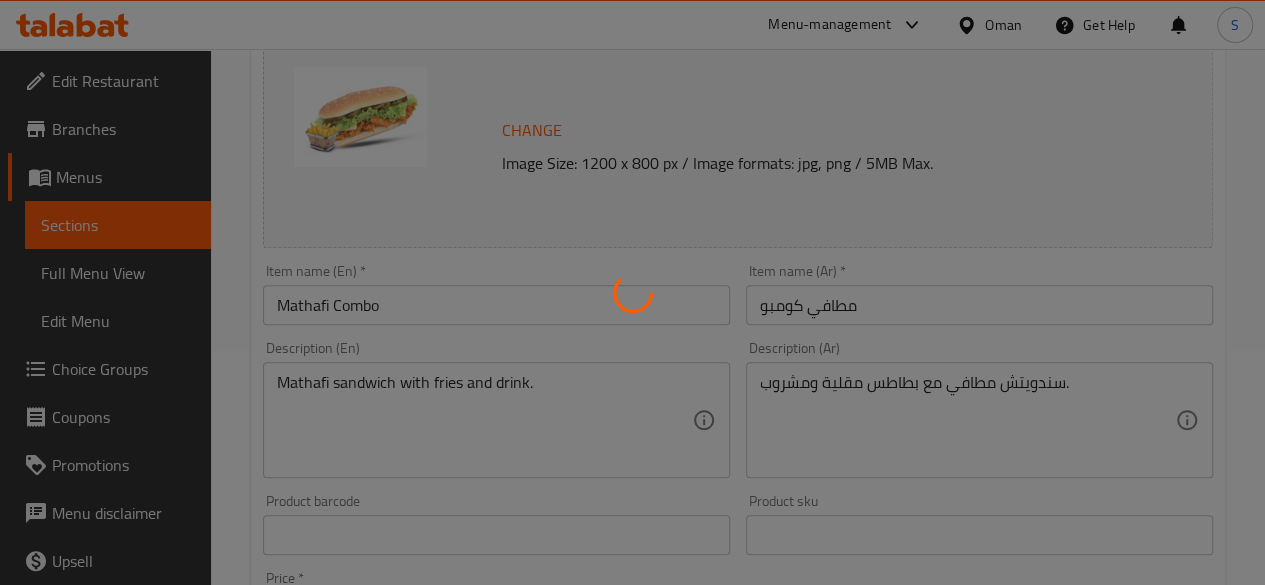 scroll, scrollTop: 0, scrollLeft: 0, axis: both 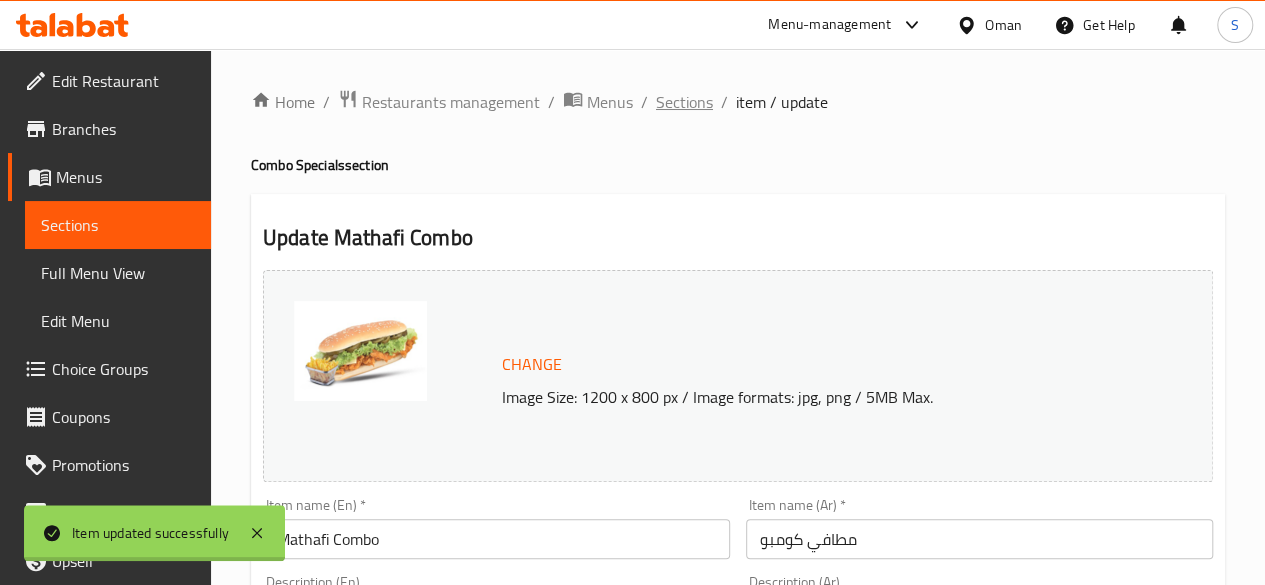 click on "Sections" at bounding box center [684, 102] 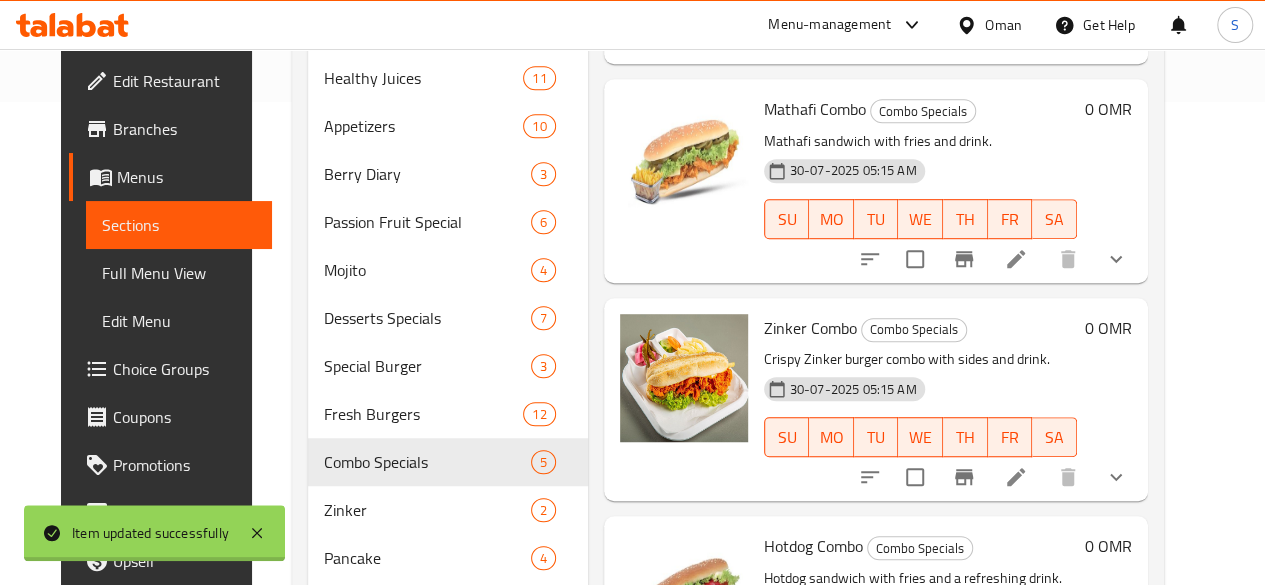 scroll, scrollTop: 484, scrollLeft: 0, axis: vertical 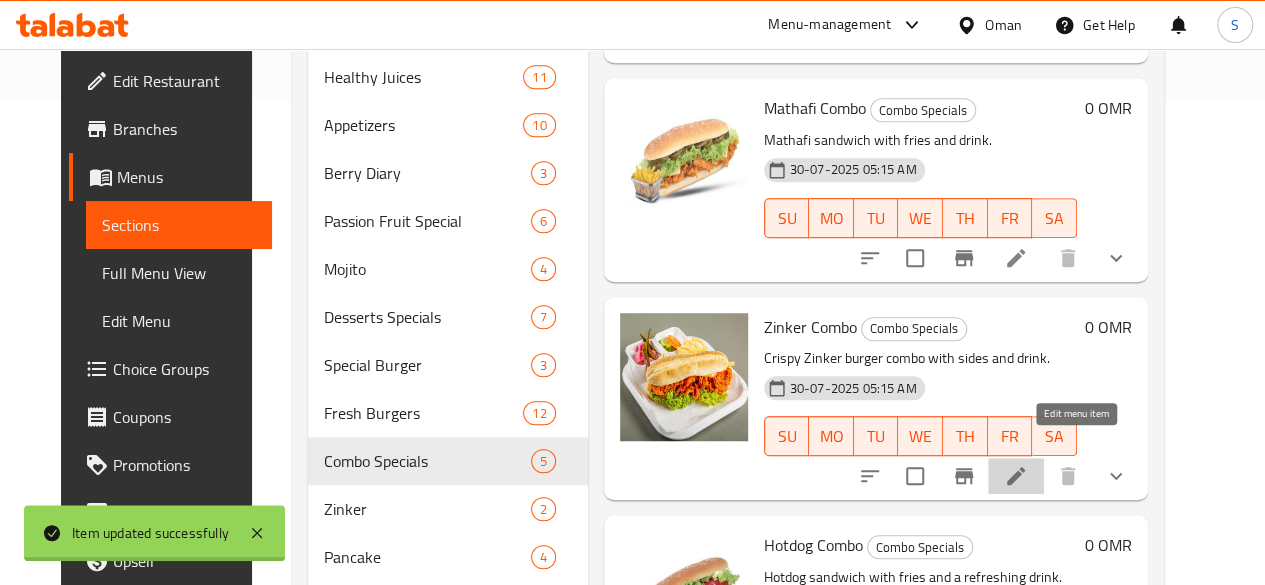 click 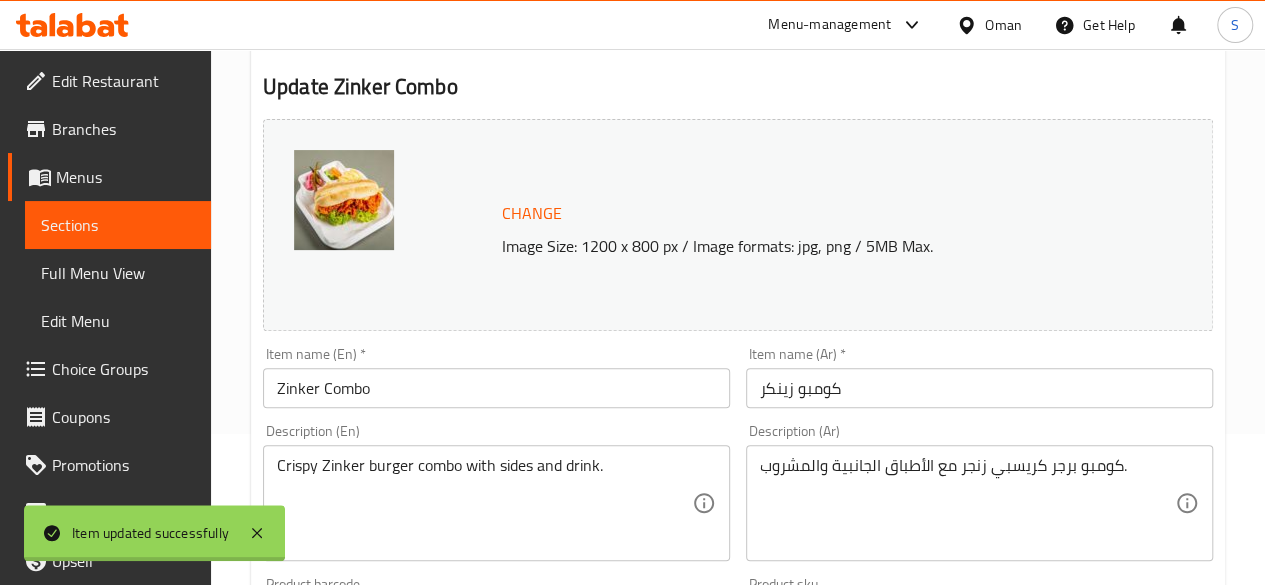 scroll, scrollTop: 0, scrollLeft: 0, axis: both 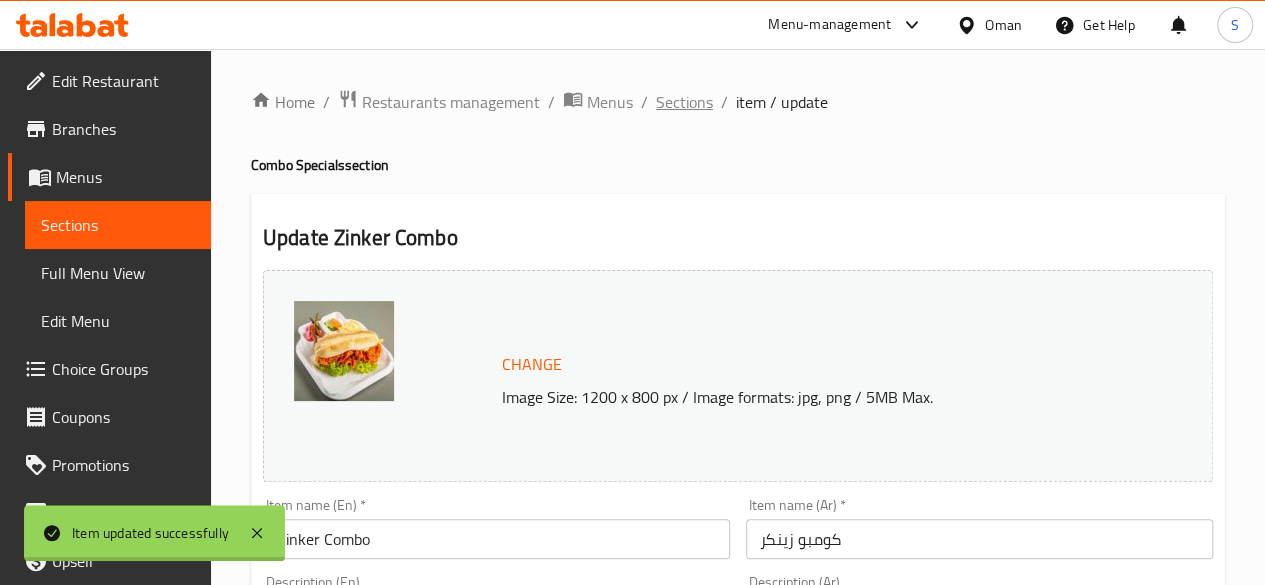 click on "Sections" at bounding box center (684, 102) 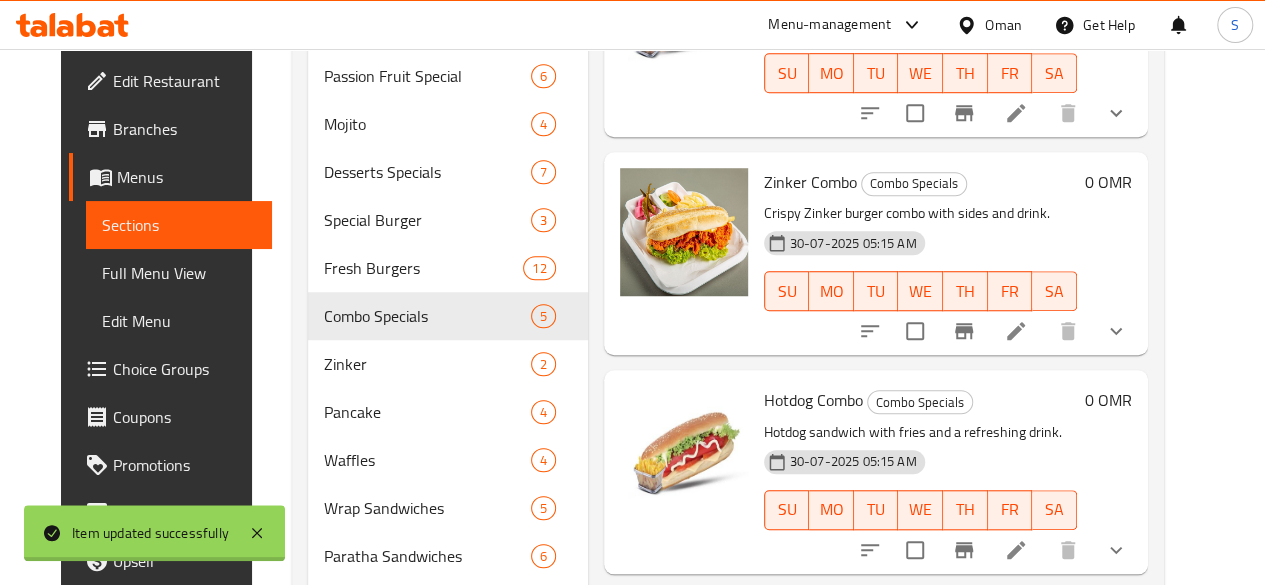 scroll, scrollTop: 1101, scrollLeft: 0, axis: vertical 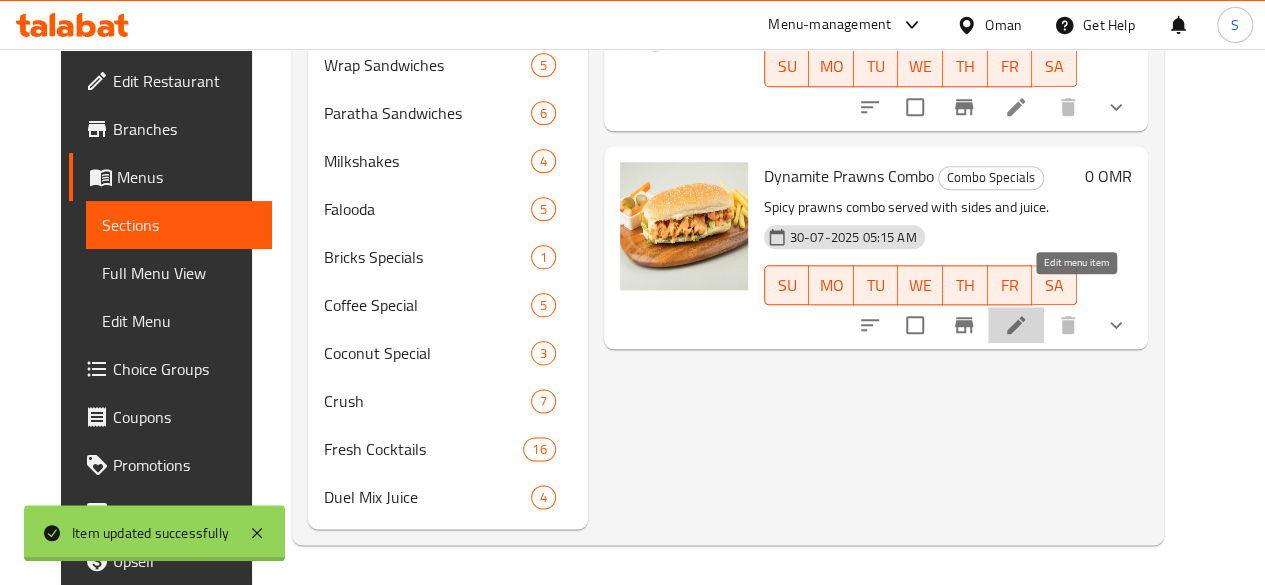 click 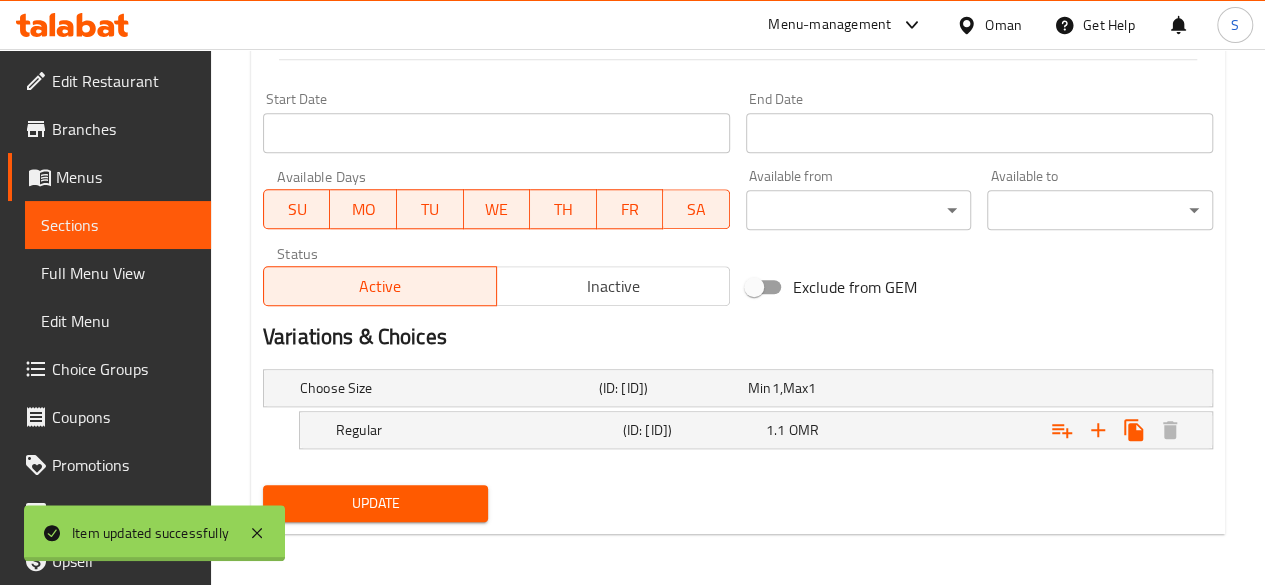 scroll, scrollTop: 842, scrollLeft: 0, axis: vertical 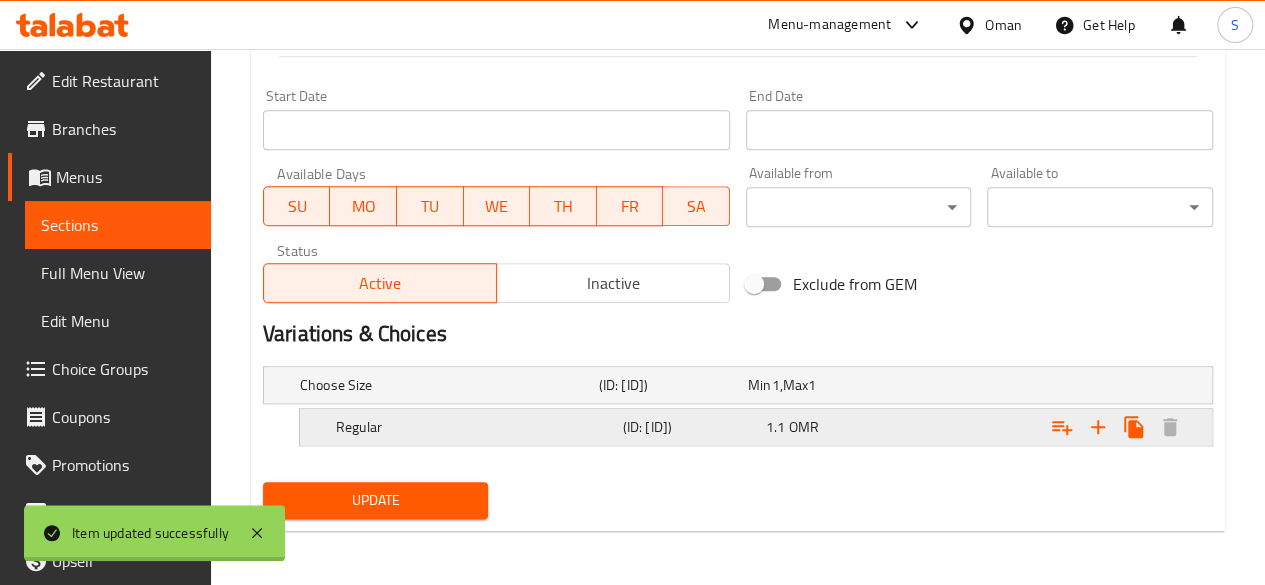 click on "1.1   OMR" at bounding box center (818, 385) 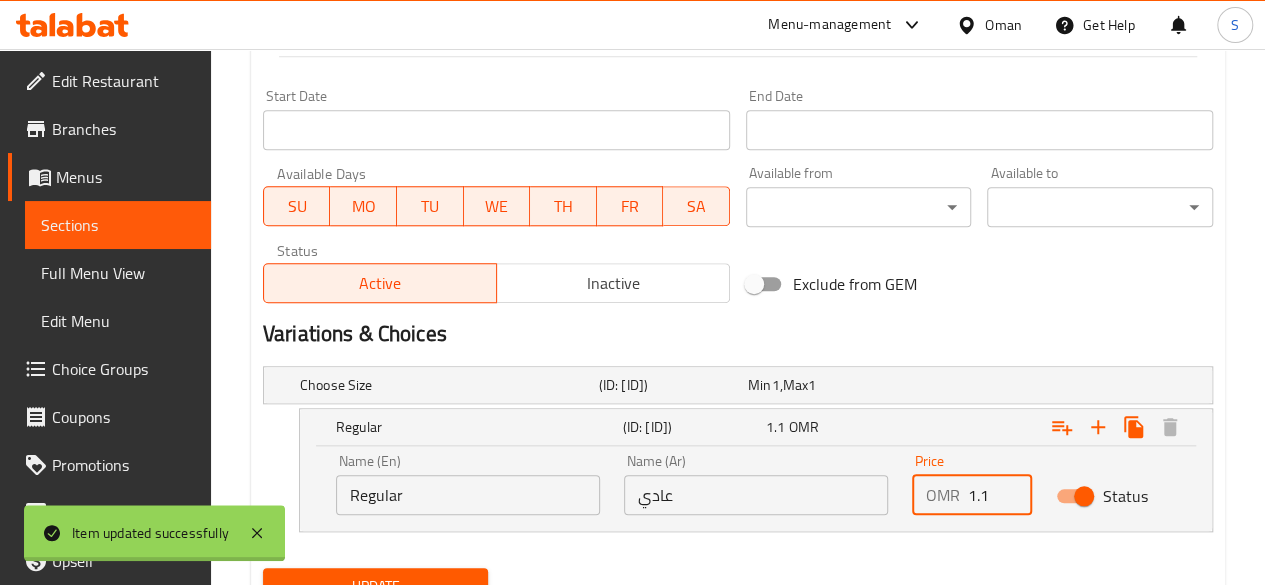 click on "1.1" at bounding box center [1000, 495] 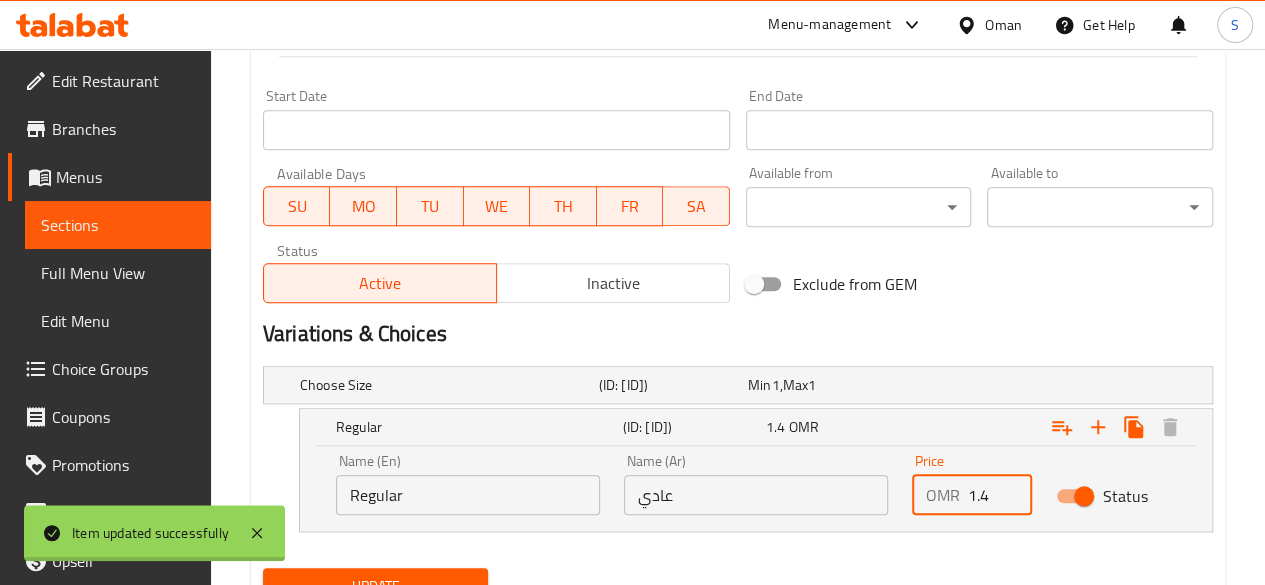 scroll, scrollTop: 928, scrollLeft: 0, axis: vertical 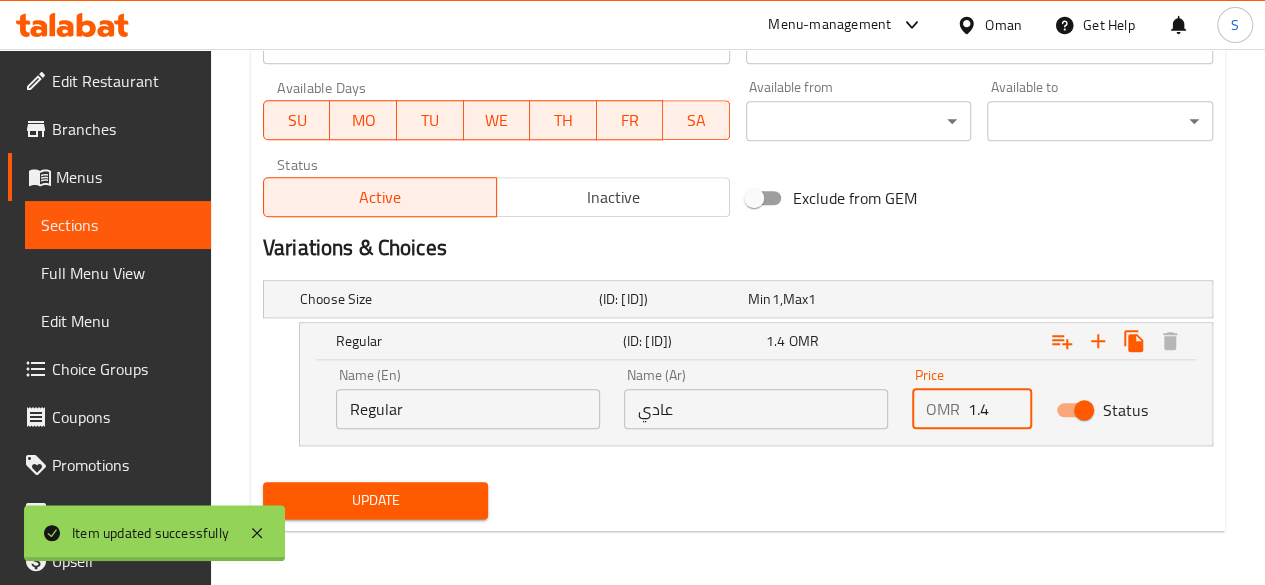 type on "1.4" 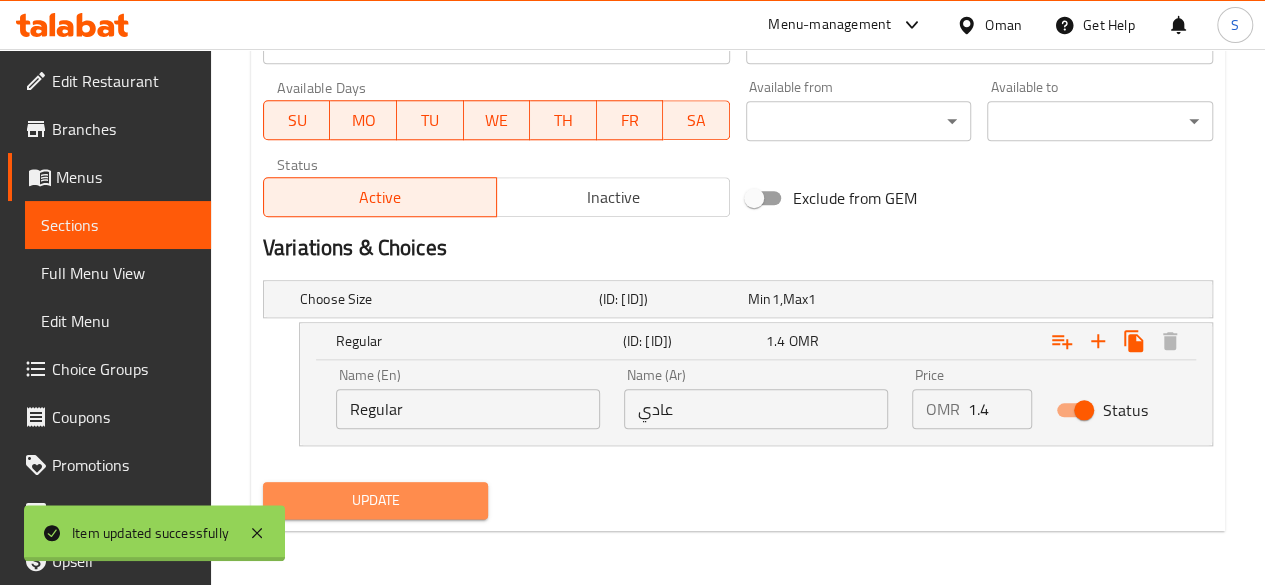 click on "Update" at bounding box center [376, 500] 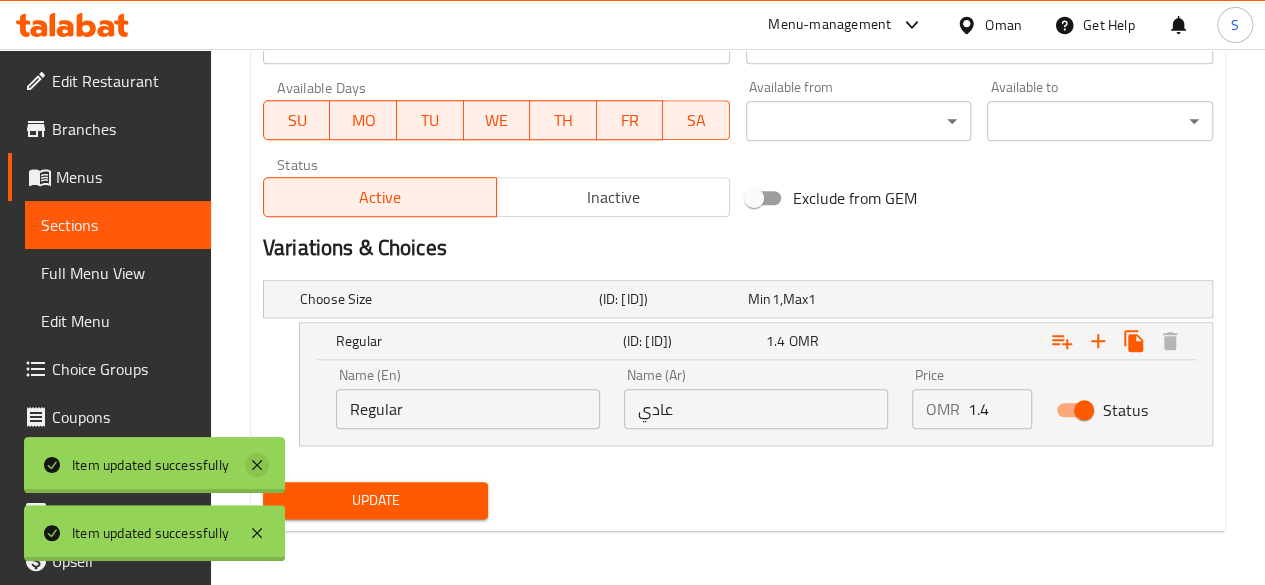 click 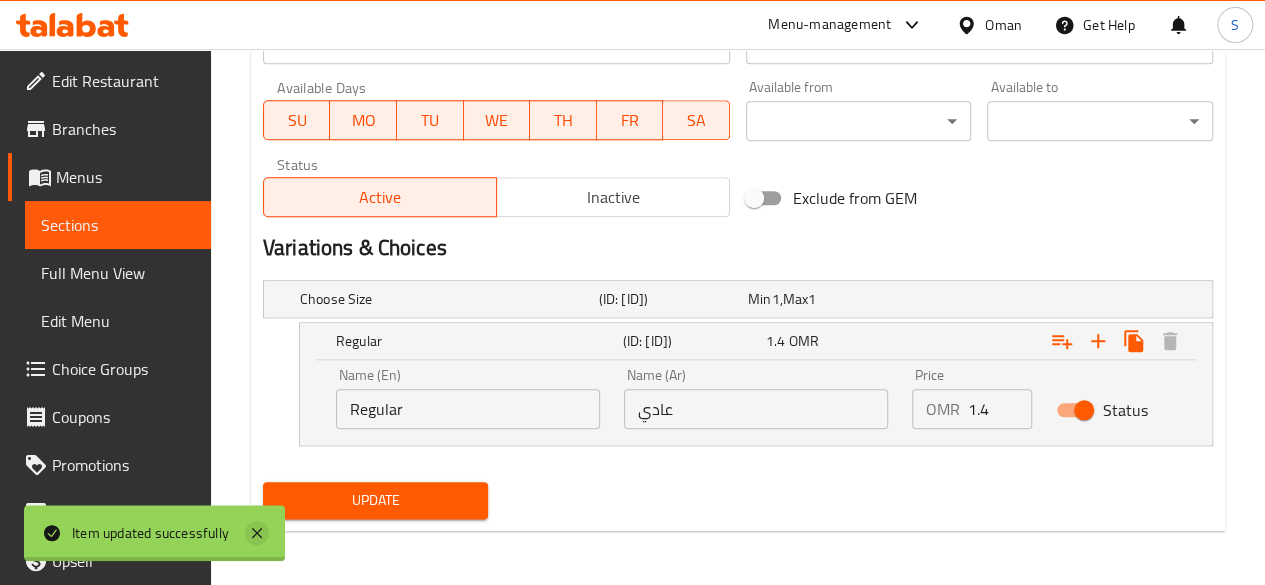 click 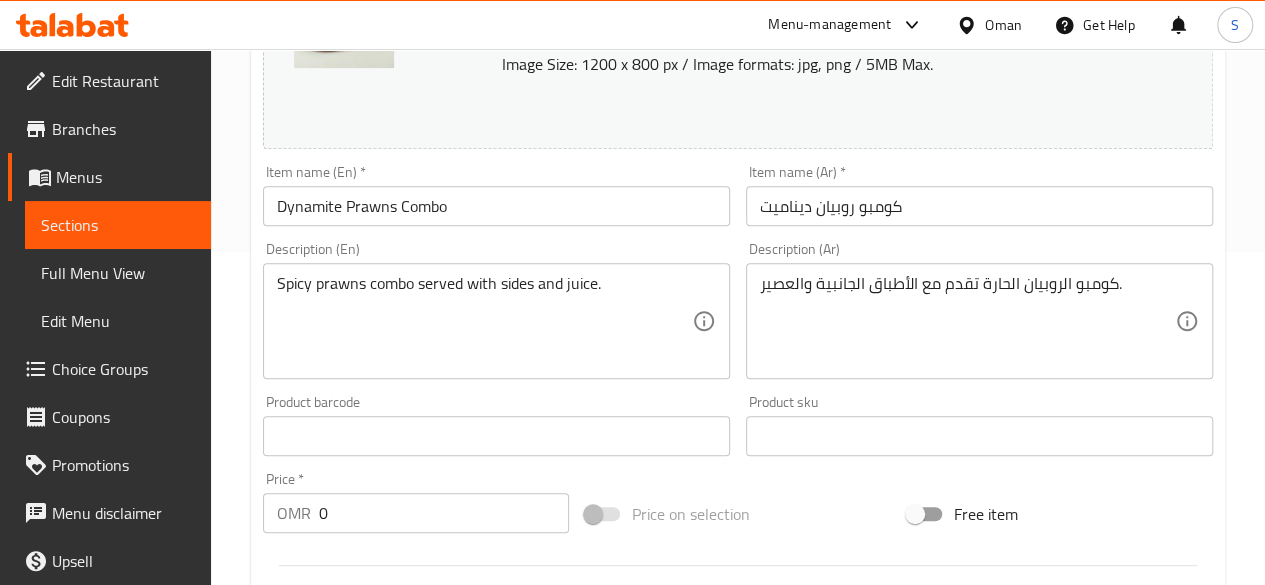 scroll, scrollTop: 0, scrollLeft: 0, axis: both 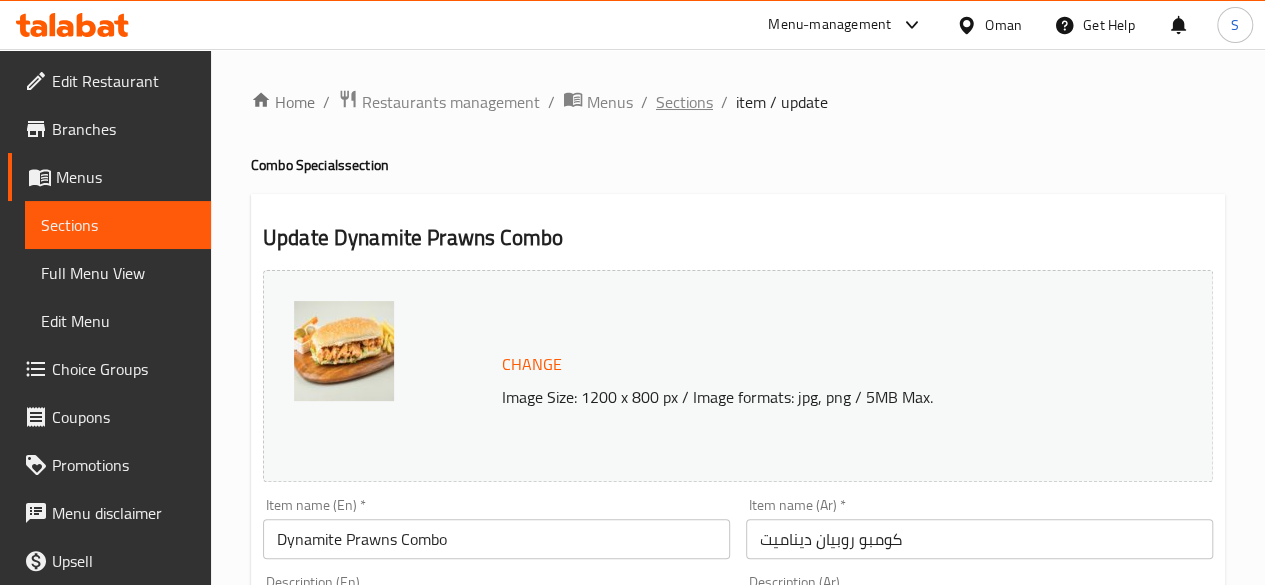 click on "Sections" at bounding box center [684, 102] 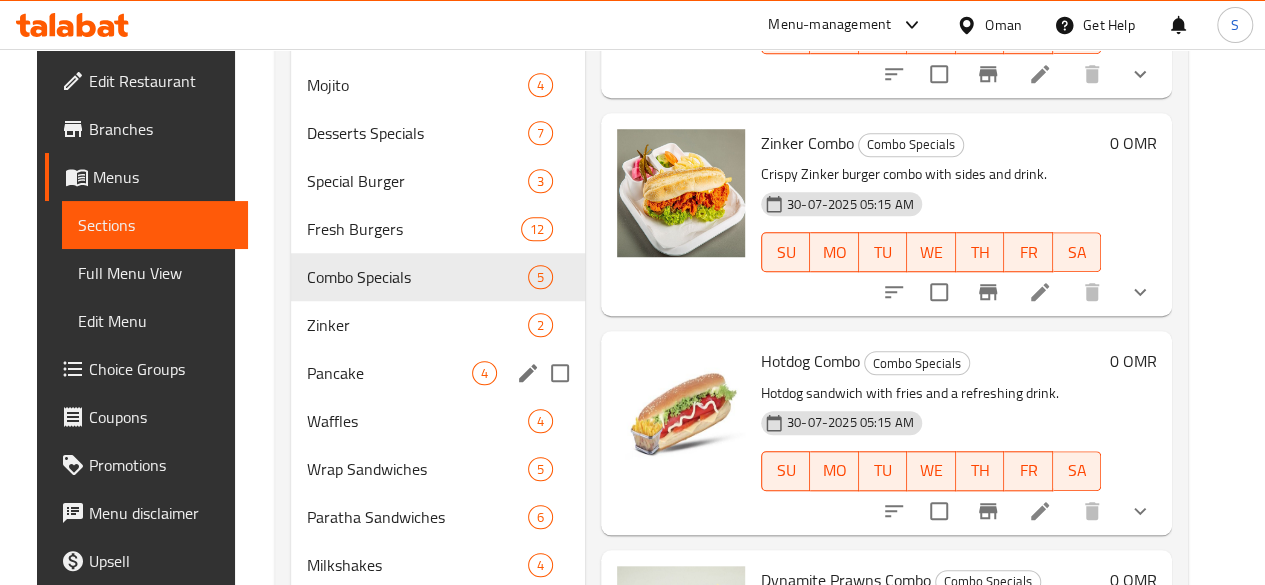 scroll, scrollTop: 669, scrollLeft: 0, axis: vertical 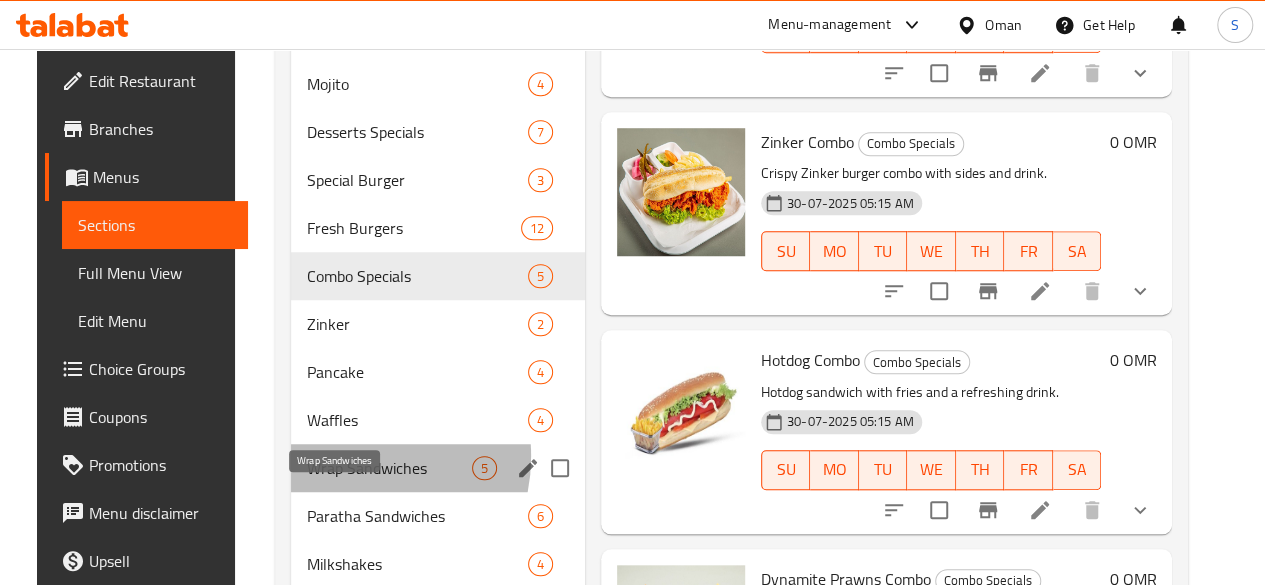 click on "Wrap Sandwiches" at bounding box center [389, 468] 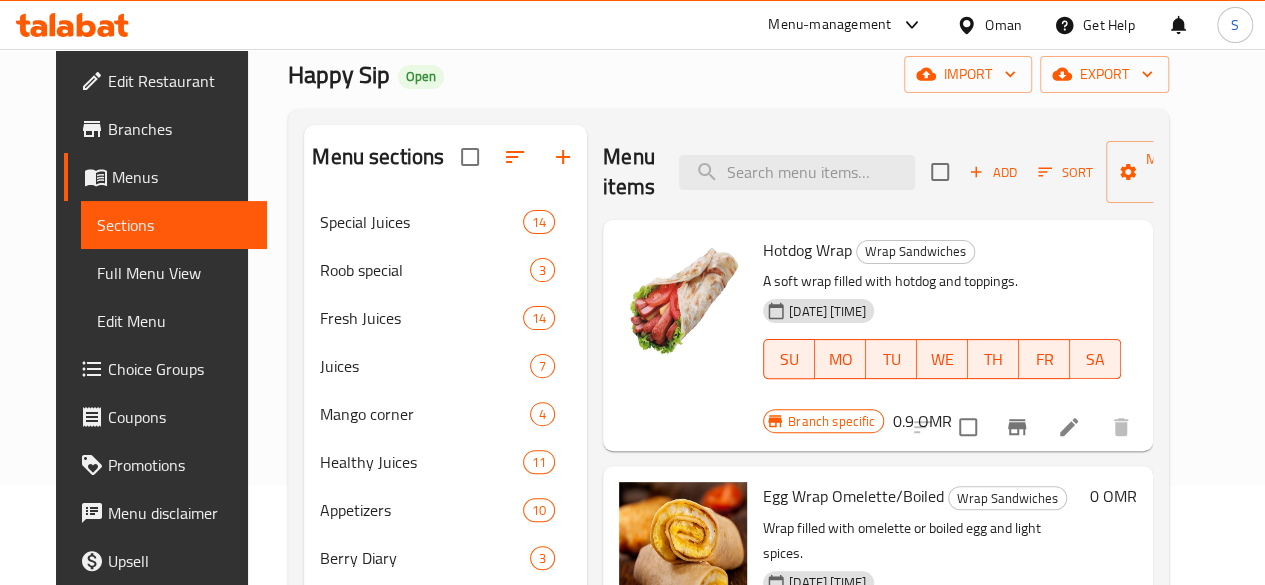 scroll, scrollTop: 97, scrollLeft: 0, axis: vertical 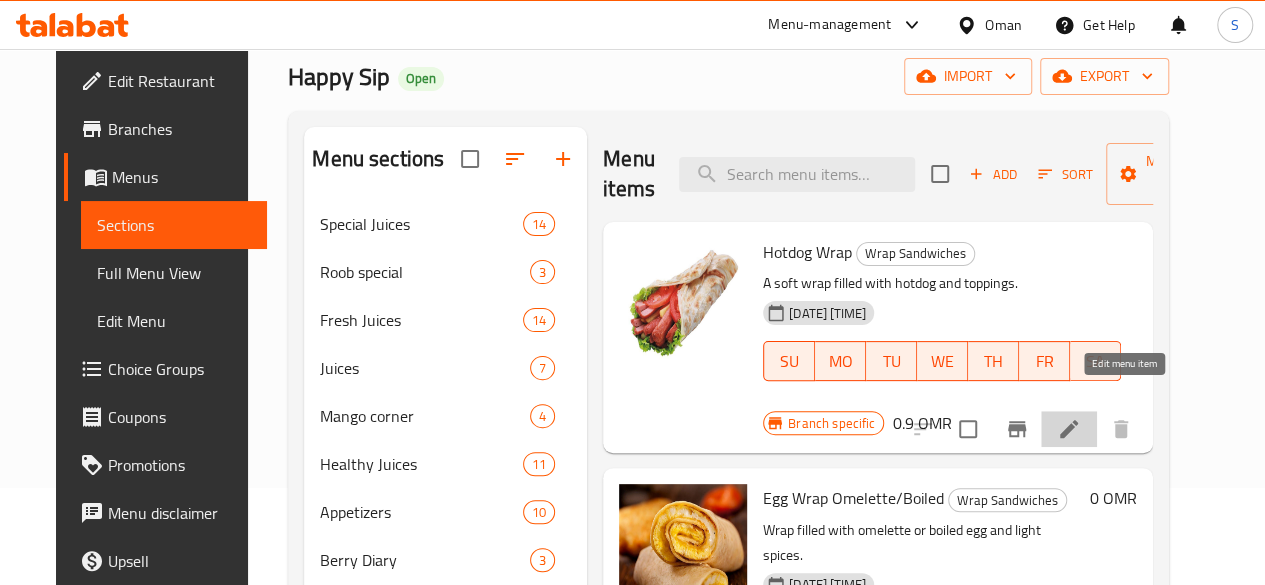 click 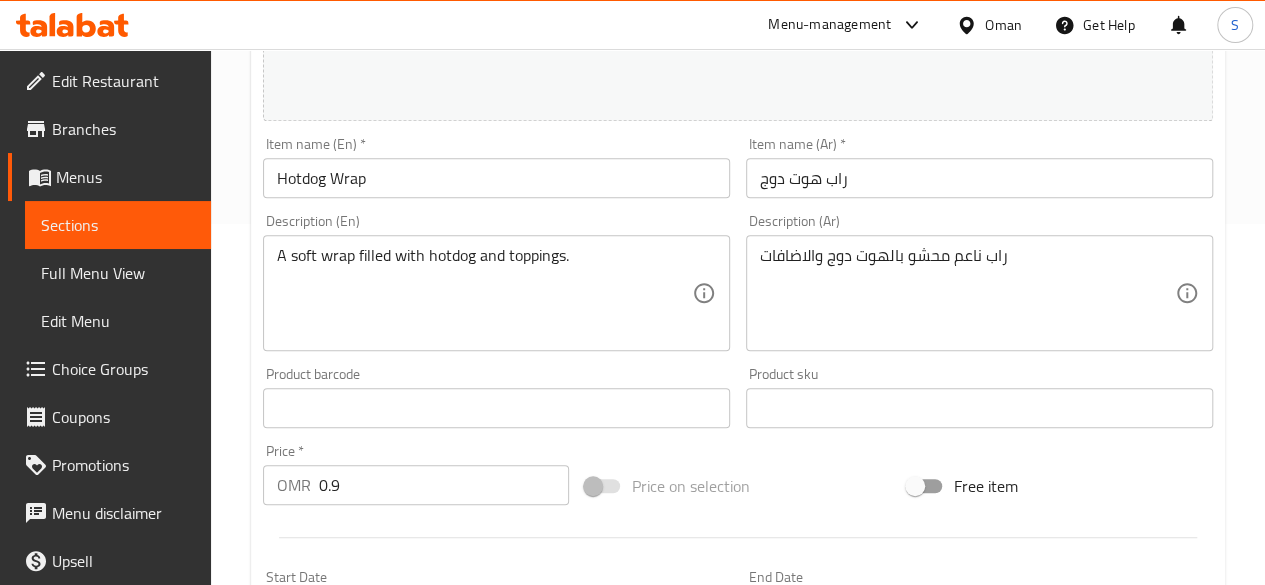 scroll, scrollTop: 363, scrollLeft: 0, axis: vertical 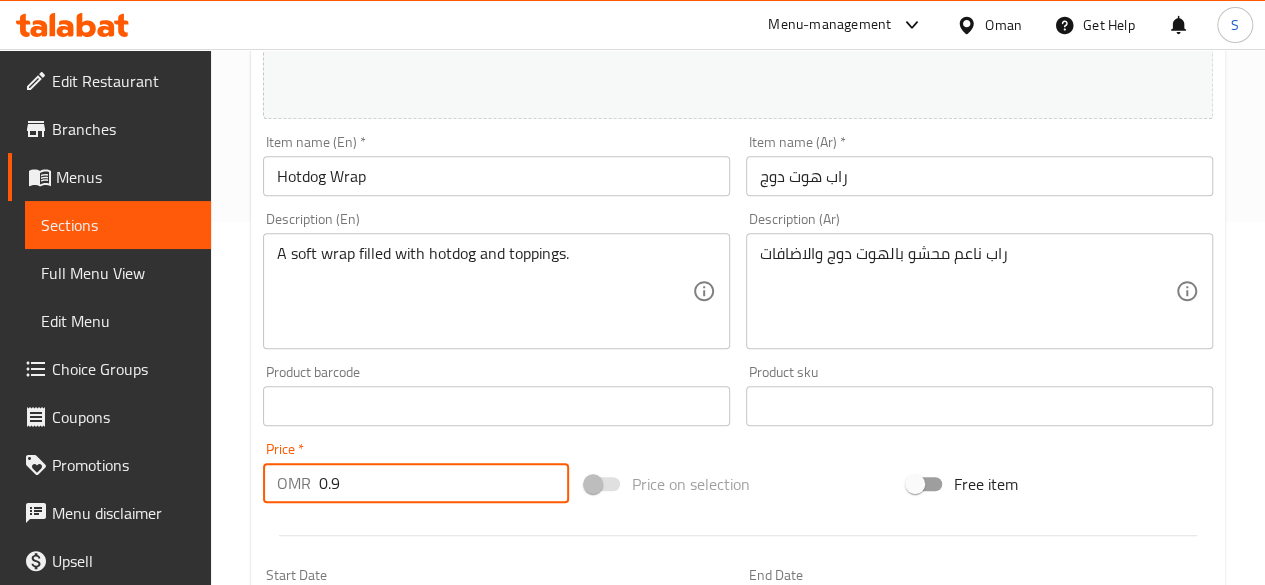 drag, startPoint x: 404, startPoint y: 499, endPoint x: 122, endPoint y: 500, distance: 282.00177 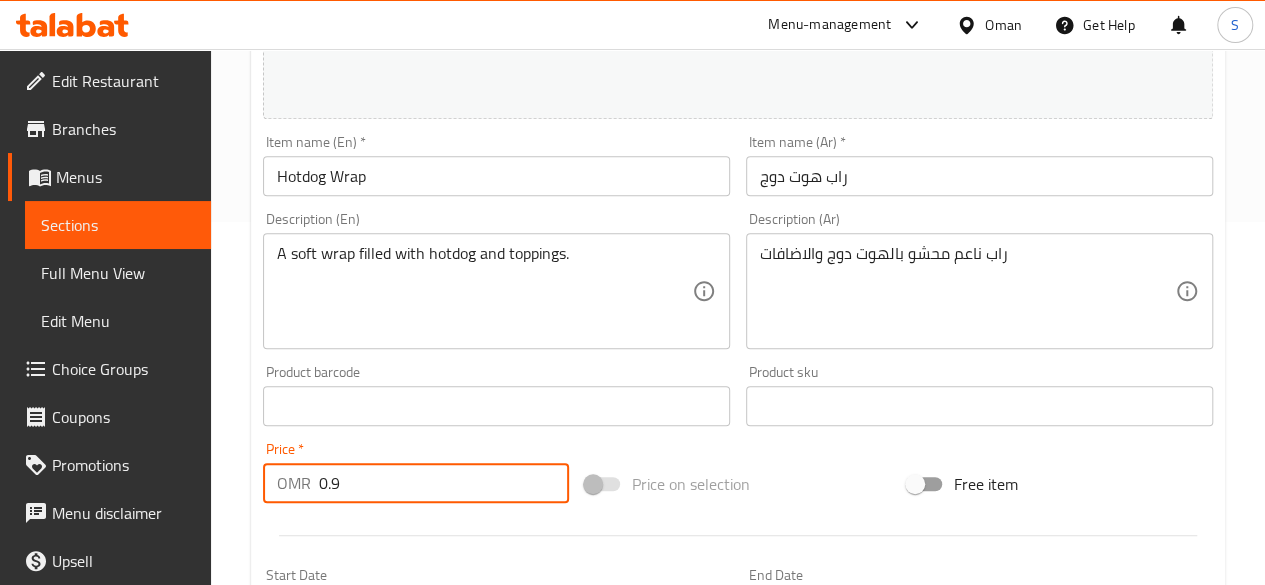 click on "Edit Restaurant   Branches   Menus   Sections   Full Menu View   Edit Menu   Choice Groups   Coupons   Promotions   Menu disclaimer   Upsell   Coverage Report   Grocery Checklist  Version:    1.0.0  Get support on:    Support.OpsPlatform Home / Restaurants management / Menus / Sections / item / update Wrap Sandwiches  section Update Hotdog Wrap Change Image Size: 1200 x 800 px / Image formats: jpg, png / 5MB Max. Item name (En)   * Hotdog Wrap Item name (En)  * Item name (Ar)   * راب هوت دوج Item name (Ar)  * Description (En) A soft wrap filled with hotdog and toppings. Description (En) Description (Ar) راب ناعم محشو بالهوت دوج والاضافات Description (Ar) Product barcode Product barcode Product sku Product sku Price   * OMR 0.9 Price  * Price on selection Free item Start Date Start Date End Date End Date Available Days SU MO TU WE TH FR SA Available from ​ ​ Available to ​ ​ Status Active Inactive Exclude from GEM Variations & Choices Add variant Update" at bounding box center (632, 382) 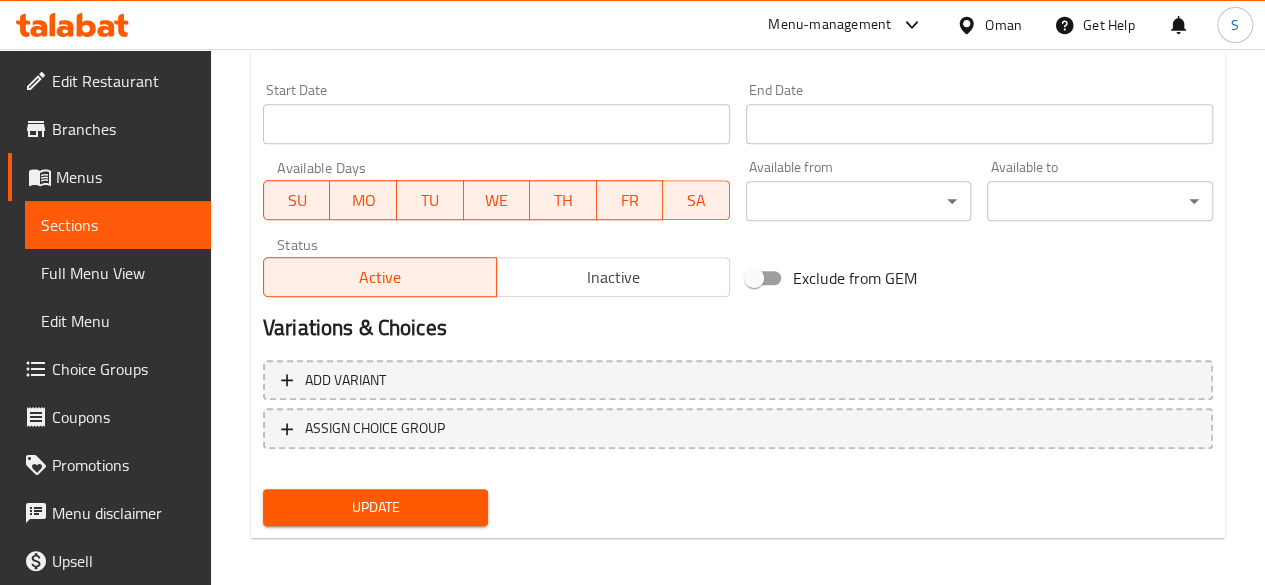 scroll, scrollTop: 857, scrollLeft: 0, axis: vertical 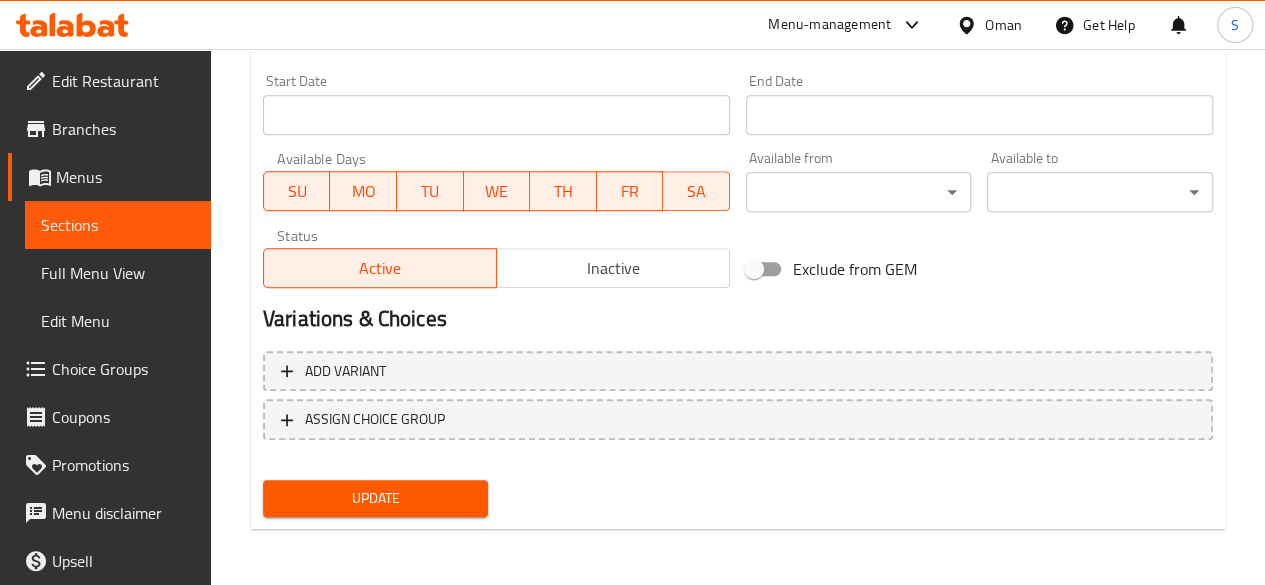 type on "1" 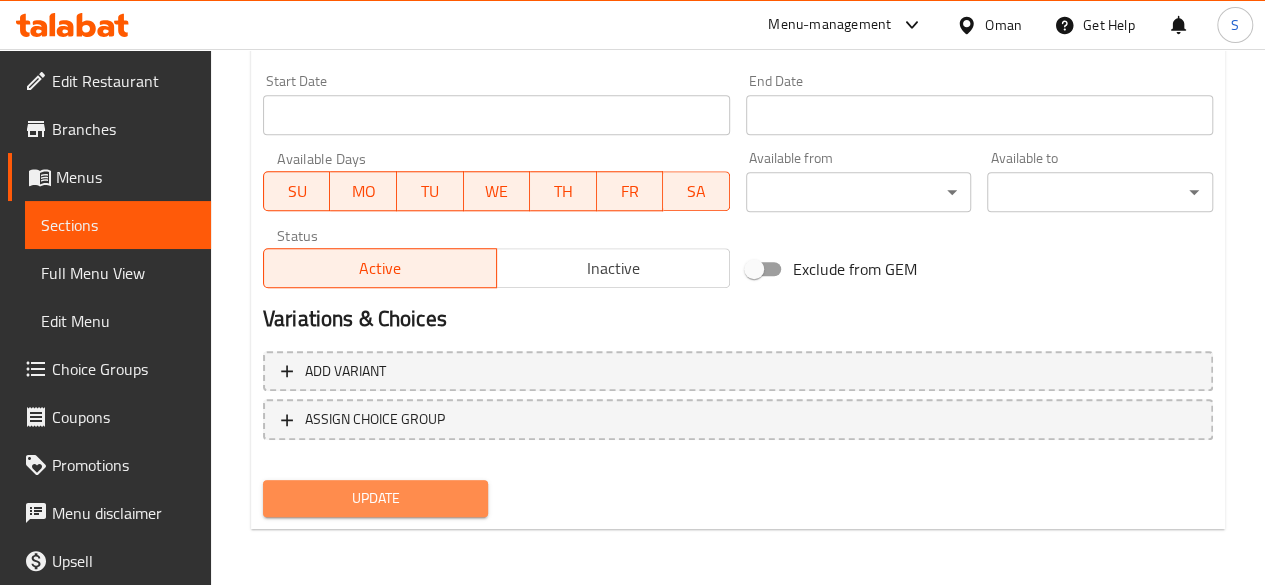 click on "Update" at bounding box center [376, 498] 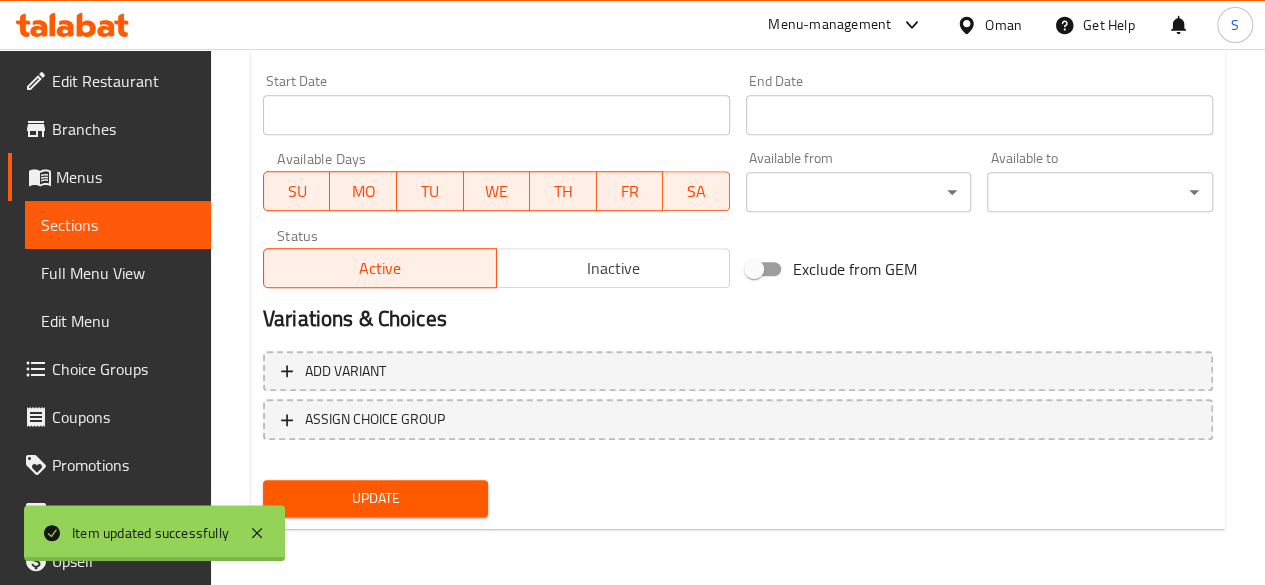 scroll, scrollTop: 0, scrollLeft: 0, axis: both 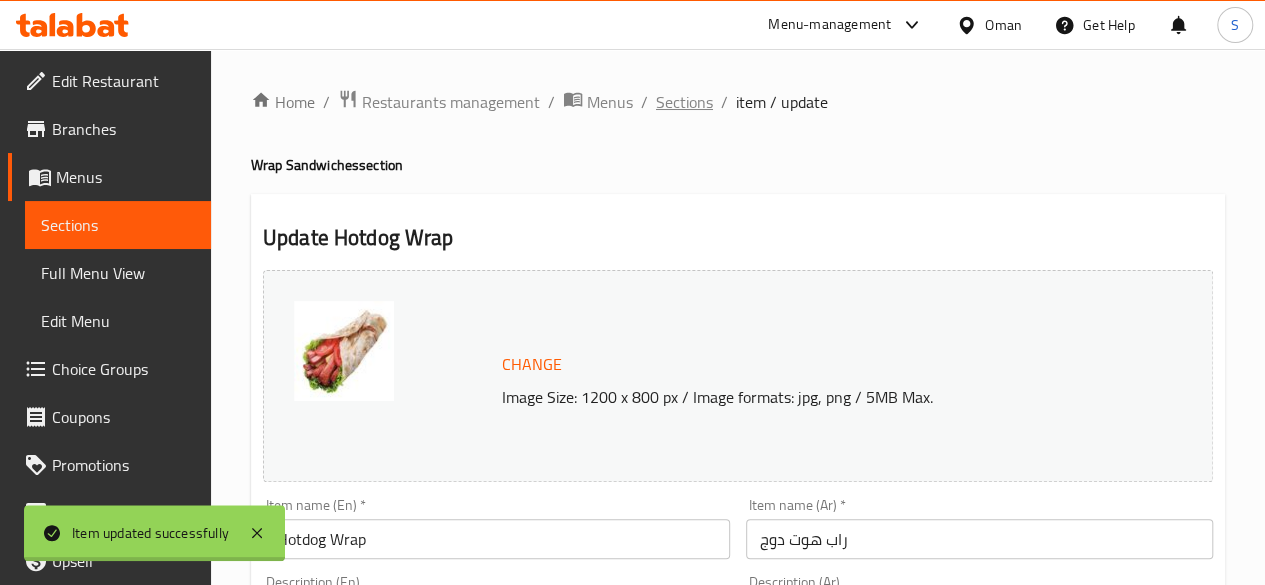 click on "Sections" at bounding box center (684, 102) 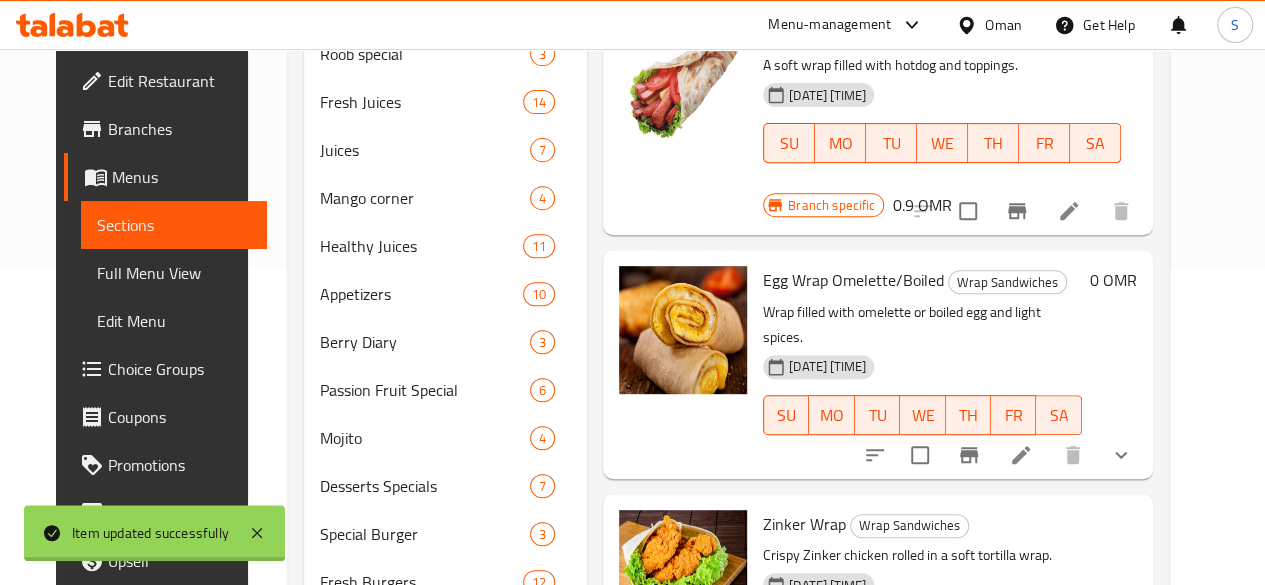 scroll, scrollTop: 321, scrollLeft: 0, axis: vertical 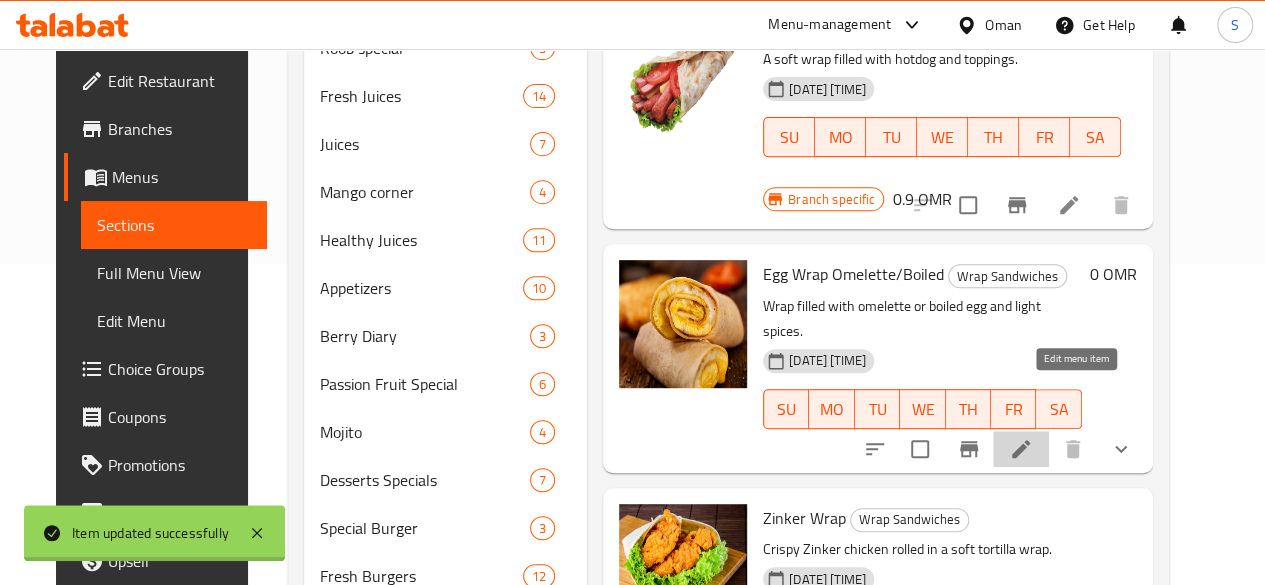 click 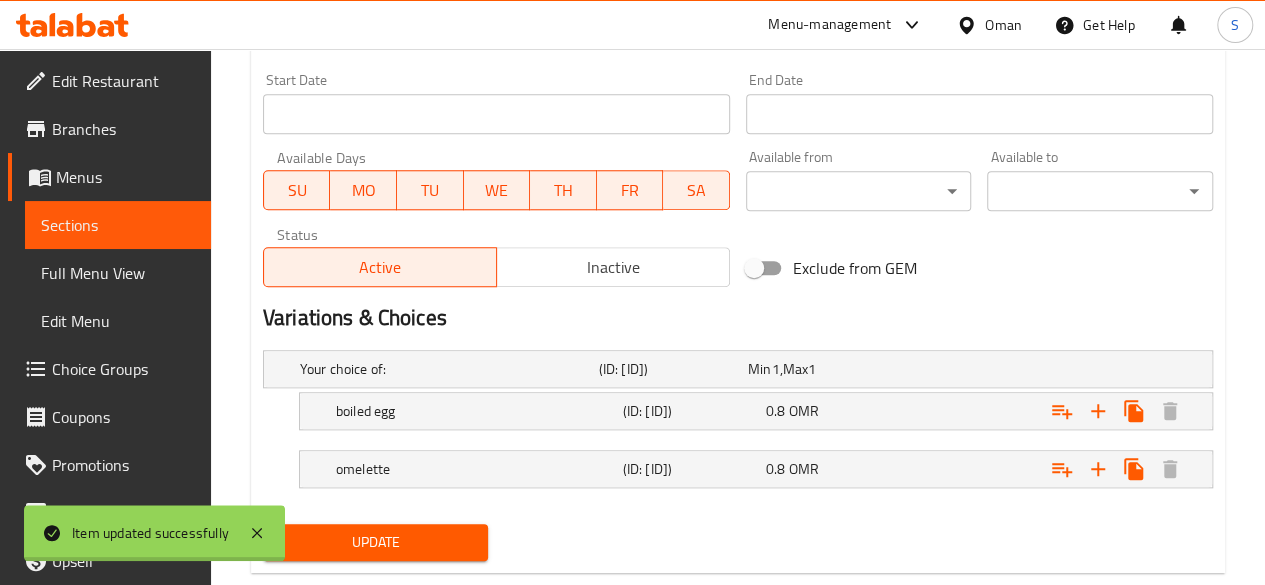 scroll, scrollTop: 899, scrollLeft: 0, axis: vertical 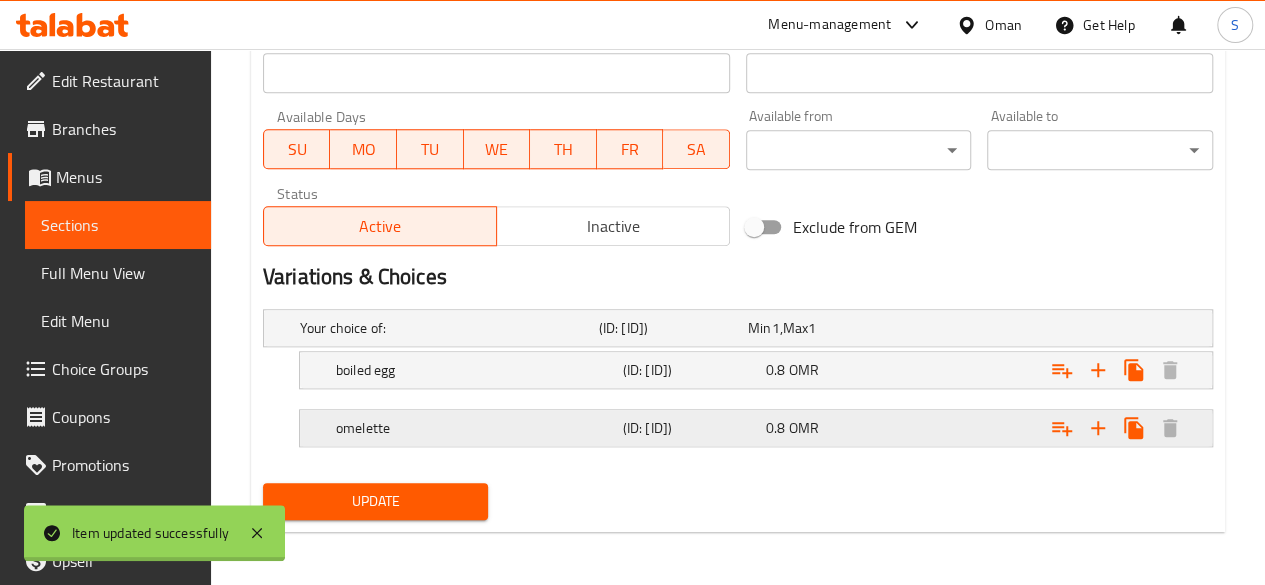 click on "0.8   OMR" at bounding box center (818, 328) 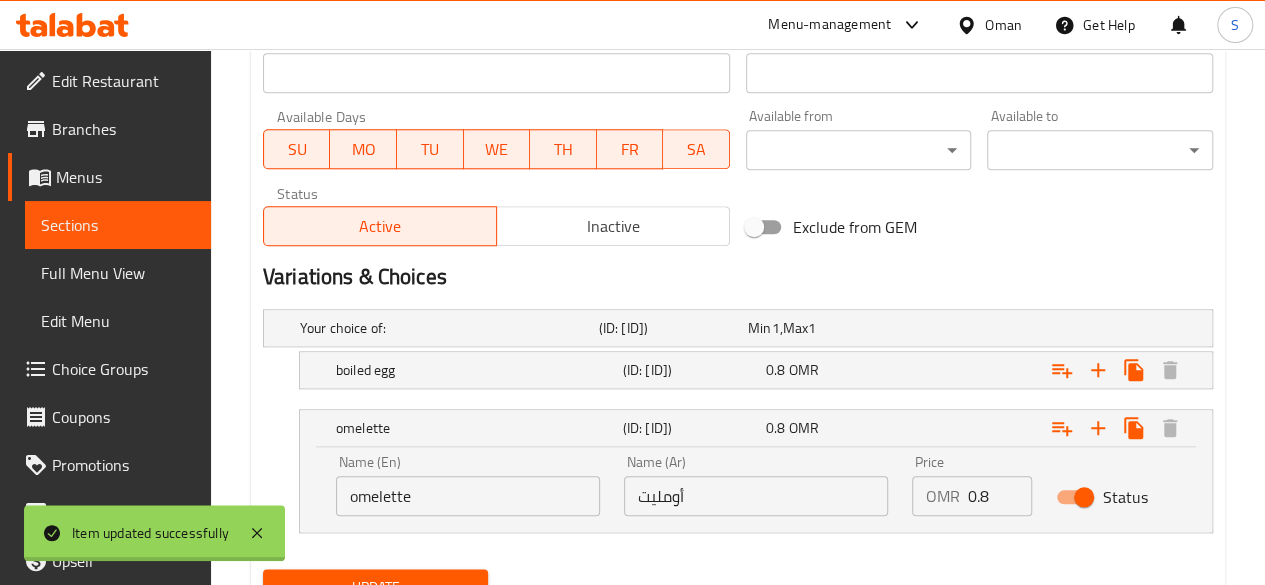 click on "0.8" at bounding box center (1000, 496) 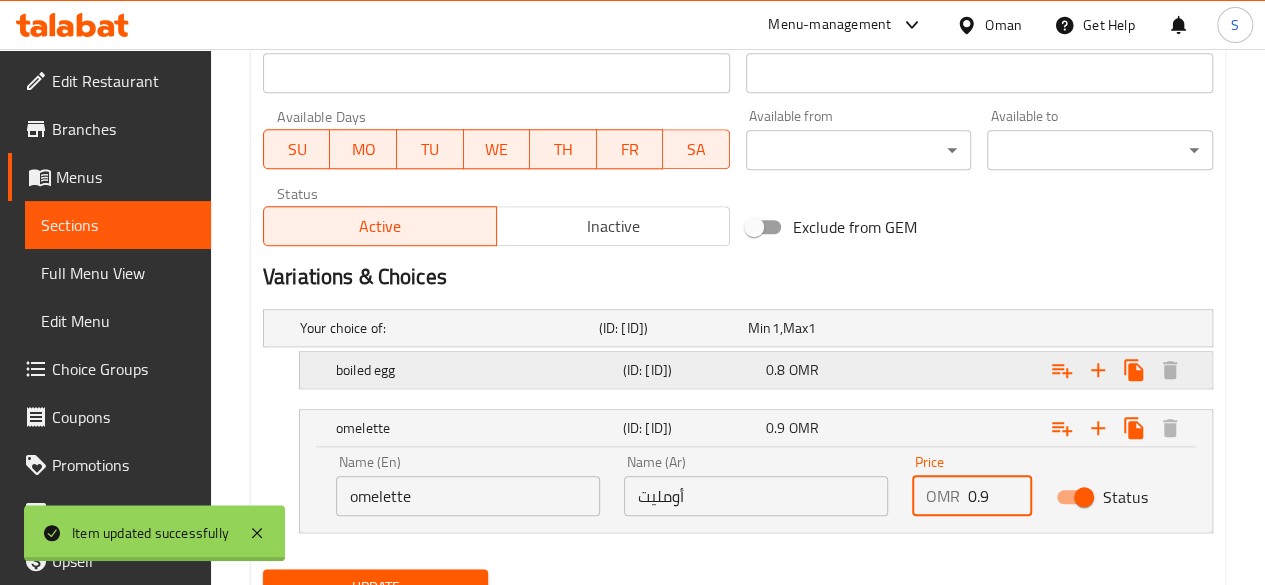 type on "0.9" 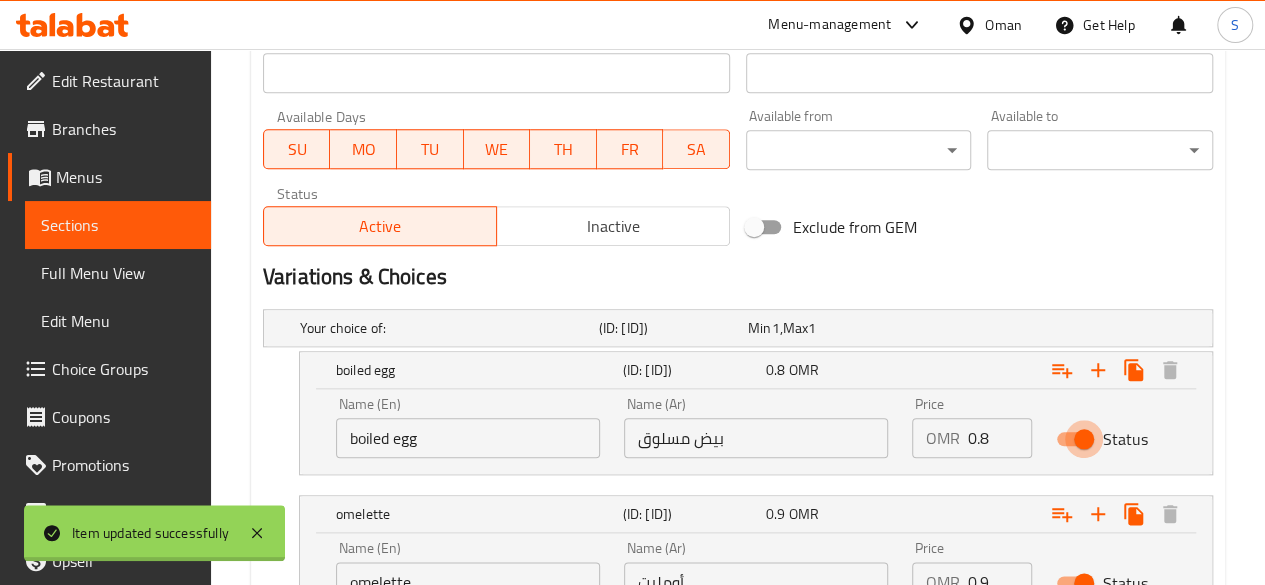 click on "Status" at bounding box center [1084, 439] 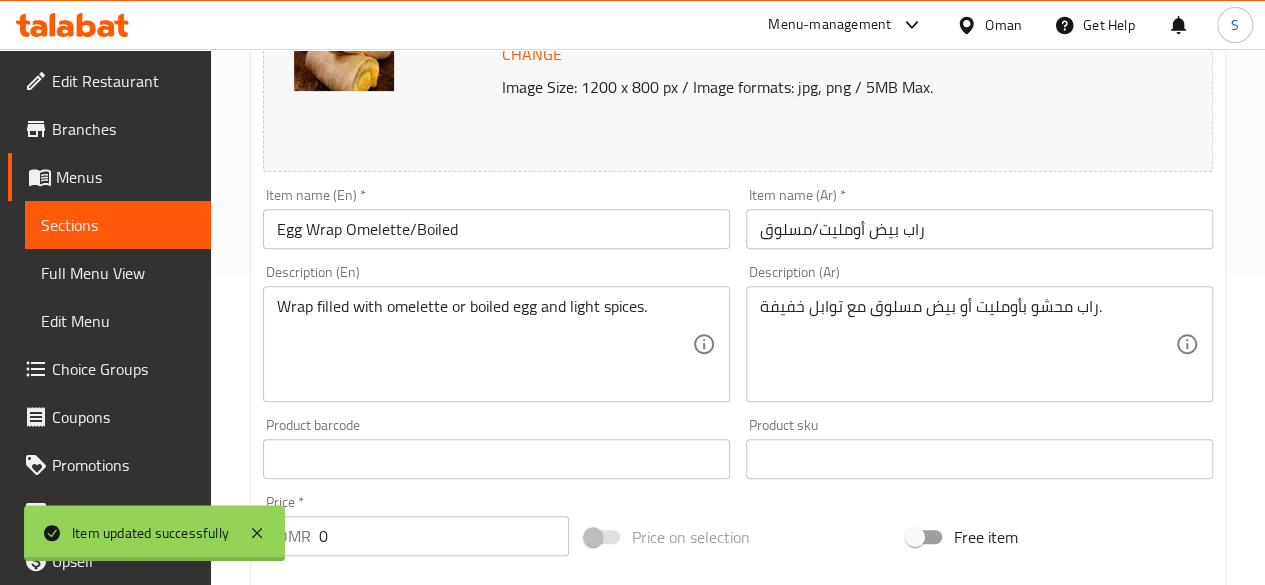 scroll, scrollTop: 309, scrollLeft: 0, axis: vertical 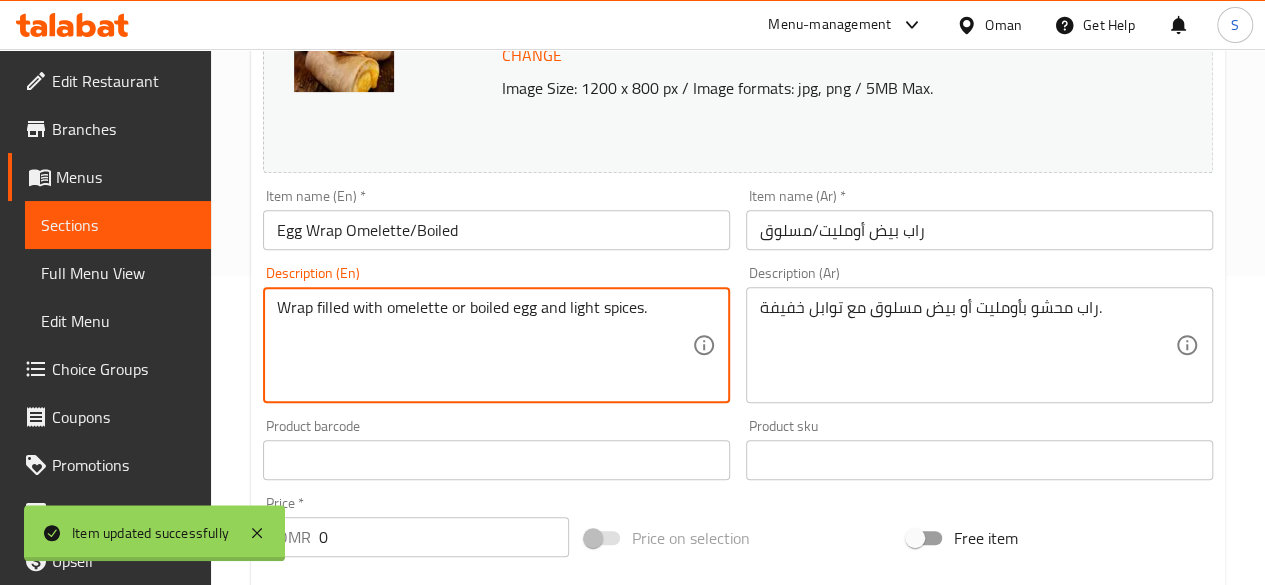 drag, startPoint x: 534, startPoint y: 309, endPoint x: 454, endPoint y: 299, distance: 80.622574 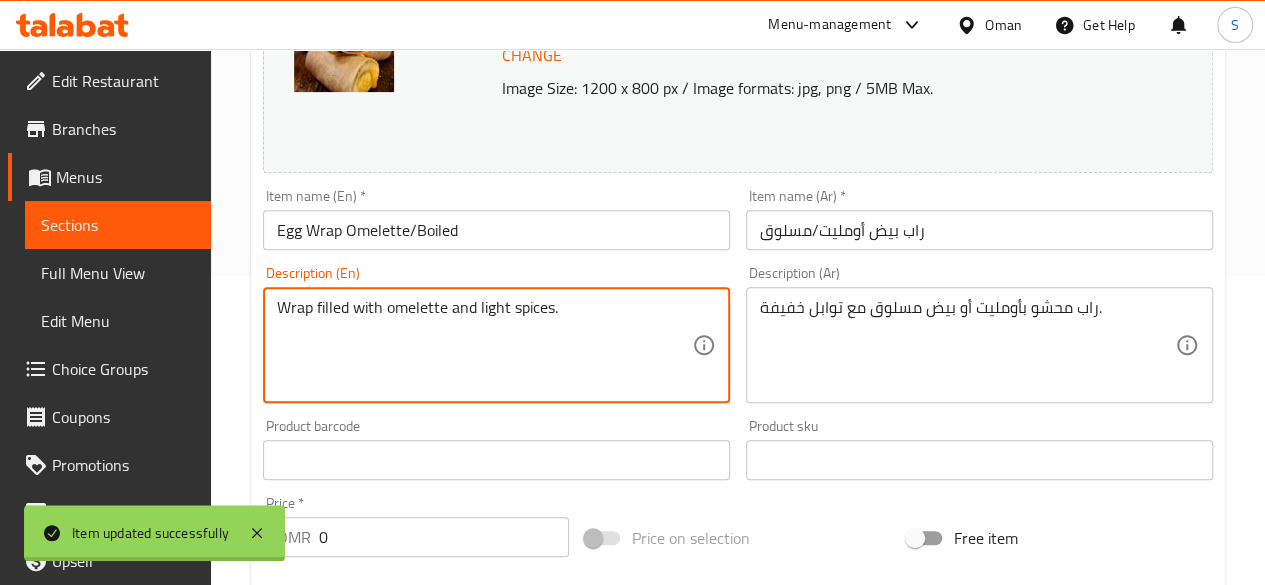 type on "Wrap filled with omelette and light spices." 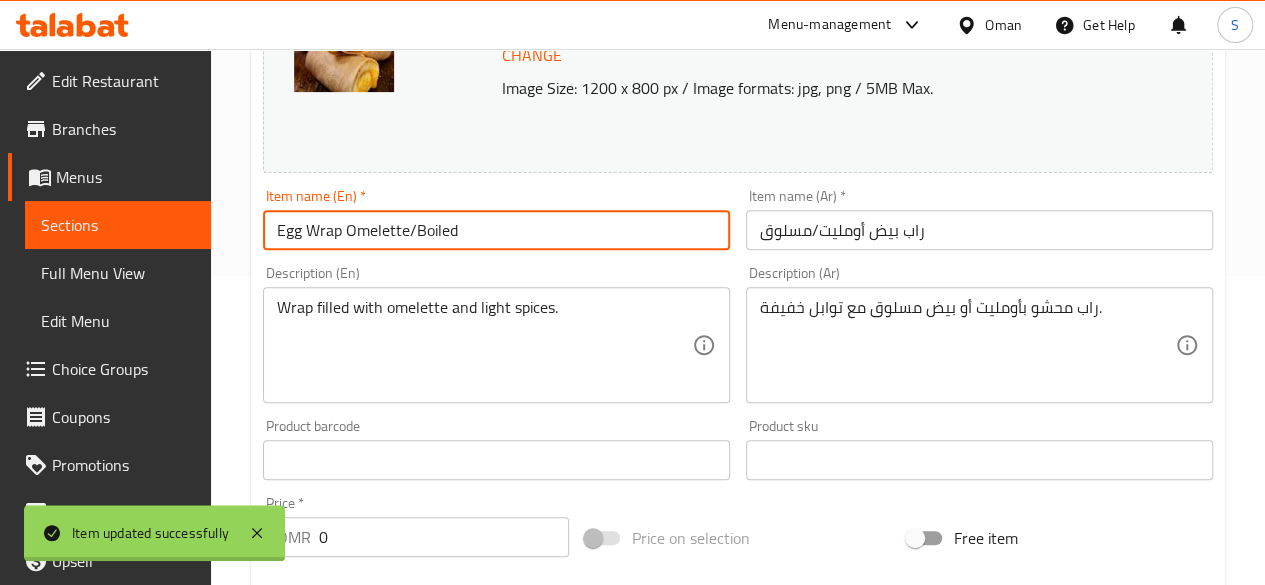 click on "Egg Wrap Omelette/Boiled" at bounding box center (496, 230) 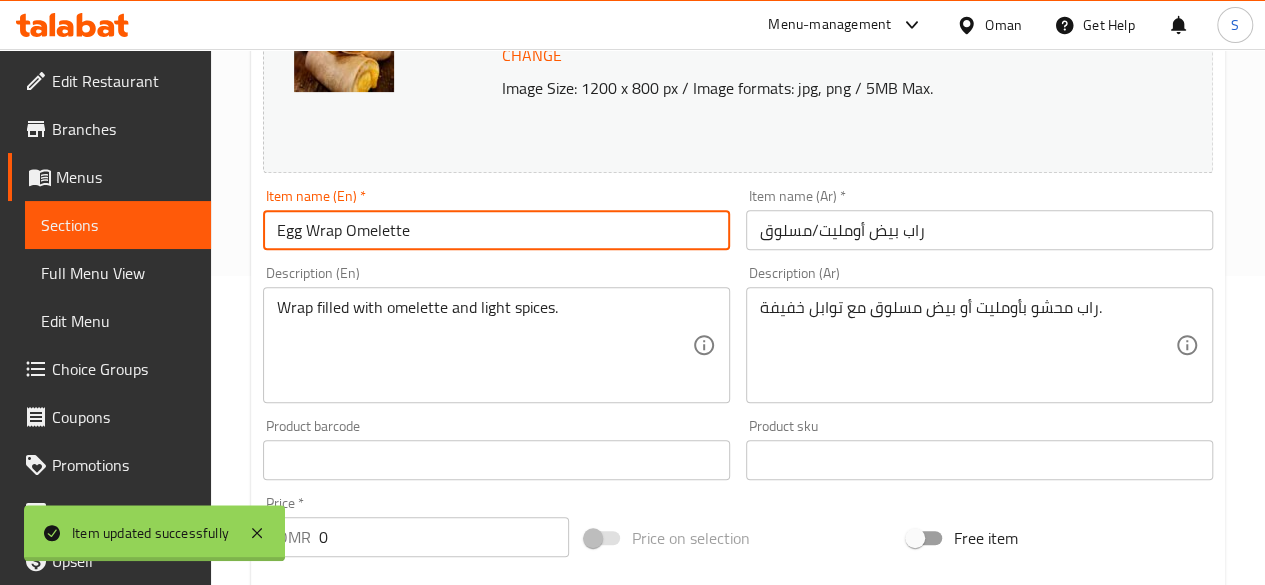 type on "Egg Wrap Omelette" 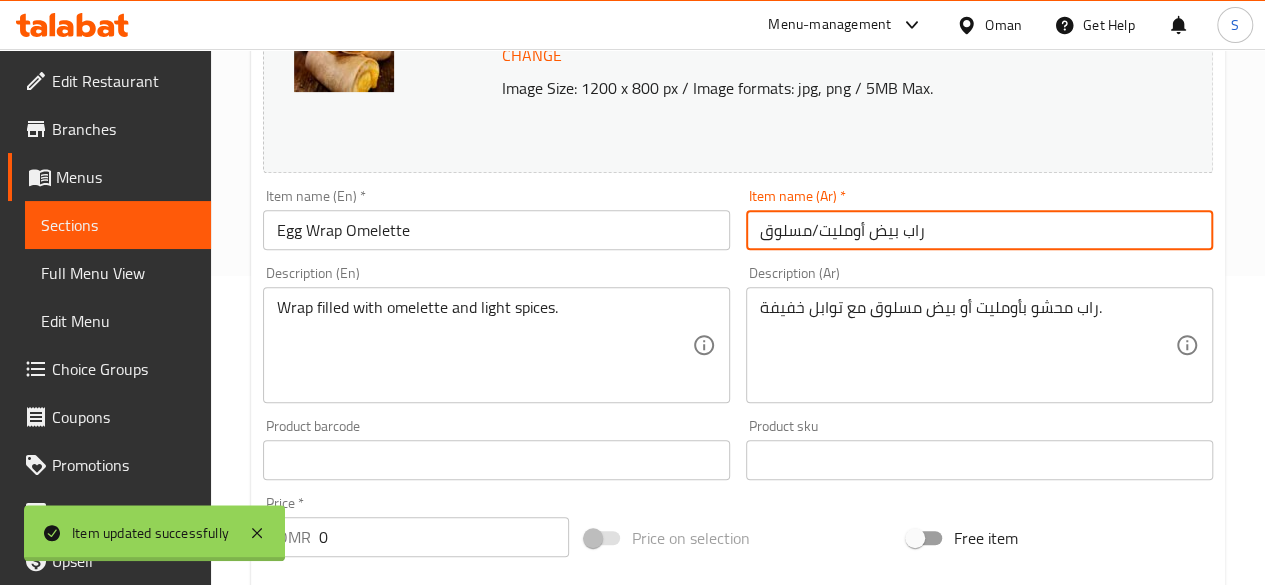 drag, startPoint x: 818, startPoint y: 232, endPoint x: 646, endPoint y: 217, distance: 172.65283 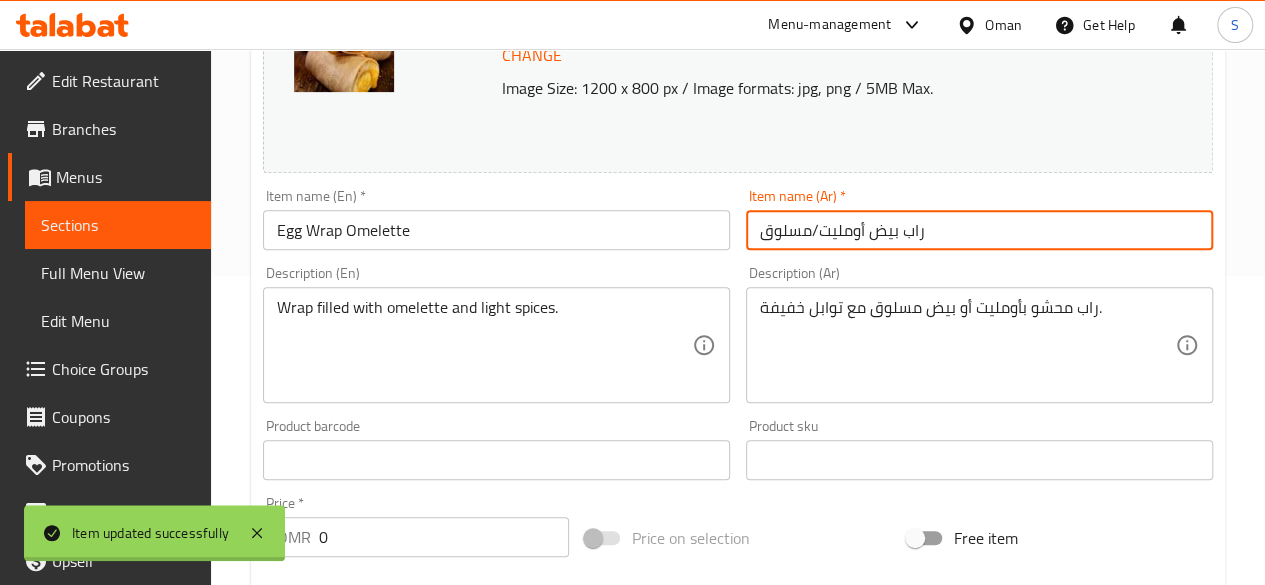 click on "Change Image Size: 1200 x 800 px / Image formats: jpg, png / 5MB Max. Item name (En)   * Egg Wrap Omelette Item name (En)  * Item name (Ar)   * راب بيض أومليت/مسلوق Item name (Ar)  * Description (En) Wrap filled with omelette and light spices. Description (En) Description (Ar) راب محشو بأومليت أو بيض مسلوق مع توابل خفيفة. Description (Ar) Product barcode Product barcode Product sku Product sku Price   * OMR 0 Price  * Price on selection Free item Start Date Start Date End Date End Date Available Days SU MO TU WE TH FR SA Available from ​ ​ Available to ​ ​ Status Active Inactive Exclude from GEM" at bounding box center (738, 398) 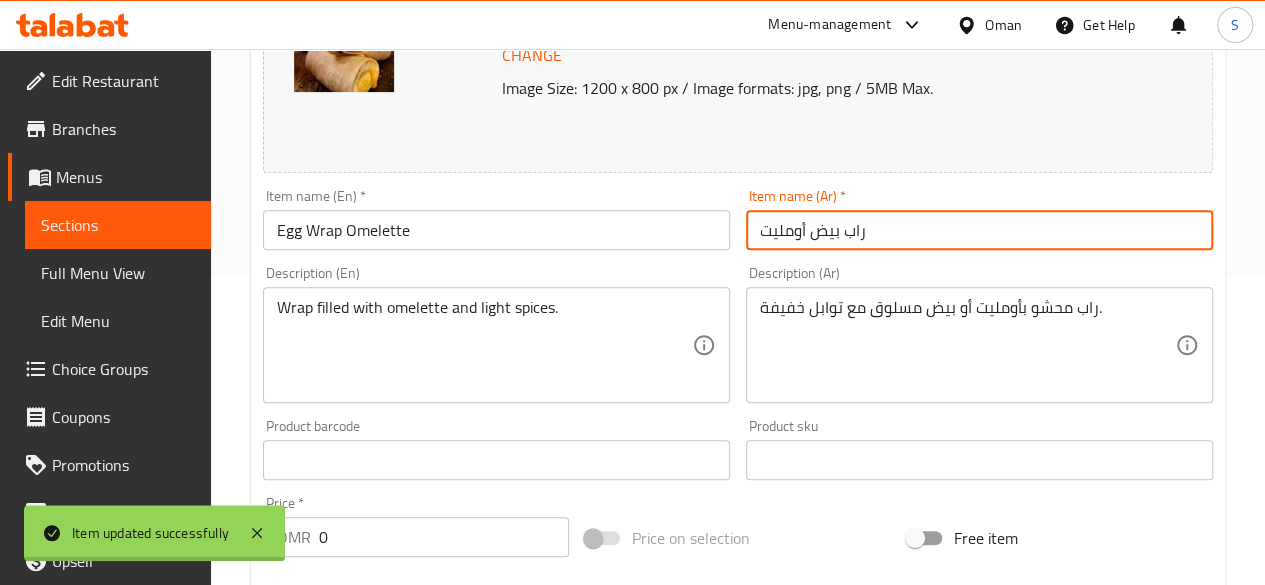 scroll, scrollTop: 1071, scrollLeft: 0, axis: vertical 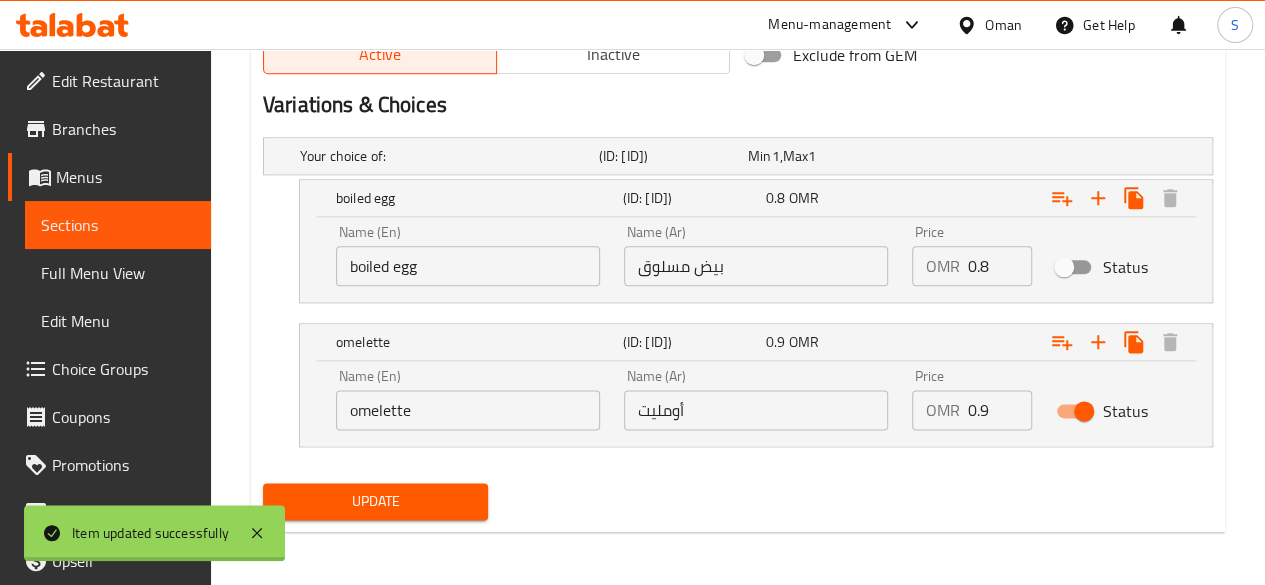 type on "راب بيض أومليت" 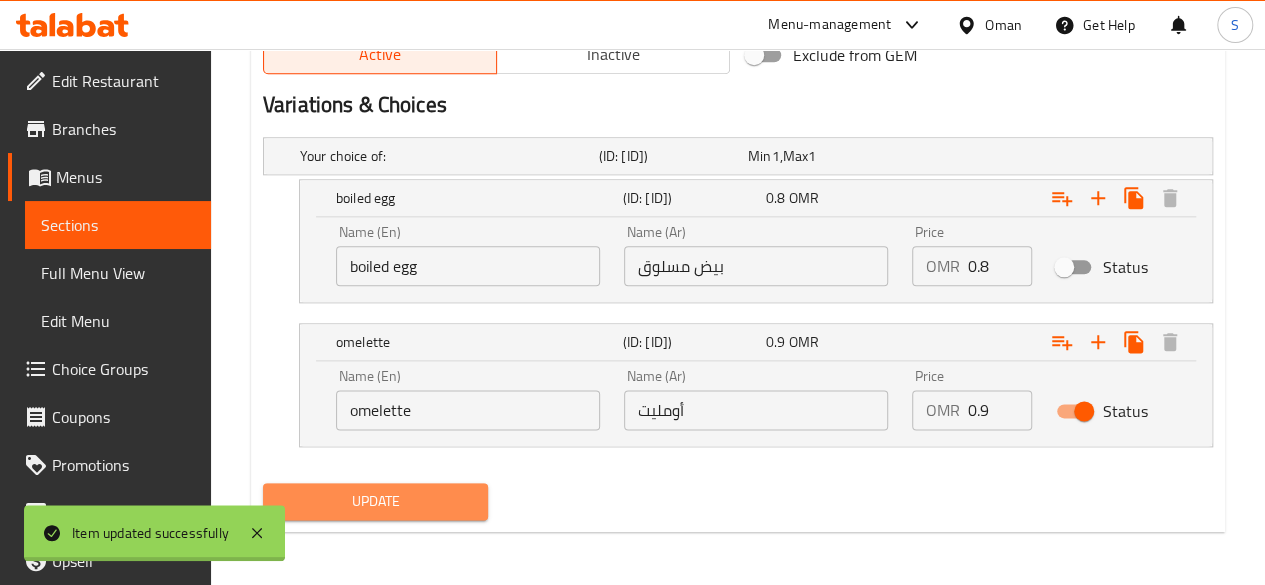 click on "Update" at bounding box center [376, 501] 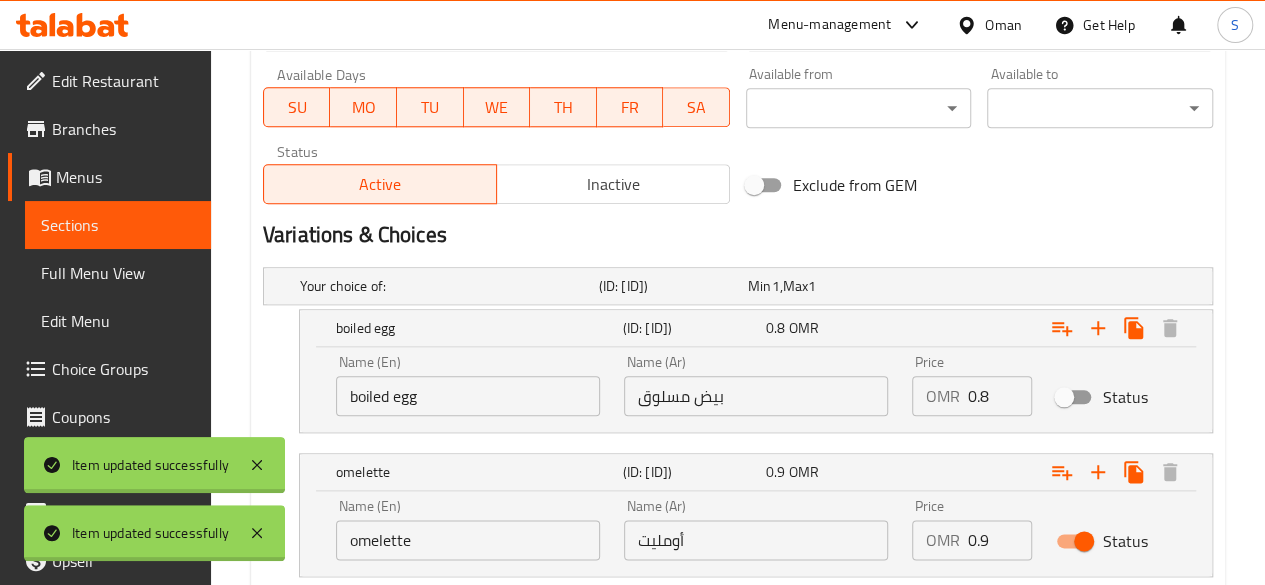 scroll, scrollTop: 1071, scrollLeft: 0, axis: vertical 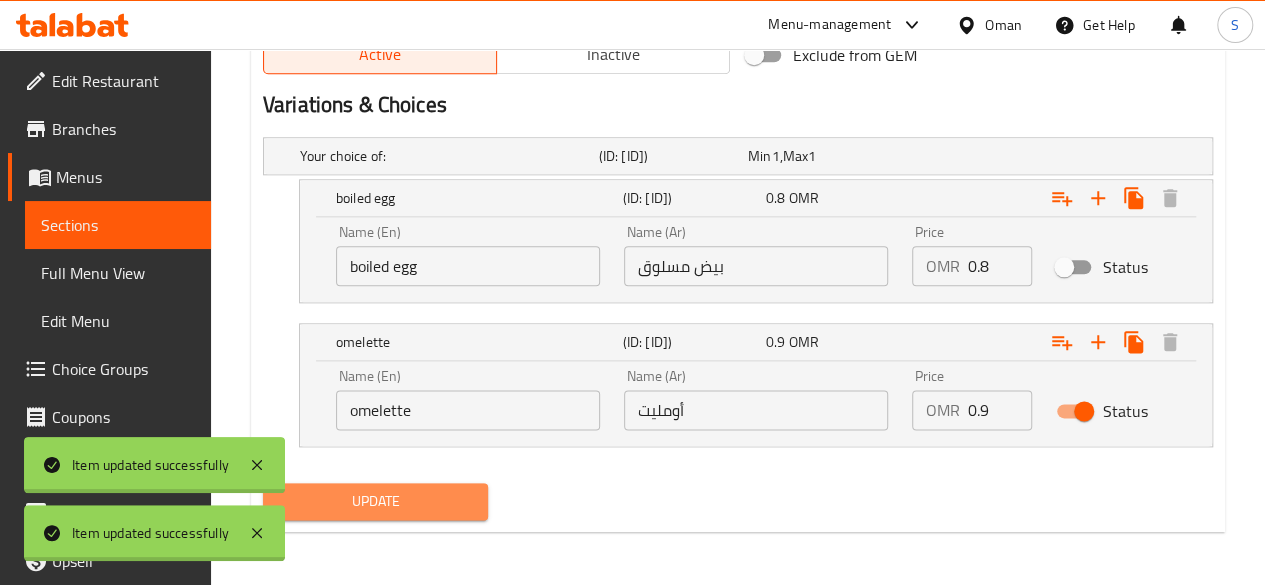 click on "Update" at bounding box center [376, 501] 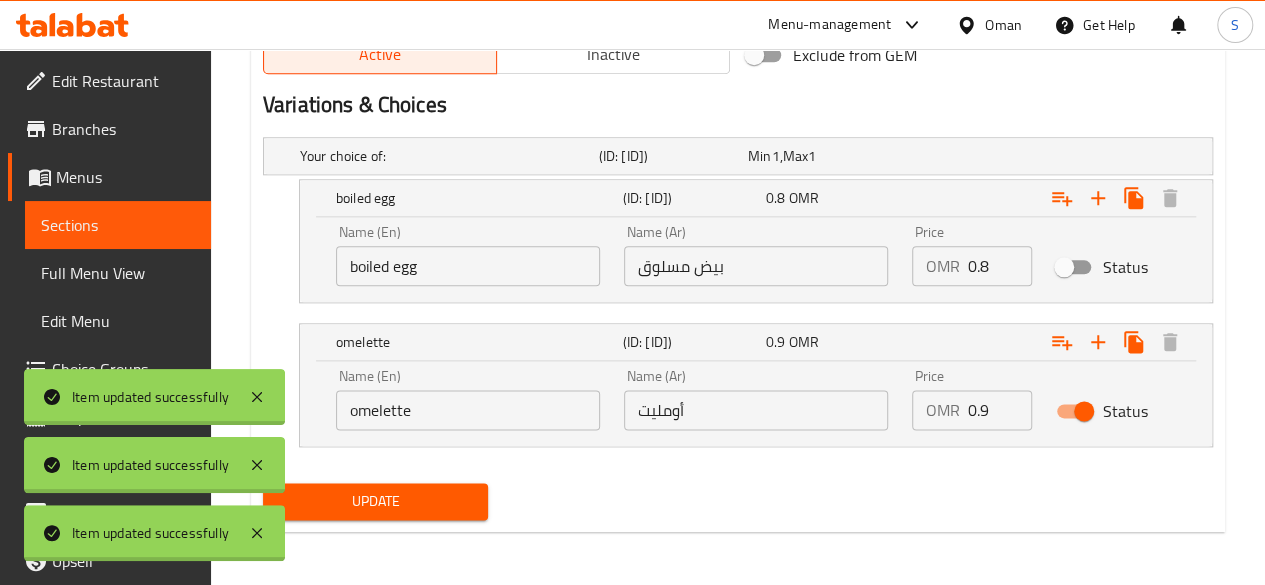click 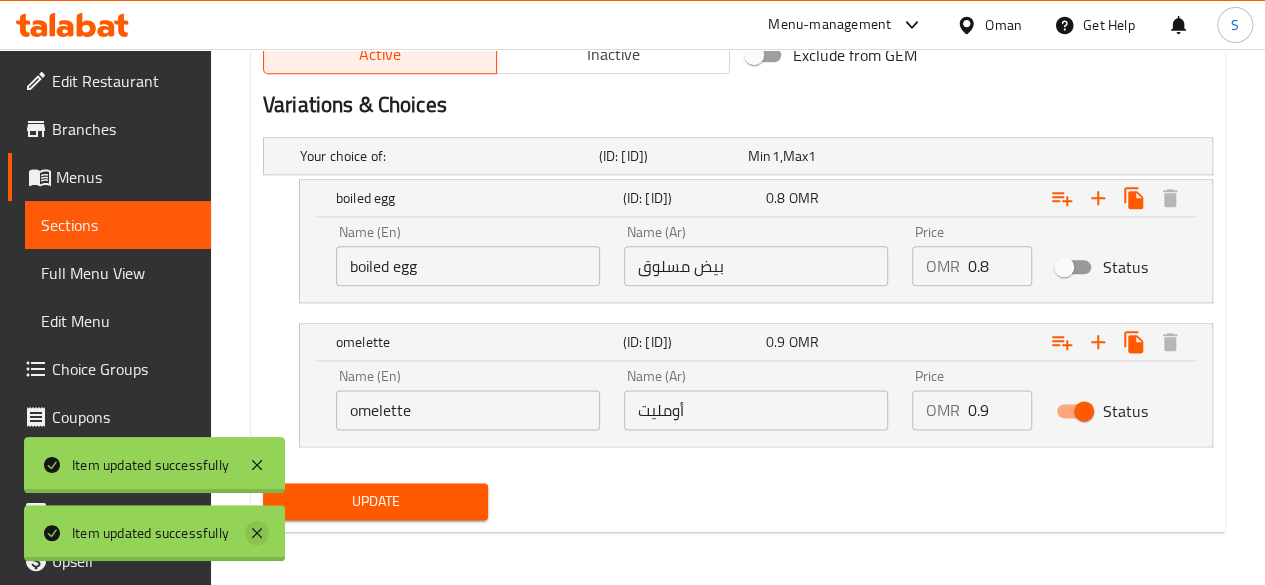 click 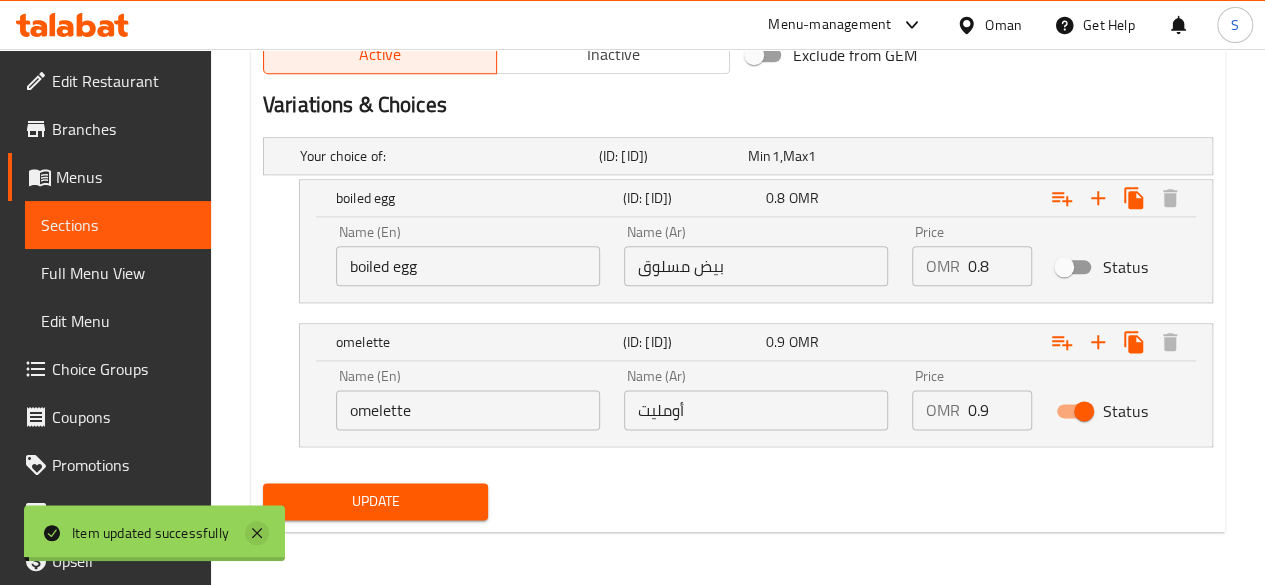 click 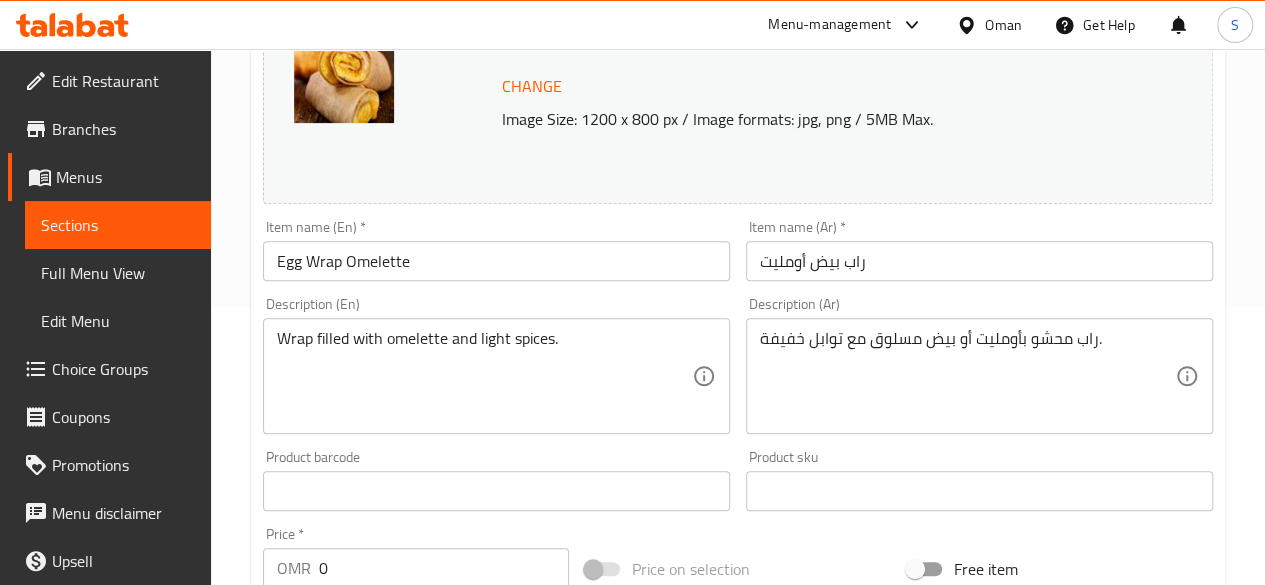 scroll, scrollTop: 0, scrollLeft: 0, axis: both 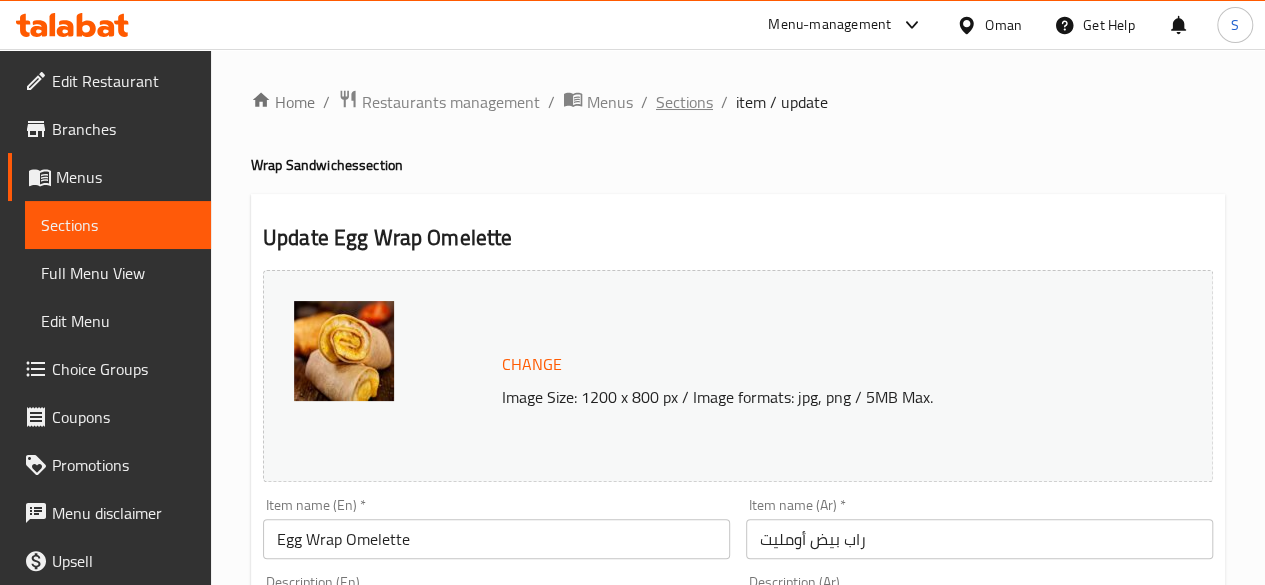 click on "Sections" at bounding box center (684, 102) 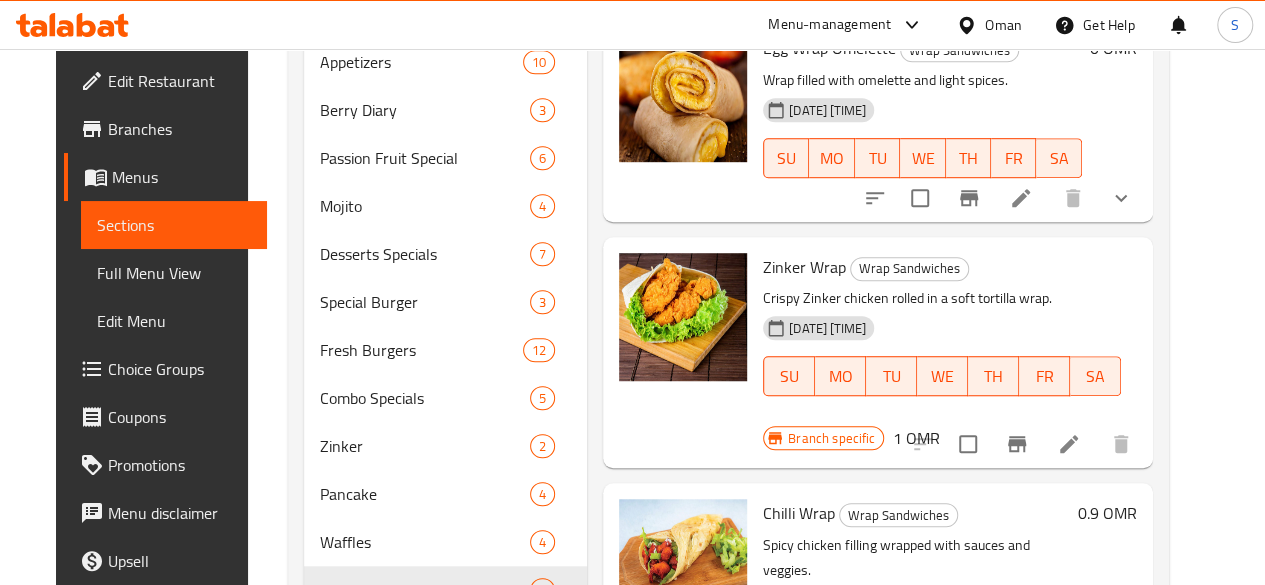 scroll, scrollTop: 548, scrollLeft: 0, axis: vertical 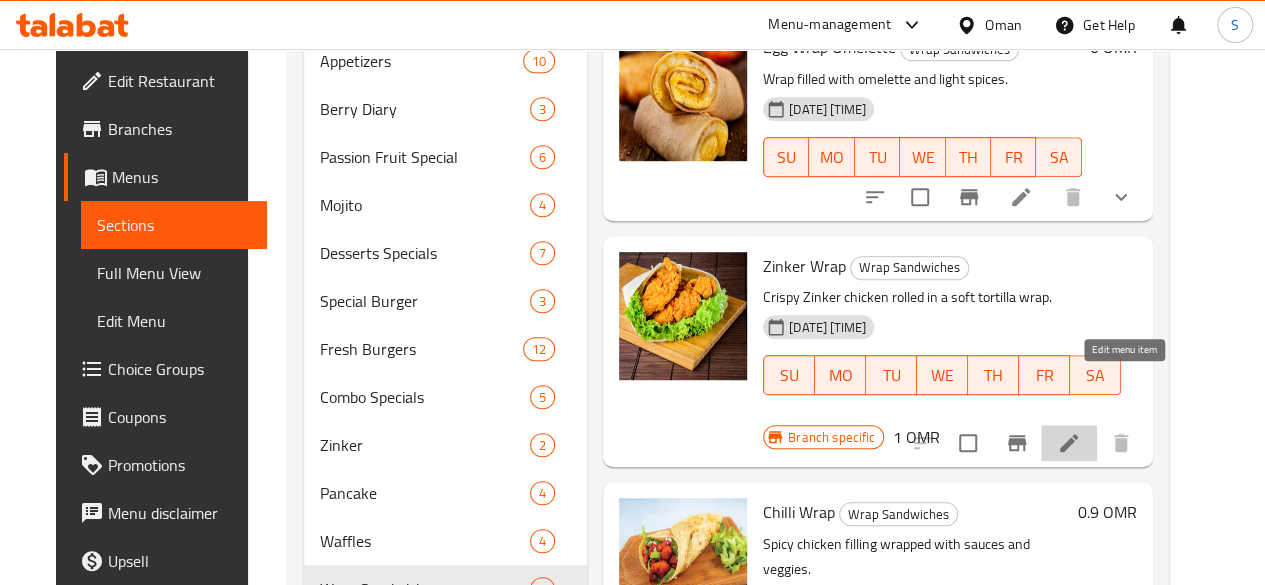 click 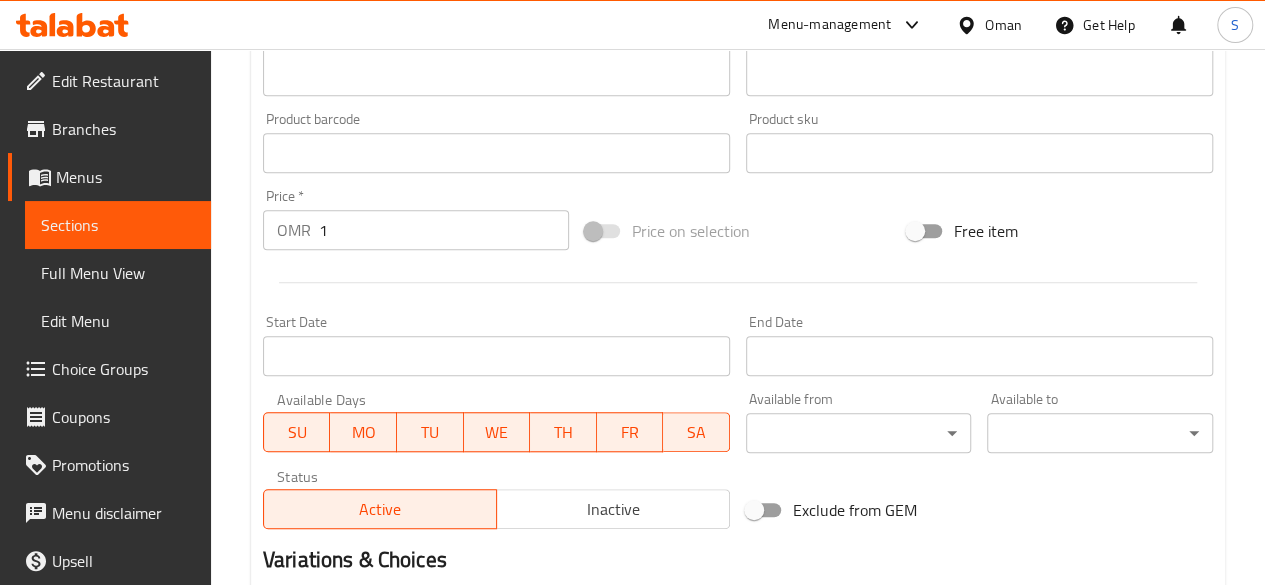 scroll, scrollTop: 597, scrollLeft: 0, axis: vertical 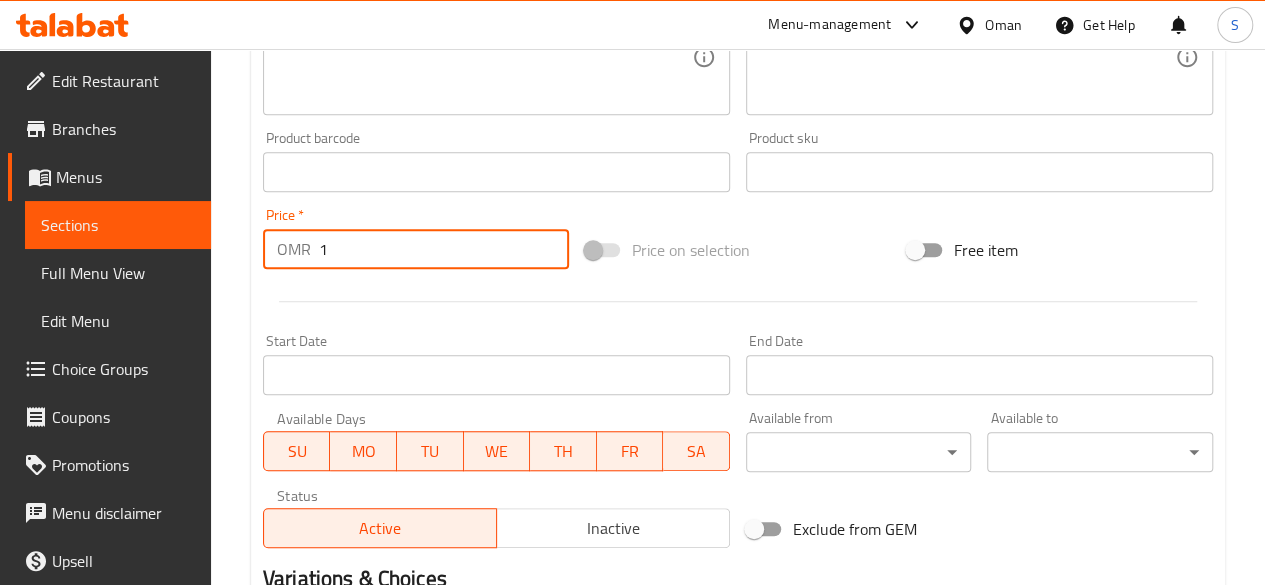 click on "1" at bounding box center [444, 249] 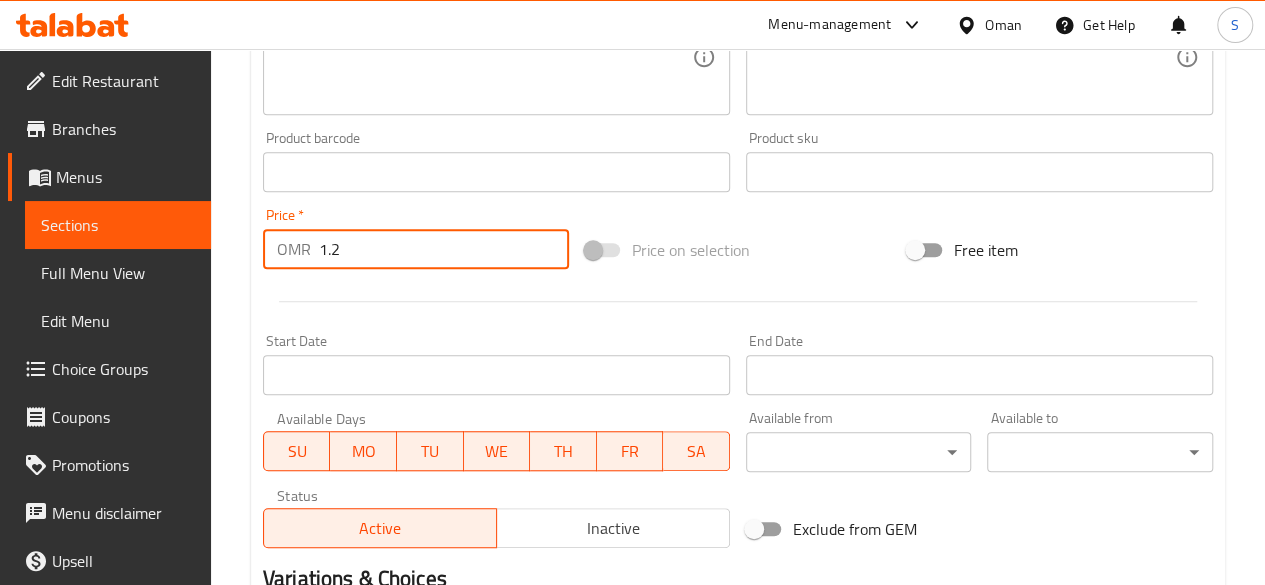 scroll, scrollTop: 857, scrollLeft: 0, axis: vertical 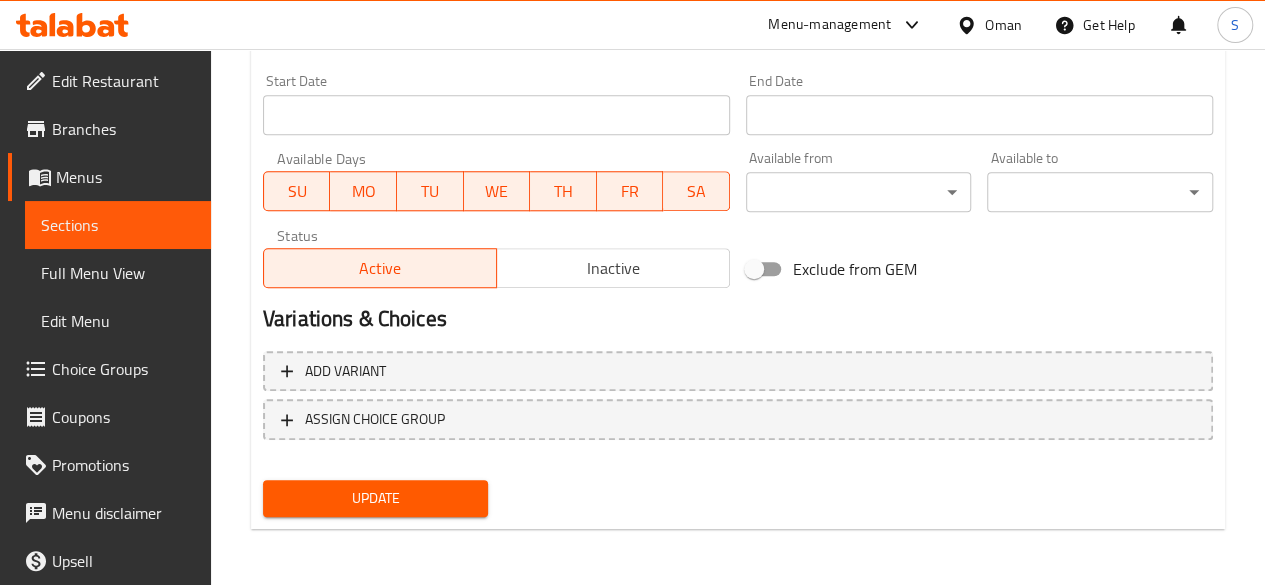 type on "1.2" 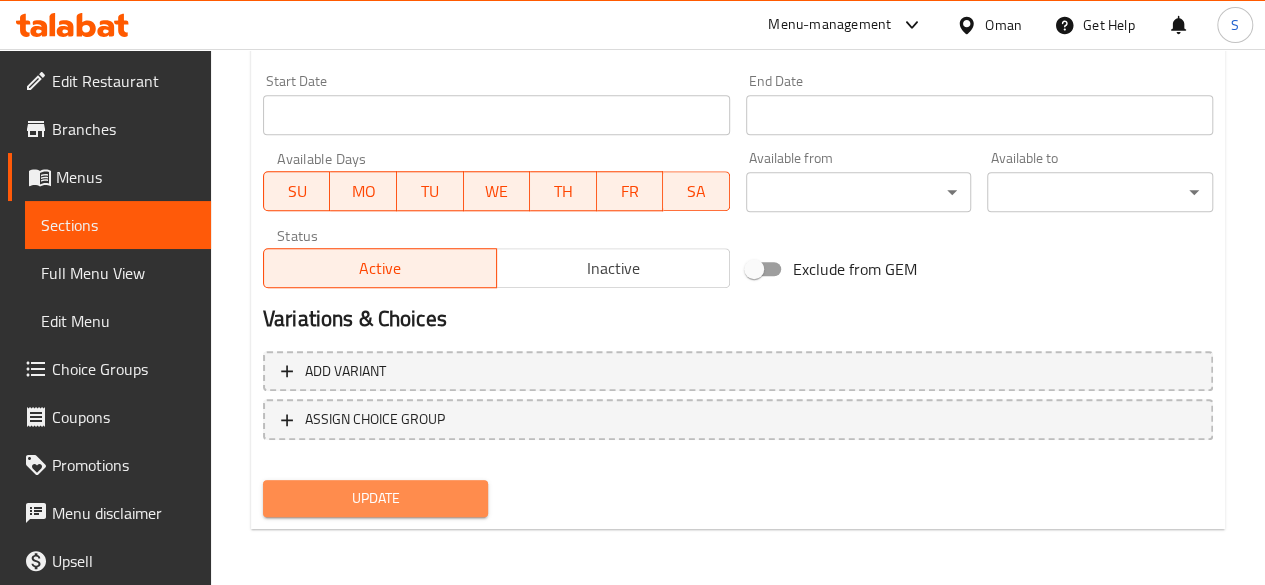 click on "Update" at bounding box center [376, 498] 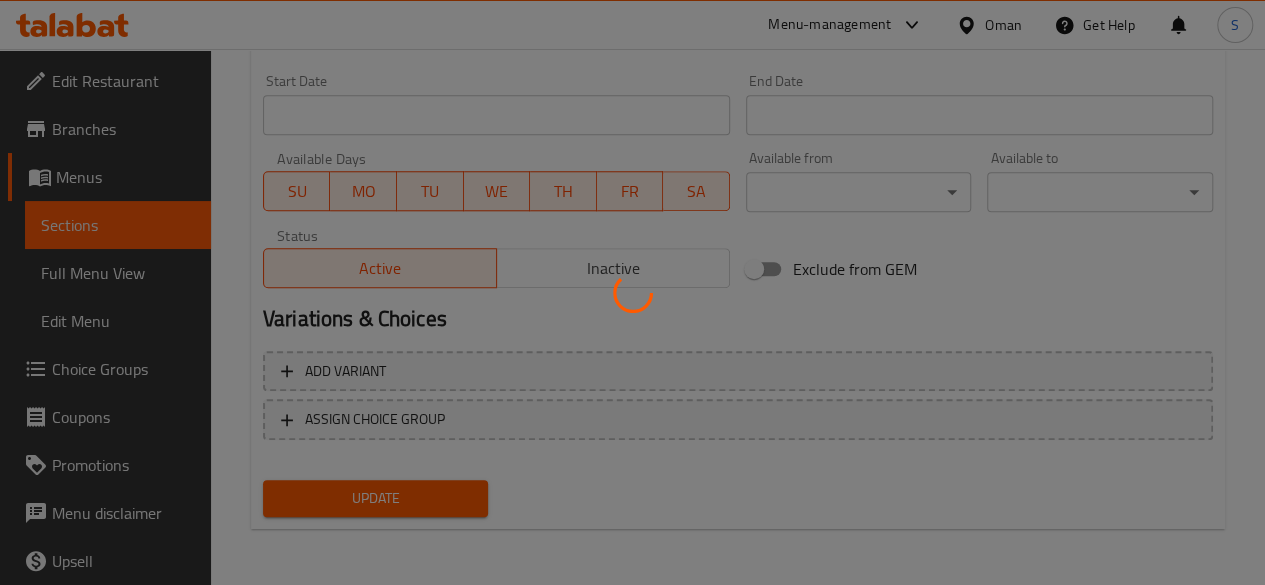 type 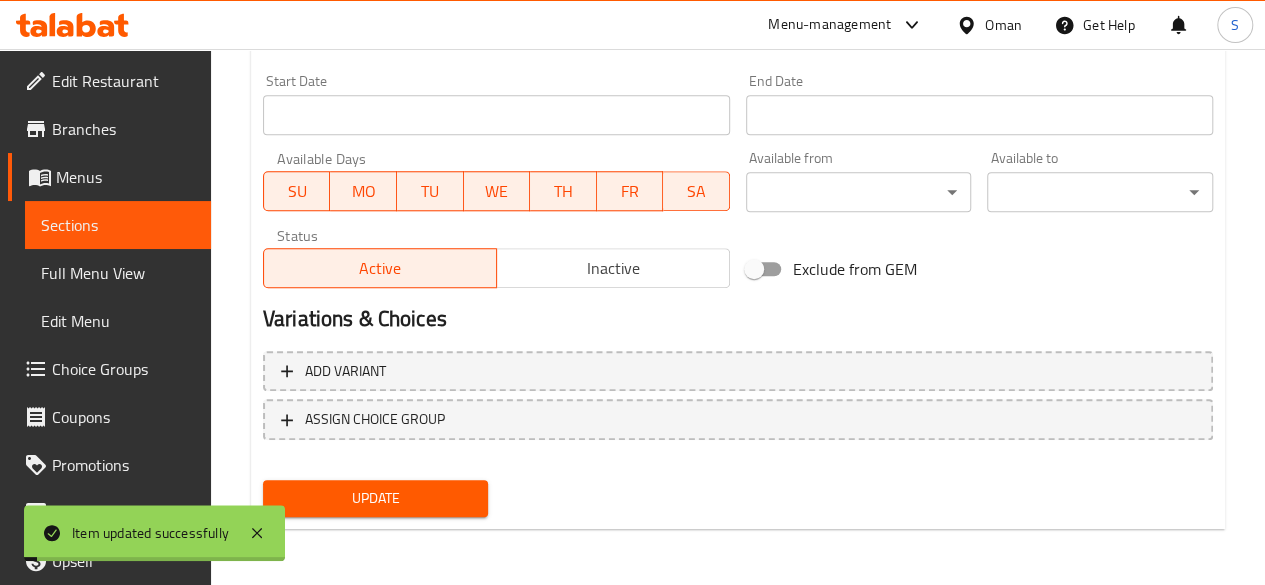 scroll, scrollTop: 0, scrollLeft: 0, axis: both 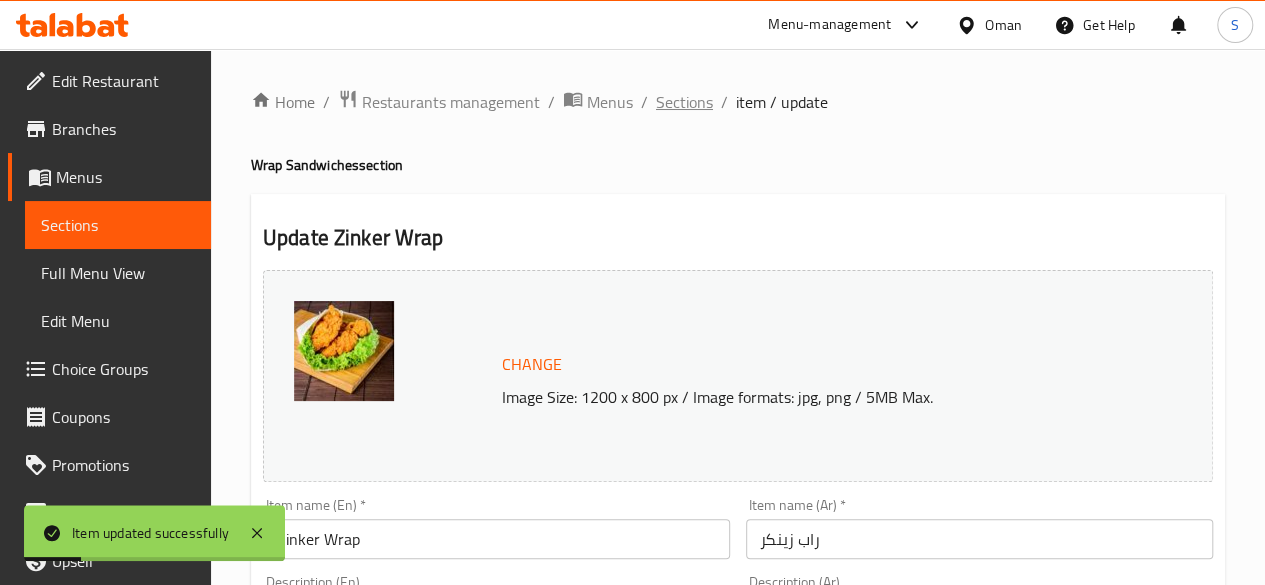 click on "Sections" at bounding box center [684, 102] 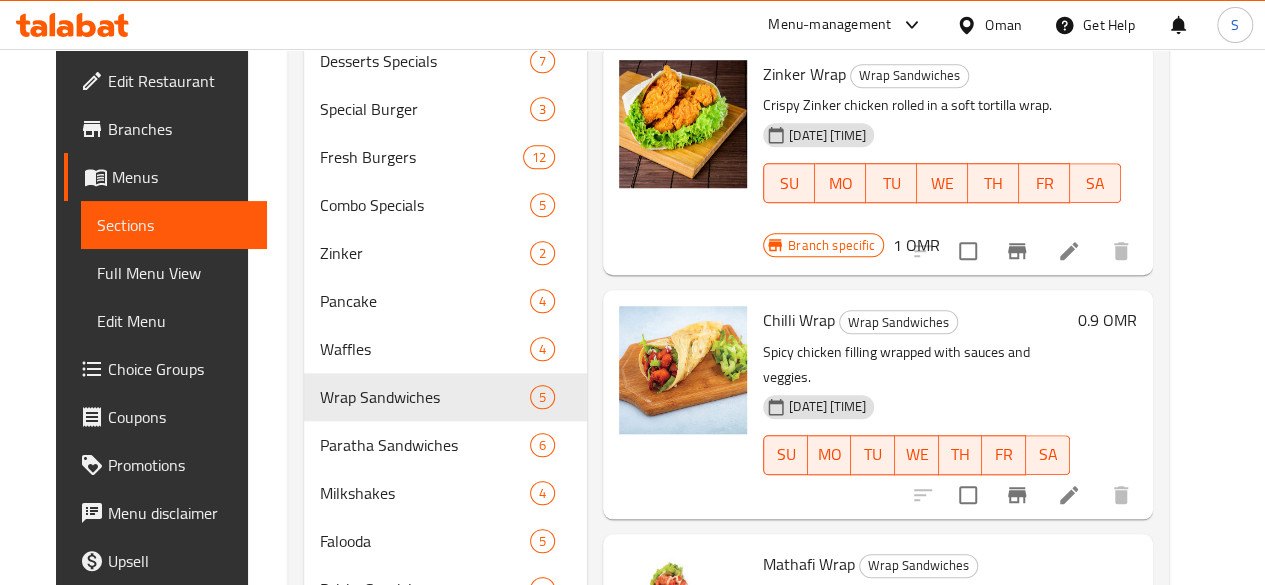 scroll, scrollTop: 741, scrollLeft: 0, axis: vertical 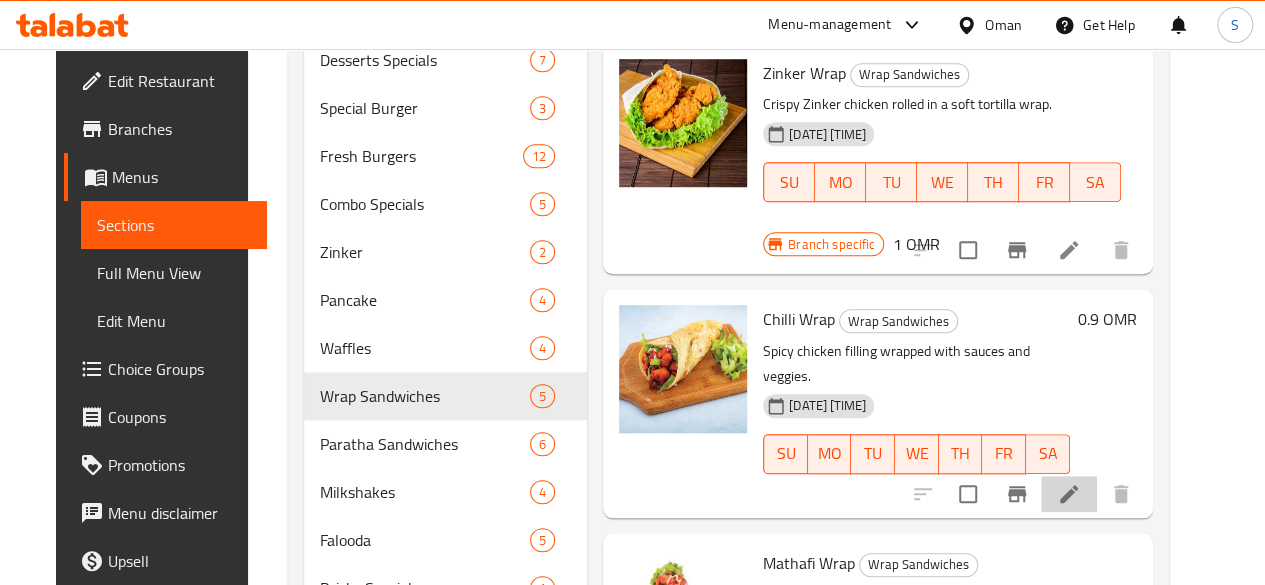 click at bounding box center (1069, 494) 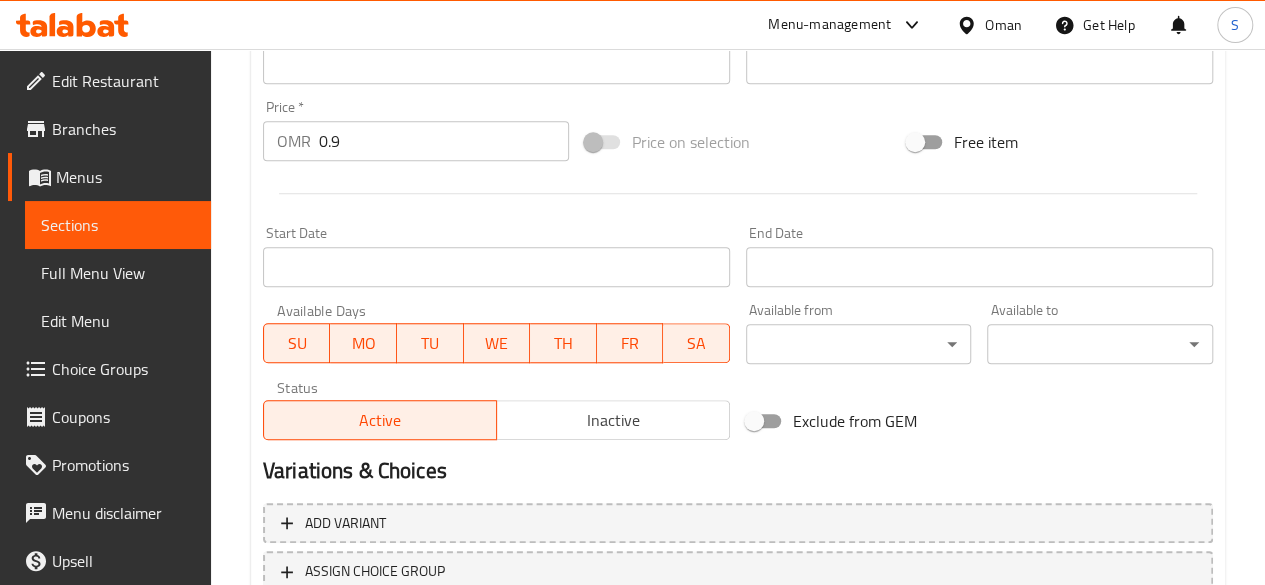 scroll, scrollTop: 707, scrollLeft: 0, axis: vertical 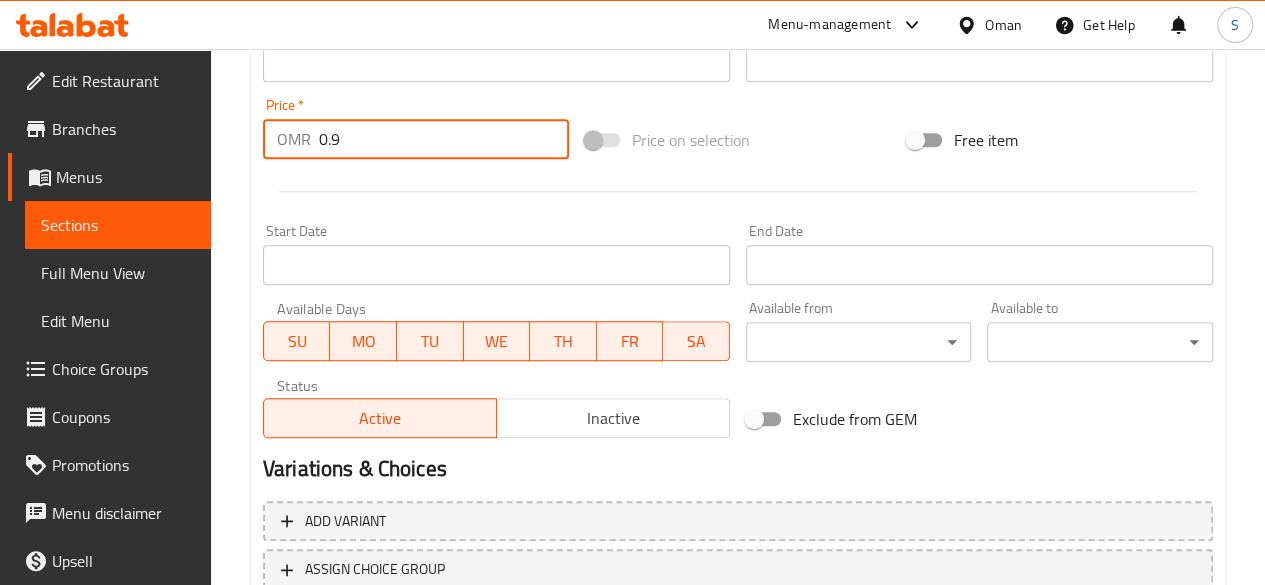 drag, startPoint x: 414, startPoint y: 132, endPoint x: 222, endPoint y: 127, distance: 192.0651 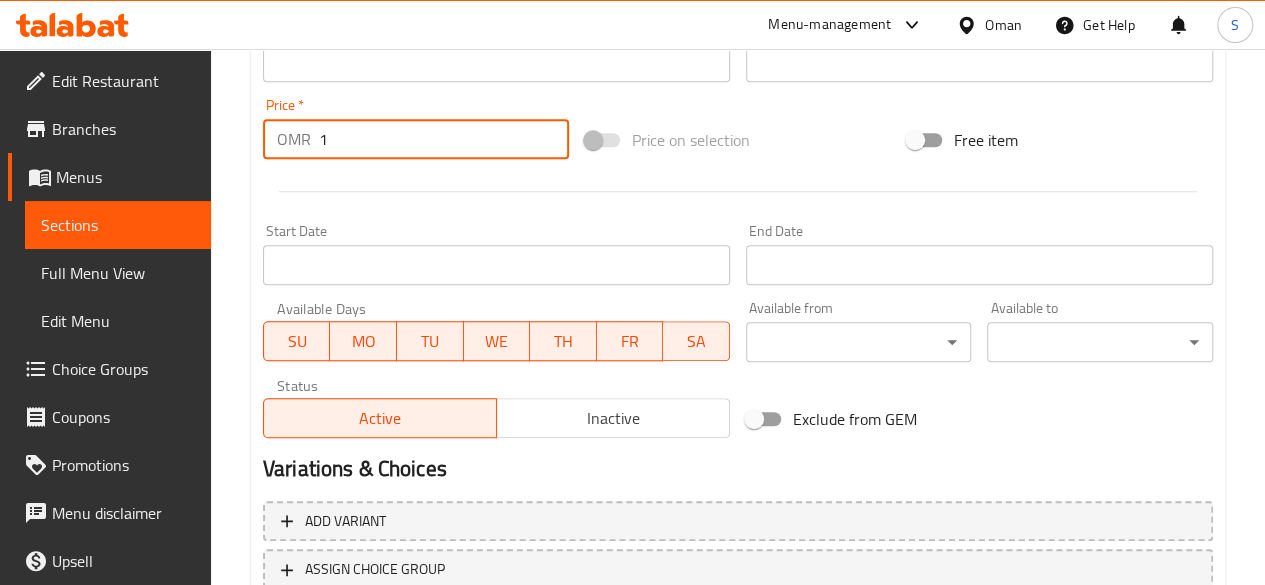 scroll, scrollTop: 857, scrollLeft: 0, axis: vertical 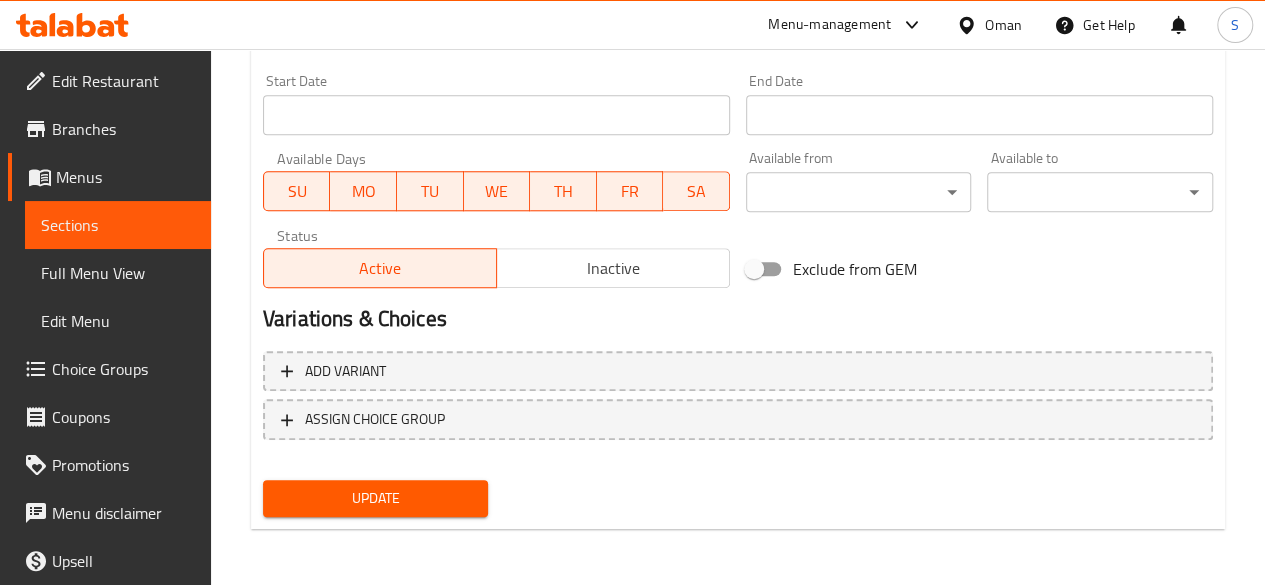 type on "1" 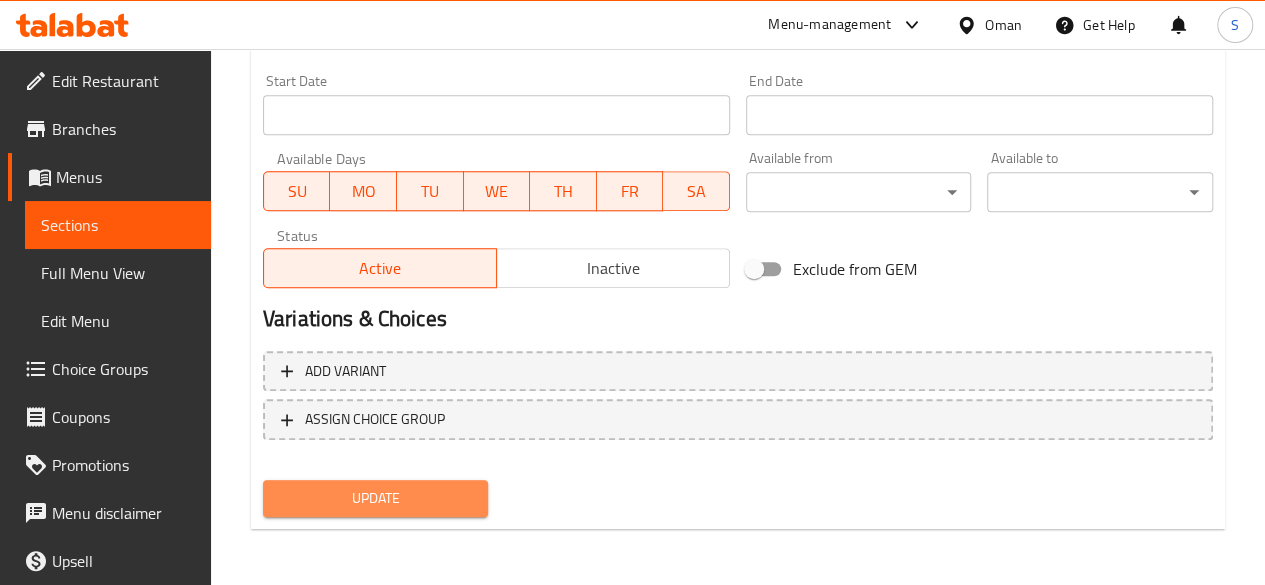 click on "Update" at bounding box center [376, 498] 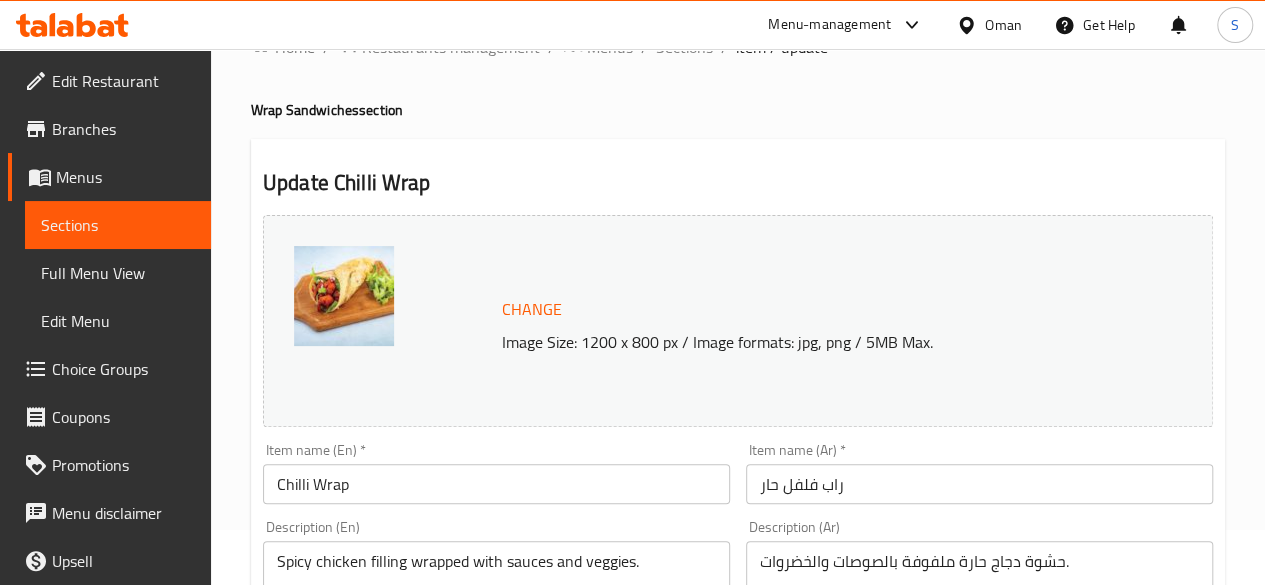 scroll, scrollTop: 0, scrollLeft: 0, axis: both 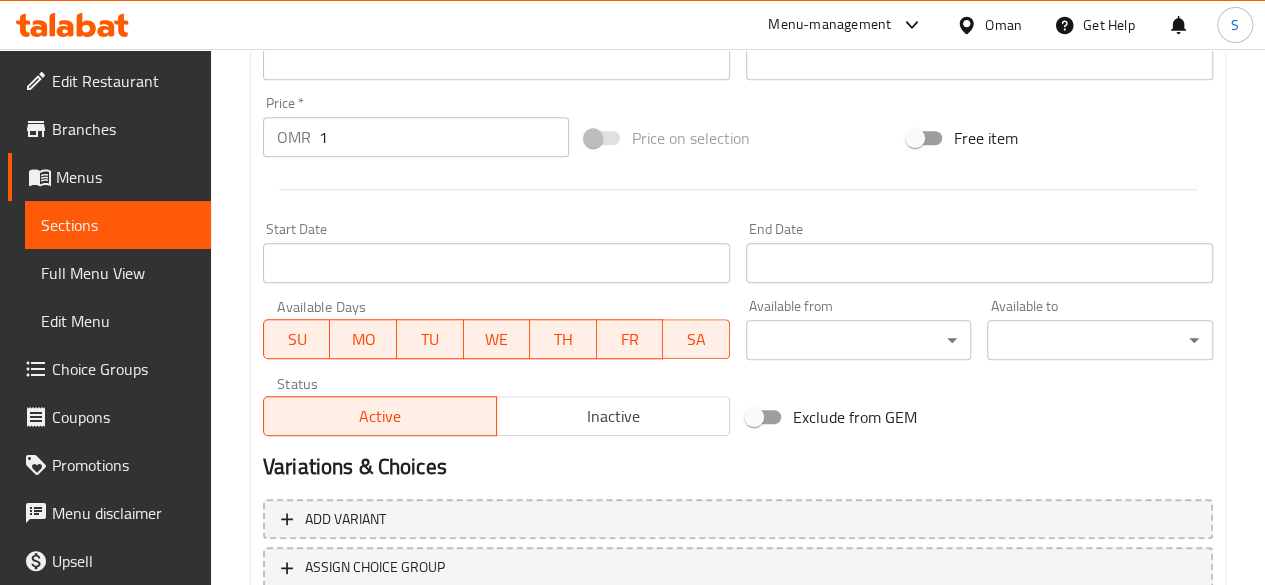 type 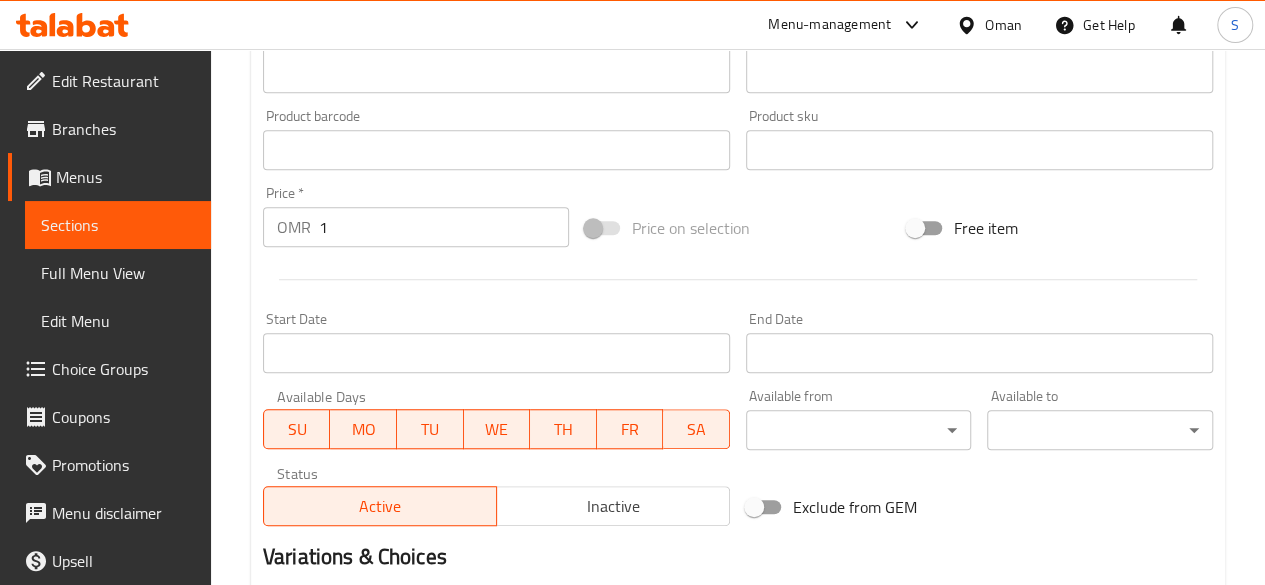 scroll, scrollTop: 857, scrollLeft: 0, axis: vertical 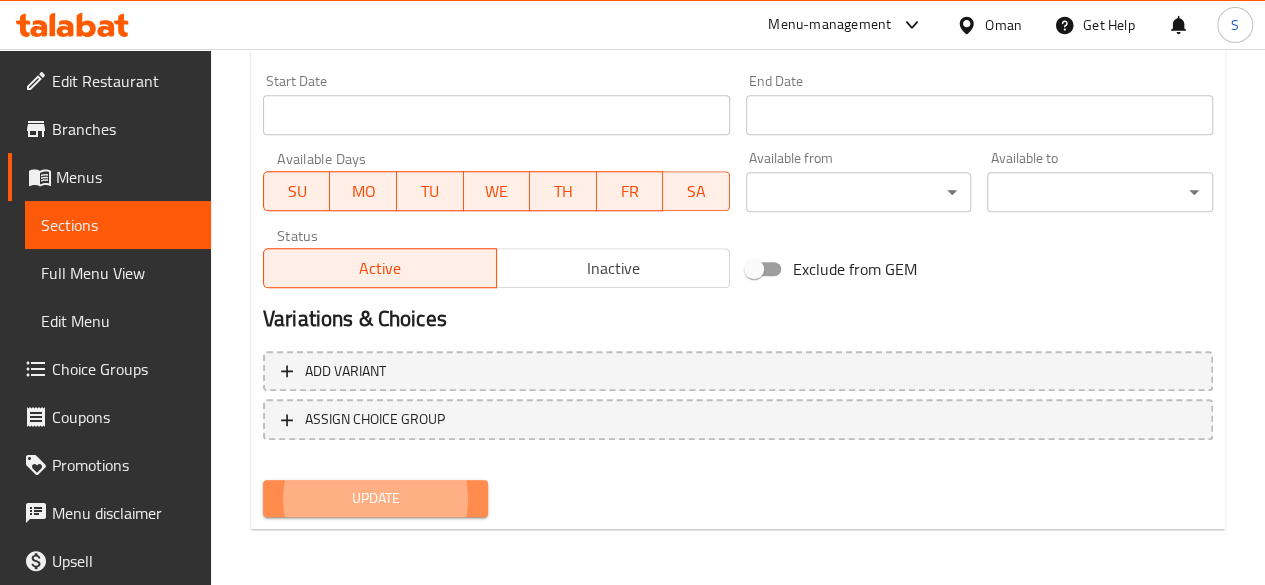 click on "Update" at bounding box center (376, 498) 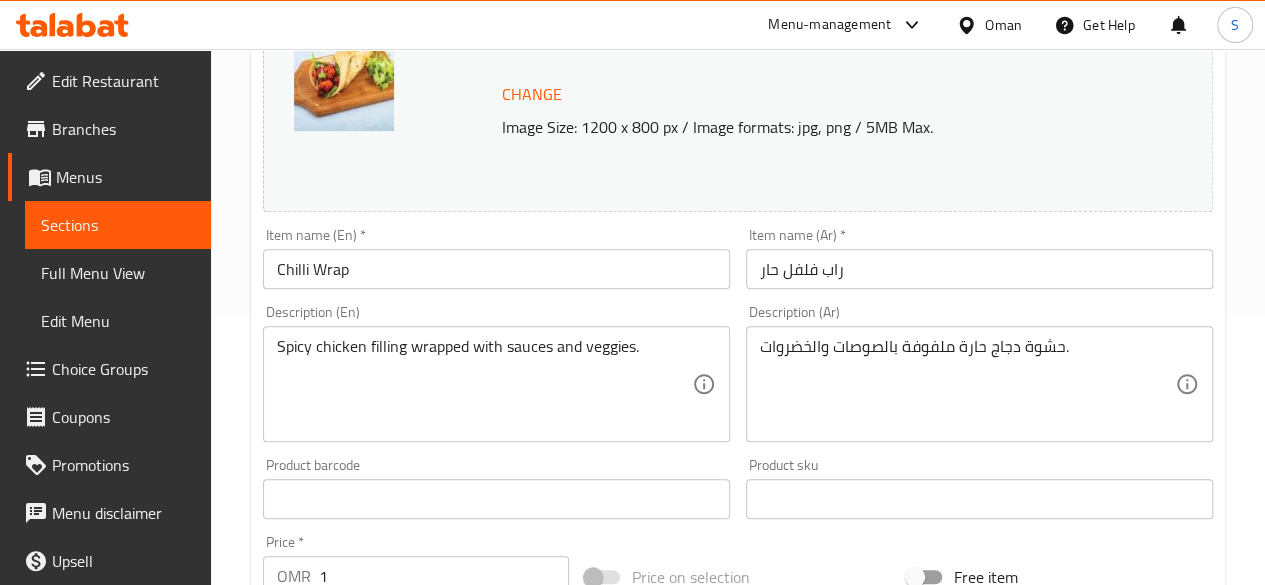 scroll, scrollTop: 0, scrollLeft: 0, axis: both 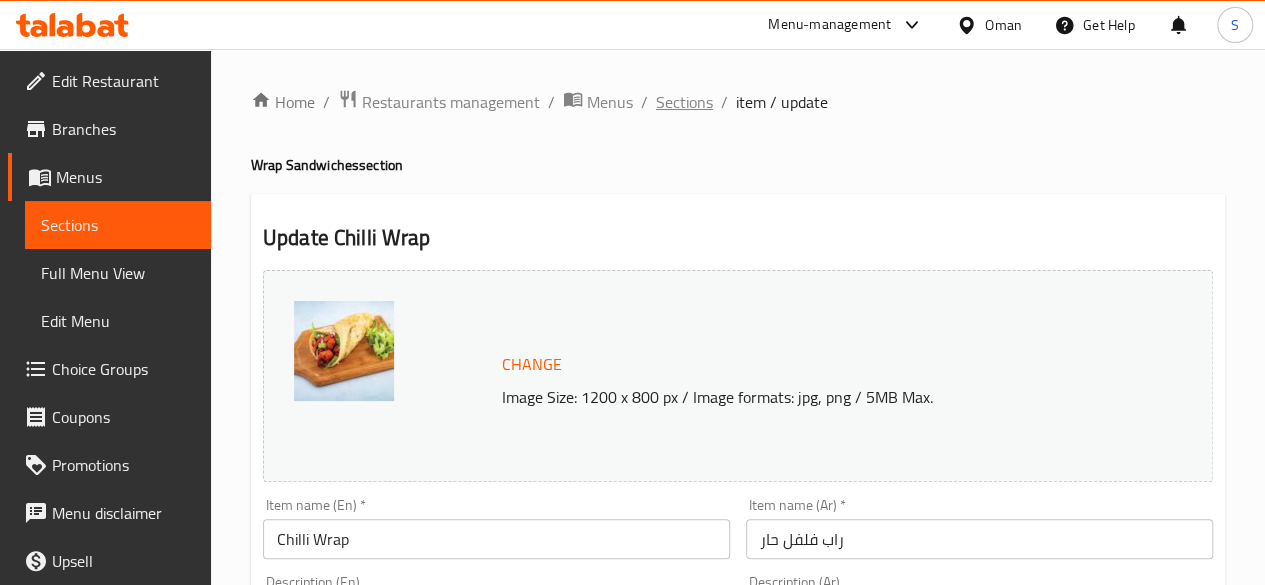 click on "Sections" at bounding box center (684, 102) 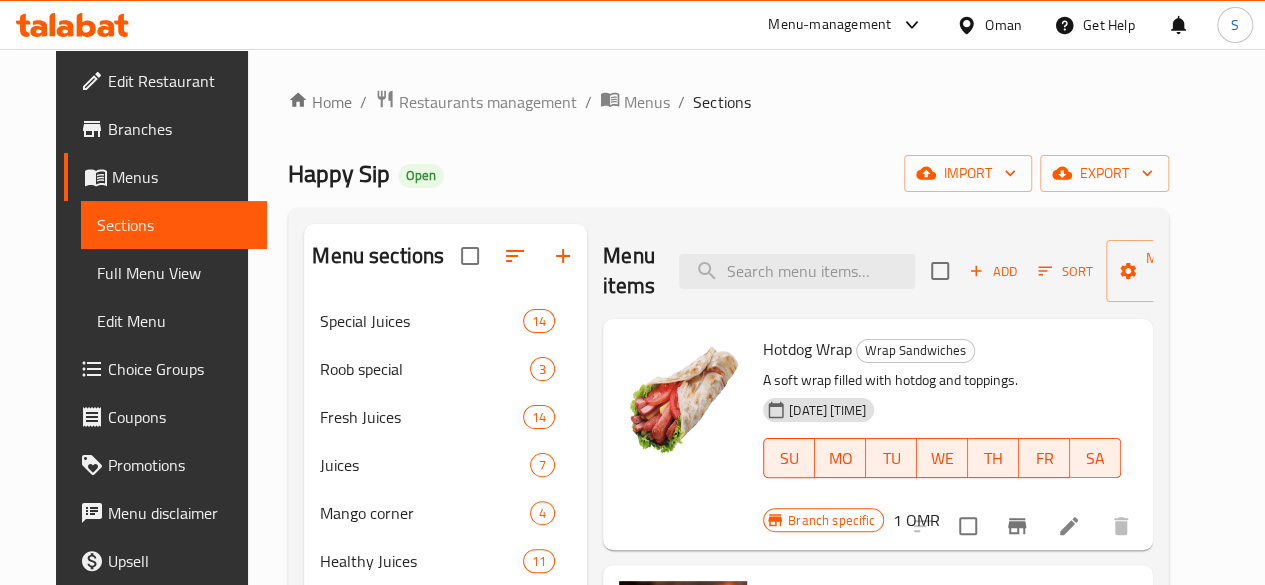 scroll, scrollTop: 1101, scrollLeft: 0, axis: vertical 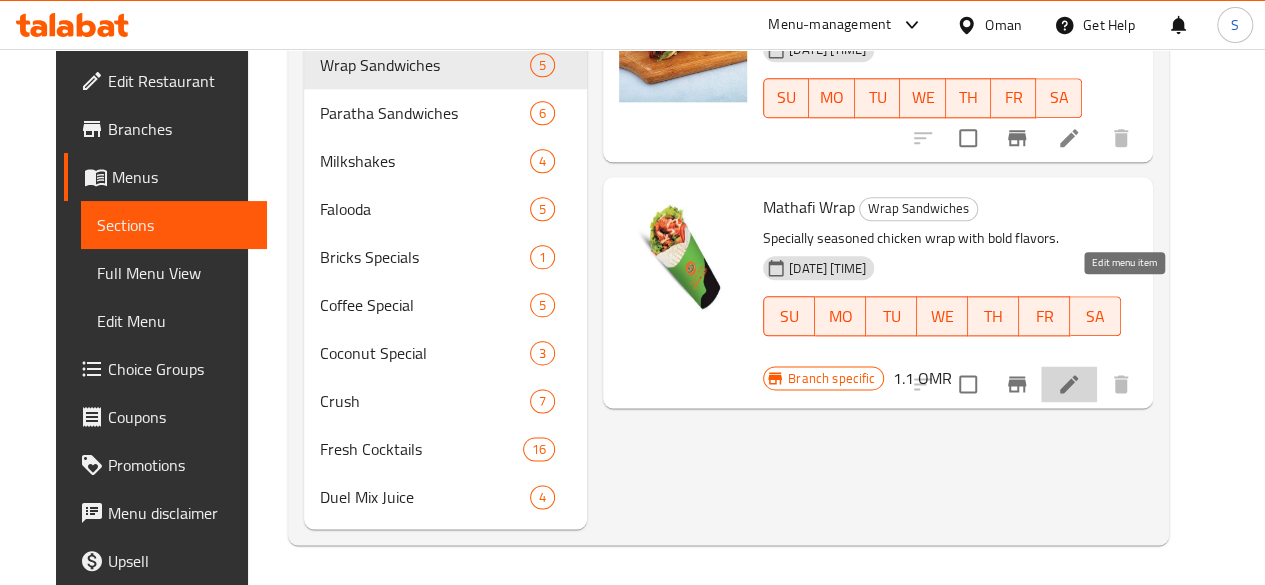 click 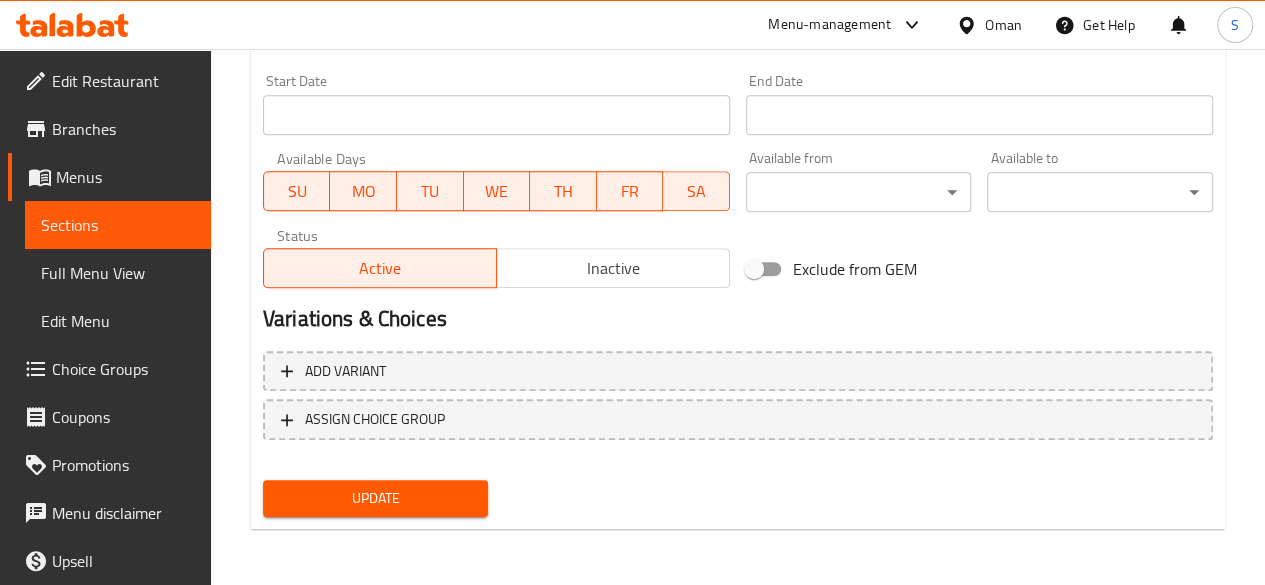 scroll, scrollTop: 548, scrollLeft: 0, axis: vertical 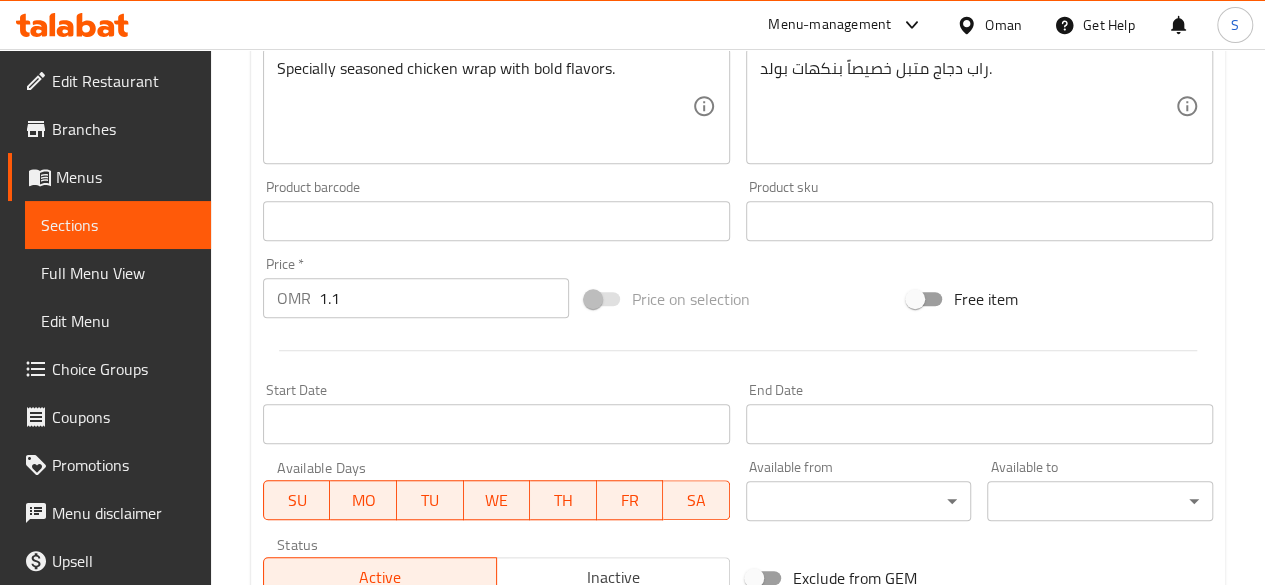 click on "1.1" at bounding box center (444, 298) 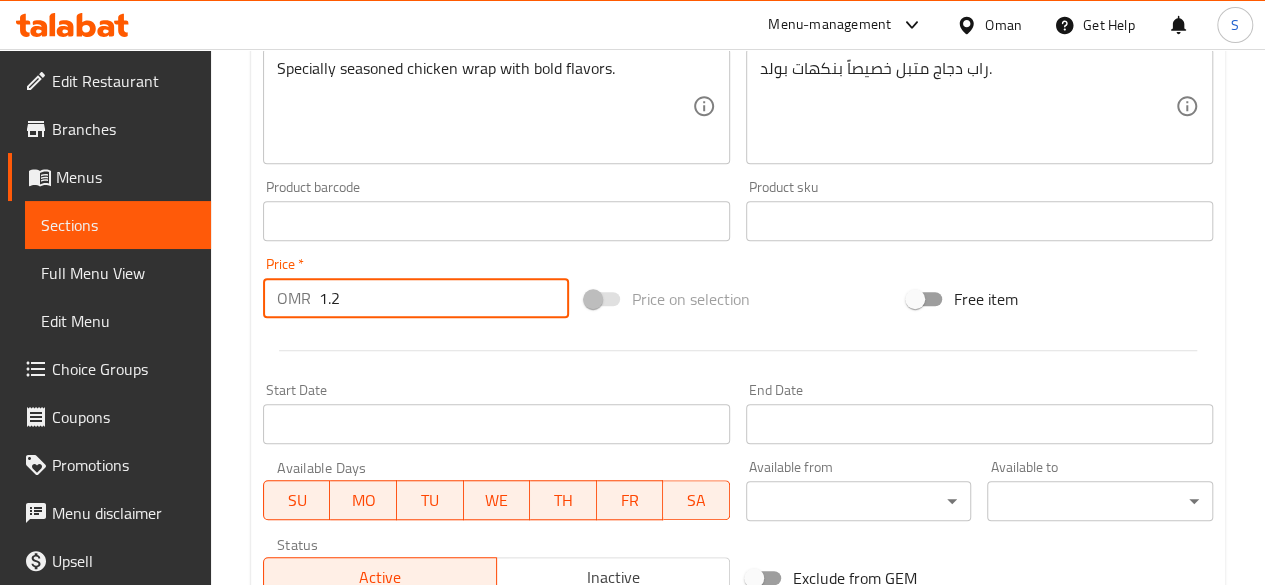 scroll, scrollTop: 857, scrollLeft: 0, axis: vertical 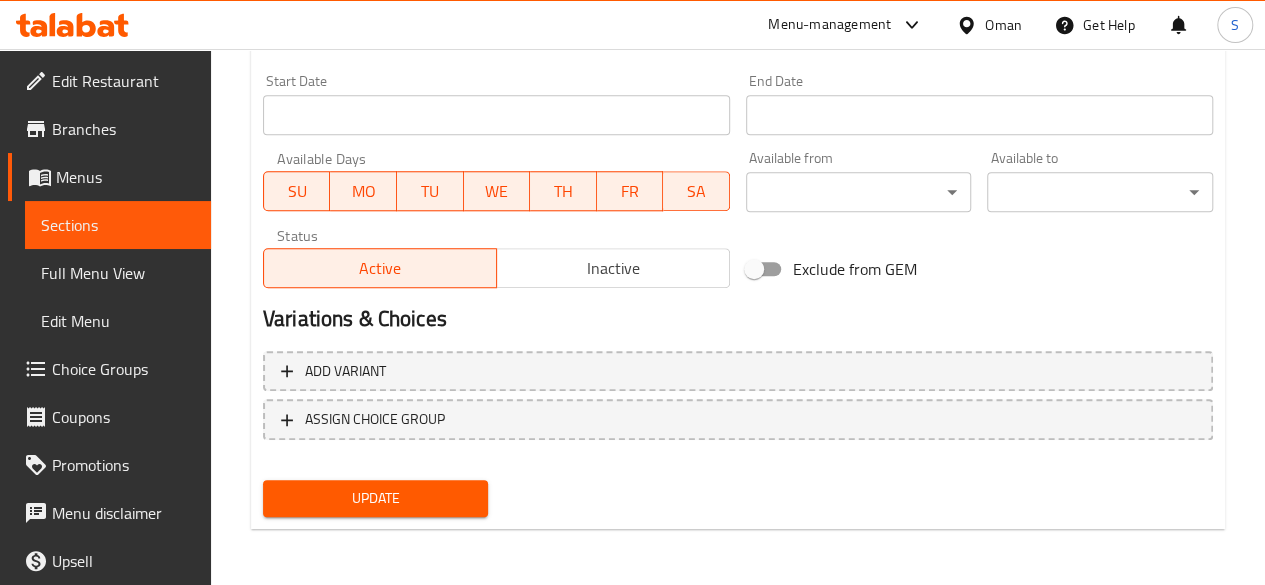 type on "1.2" 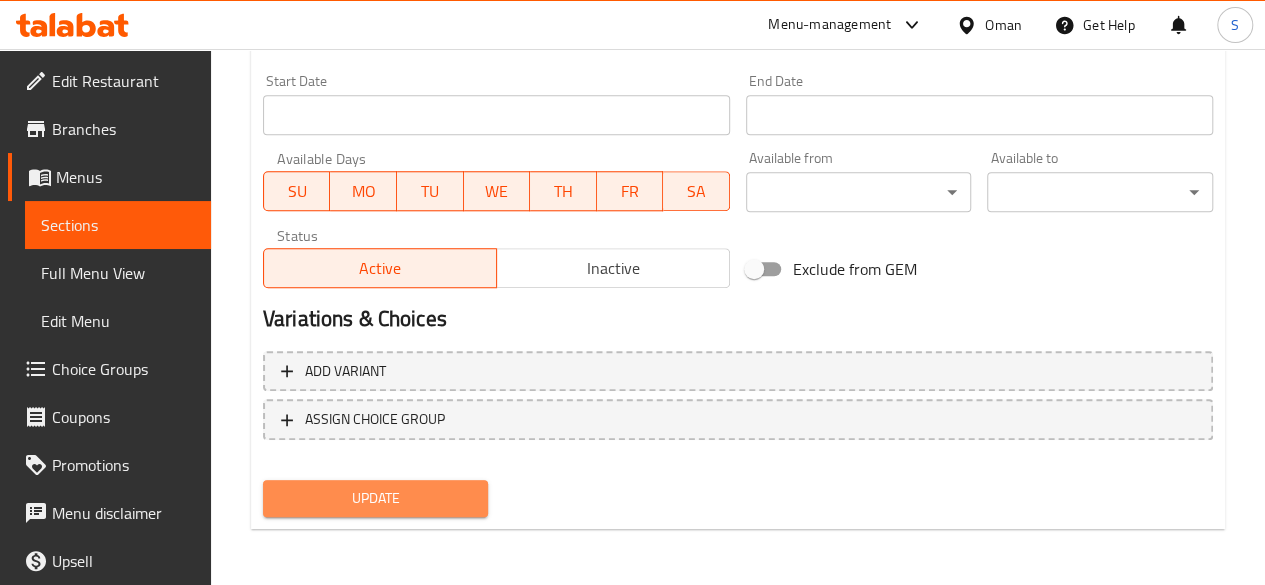 click on "Update" at bounding box center [376, 498] 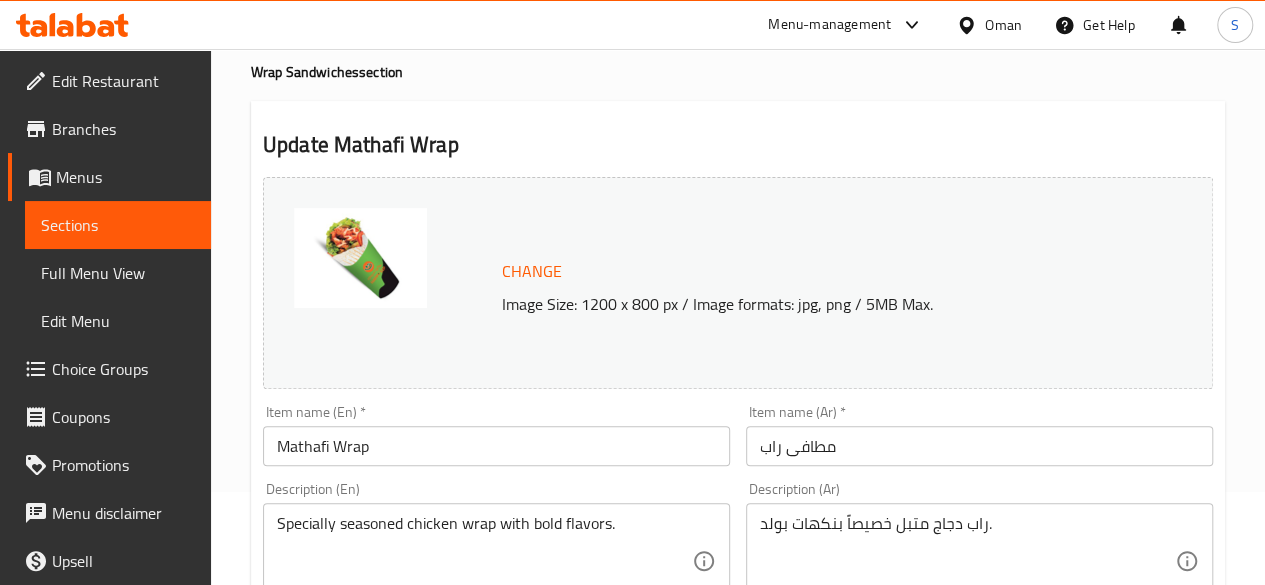 scroll, scrollTop: 0, scrollLeft: 0, axis: both 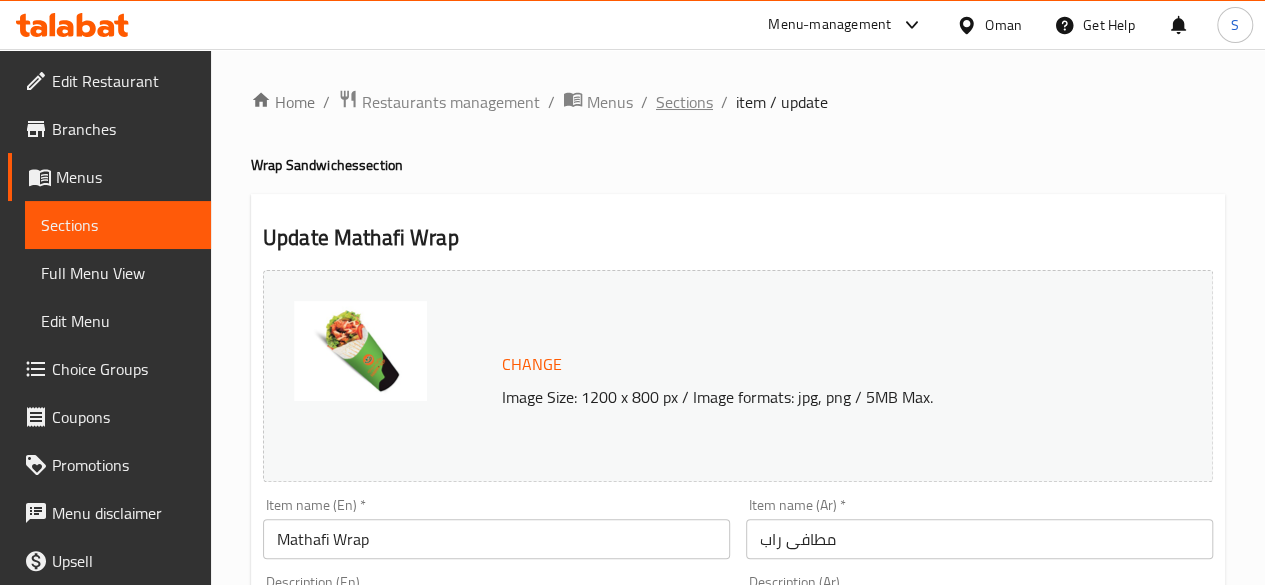 click on "Sections" at bounding box center [684, 102] 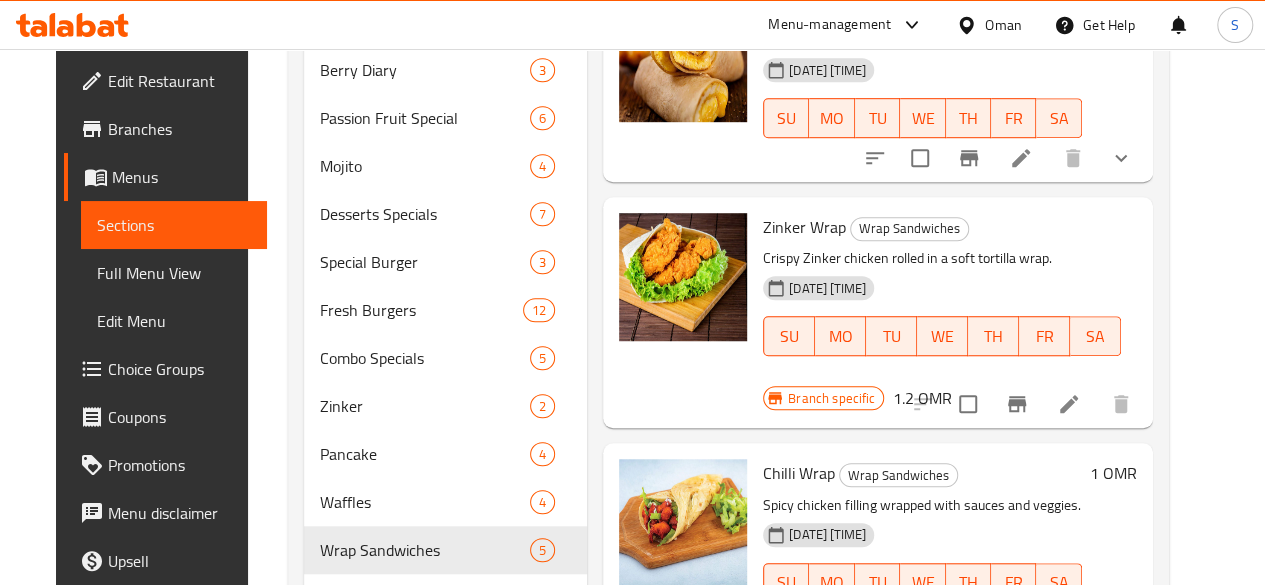 scroll, scrollTop: 1101, scrollLeft: 0, axis: vertical 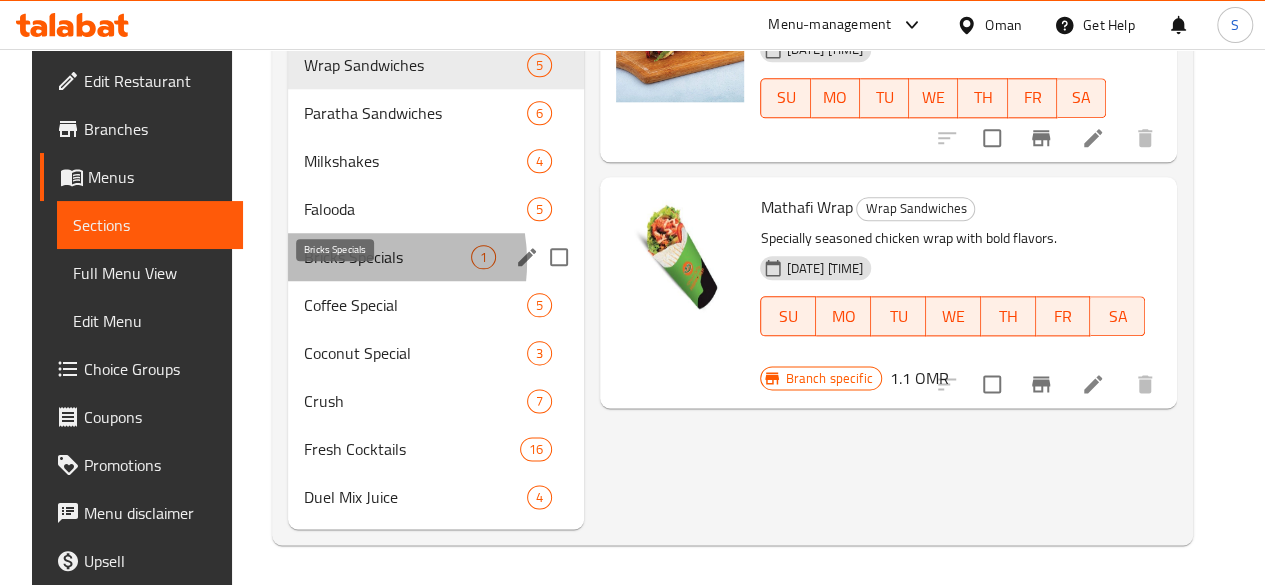 click on "Bricks Specials" at bounding box center (387, 257) 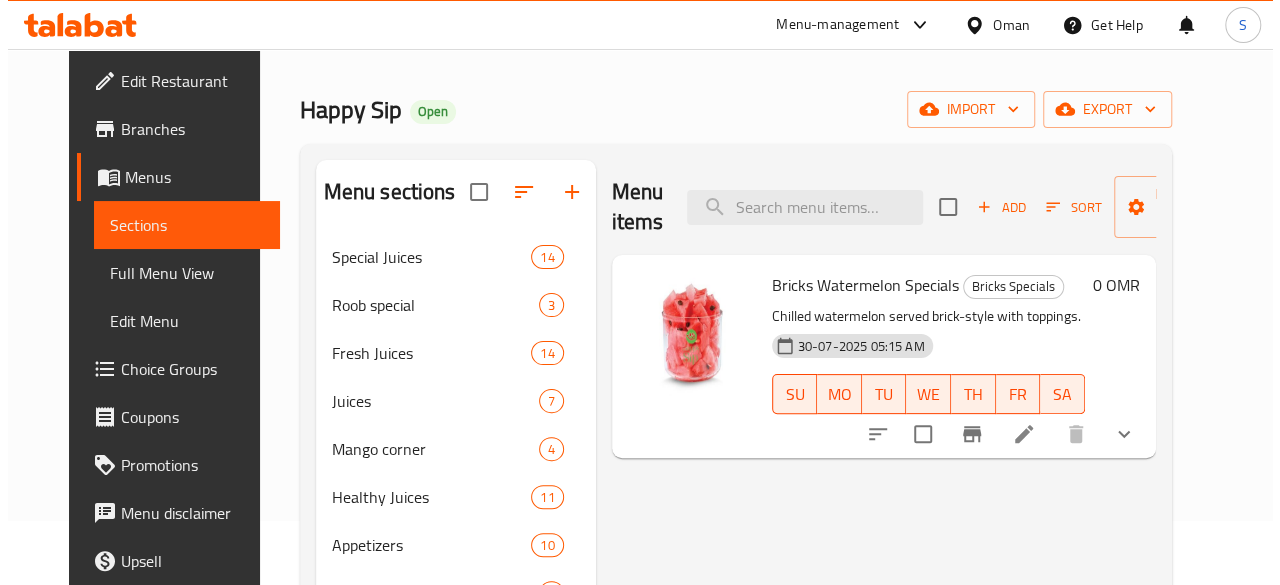 scroll, scrollTop: 0, scrollLeft: 0, axis: both 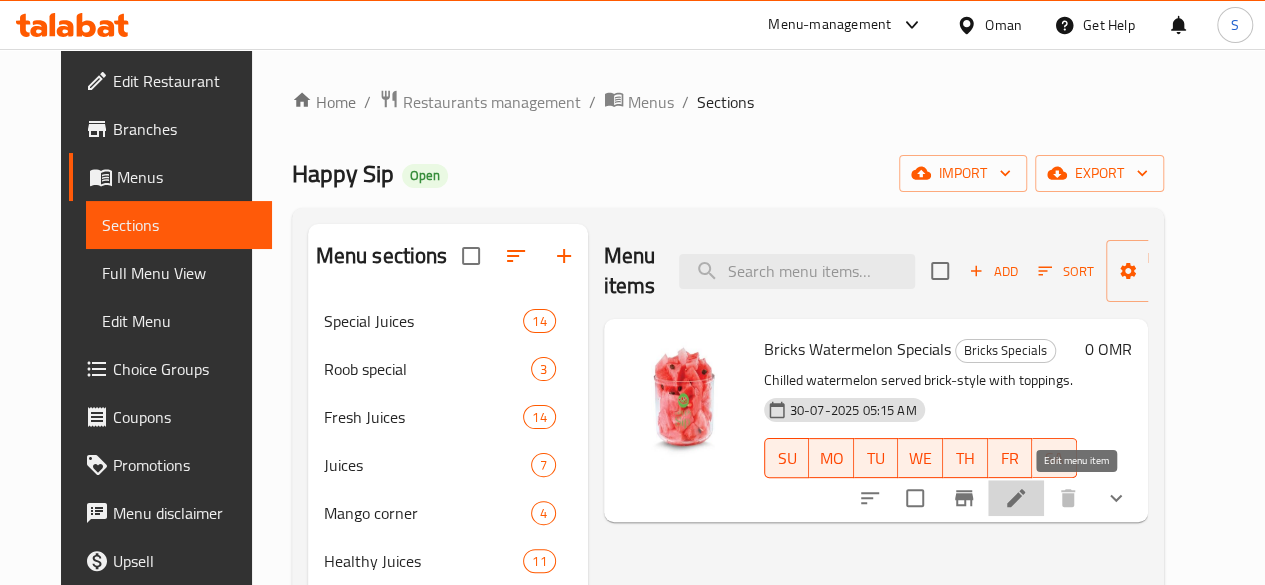 click 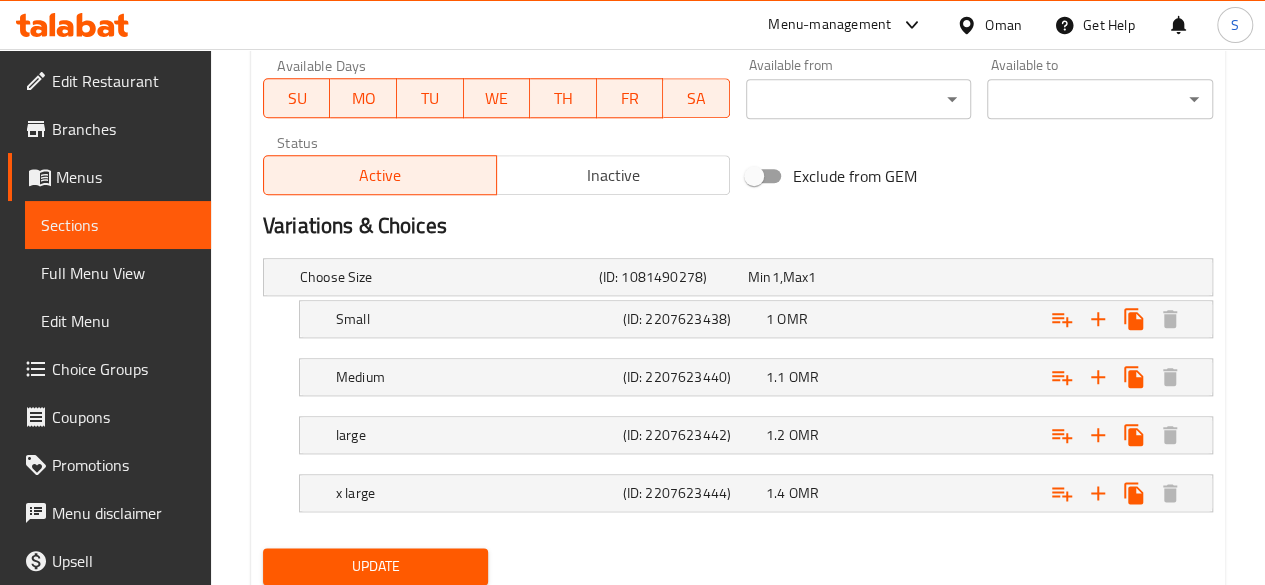 scroll, scrollTop: 954, scrollLeft: 0, axis: vertical 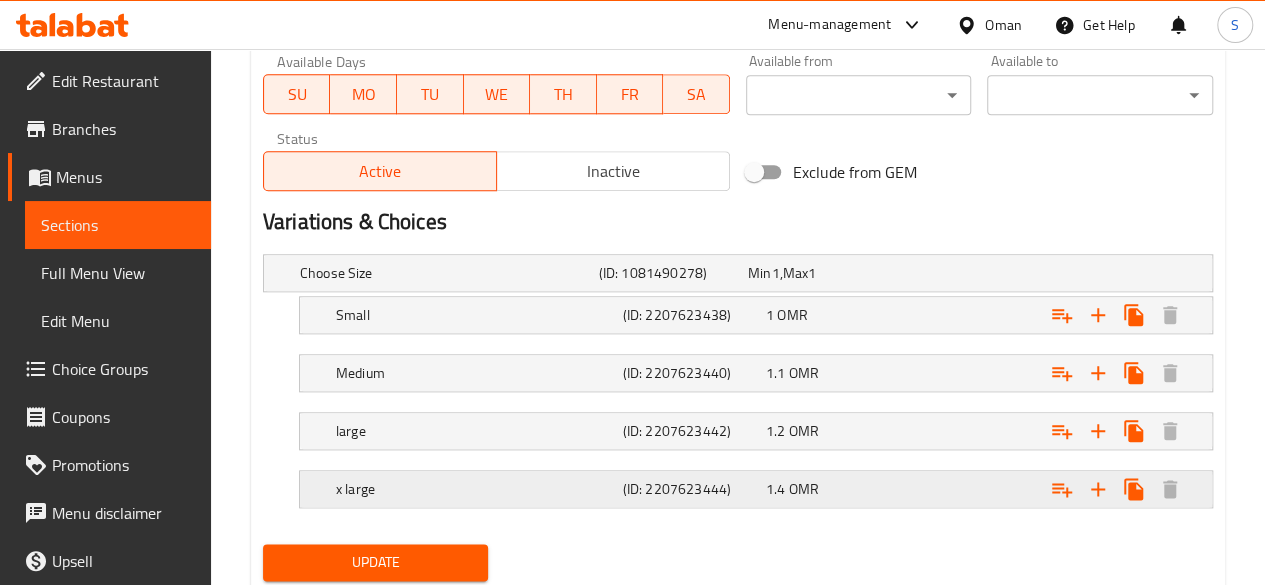 click on "1.4   OMR" at bounding box center (818, 273) 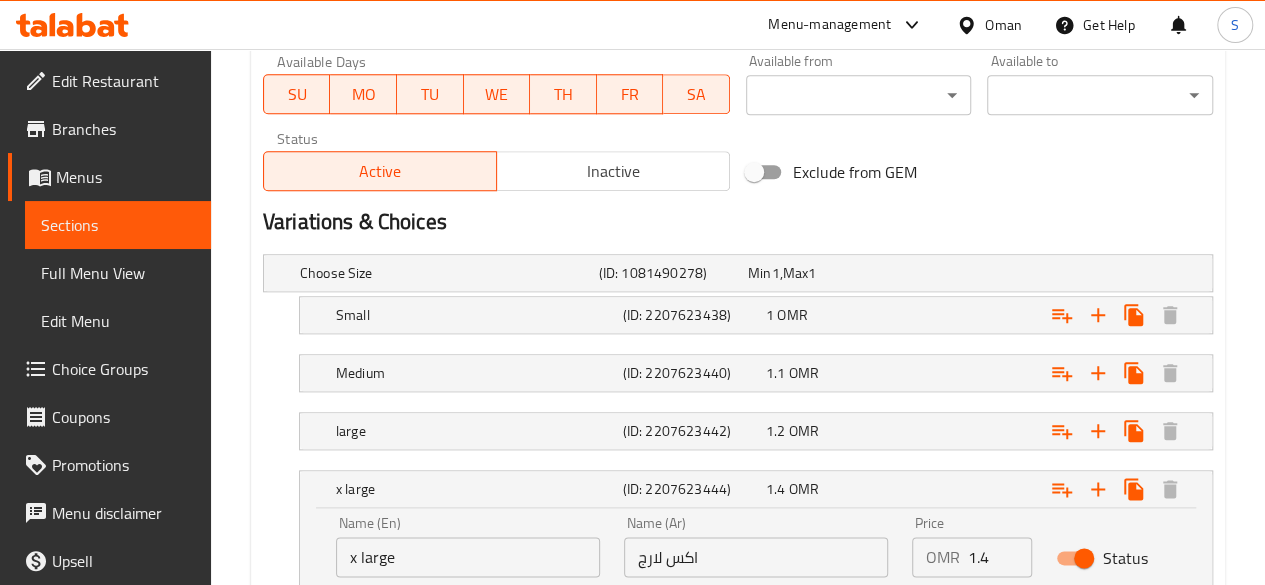 click on "Status" at bounding box center (1084, 558) 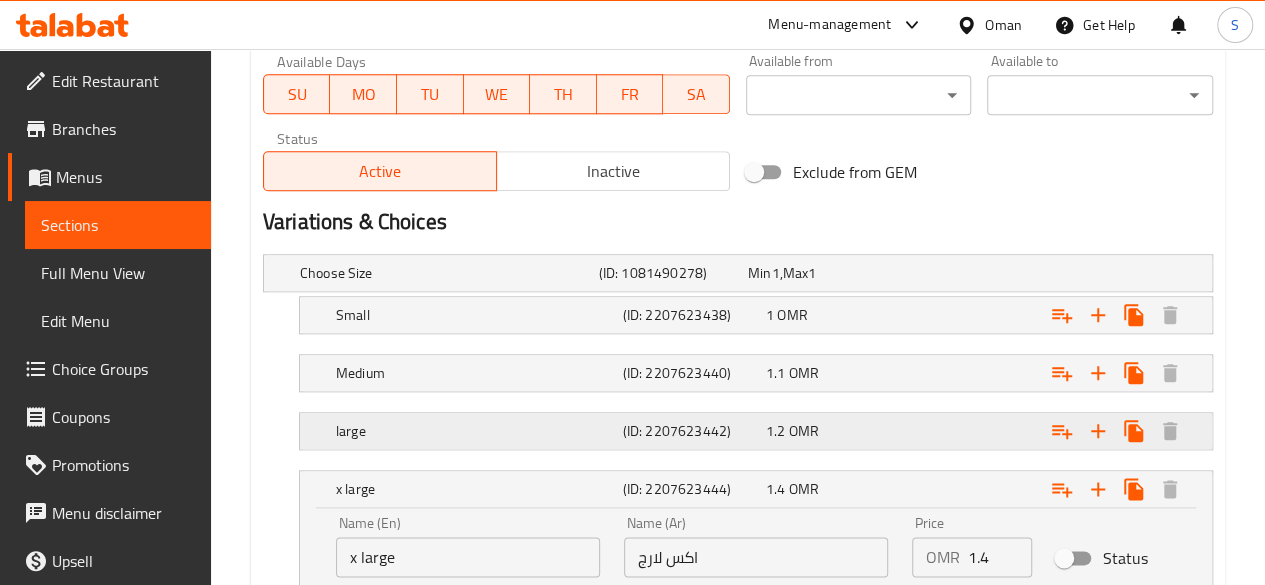 click on "1.2   OMR" at bounding box center [818, 273] 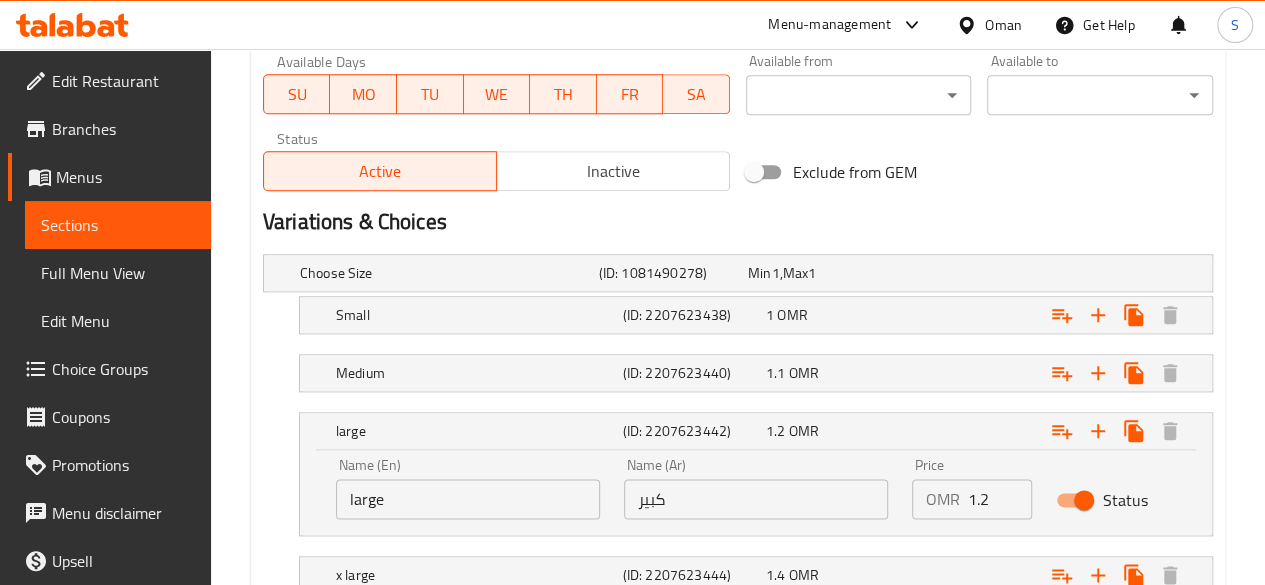click on "Status" at bounding box center [1084, 500] 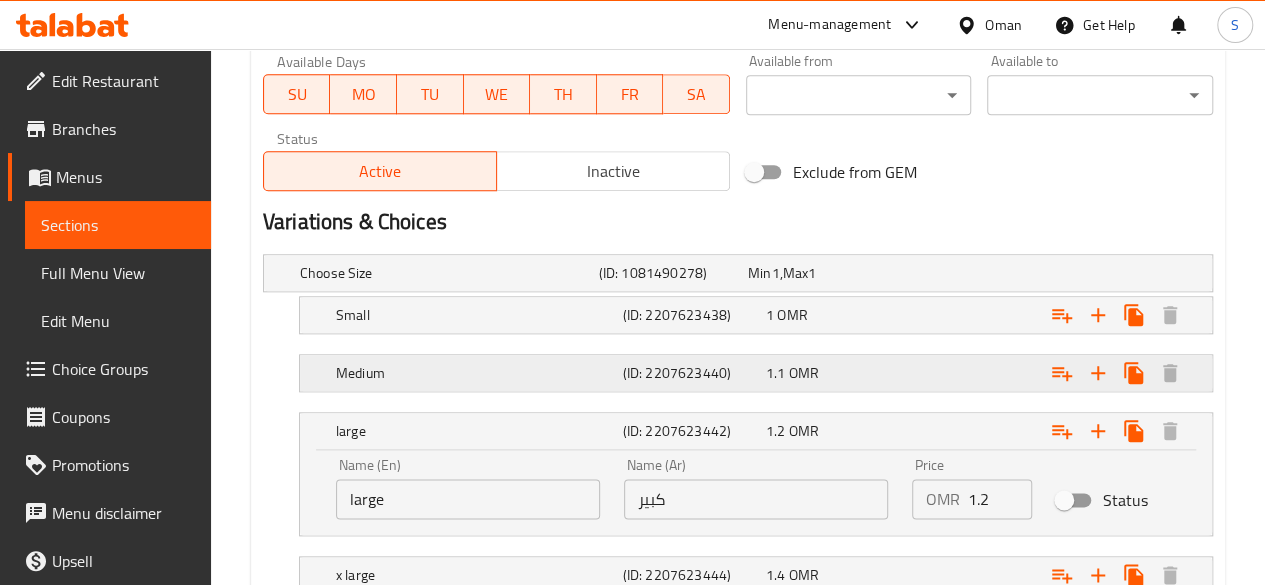 click on "1.1   OMR" at bounding box center (818, 273) 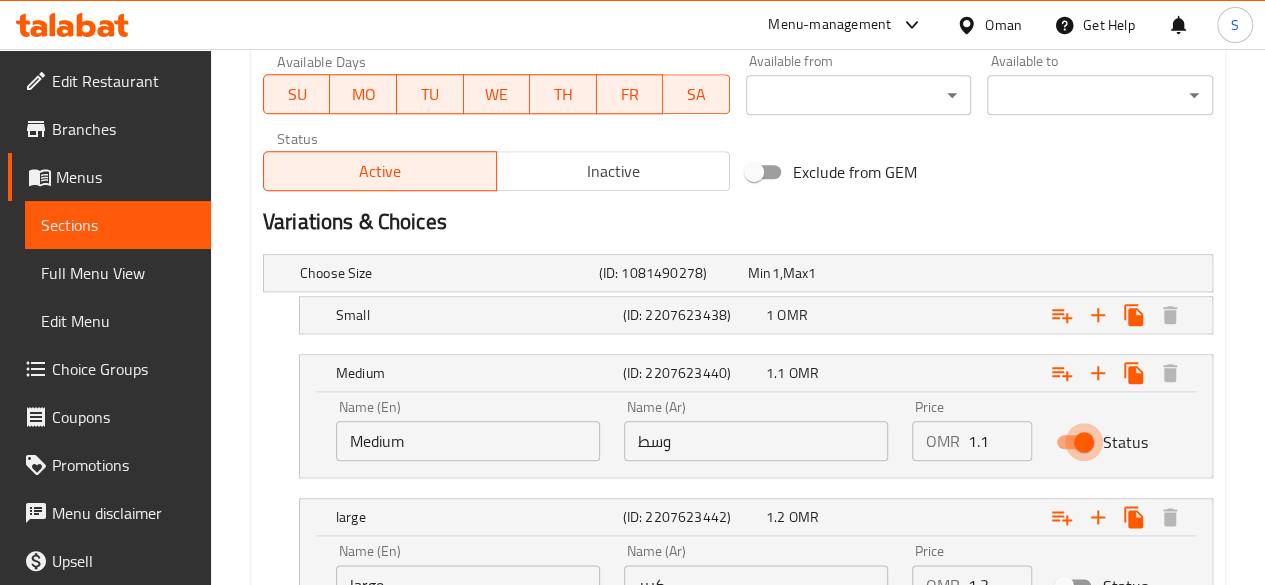 click on "Status" at bounding box center [1084, 442] 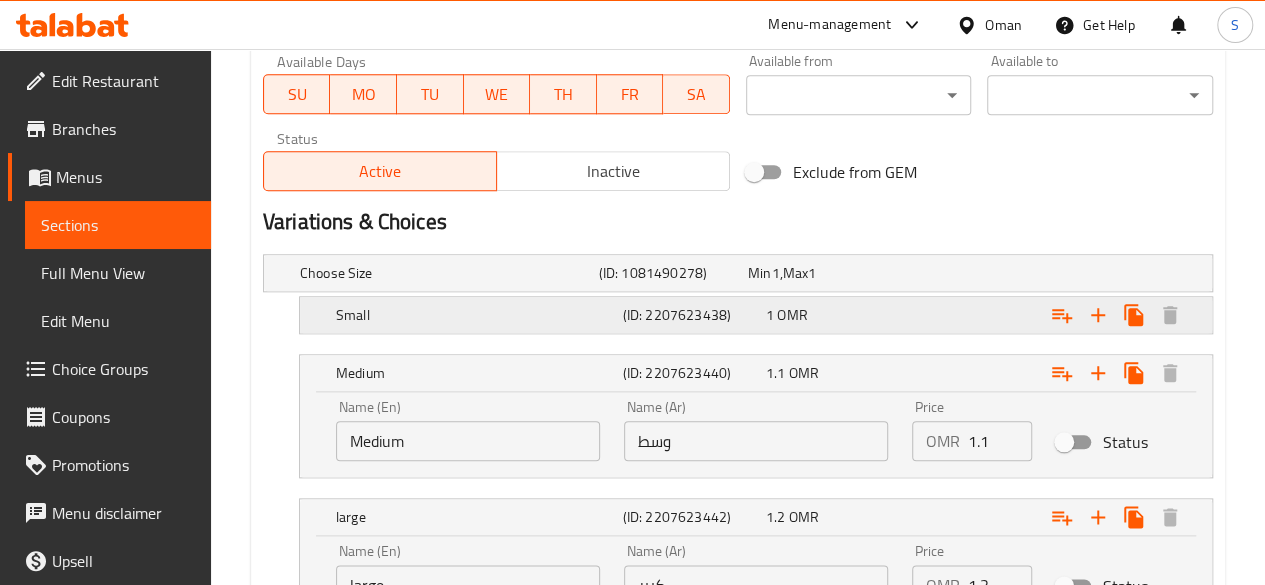 click at bounding box center [1042, 273] 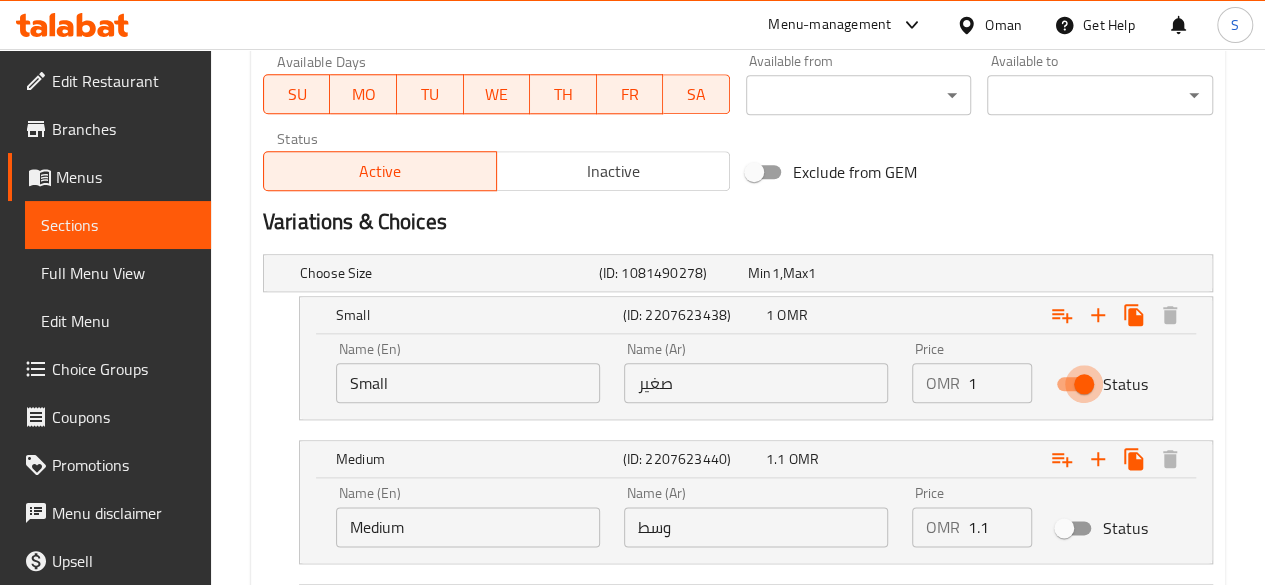 click on "Status" at bounding box center [1084, 384] 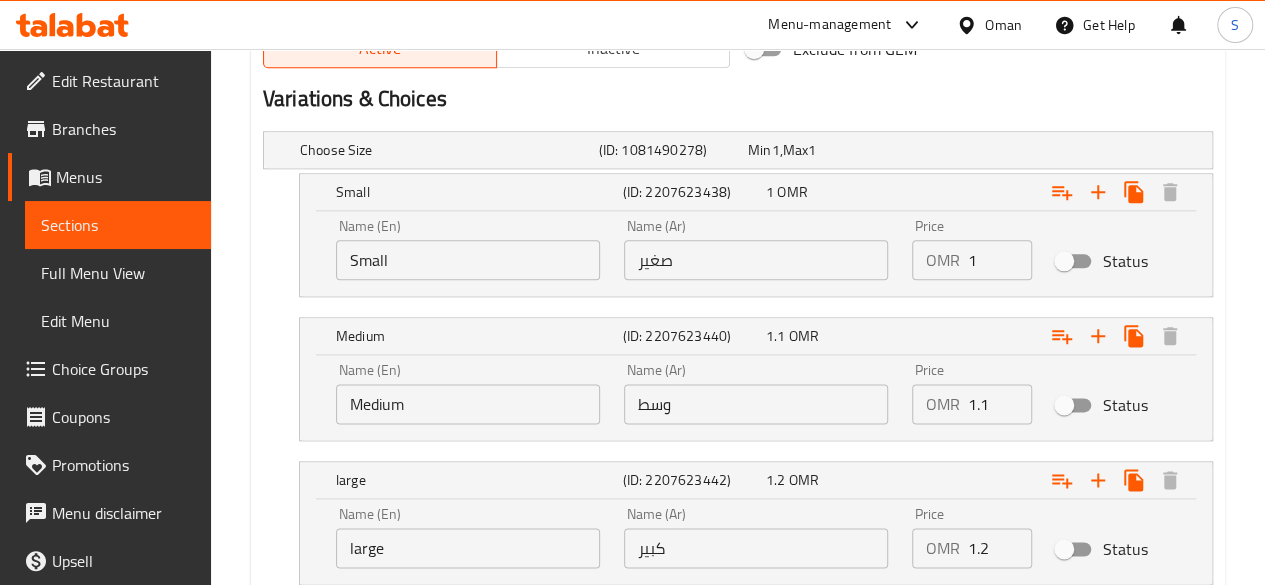 scroll, scrollTop: 1082, scrollLeft: 0, axis: vertical 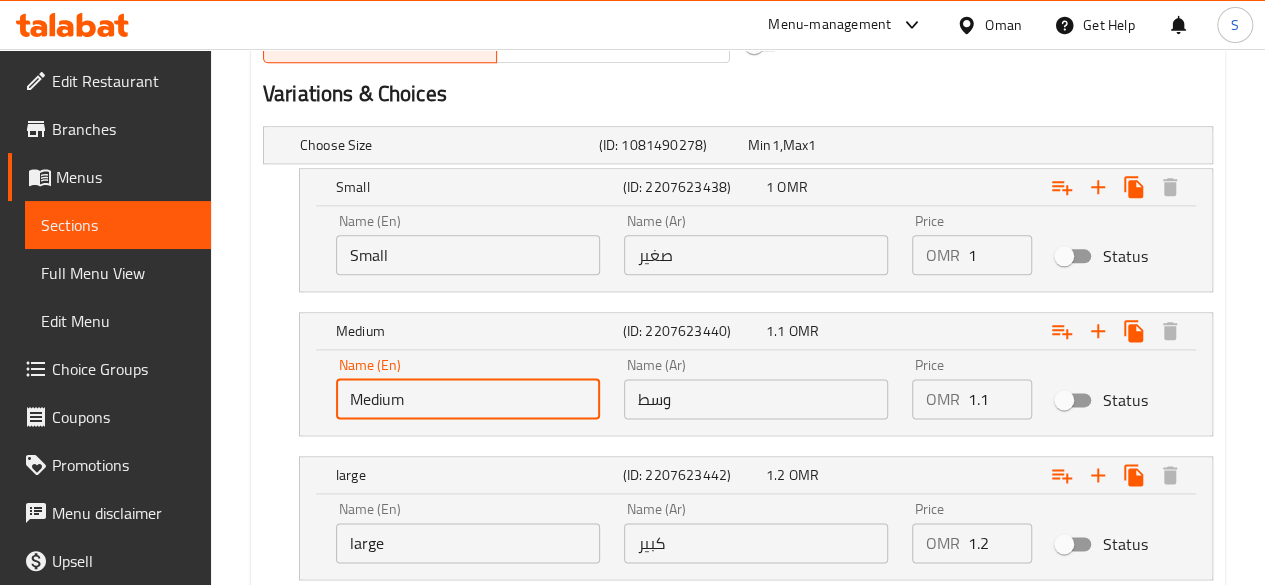 drag, startPoint x: 514, startPoint y: 399, endPoint x: 174, endPoint y: 363, distance: 341.90057 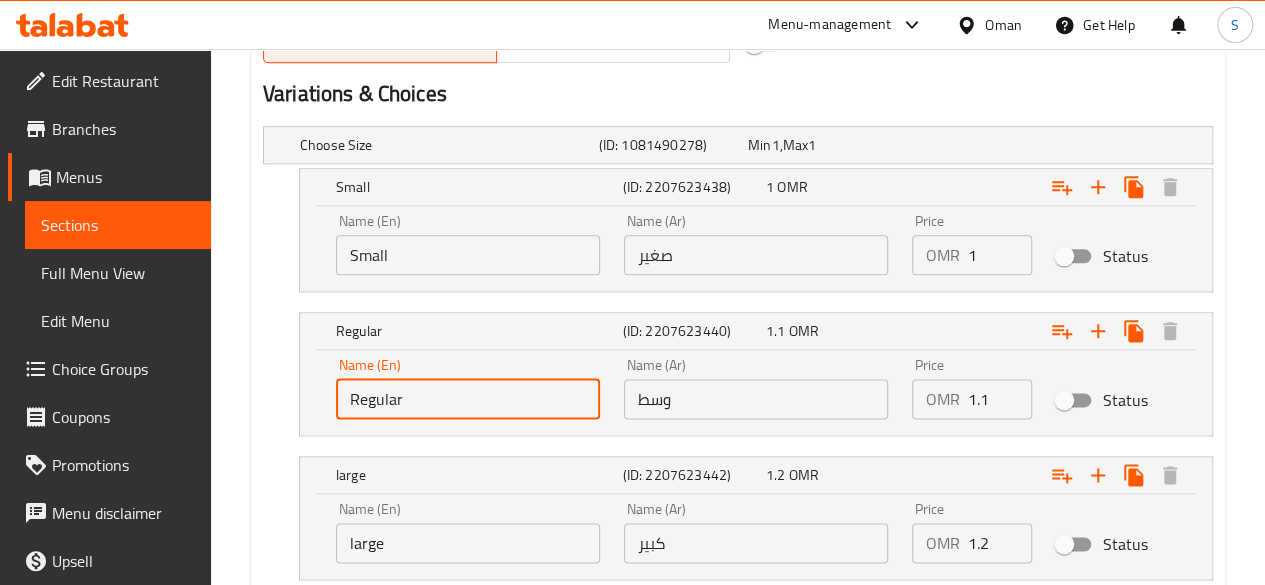 type on "Regular" 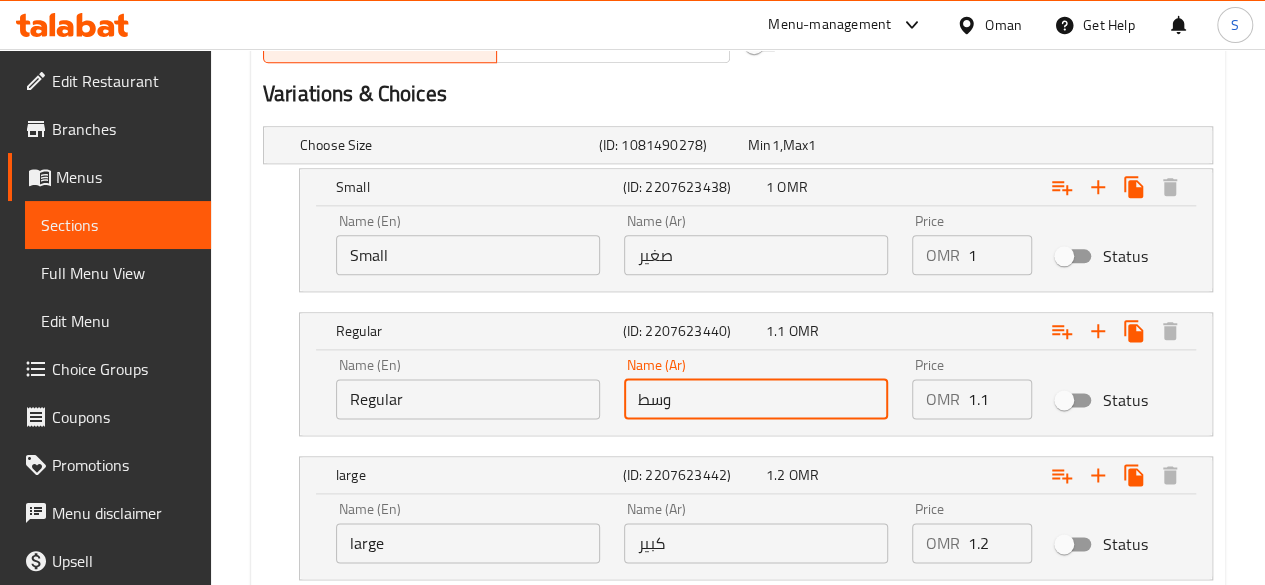 drag, startPoint x: 733, startPoint y: 400, endPoint x: 599, endPoint y: 398, distance: 134.01492 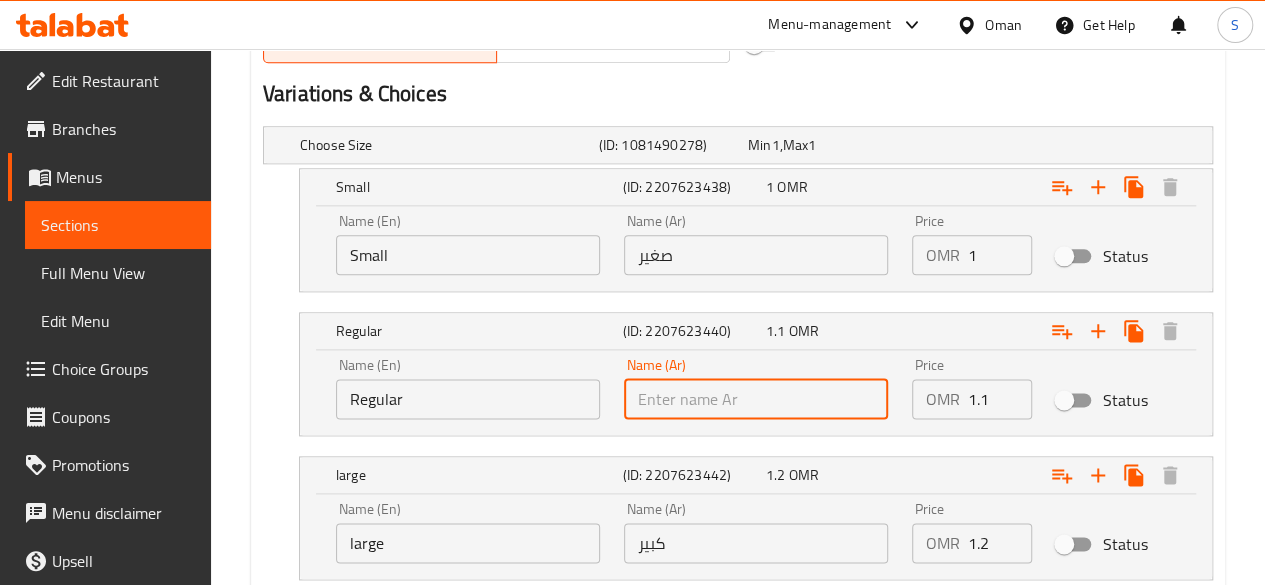type 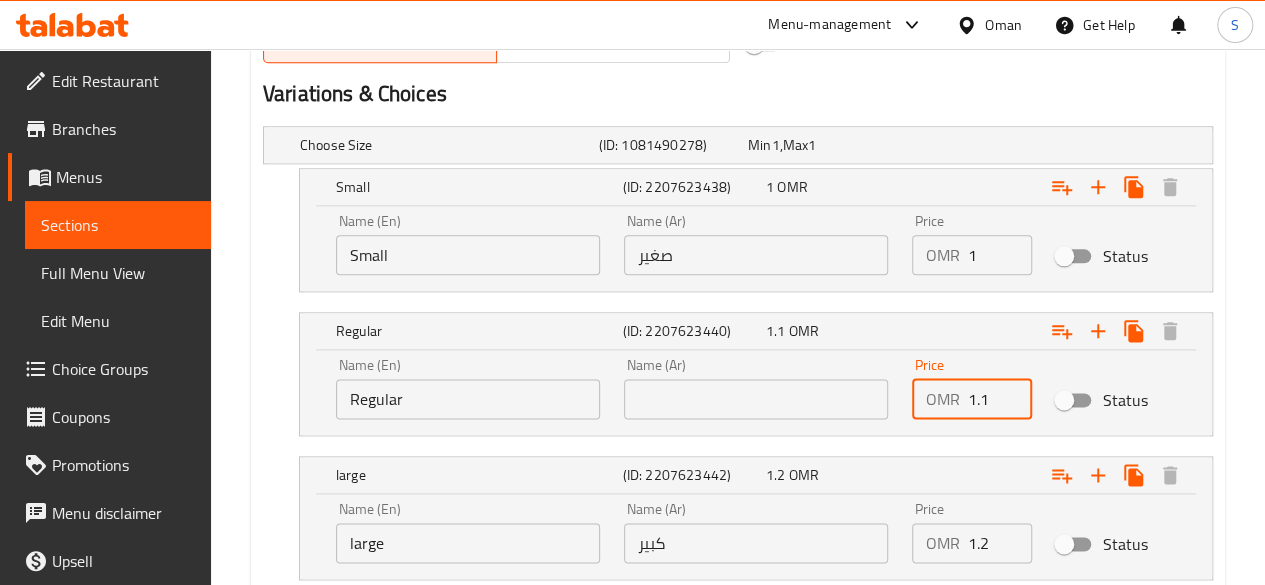 click on "1.1" at bounding box center [1000, 399] 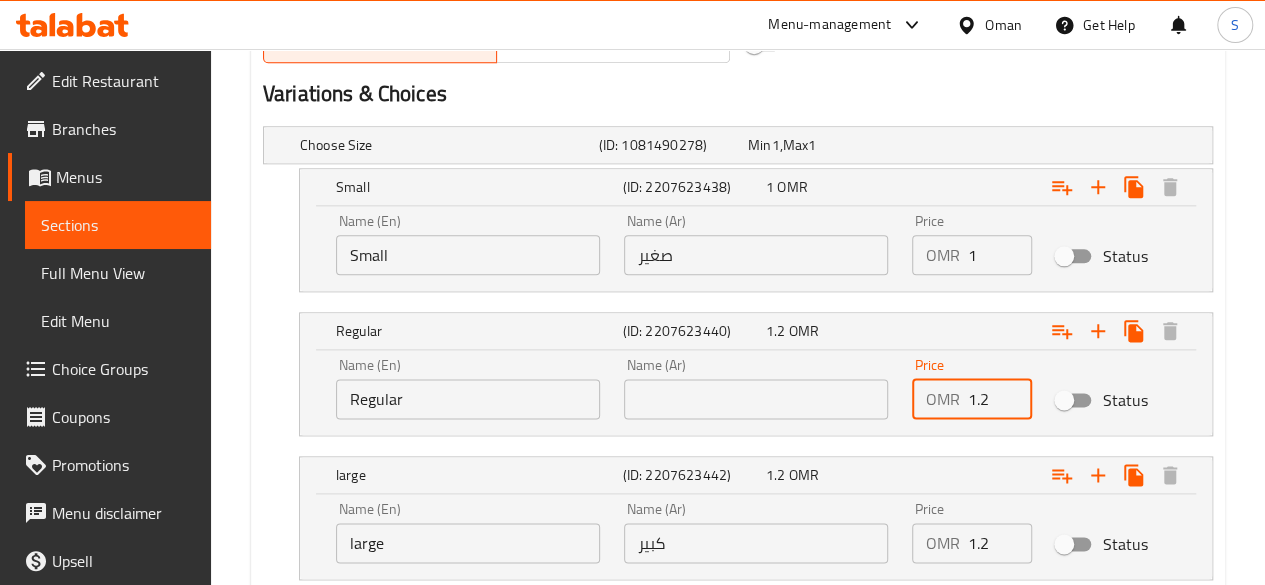 type on "1.2" 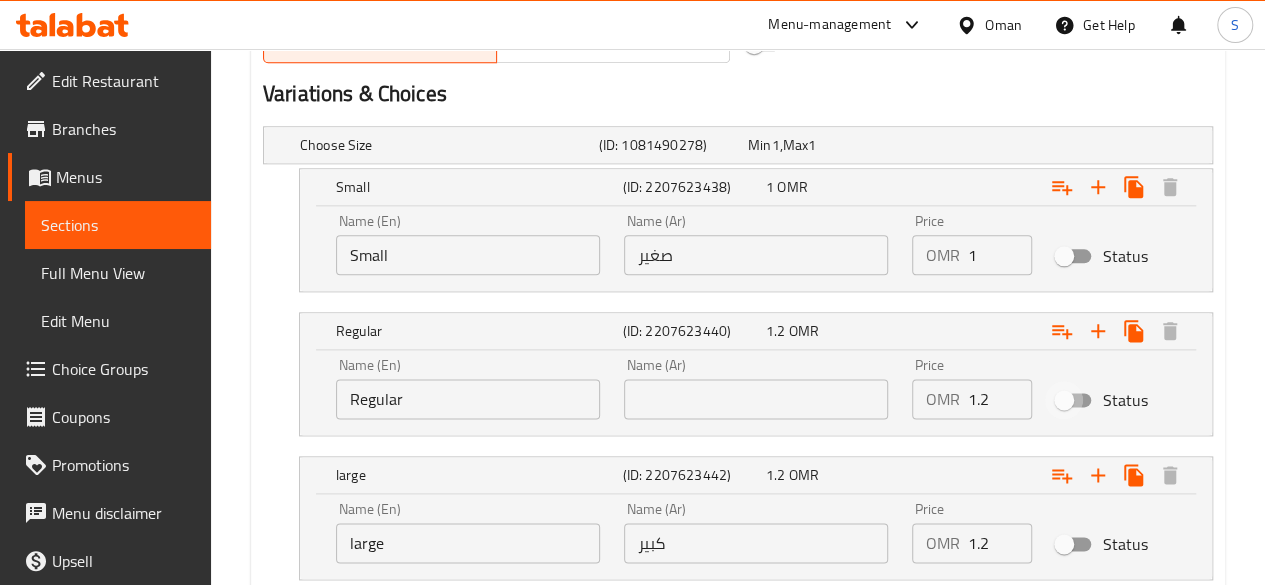 click on "Status" at bounding box center [1064, 400] 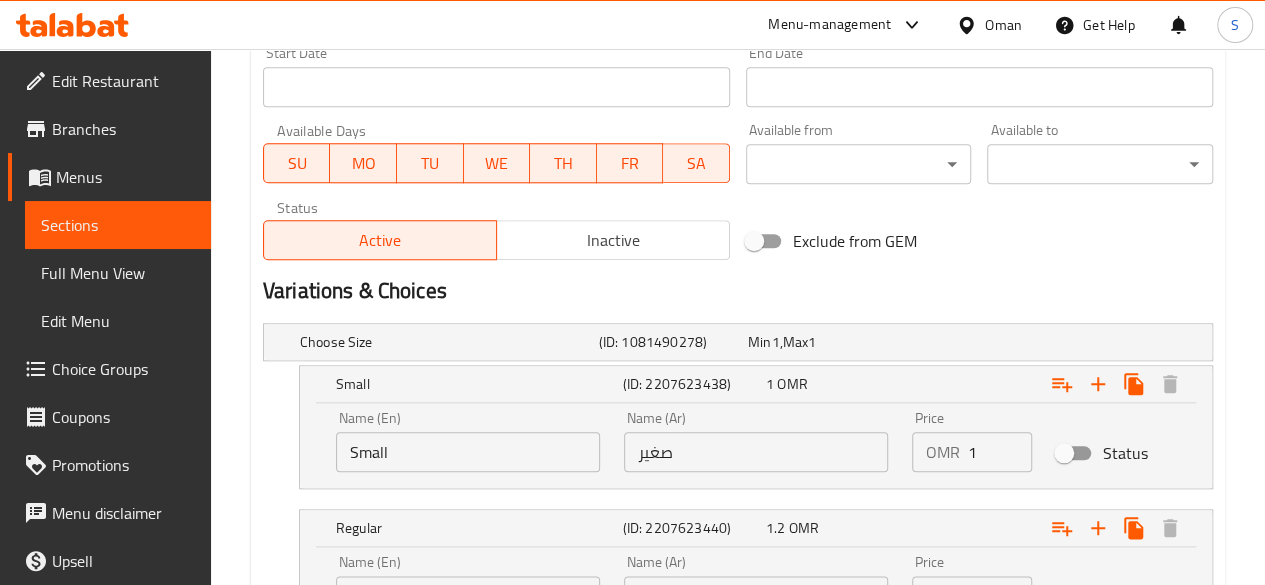 scroll, scrollTop: 732, scrollLeft: 0, axis: vertical 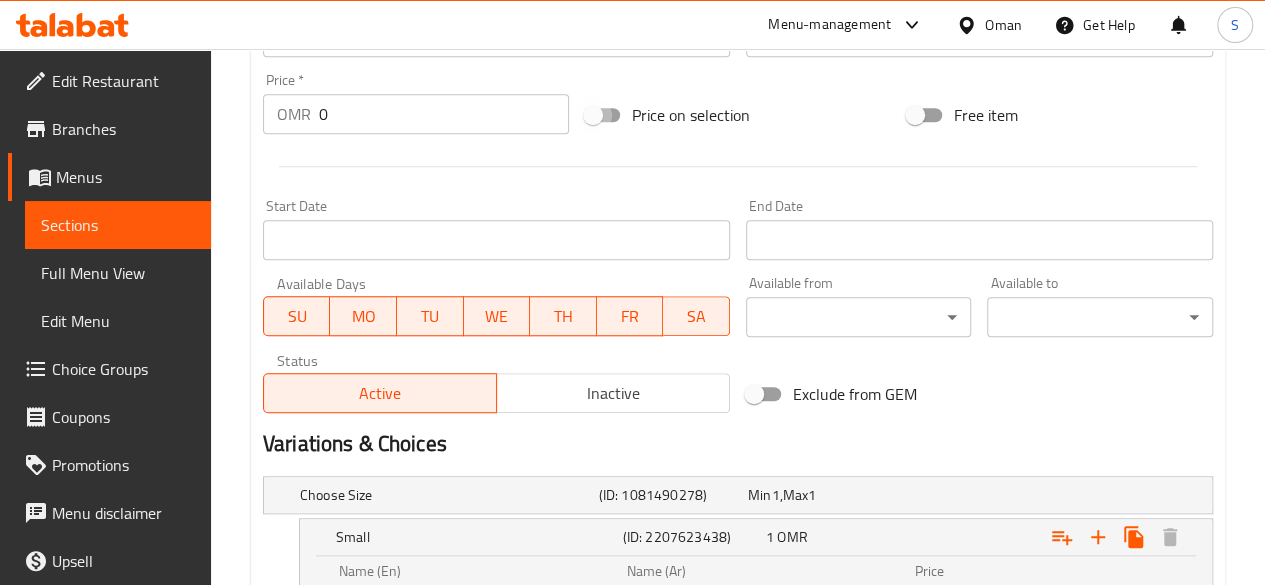 click on "Price on selection" at bounding box center [593, 115] 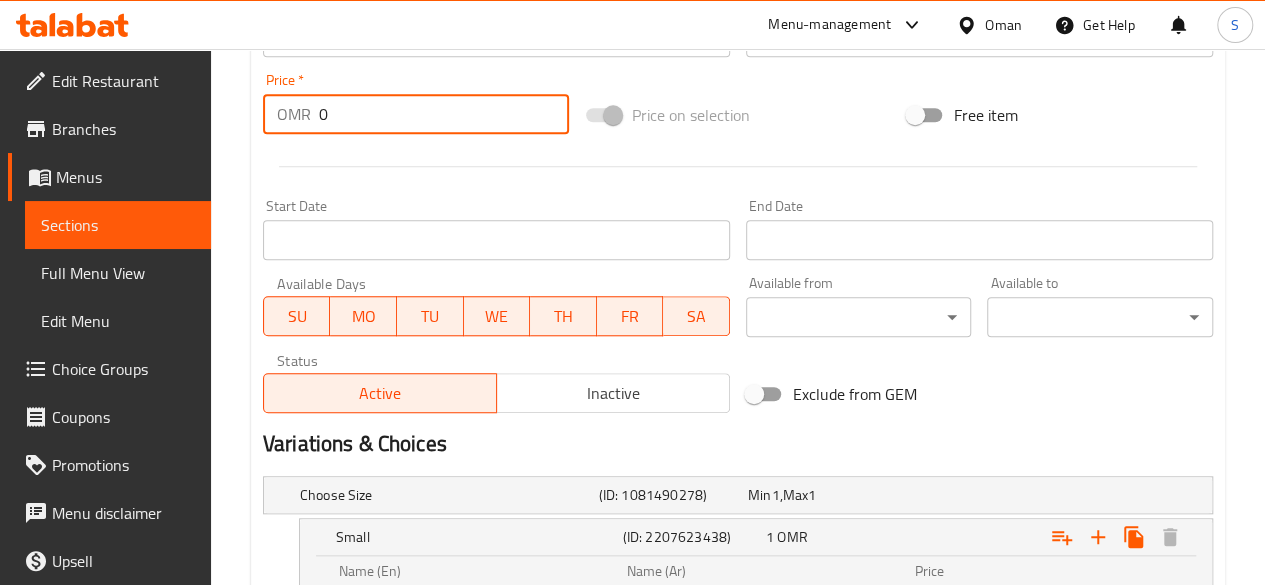 drag, startPoint x: 426, startPoint y: 103, endPoint x: 229, endPoint y: 109, distance: 197.09135 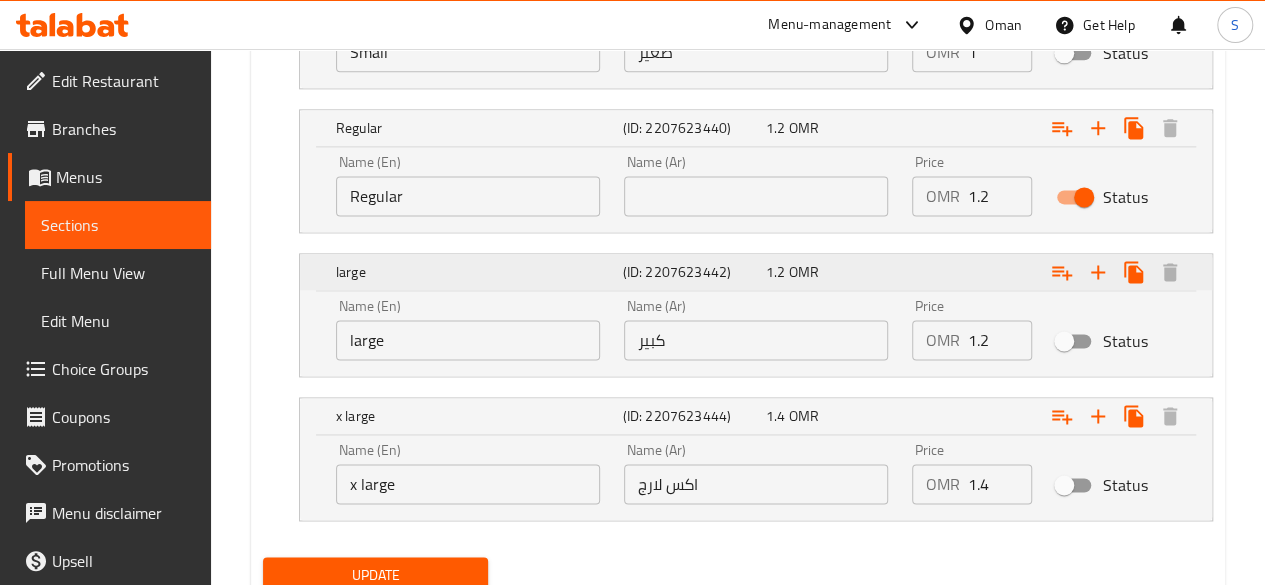 scroll, scrollTop: 1288, scrollLeft: 0, axis: vertical 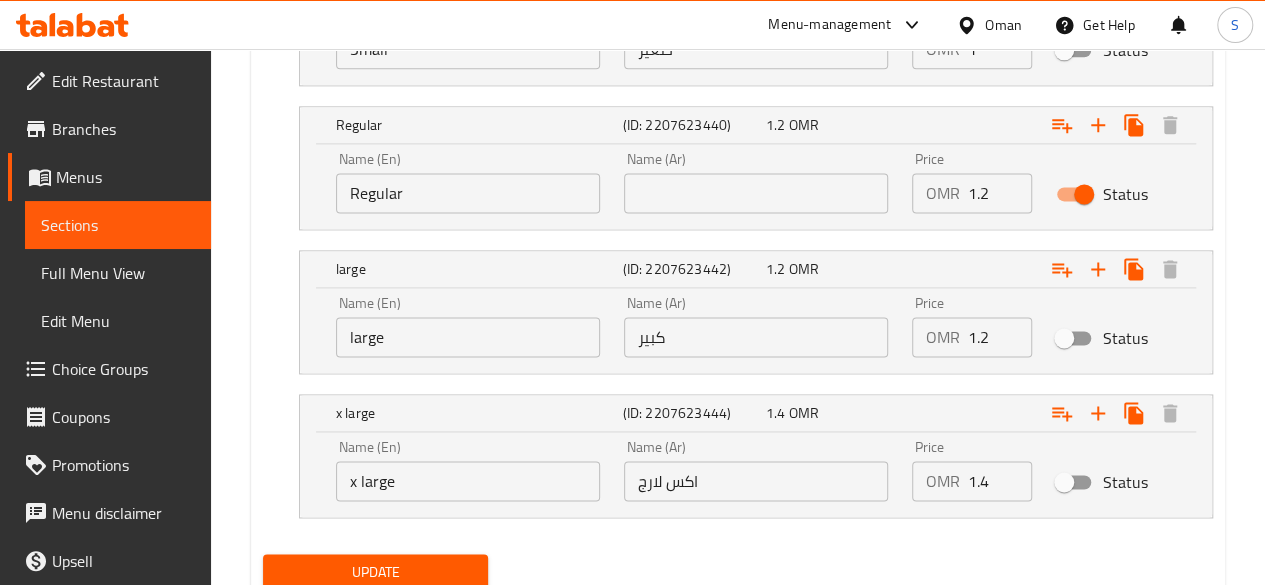 type on "1.2" 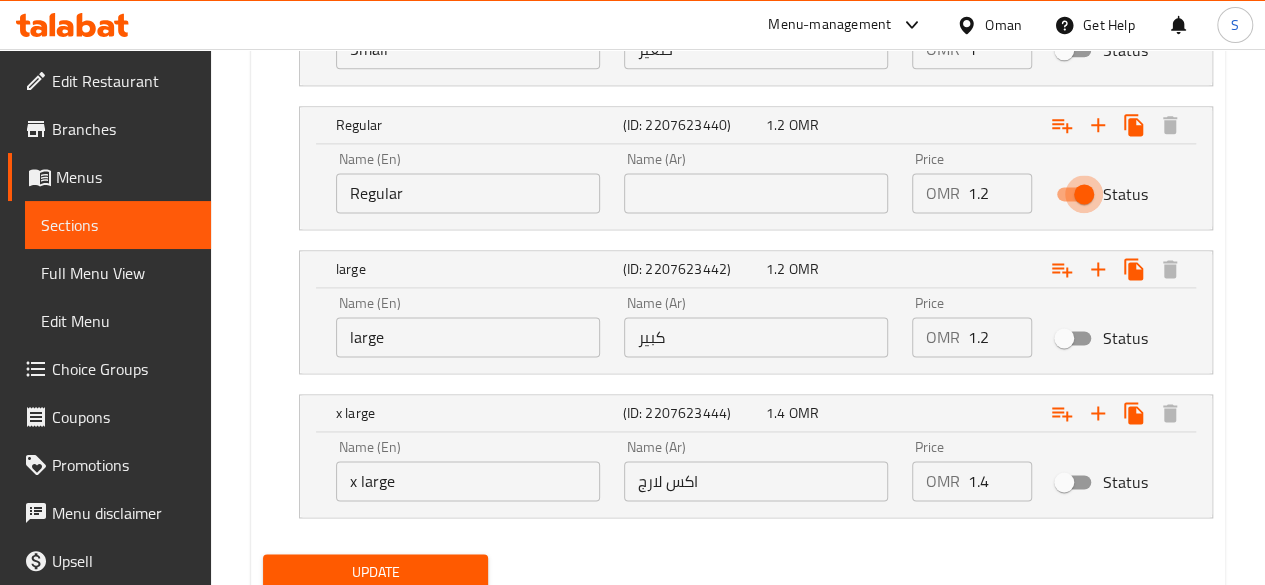 click on "Status" at bounding box center (1084, 194) 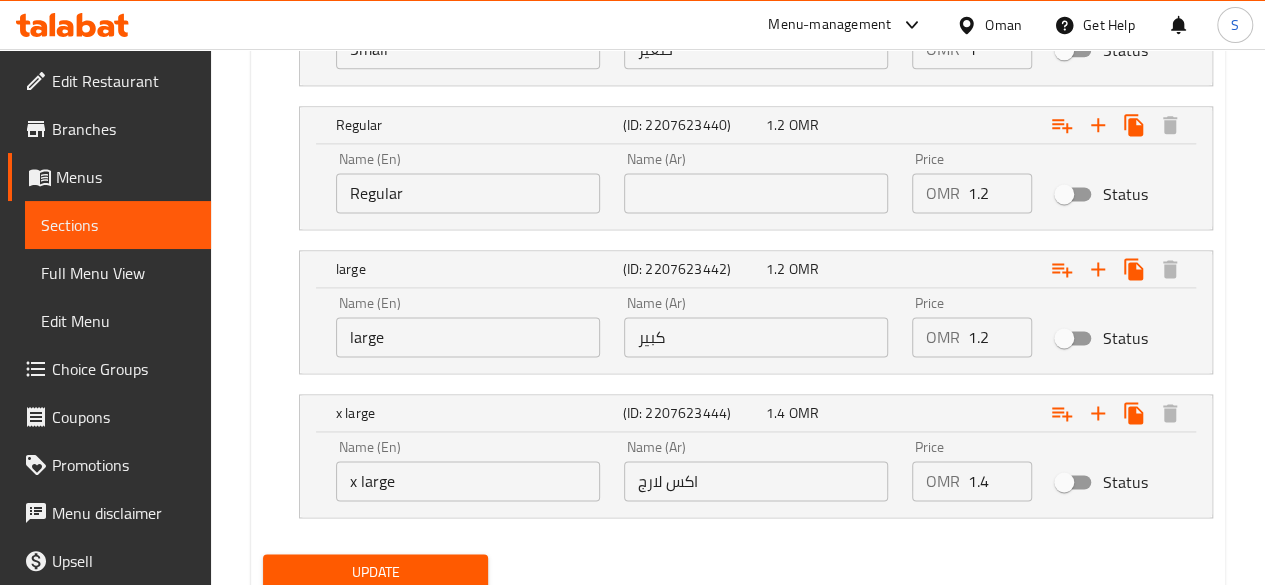 scroll, scrollTop: 1358, scrollLeft: 0, axis: vertical 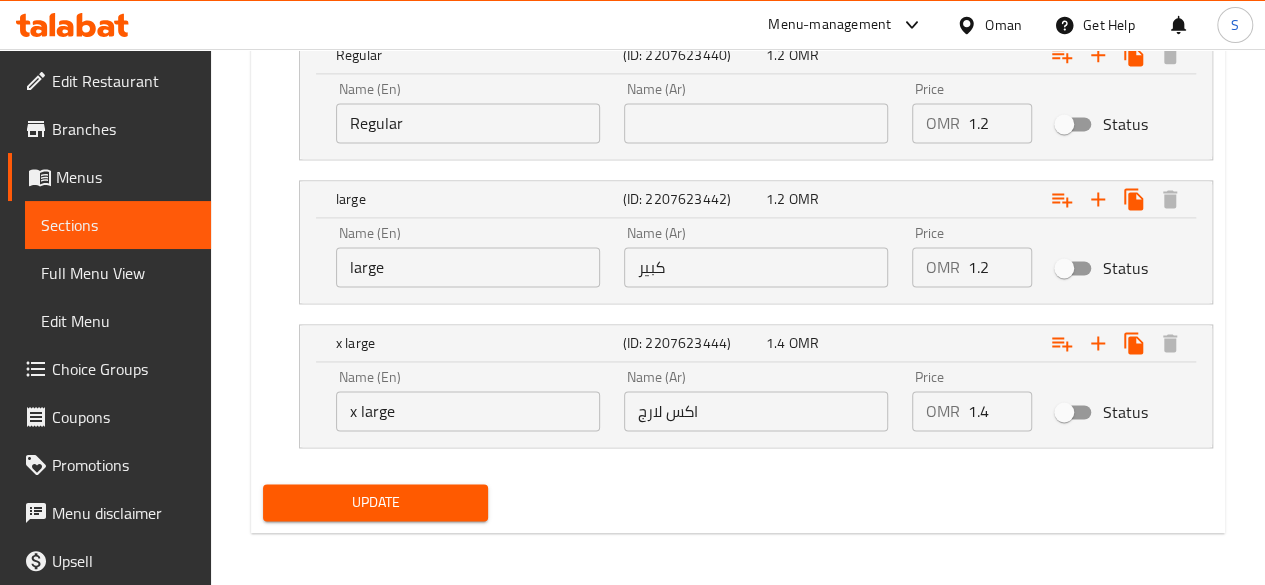 drag, startPoint x: 387, startPoint y: 479, endPoint x: 336, endPoint y: 490, distance: 52.17279 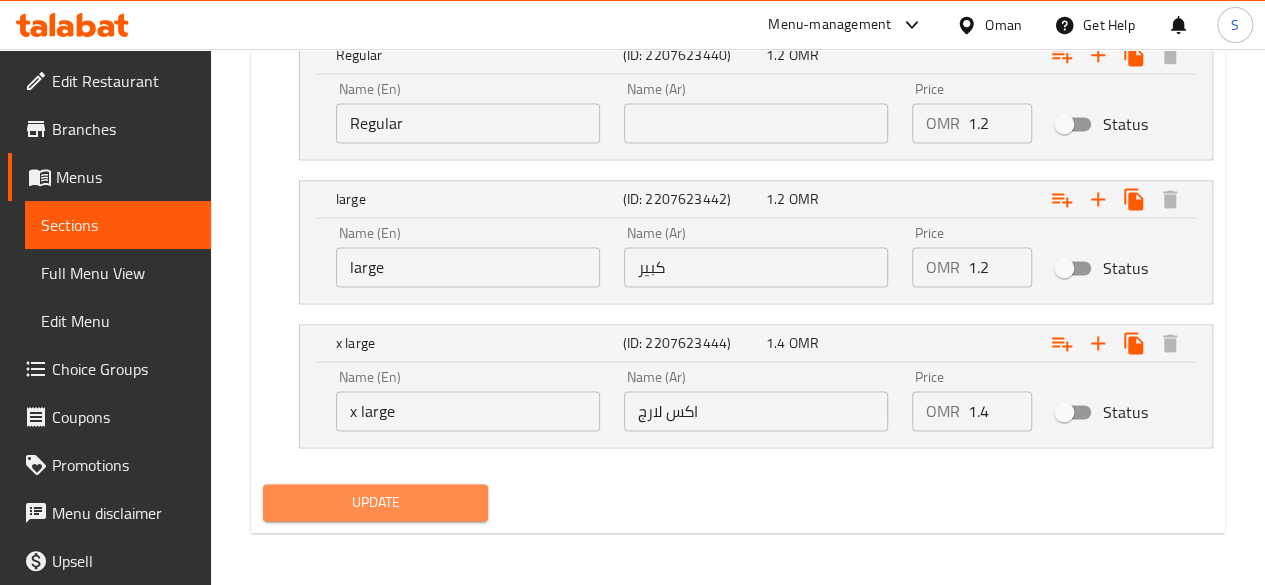 click on "Update" at bounding box center (376, 502) 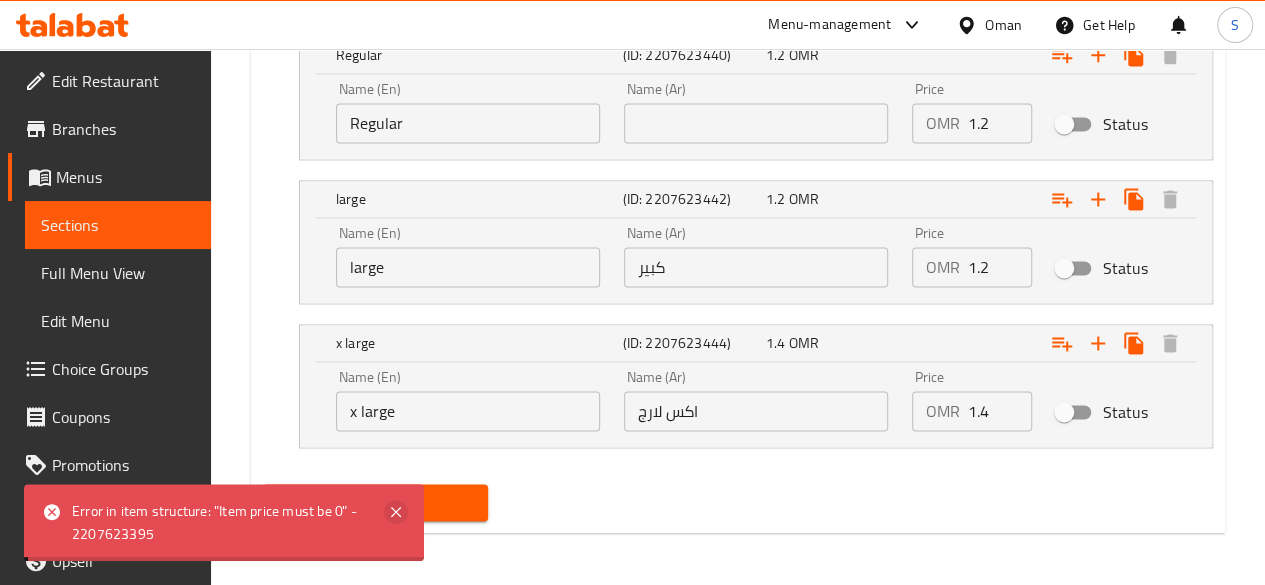 click 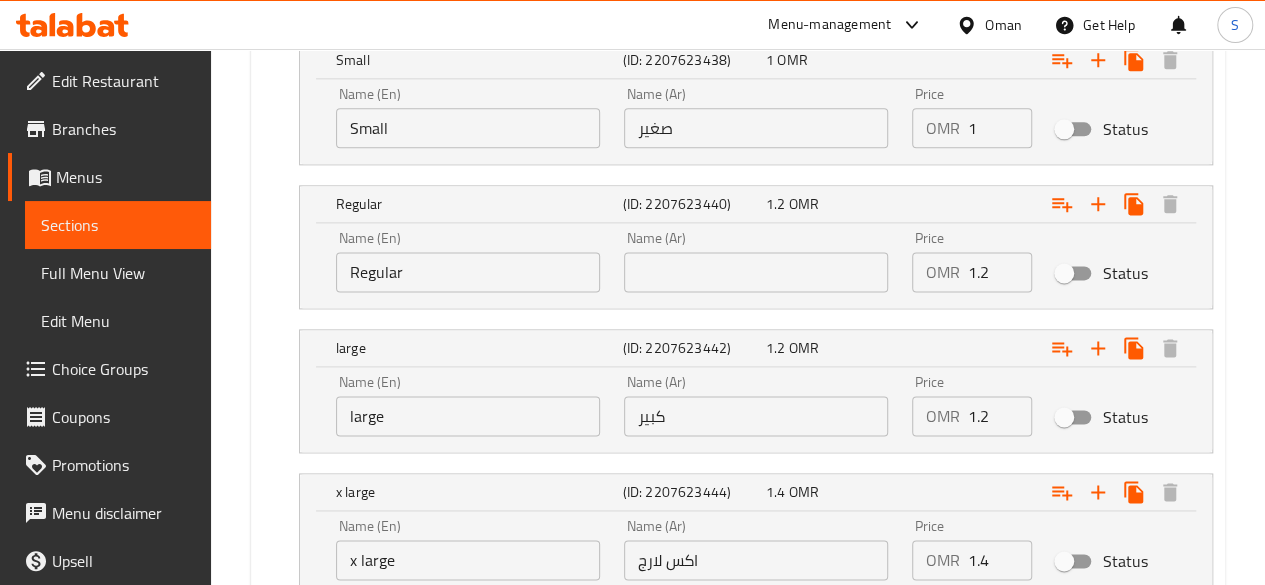 scroll, scrollTop: 1205, scrollLeft: 0, axis: vertical 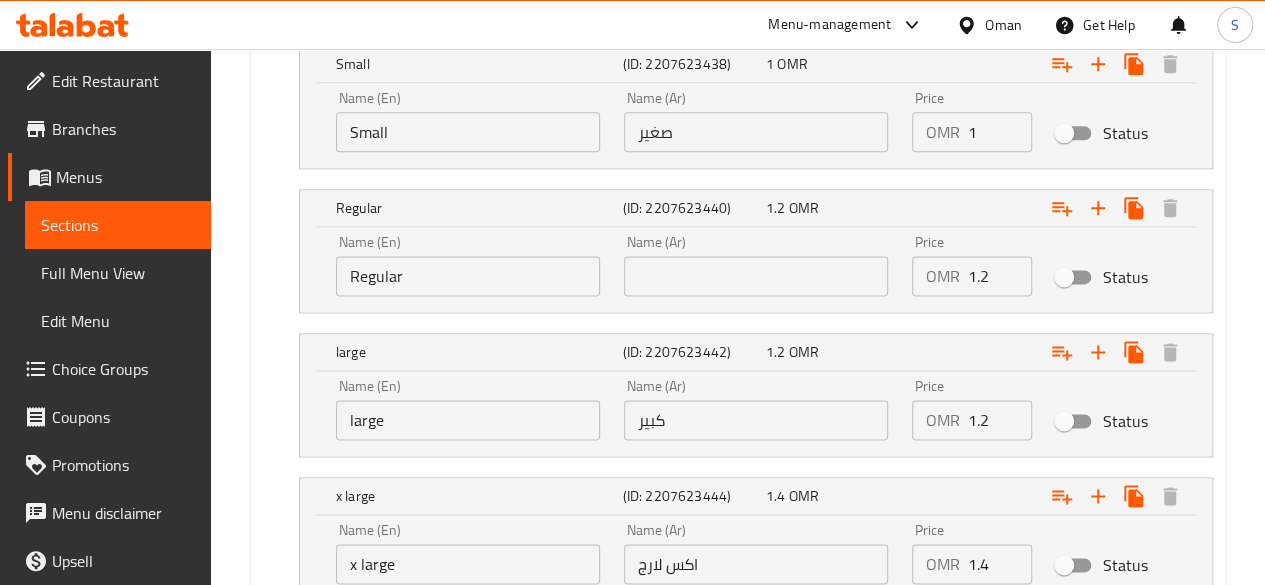 click on "Status" at bounding box center (1064, 277) 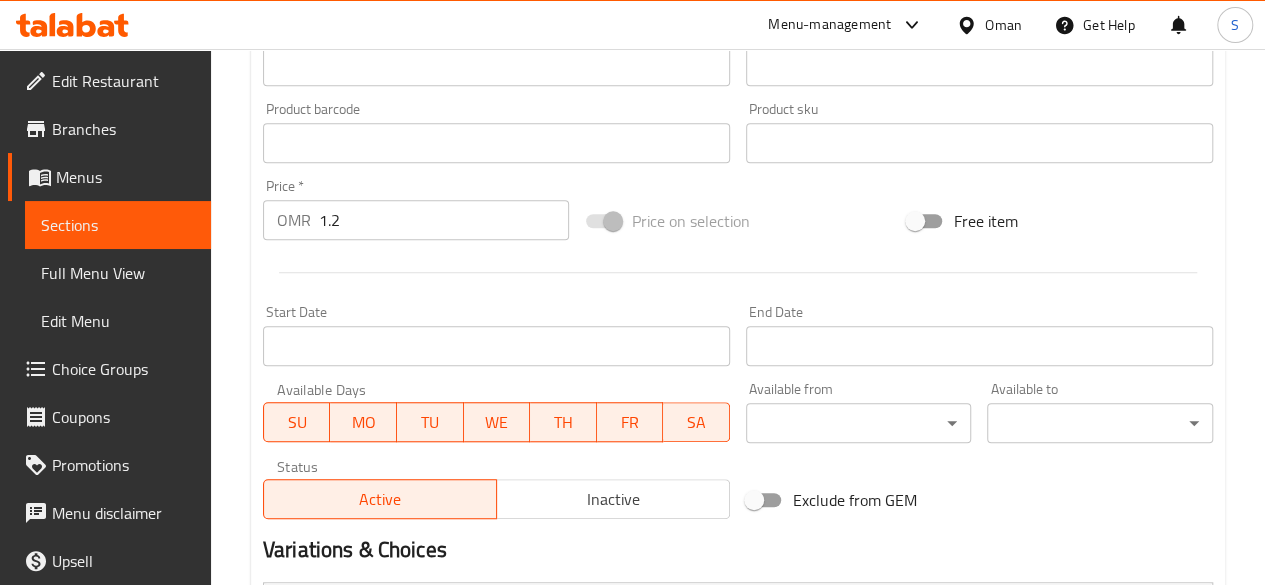 scroll, scrollTop: 625, scrollLeft: 0, axis: vertical 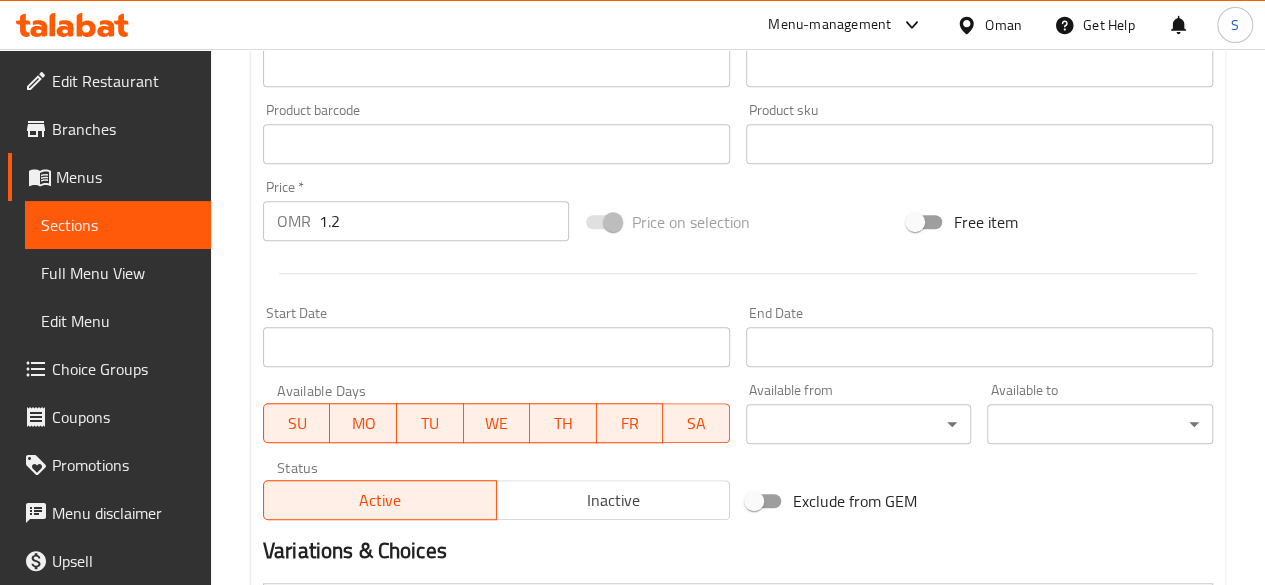 click at bounding box center (603, 222) 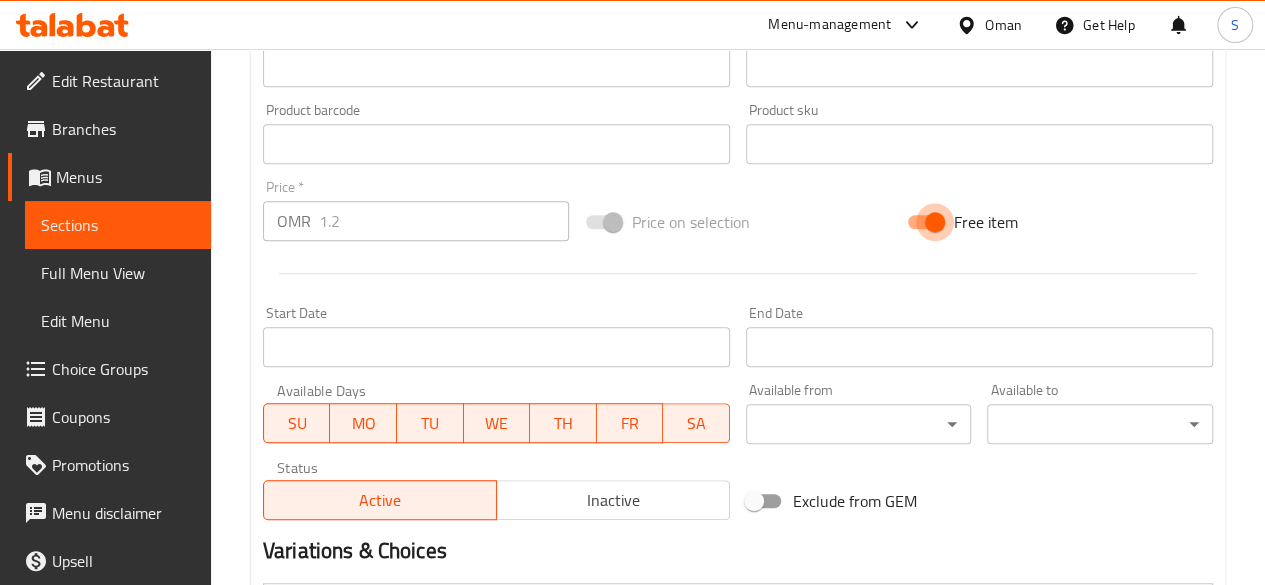 click on "Free item" at bounding box center [935, 222] 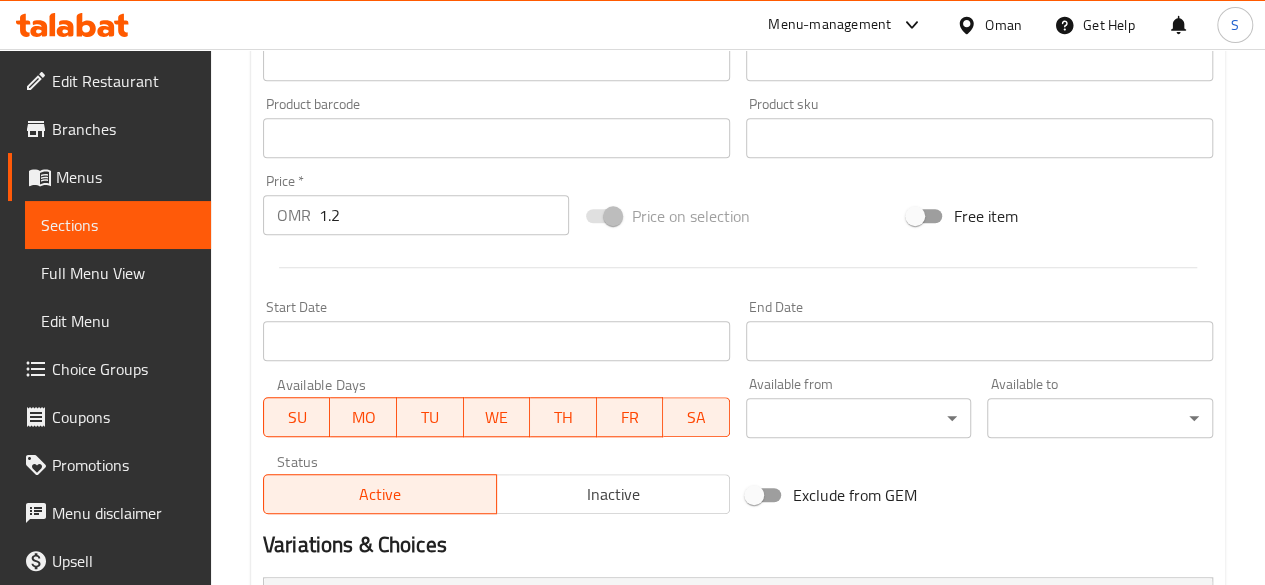 scroll, scrollTop: 630, scrollLeft: 0, axis: vertical 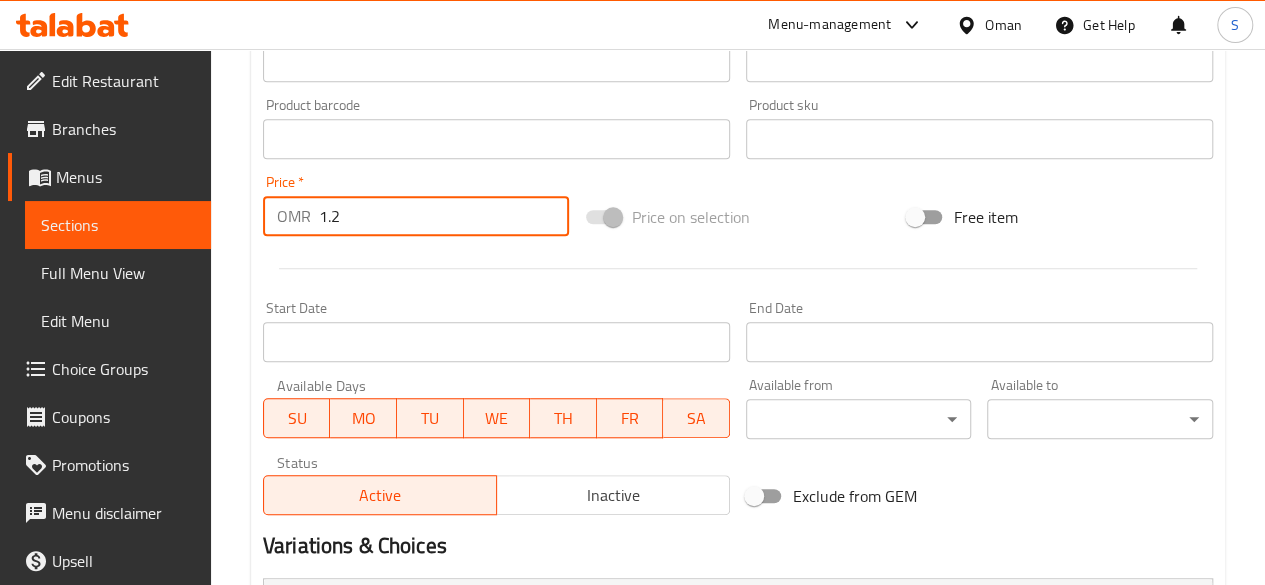 drag, startPoint x: 430, startPoint y: 211, endPoint x: 227, endPoint y: 197, distance: 203.4822 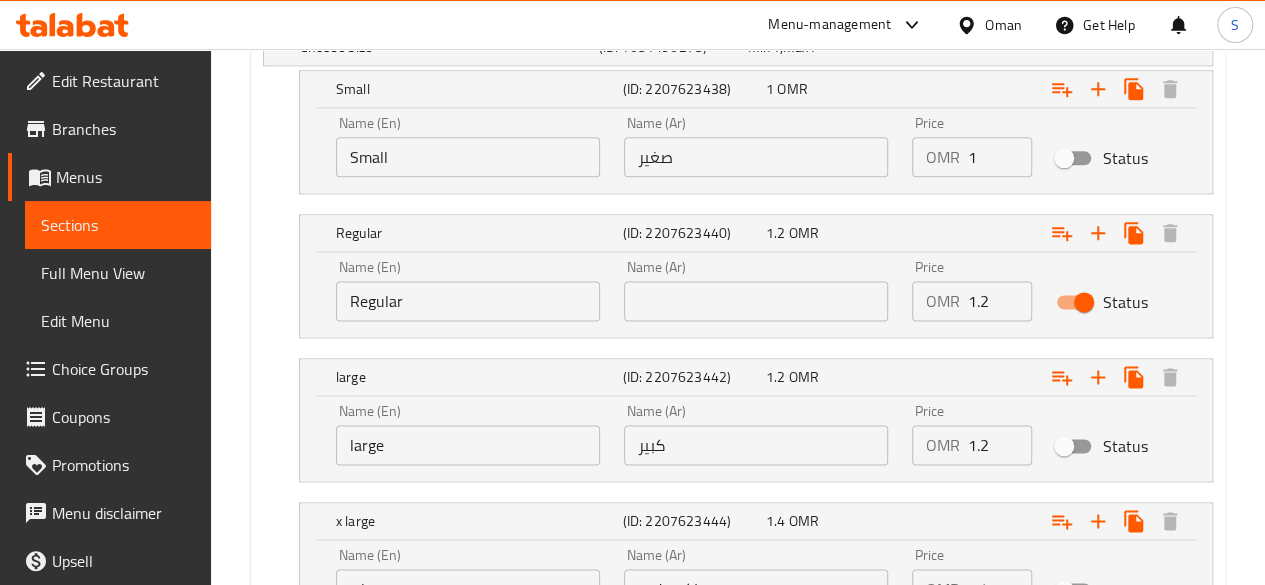 scroll, scrollTop: 1358, scrollLeft: 0, axis: vertical 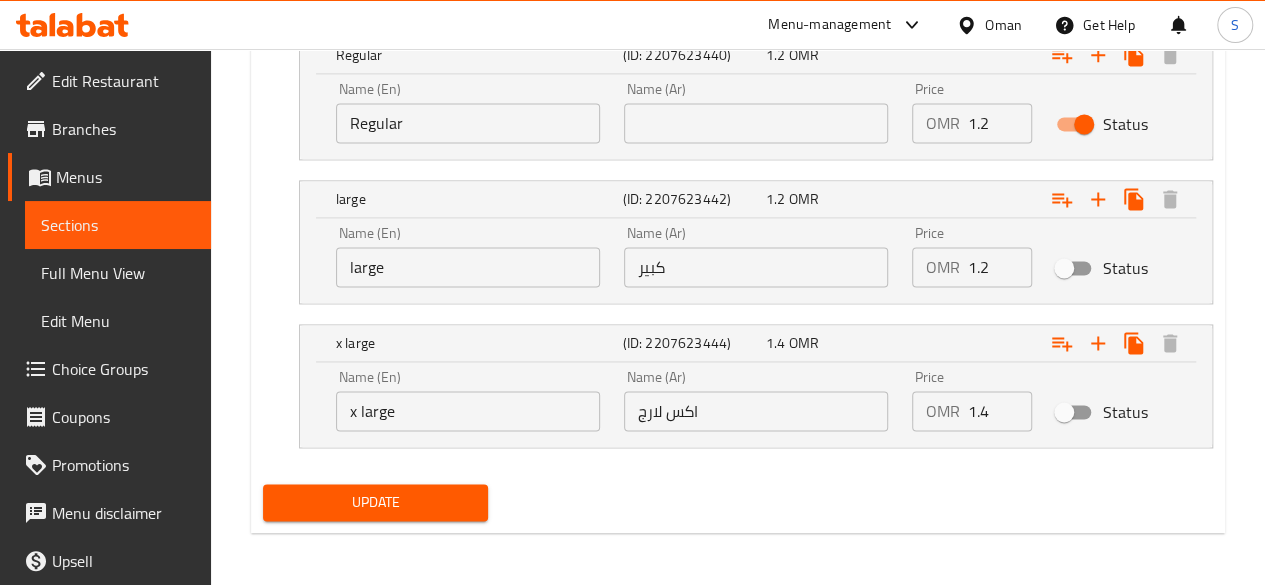 type on "0" 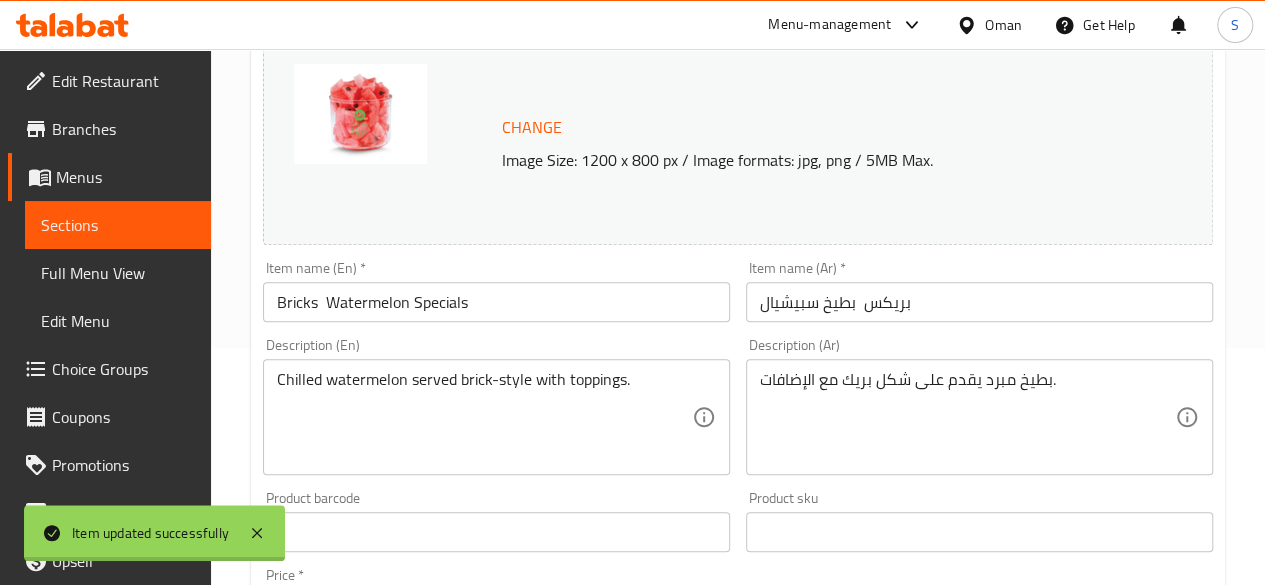 scroll, scrollTop: 0, scrollLeft: 0, axis: both 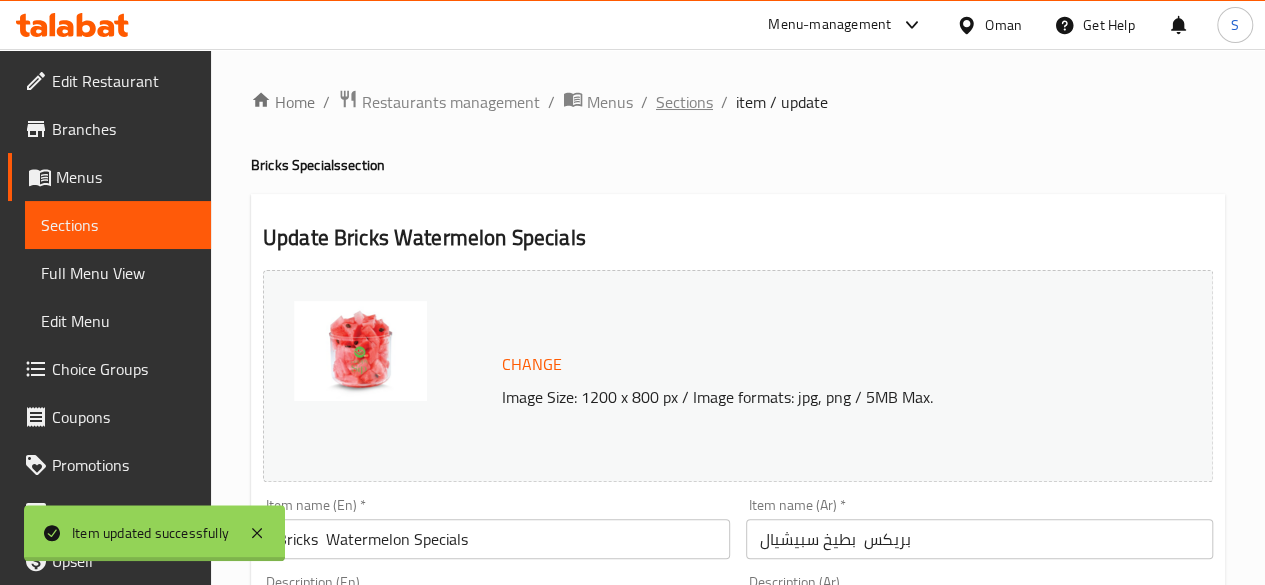 click on "Sections" at bounding box center [684, 102] 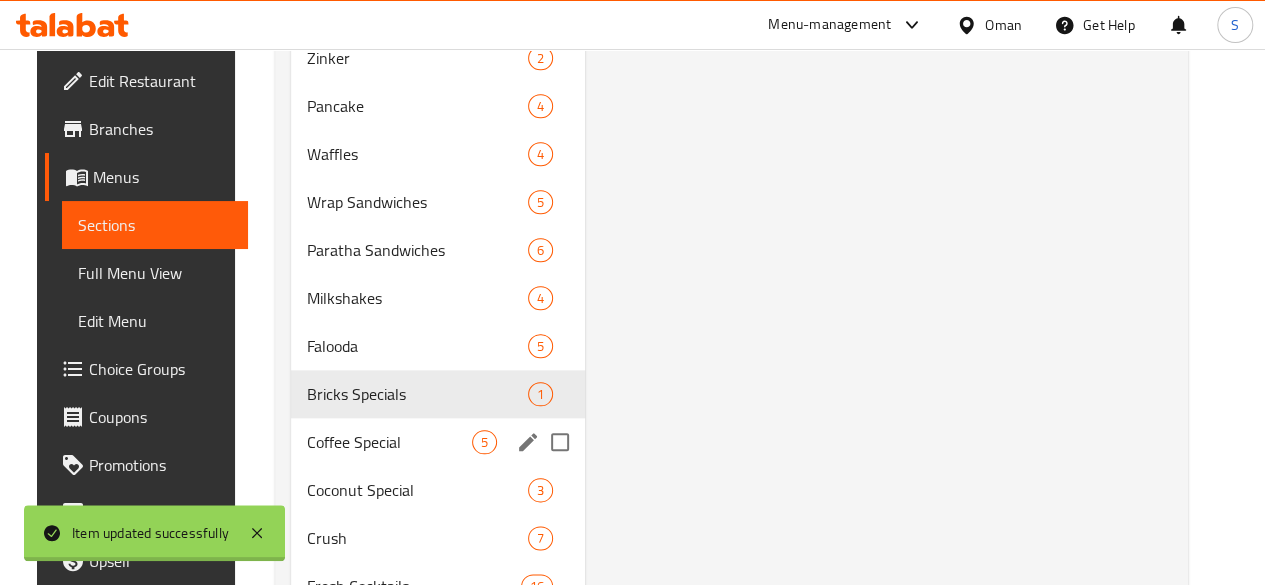 scroll, scrollTop: 936, scrollLeft: 0, axis: vertical 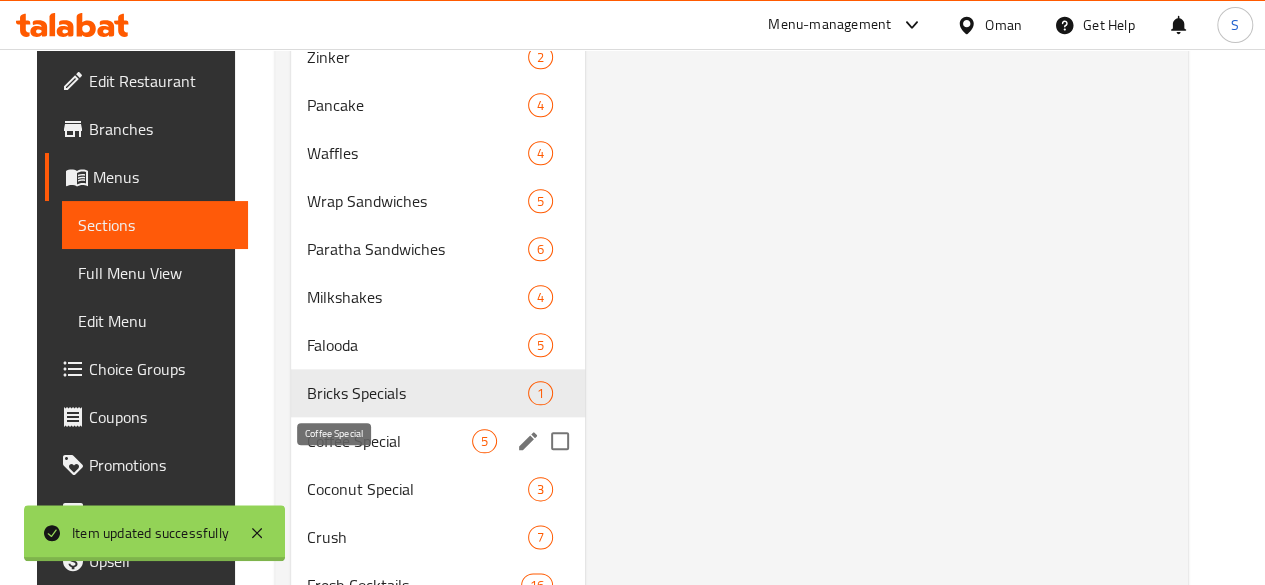 click on "Coffee Special" at bounding box center [389, 441] 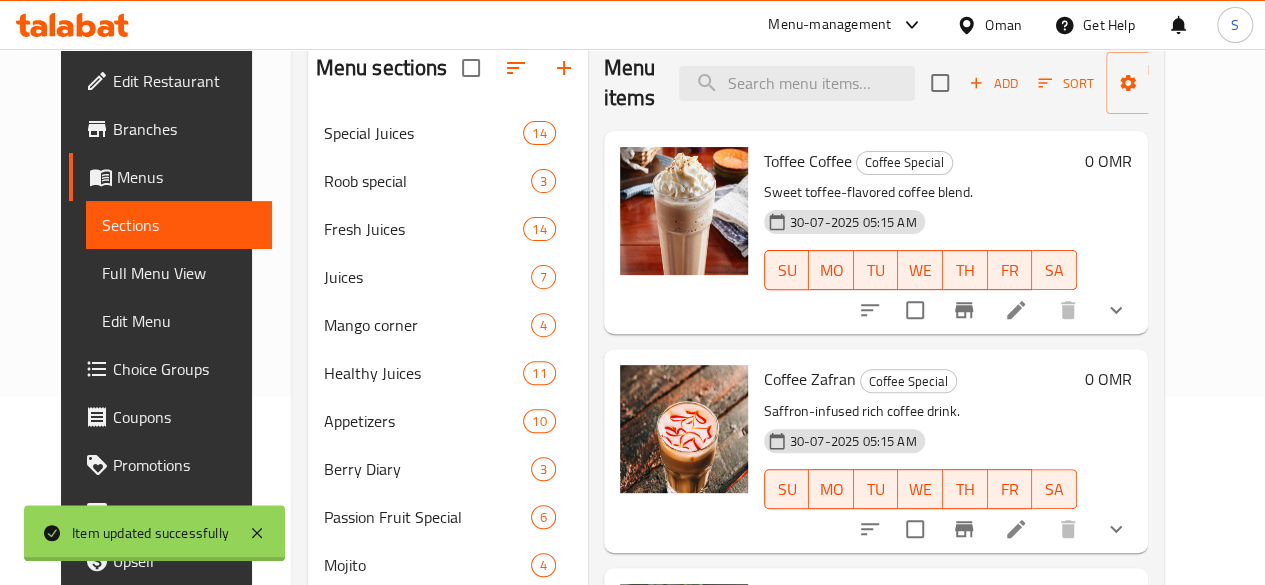 scroll, scrollTop: 131, scrollLeft: 0, axis: vertical 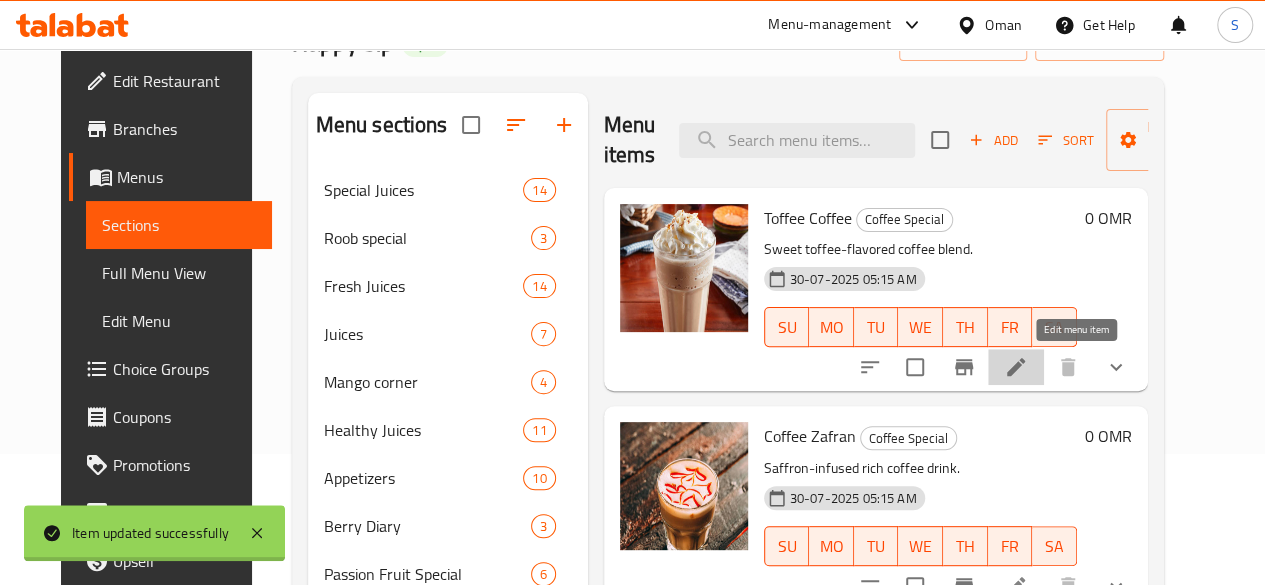 click 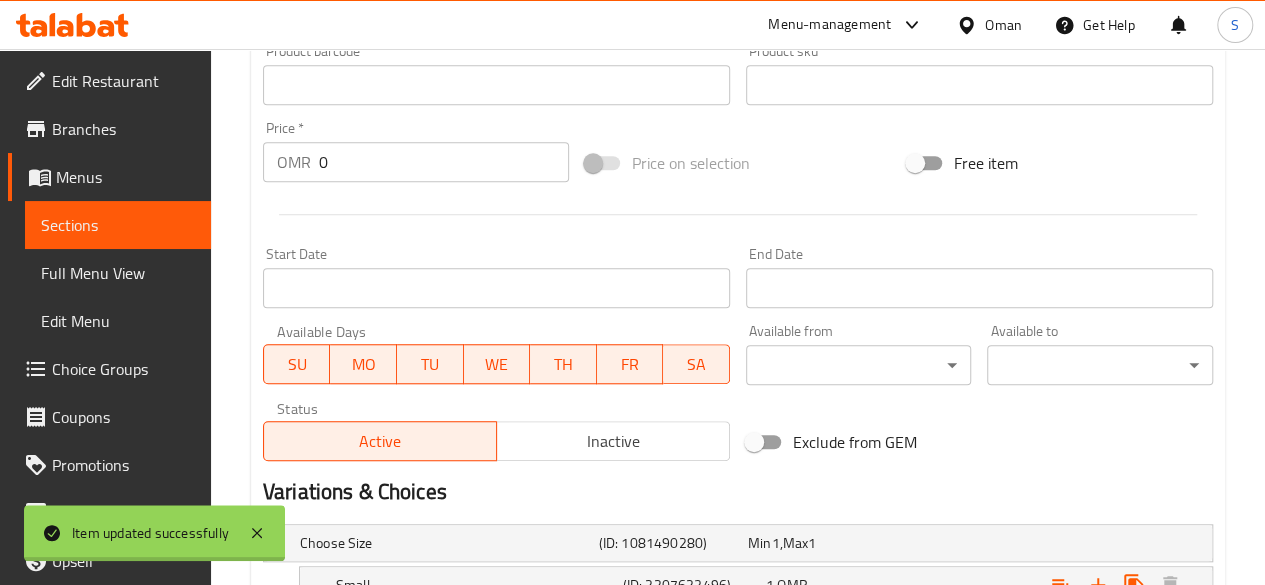 scroll, scrollTop: 683, scrollLeft: 0, axis: vertical 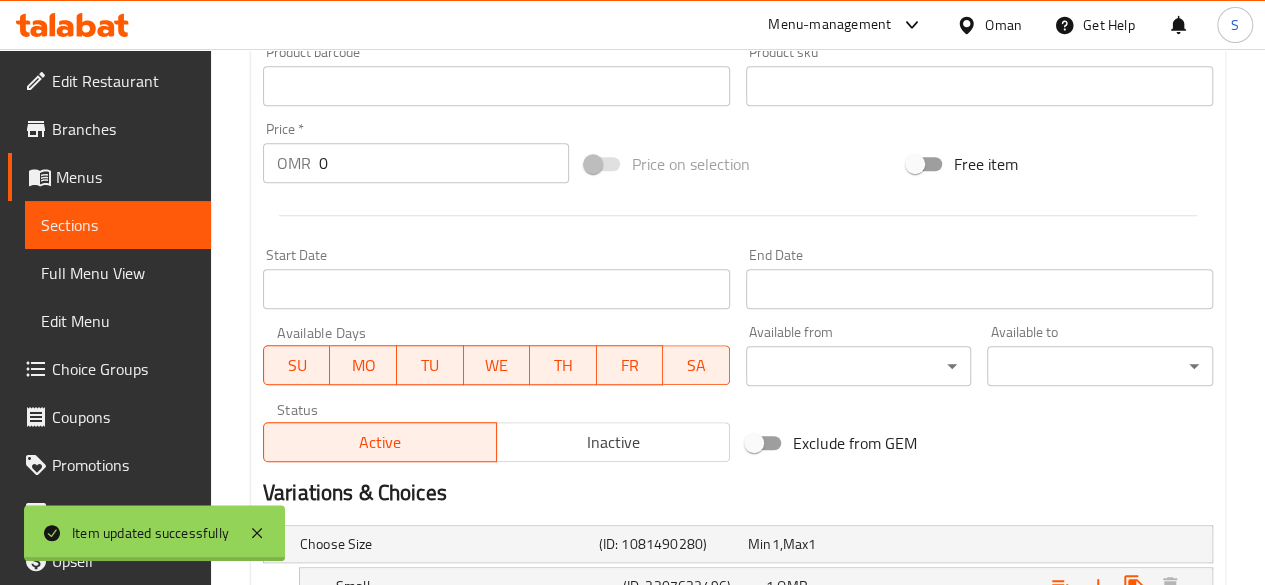 click at bounding box center [603, 164] 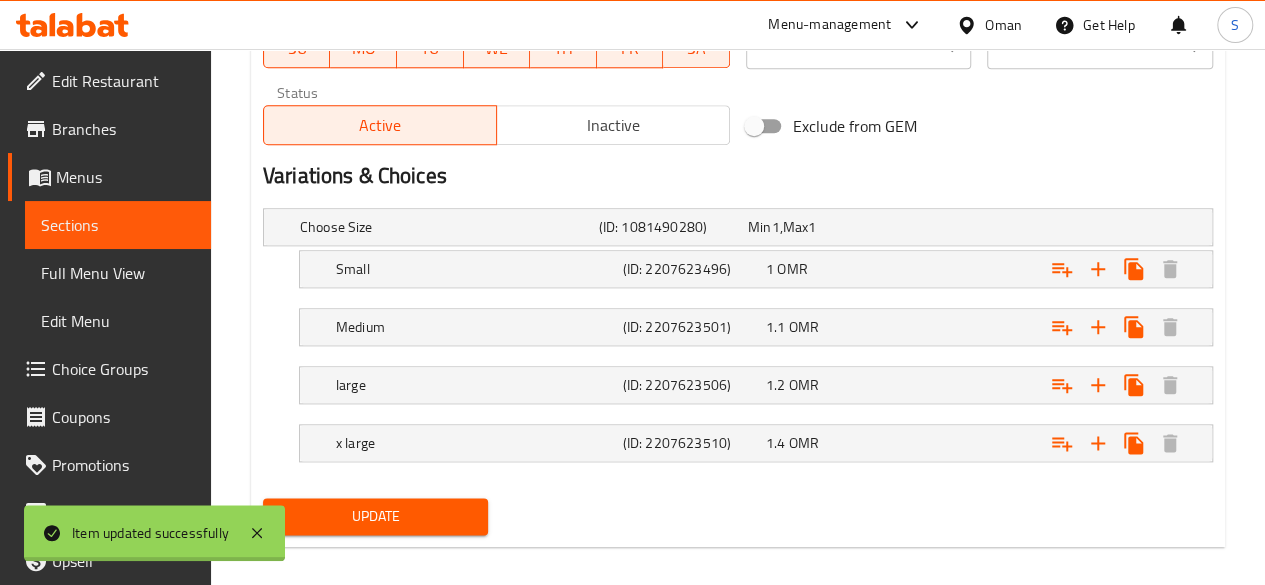 scroll, scrollTop: 1014, scrollLeft: 0, axis: vertical 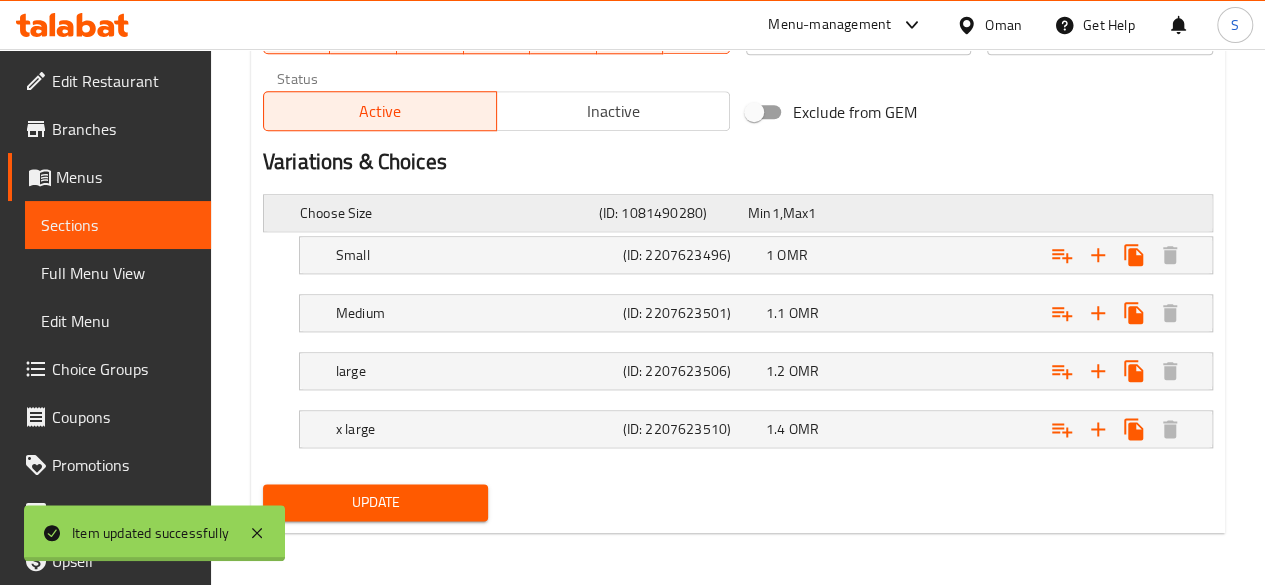 click on "Choose Size" at bounding box center [445, 213] 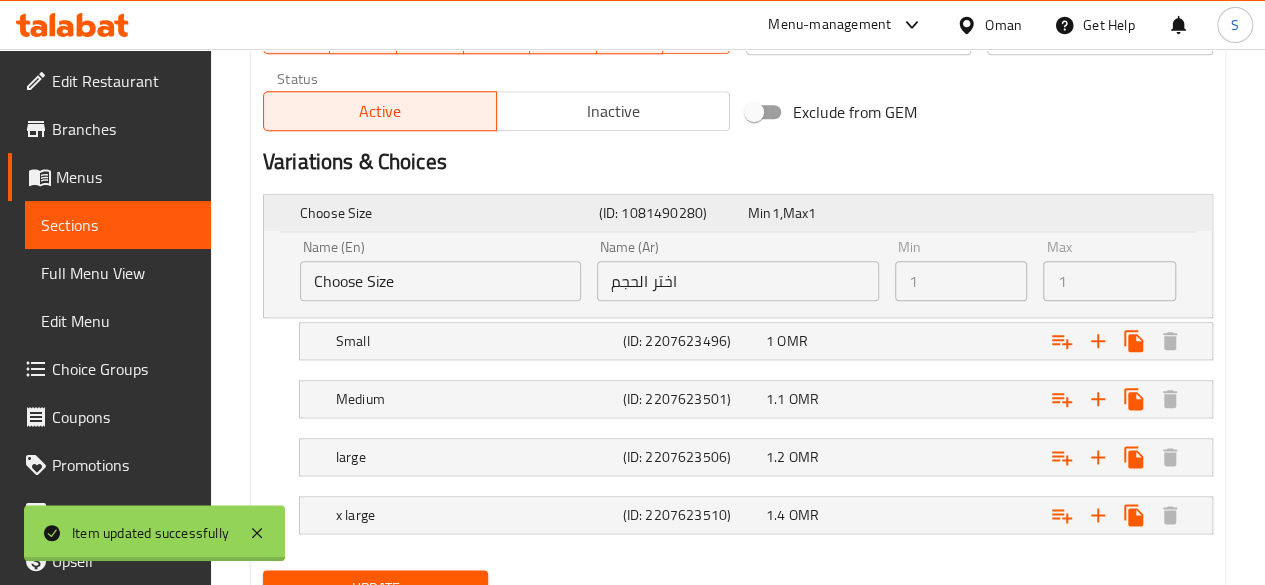 click on "Choose Size" at bounding box center (445, 213) 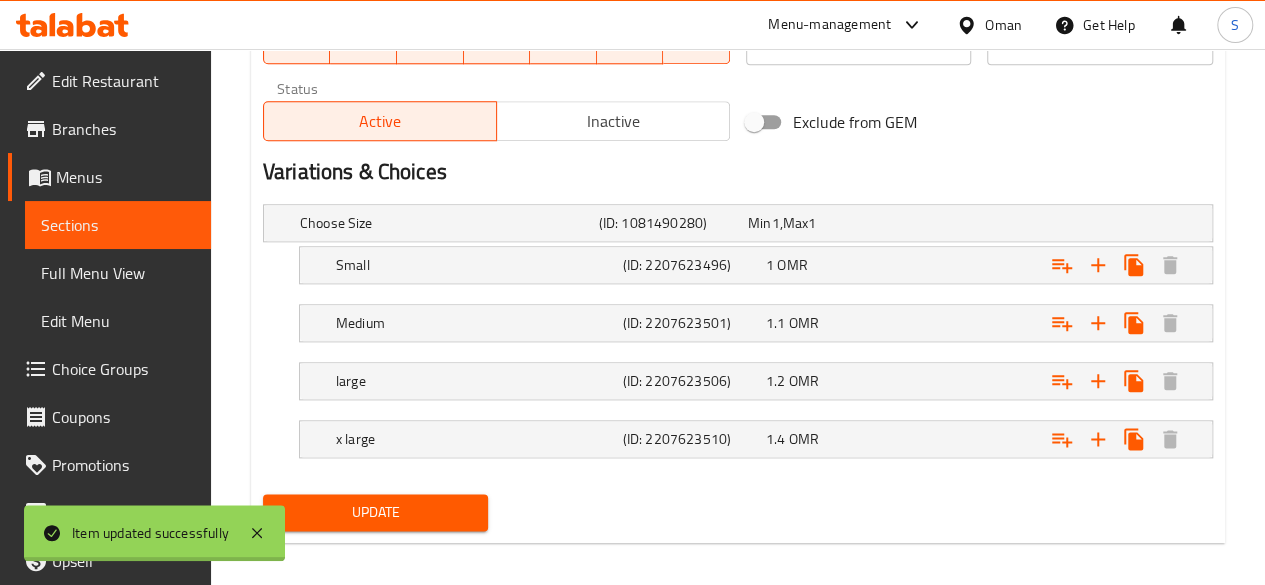 scroll, scrollTop: 1007, scrollLeft: 0, axis: vertical 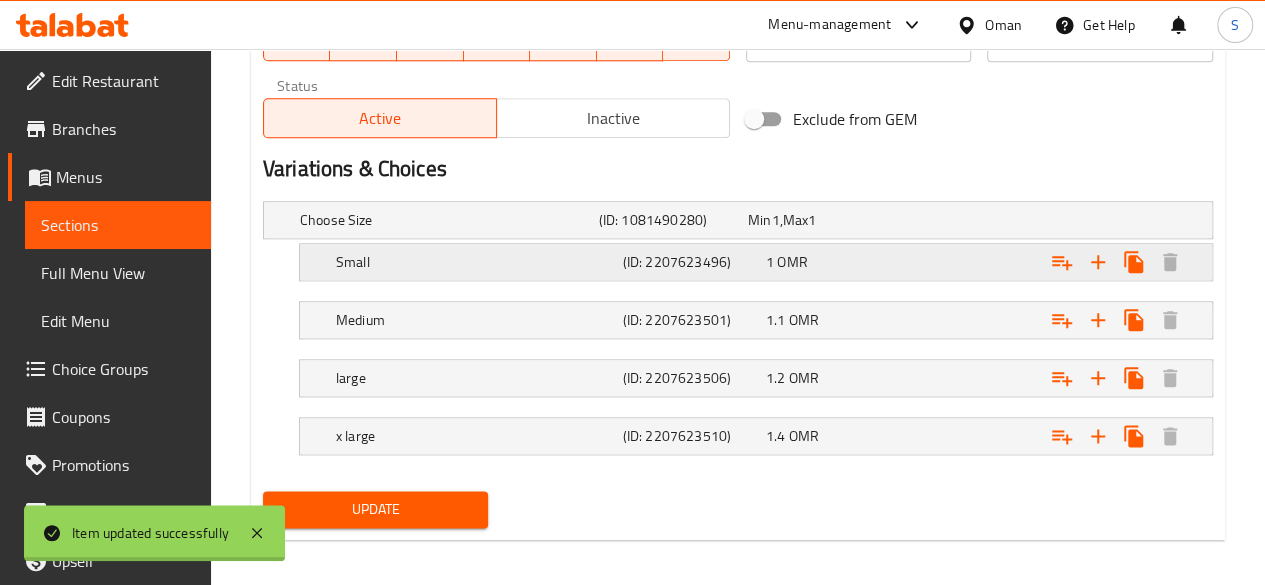 click on "1   OMR" at bounding box center [818, 220] 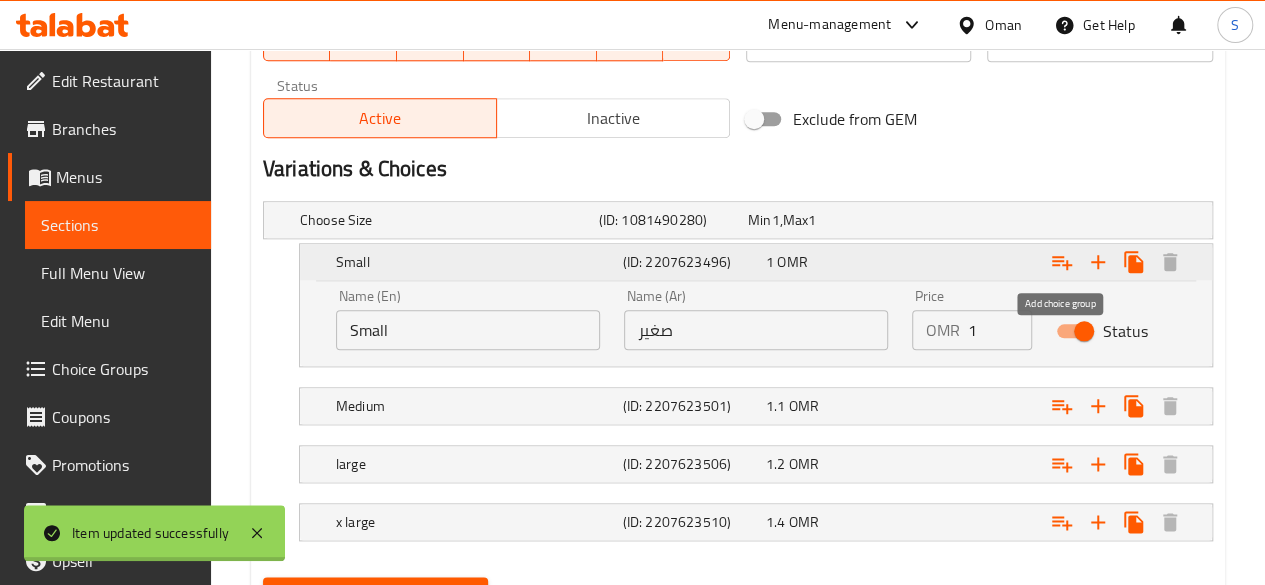 click 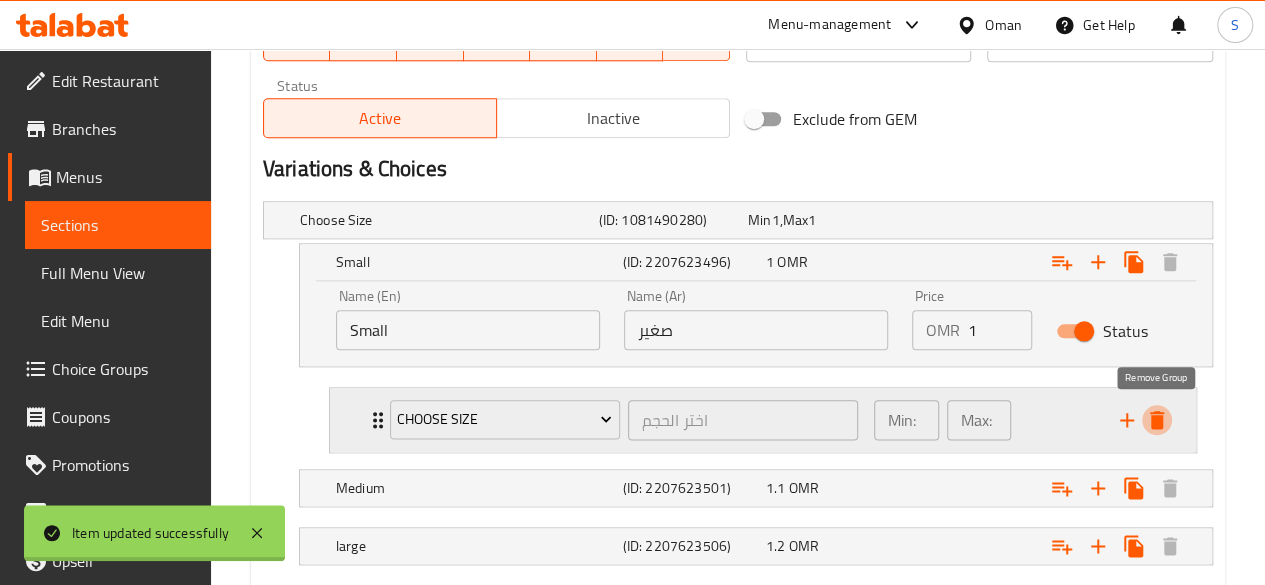 click 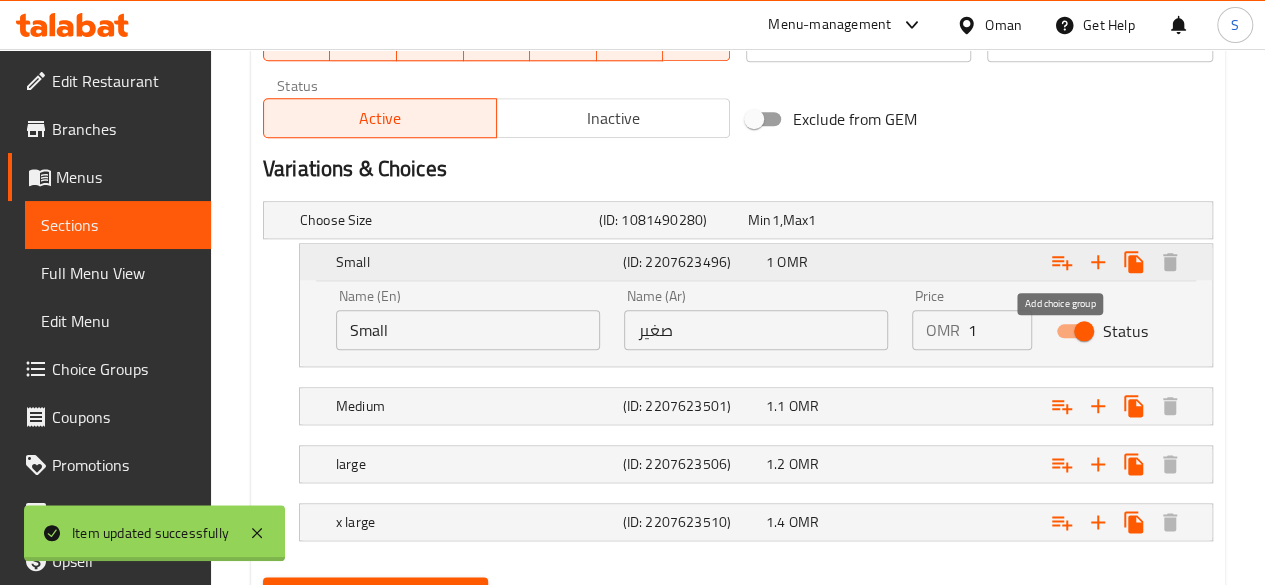 click 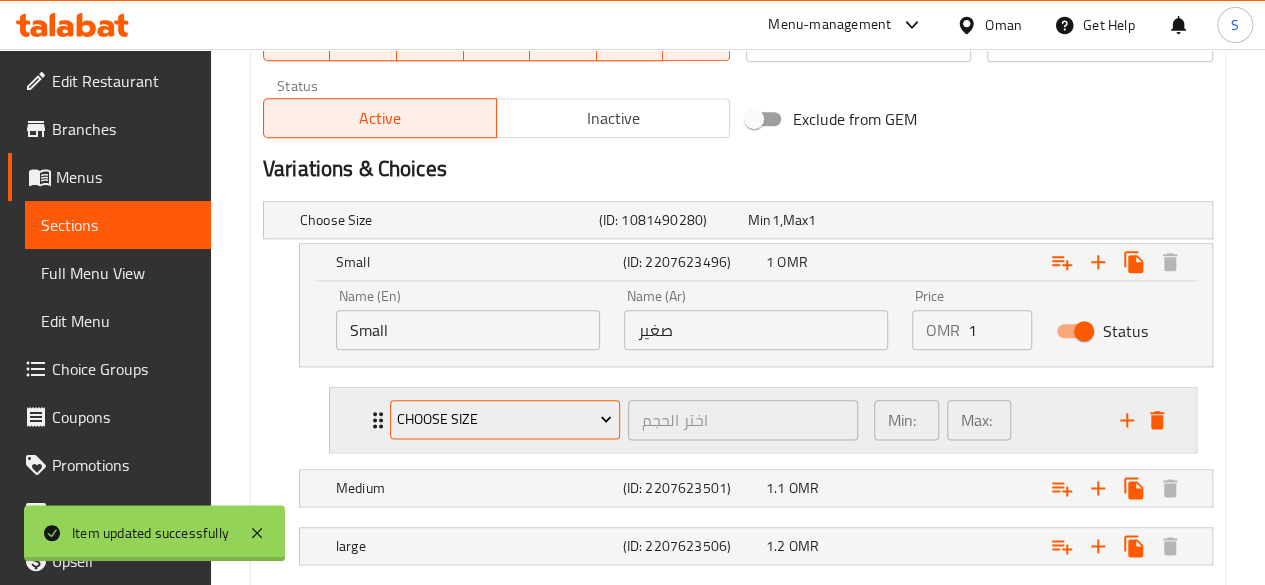 click on "Choose Size" at bounding box center (504, 419) 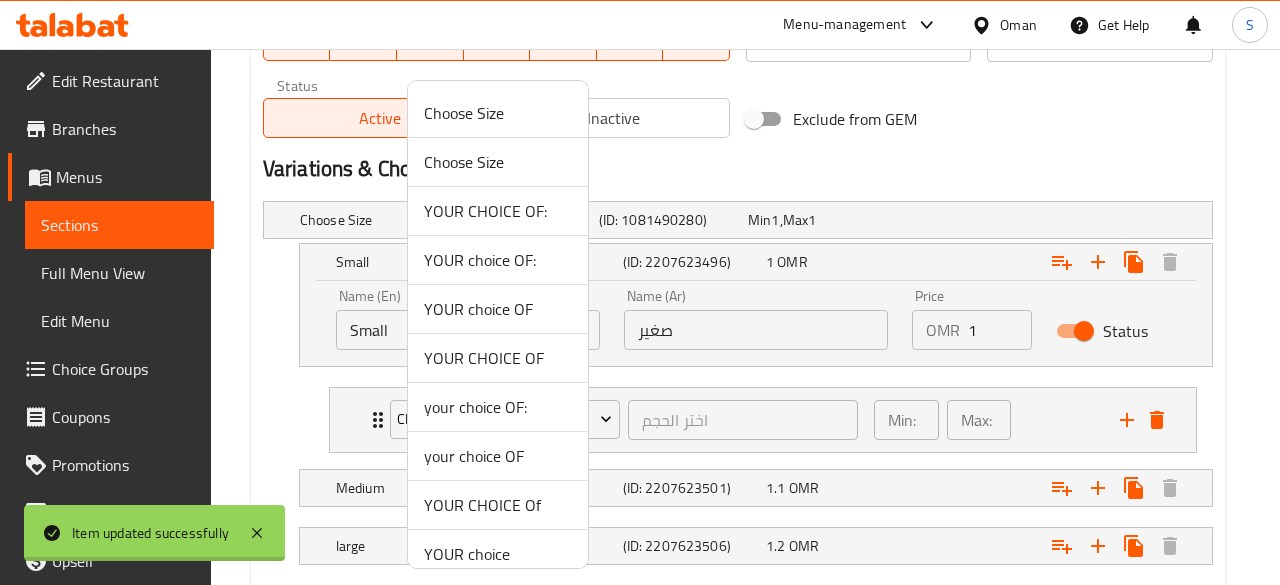 click at bounding box center [640, 292] 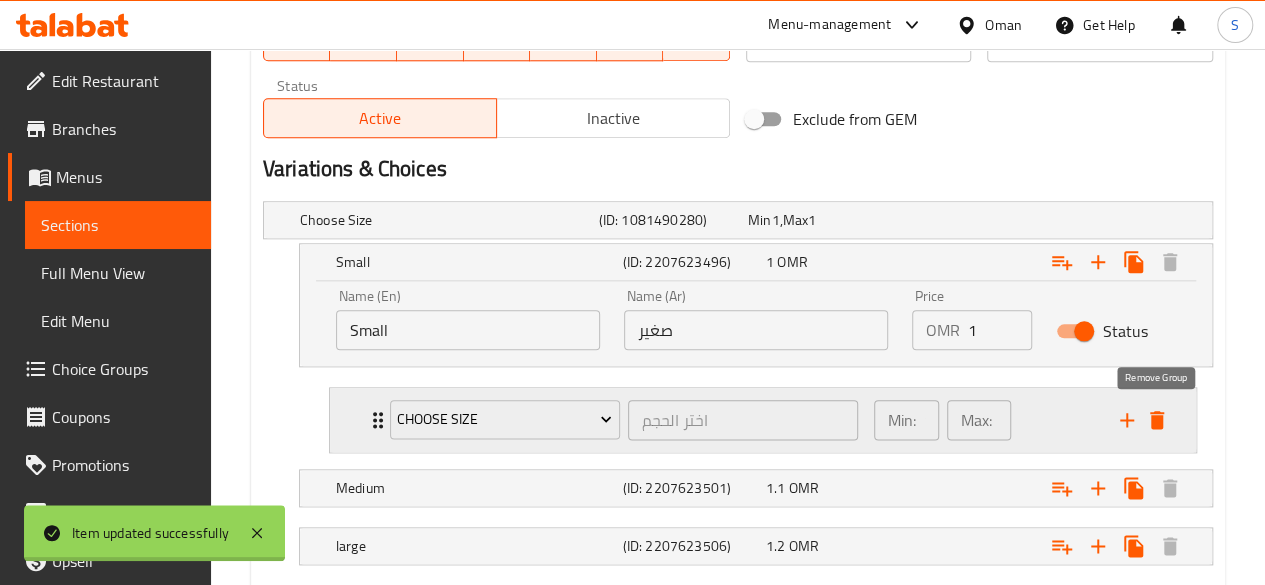 click 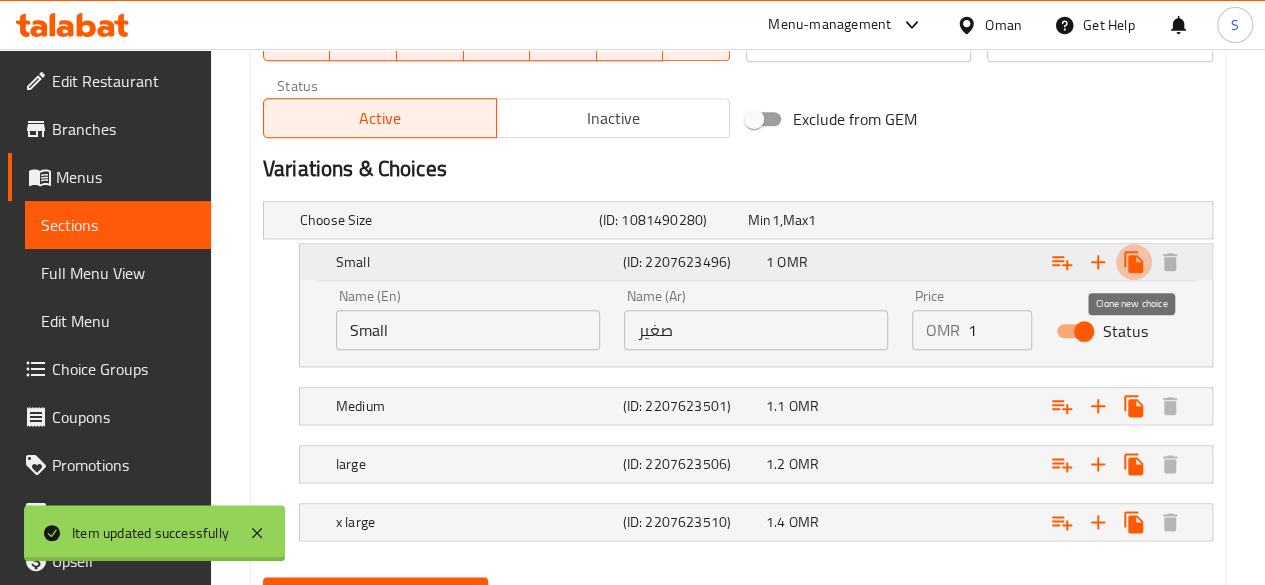 click 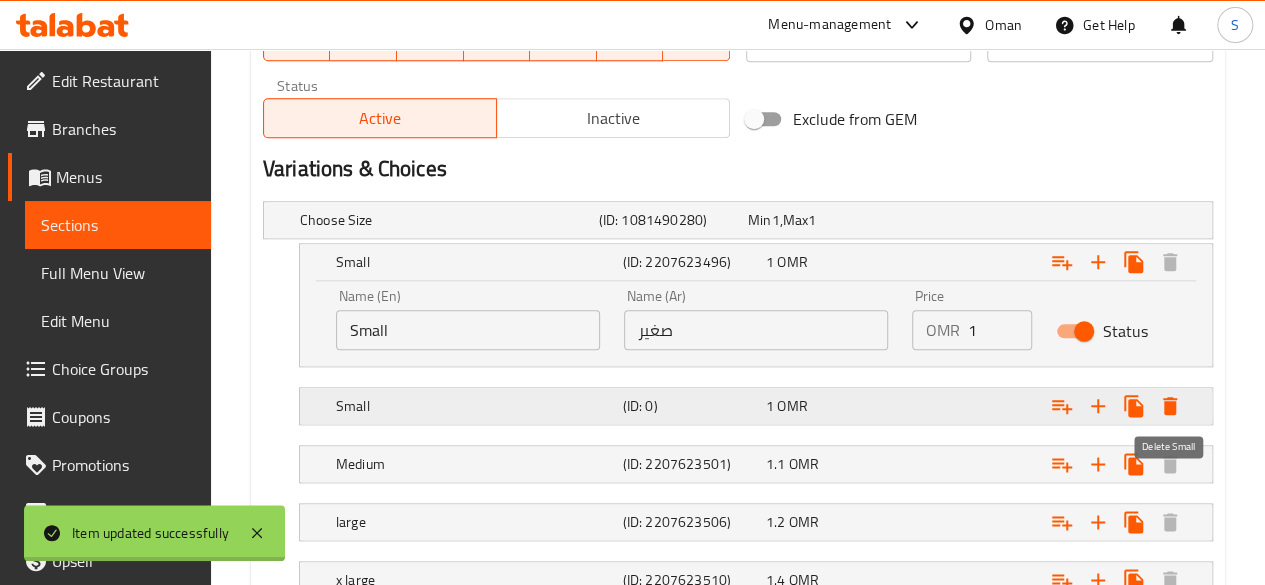 click 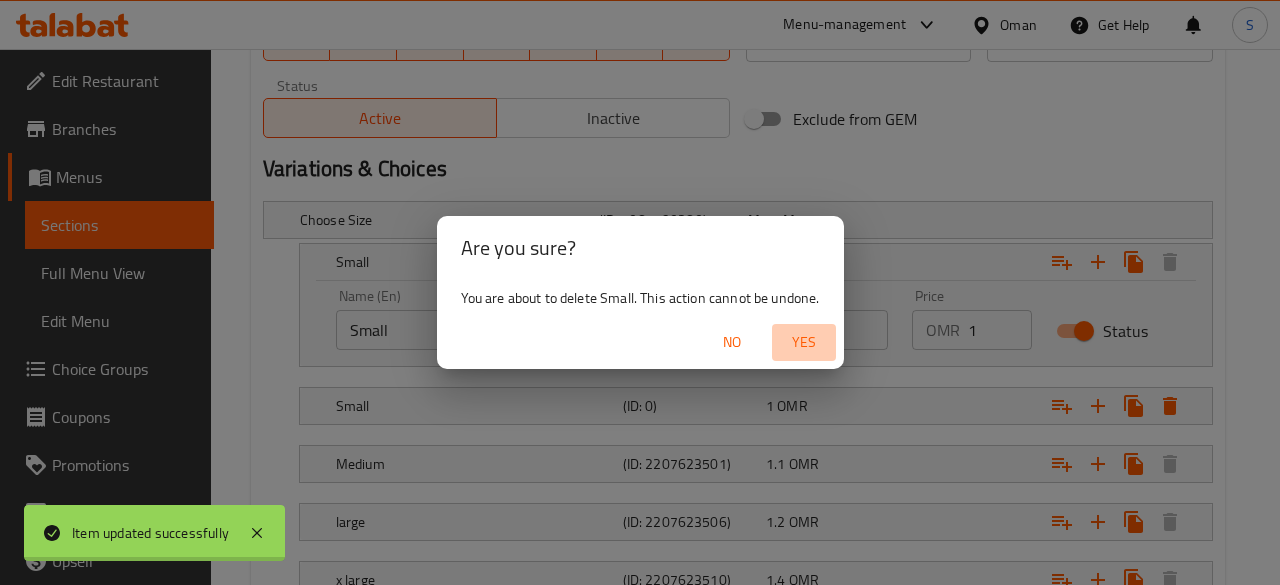 click on "Yes" at bounding box center (804, 342) 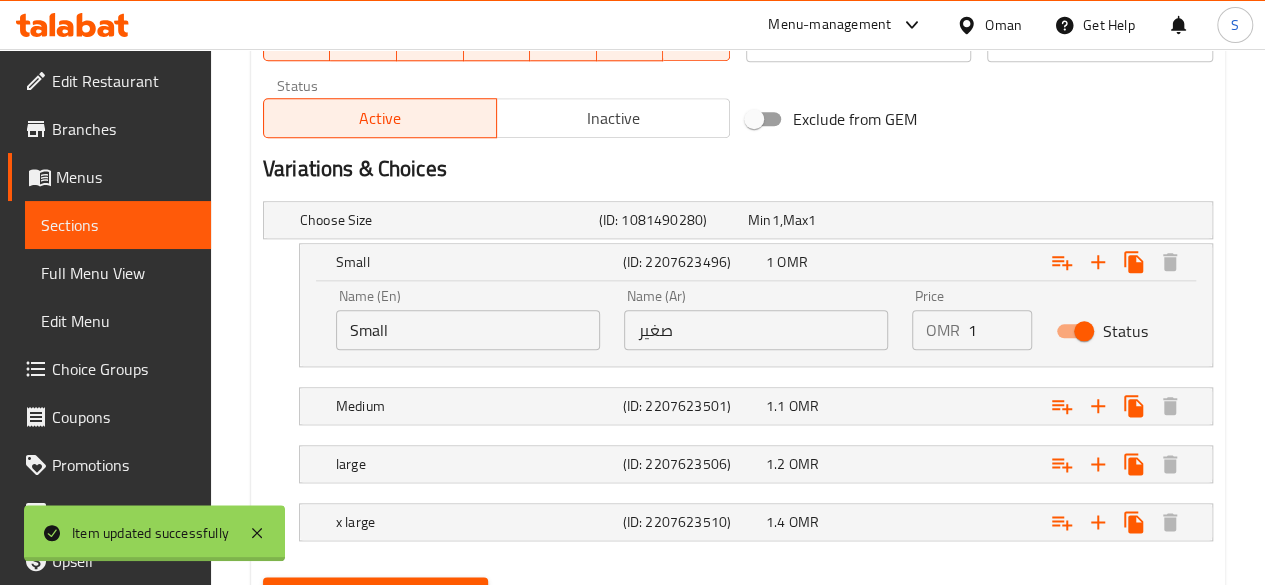 click on "Status" at bounding box center (1084, 331) 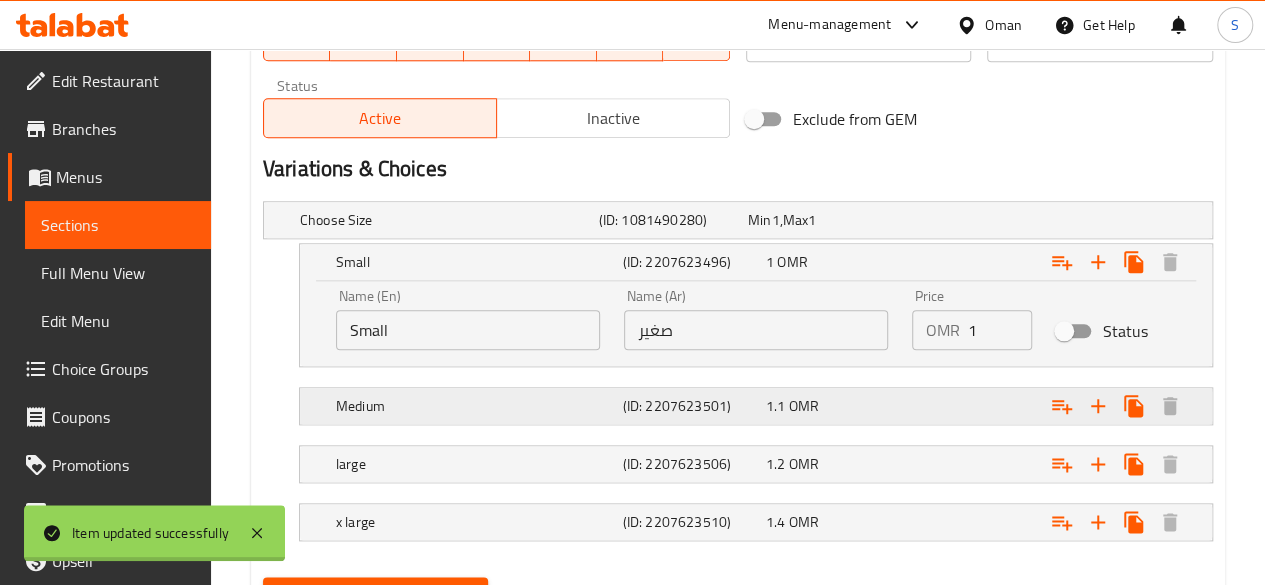 click at bounding box center (1042, 220) 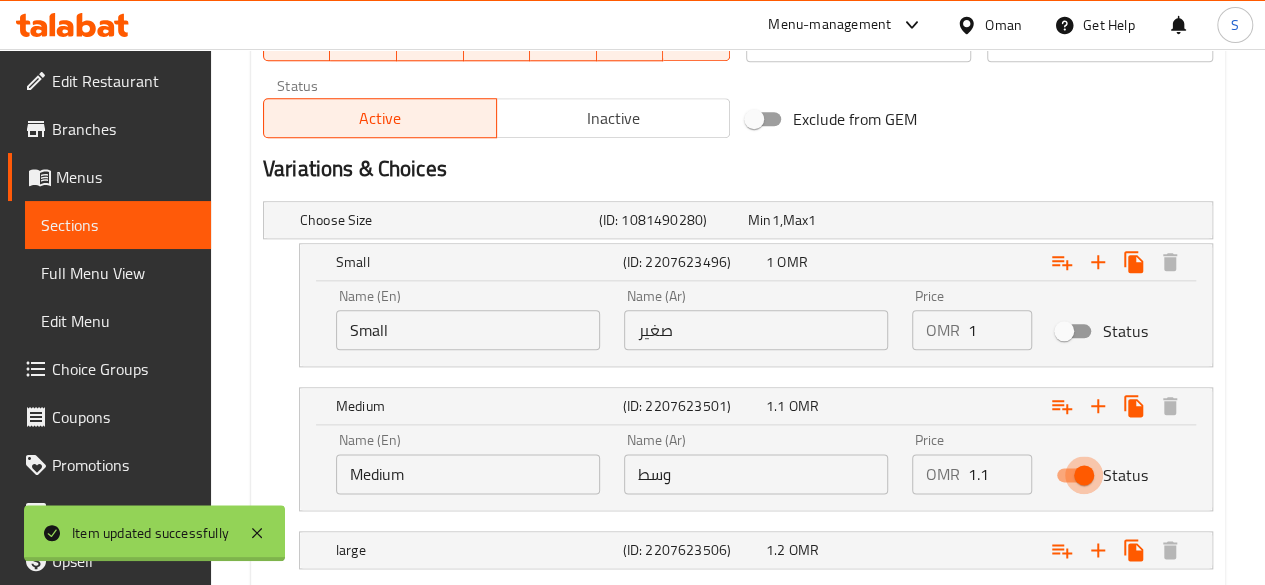click on "Status" at bounding box center (1084, 475) 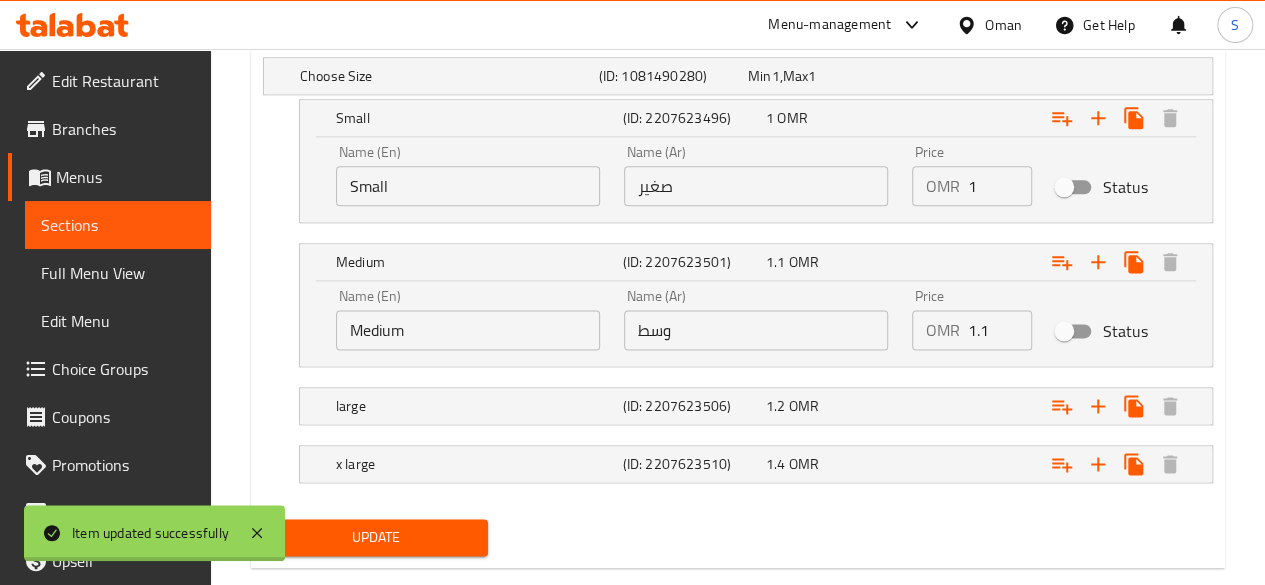 scroll, scrollTop: 1186, scrollLeft: 0, axis: vertical 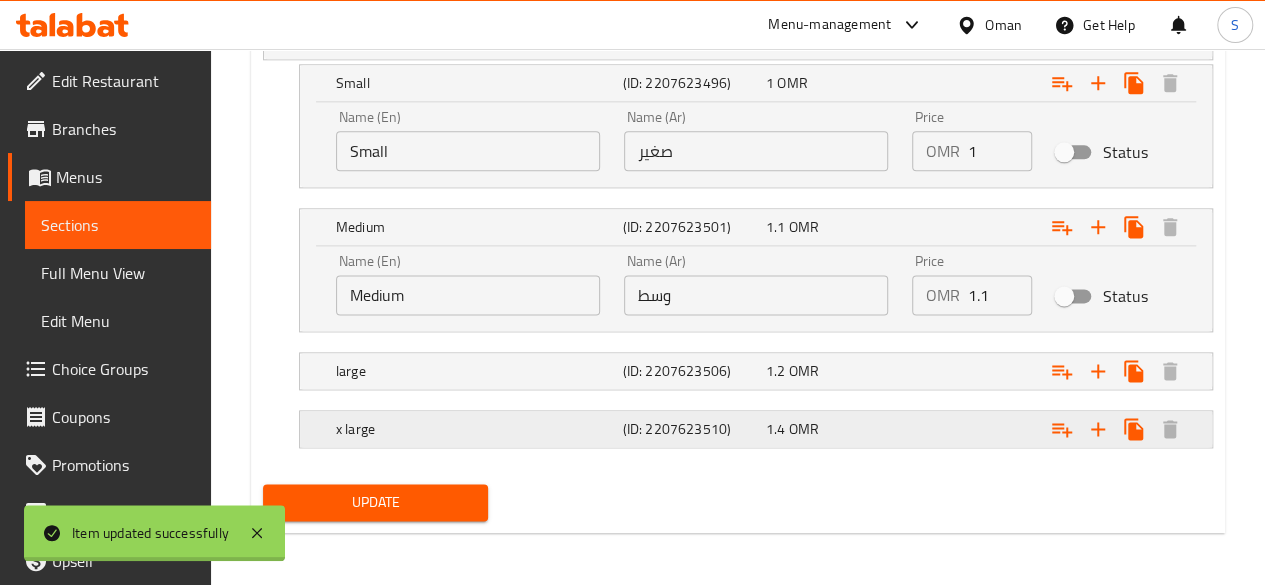 click at bounding box center (1042, 41) 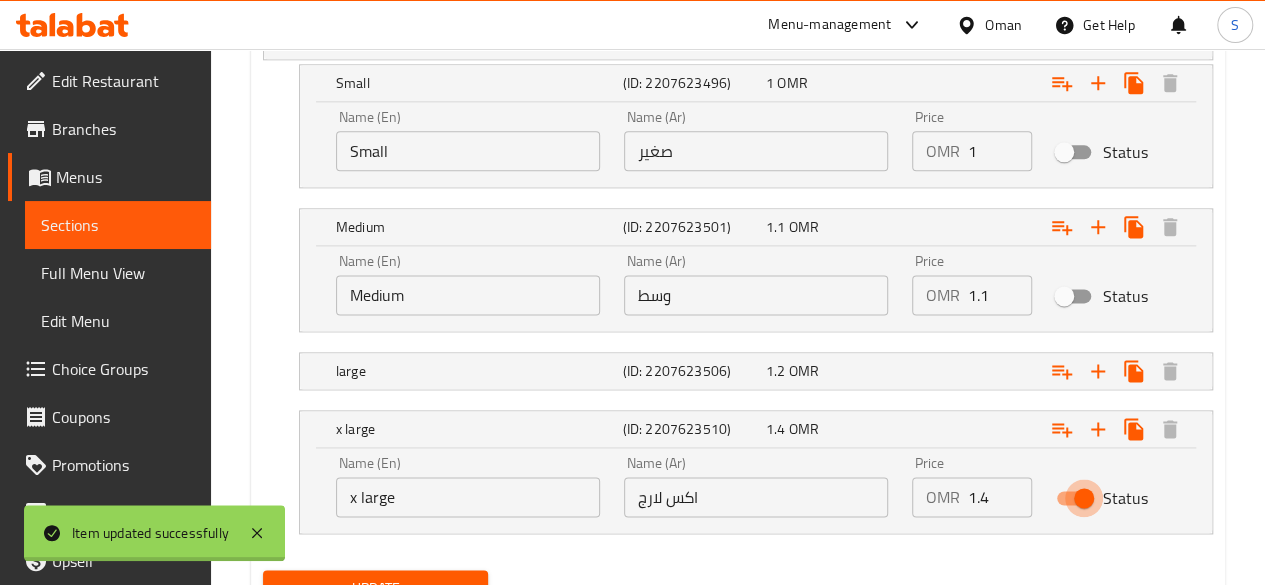 click on "Status" at bounding box center [1084, 498] 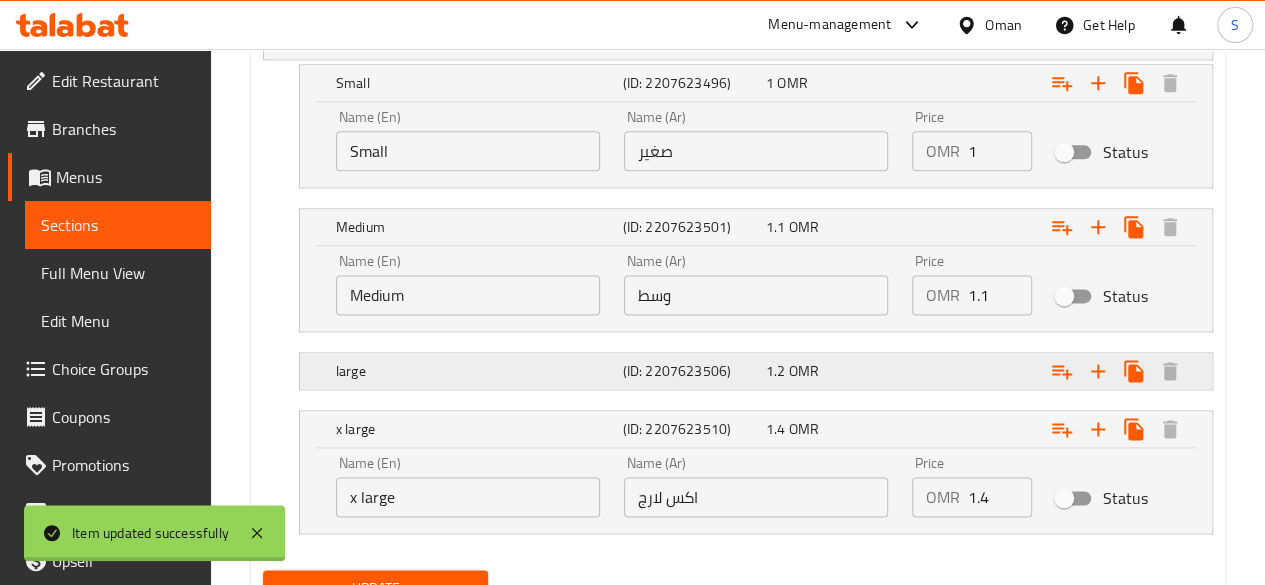 click at bounding box center [1042, 41] 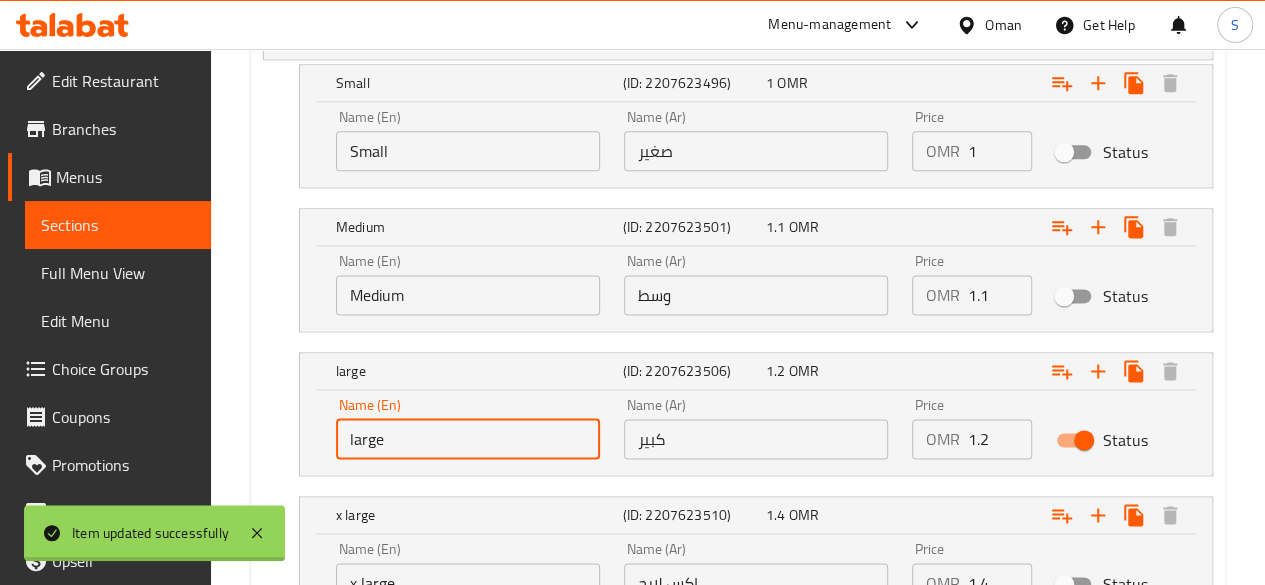 drag, startPoint x: 522, startPoint y: 431, endPoint x: 336, endPoint y: 421, distance: 186.26862 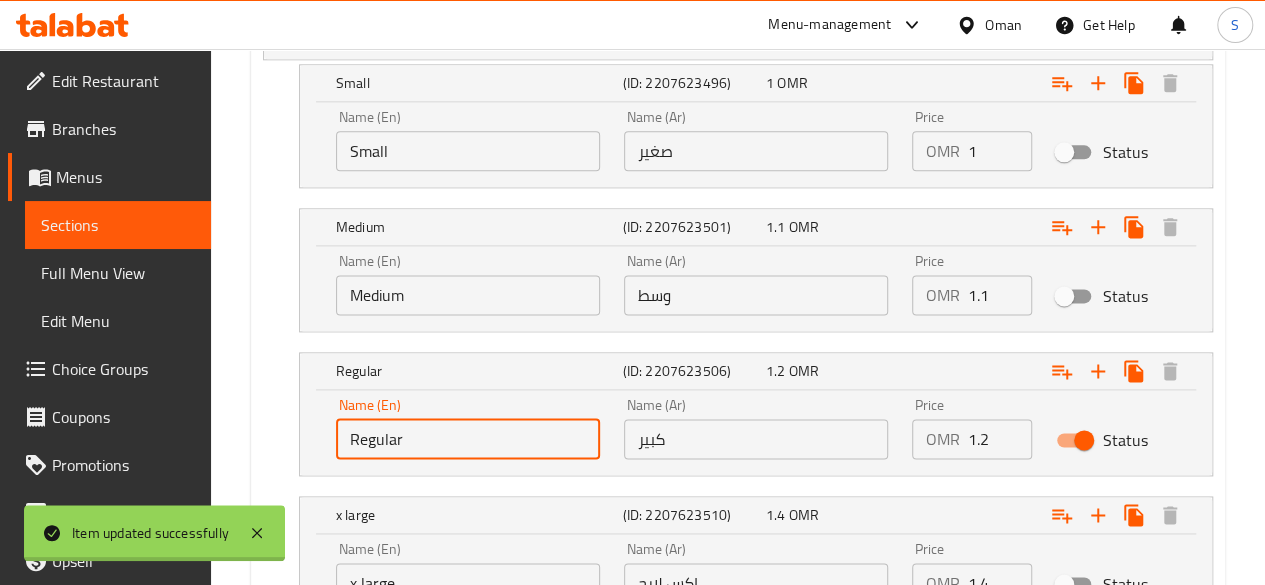 drag, startPoint x: 500, startPoint y: 438, endPoint x: 273, endPoint y: 431, distance: 227.10791 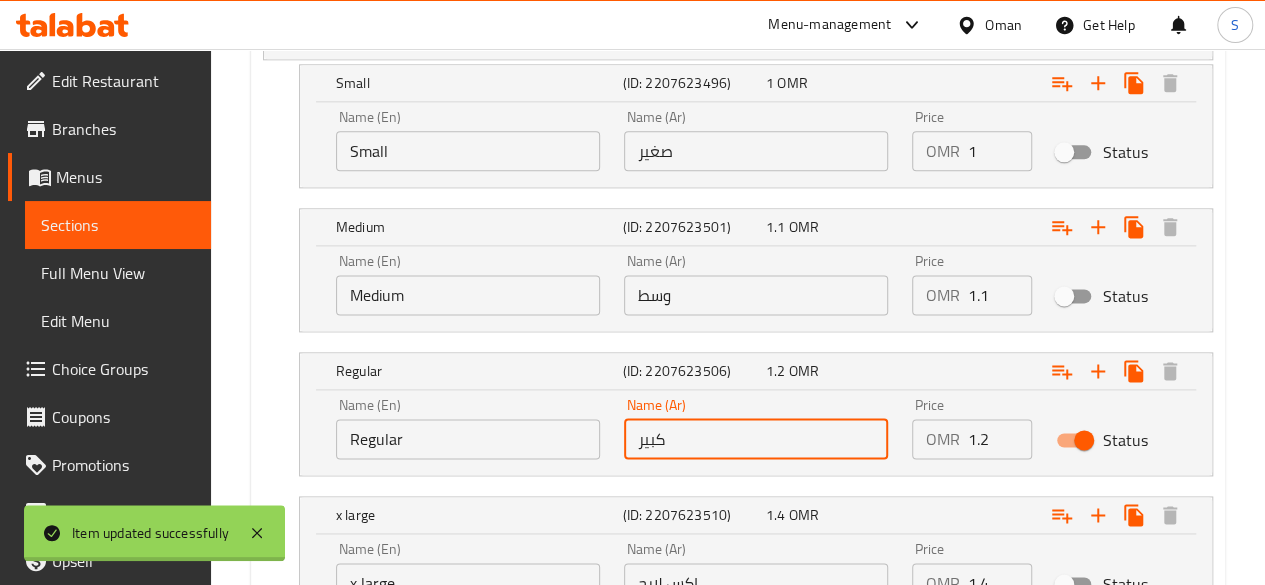 drag, startPoint x: 715, startPoint y: 447, endPoint x: 560, endPoint y: 445, distance: 155.01291 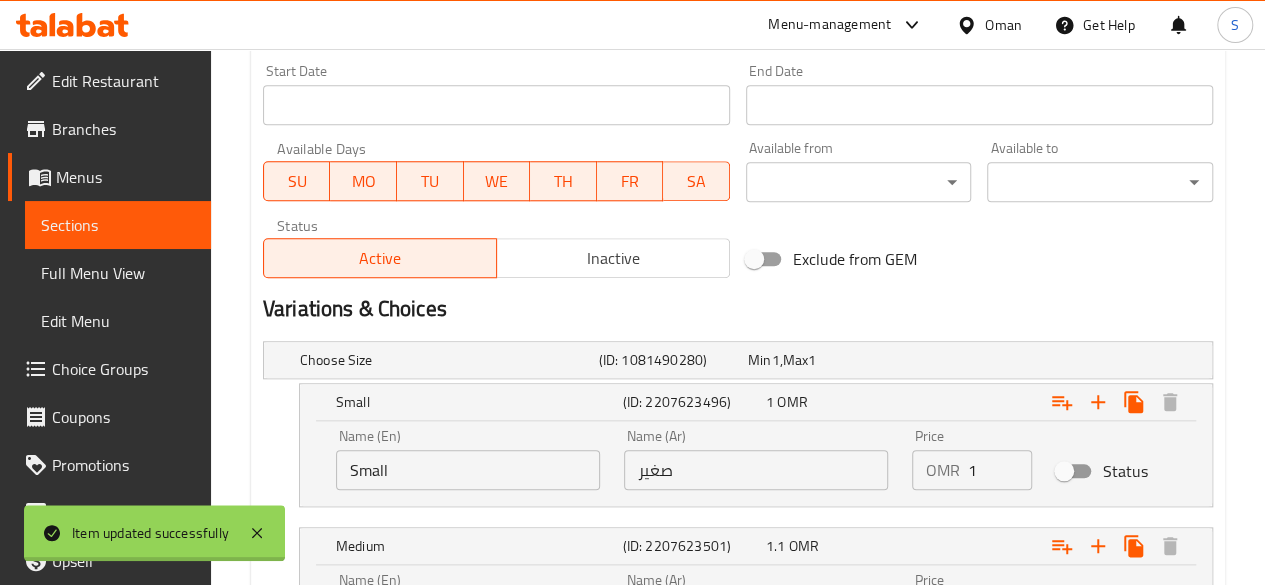 scroll, scrollTop: 1358, scrollLeft: 0, axis: vertical 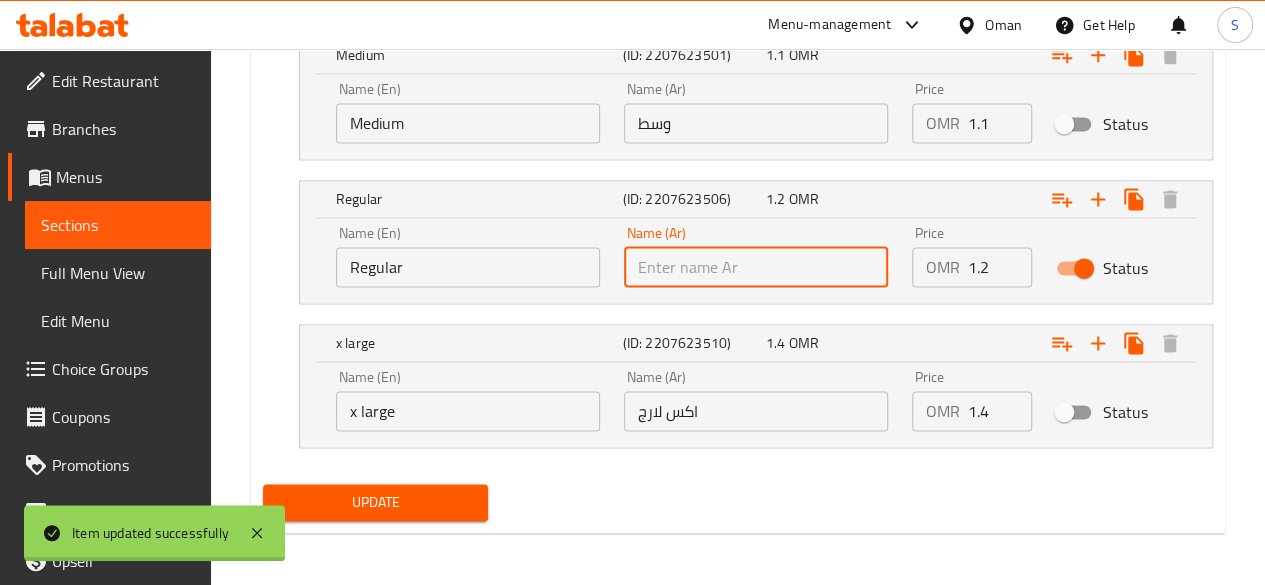 type 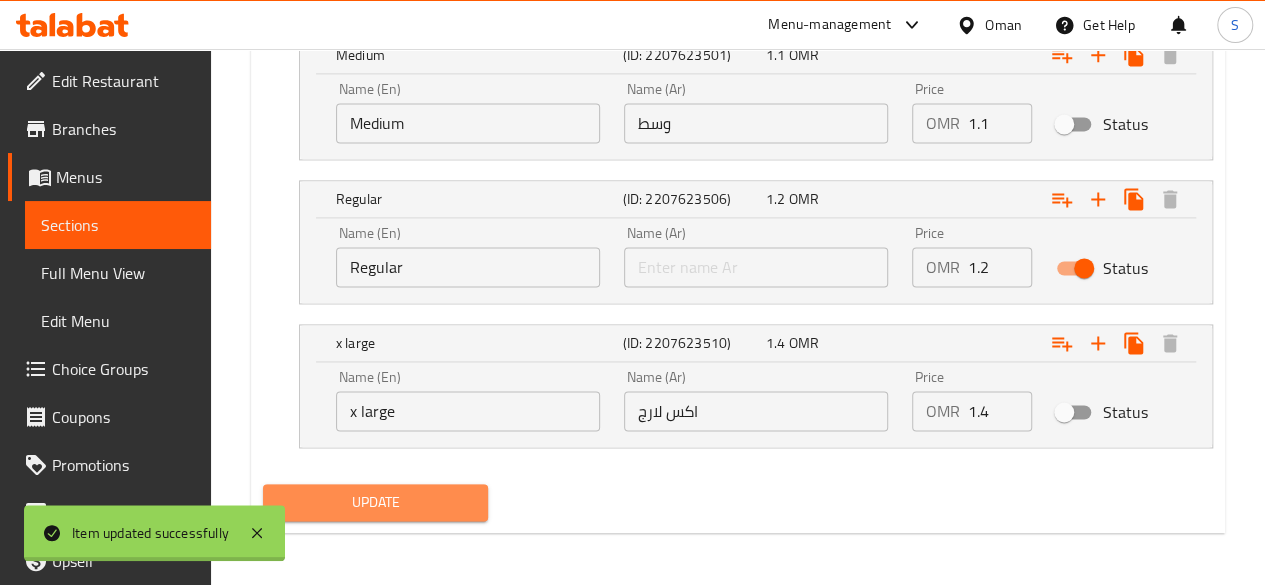 click on "Update" at bounding box center (376, 502) 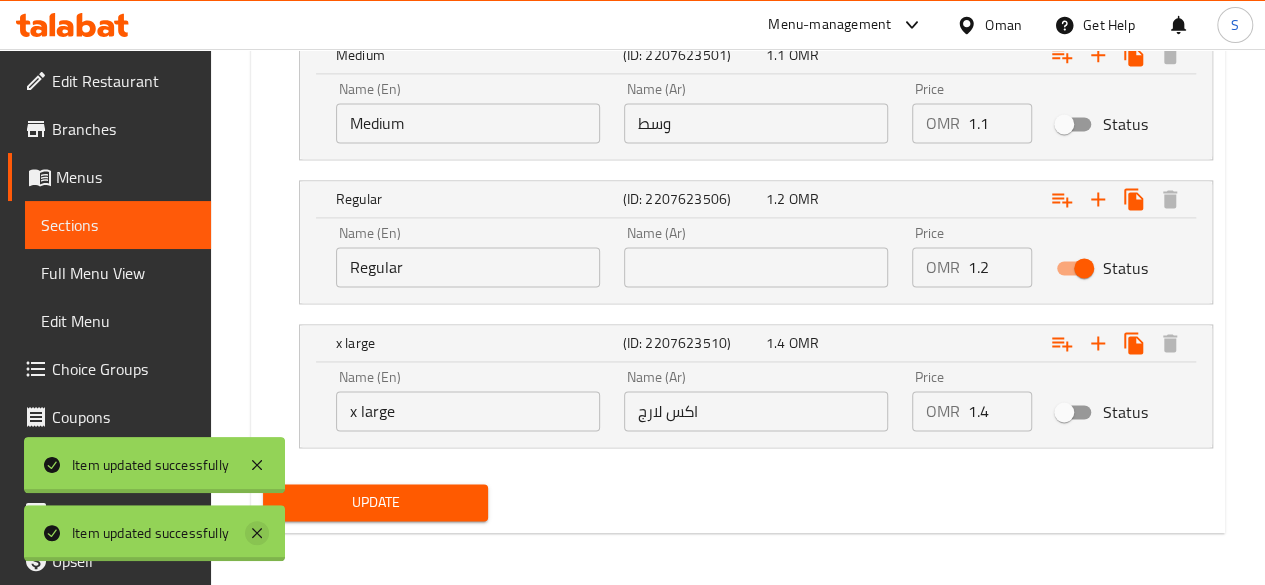 click 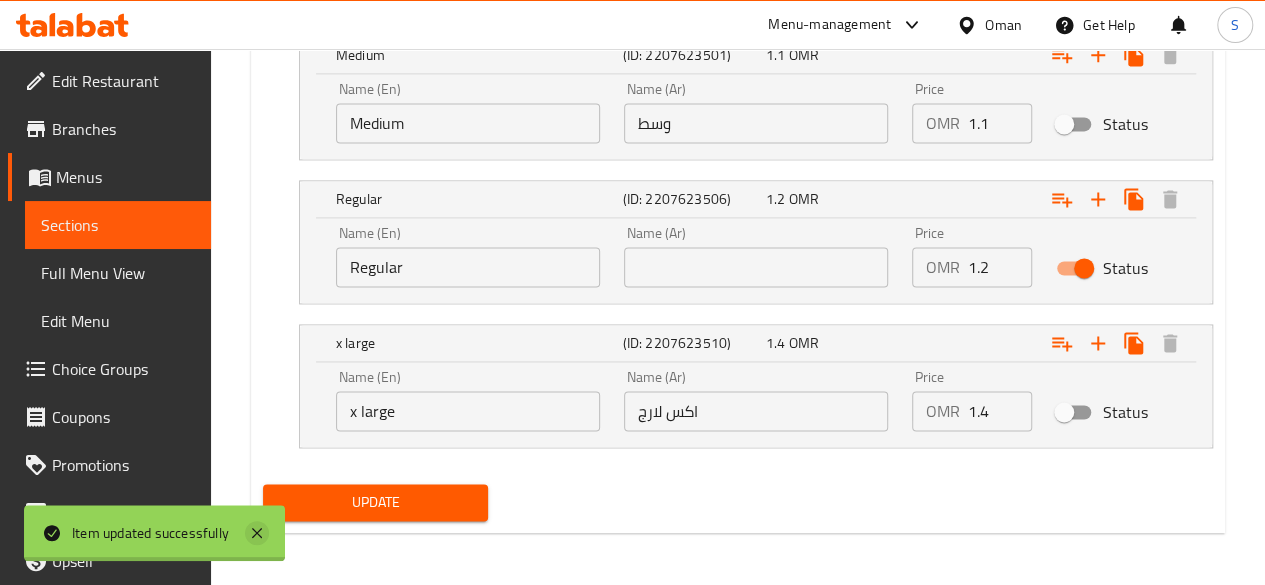 click 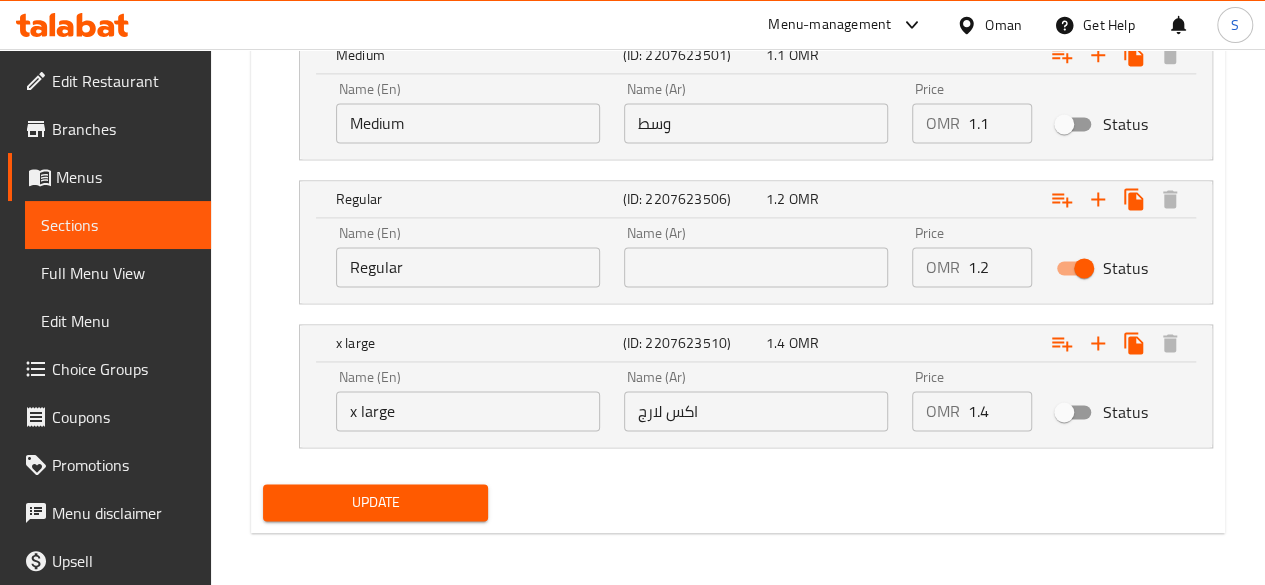 click on "Update" at bounding box center (738, 502) 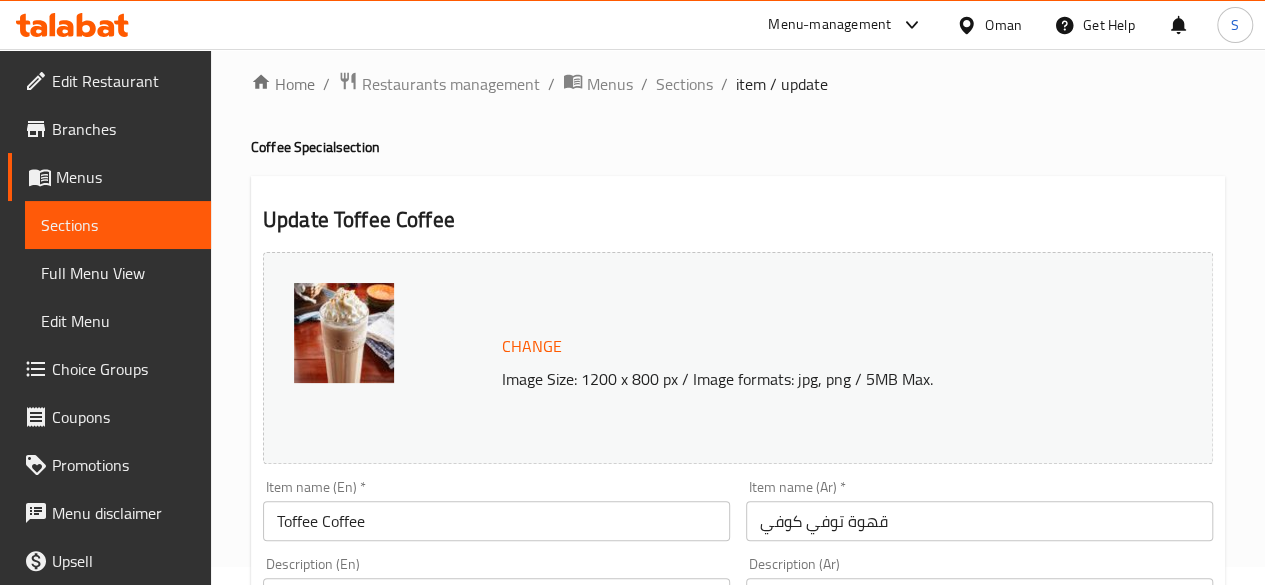 scroll, scrollTop: 0, scrollLeft: 0, axis: both 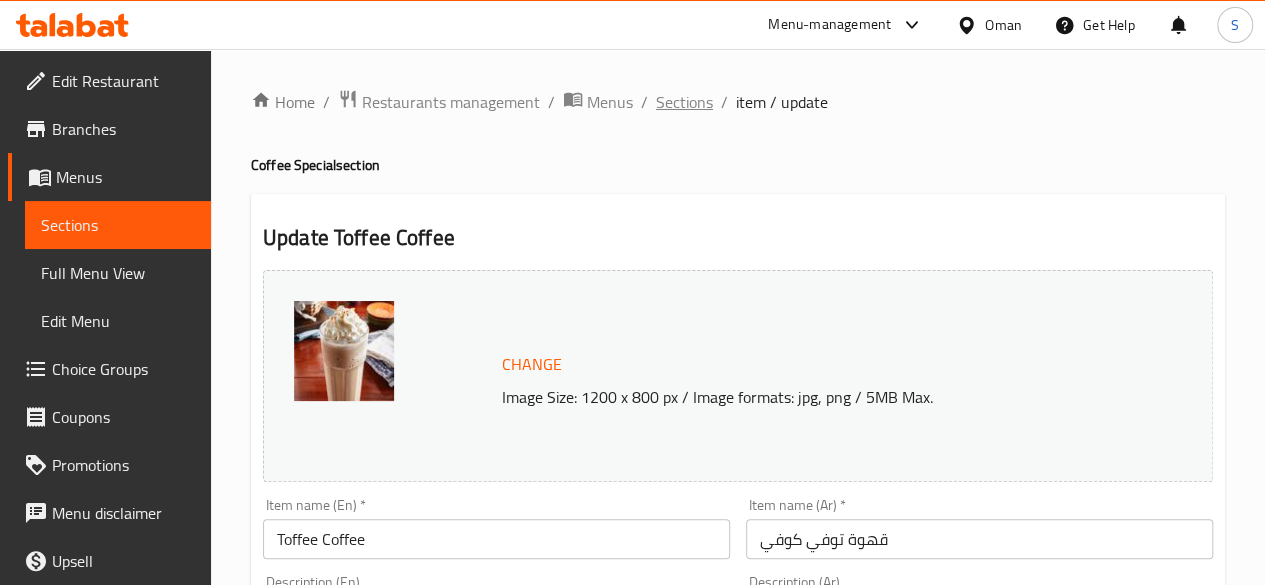 click on "Sections" at bounding box center (684, 102) 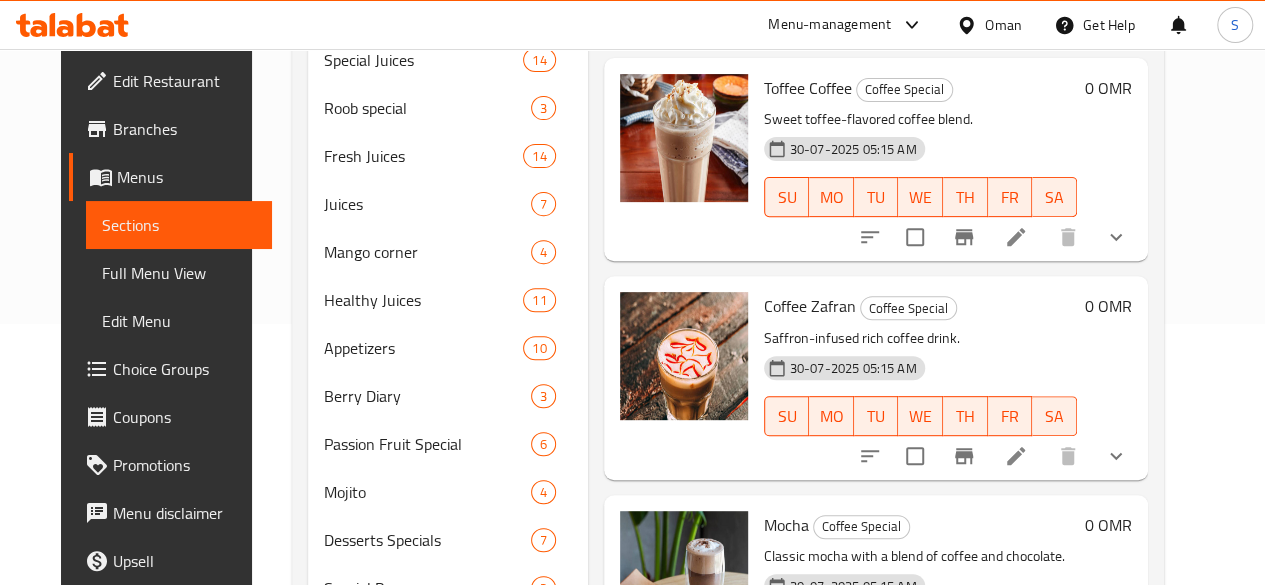 scroll, scrollTop: 262, scrollLeft: 0, axis: vertical 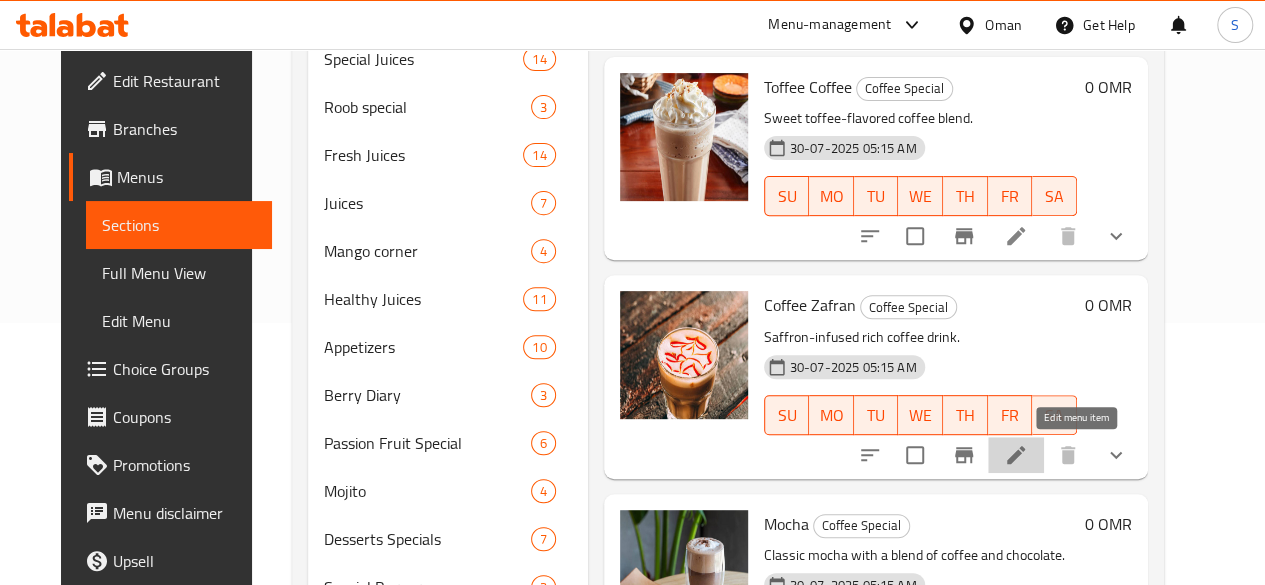 click 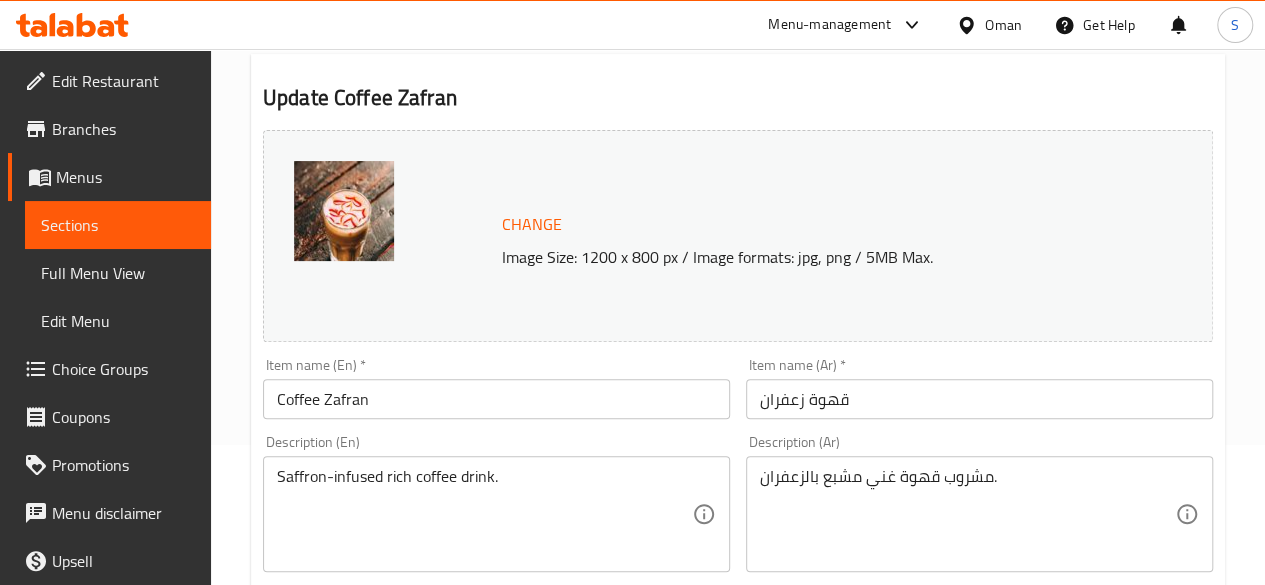 scroll, scrollTop: 0, scrollLeft: 0, axis: both 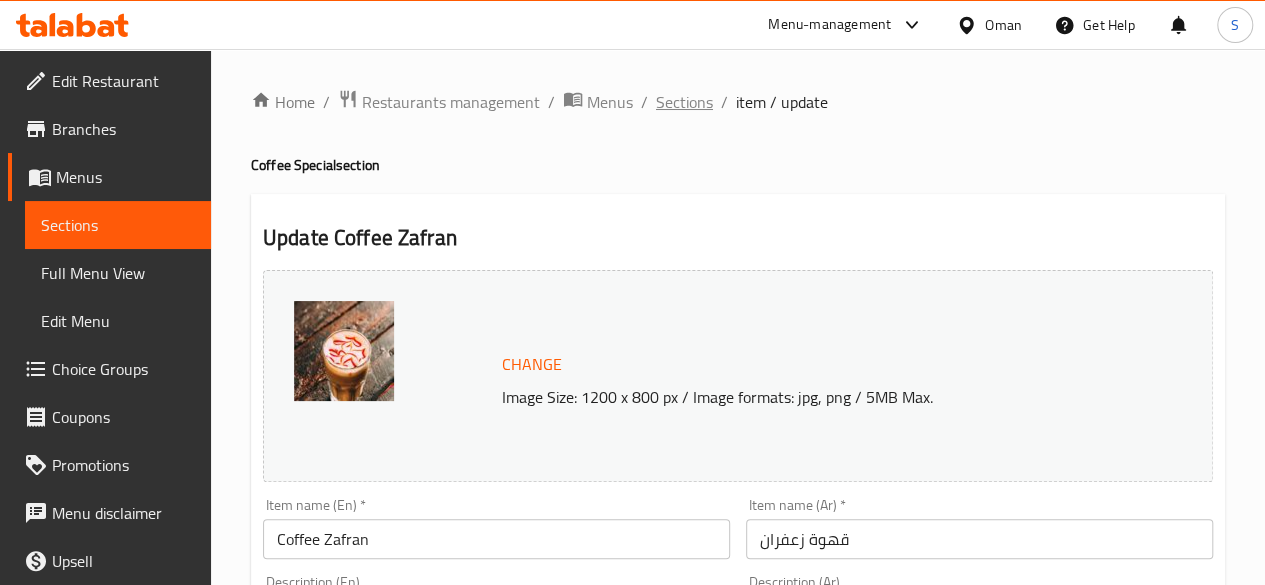 click on "Sections" at bounding box center [684, 102] 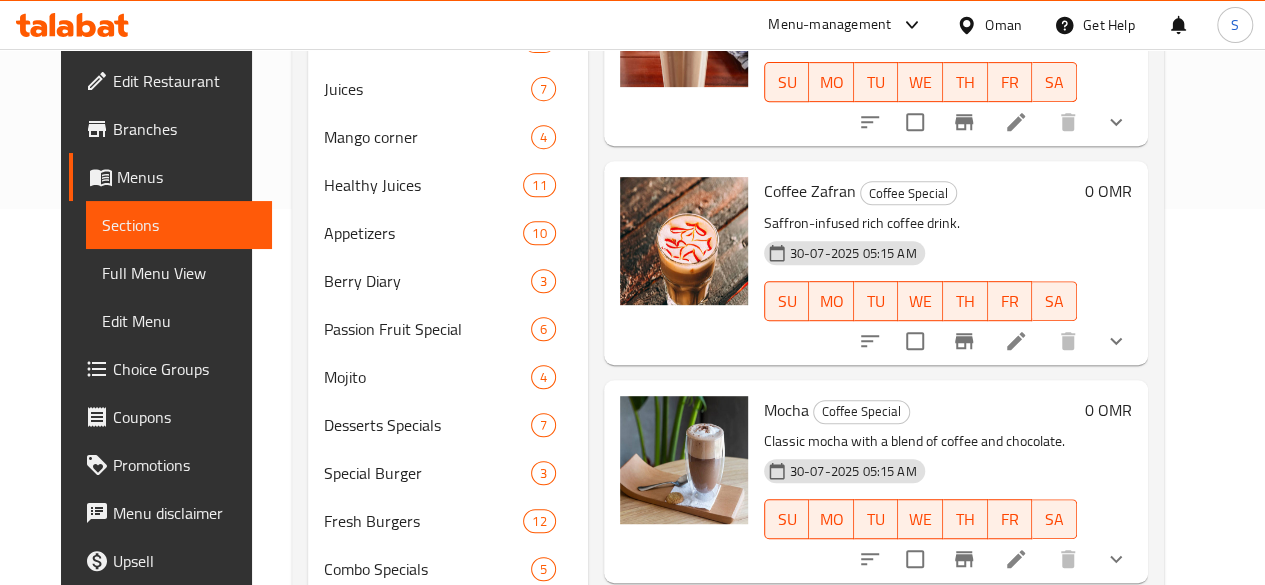 scroll, scrollTop: 377, scrollLeft: 0, axis: vertical 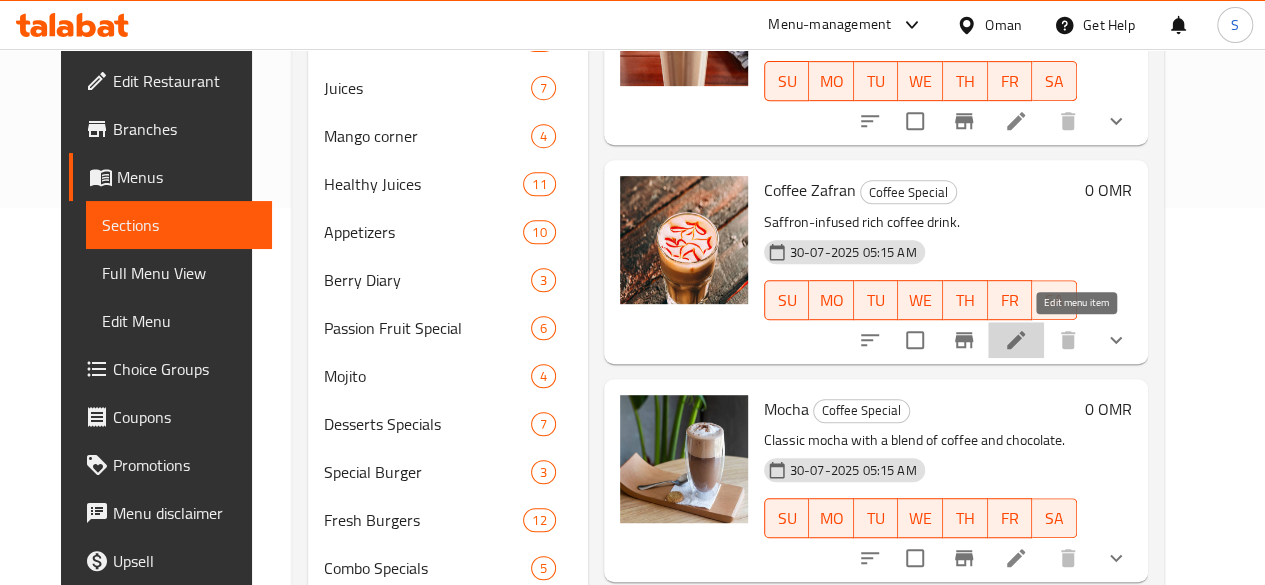 click 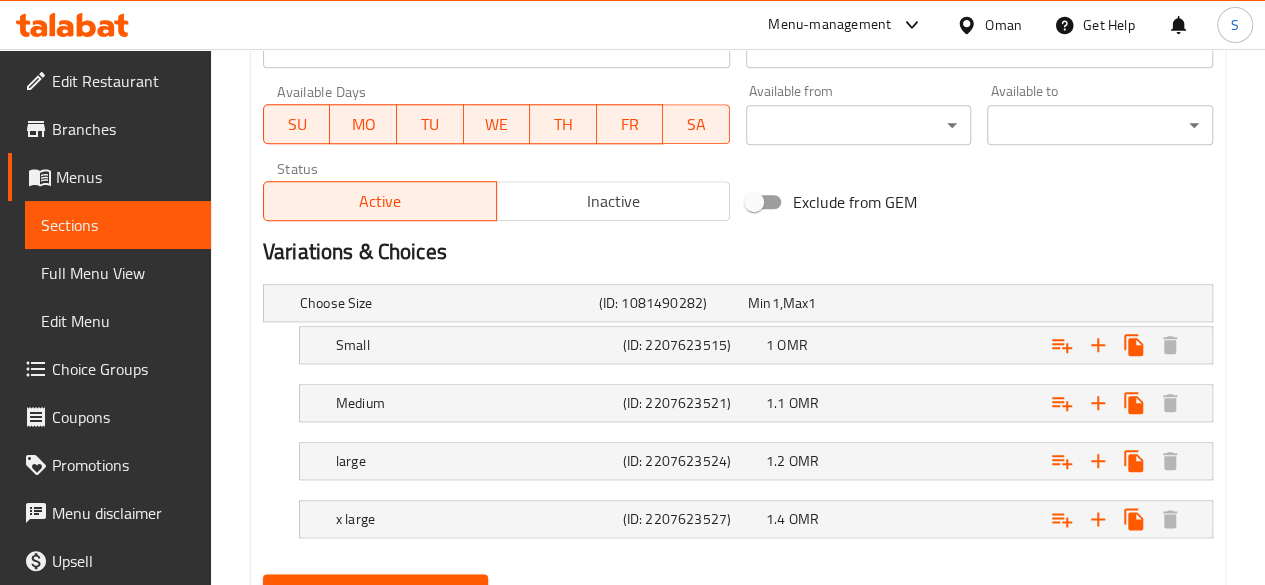 scroll, scrollTop: 927, scrollLeft: 0, axis: vertical 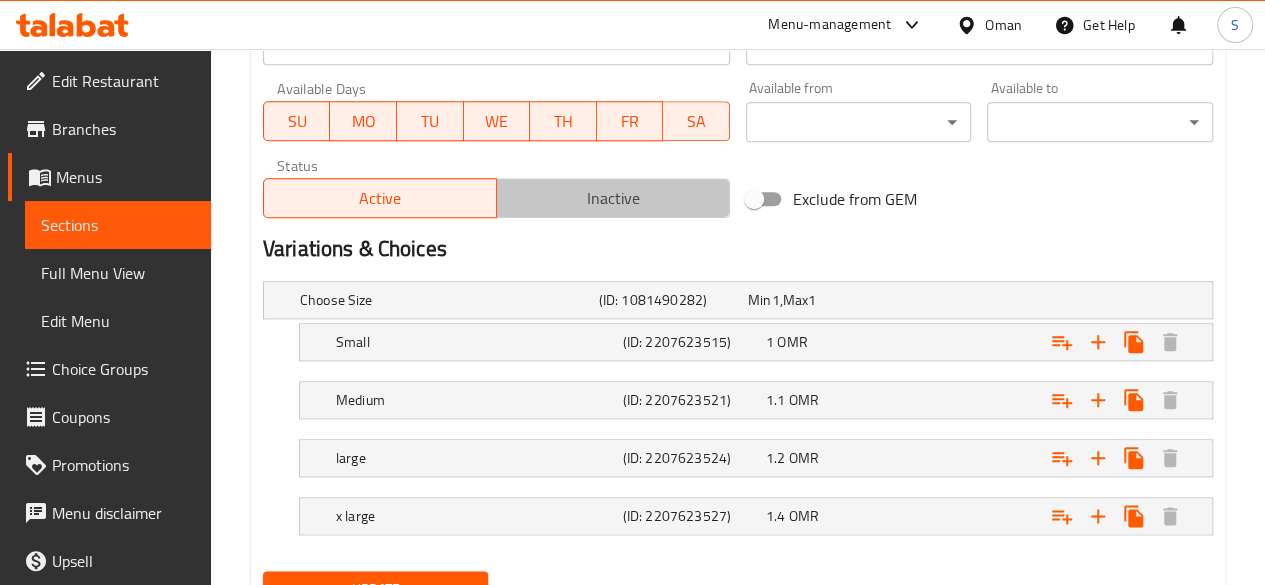 click on "Inactive" at bounding box center [613, 198] 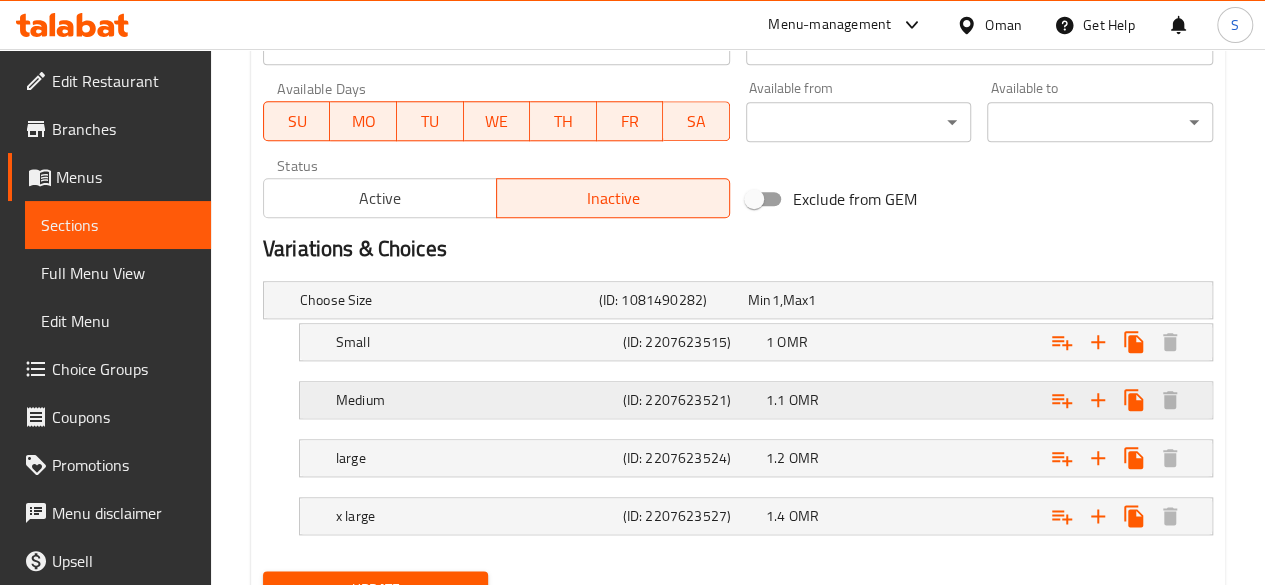 scroll, scrollTop: 1014, scrollLeft: 0, axis: vertical 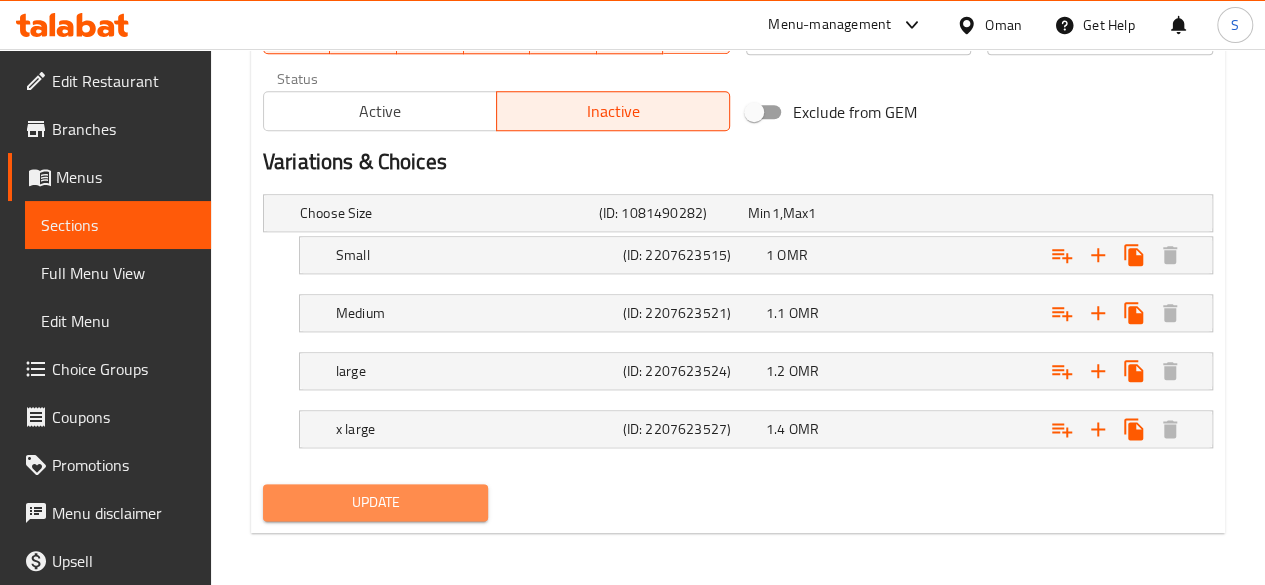 click on "Update" at bounding box center [376, 502] 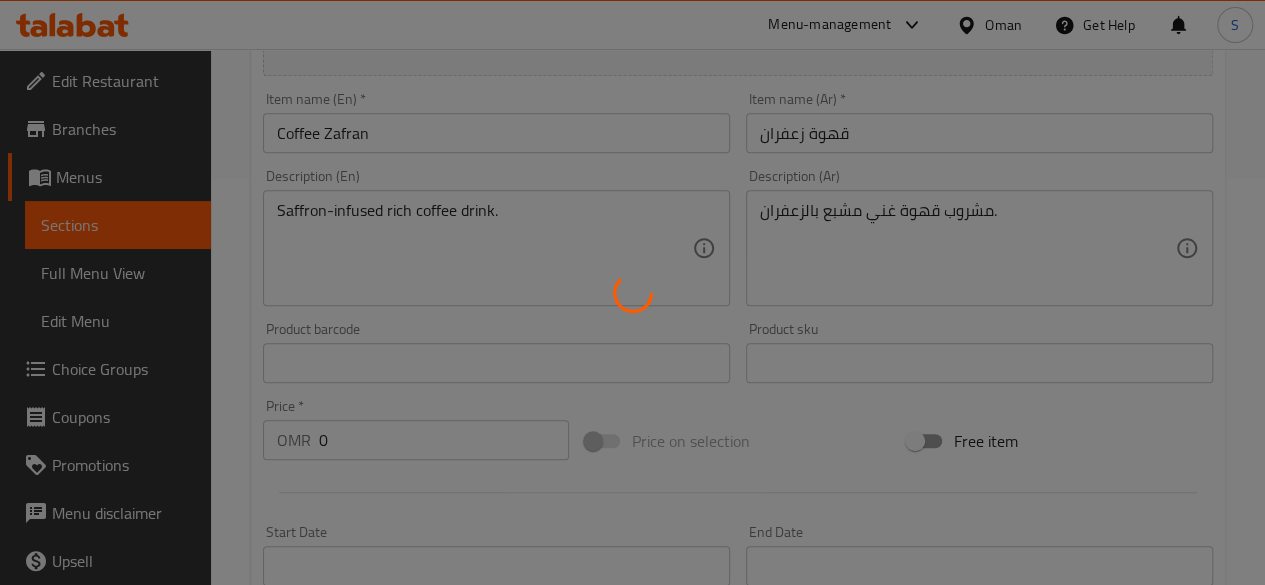 scroll, scrollTop: 0, scrollLeft: 0, axis: both 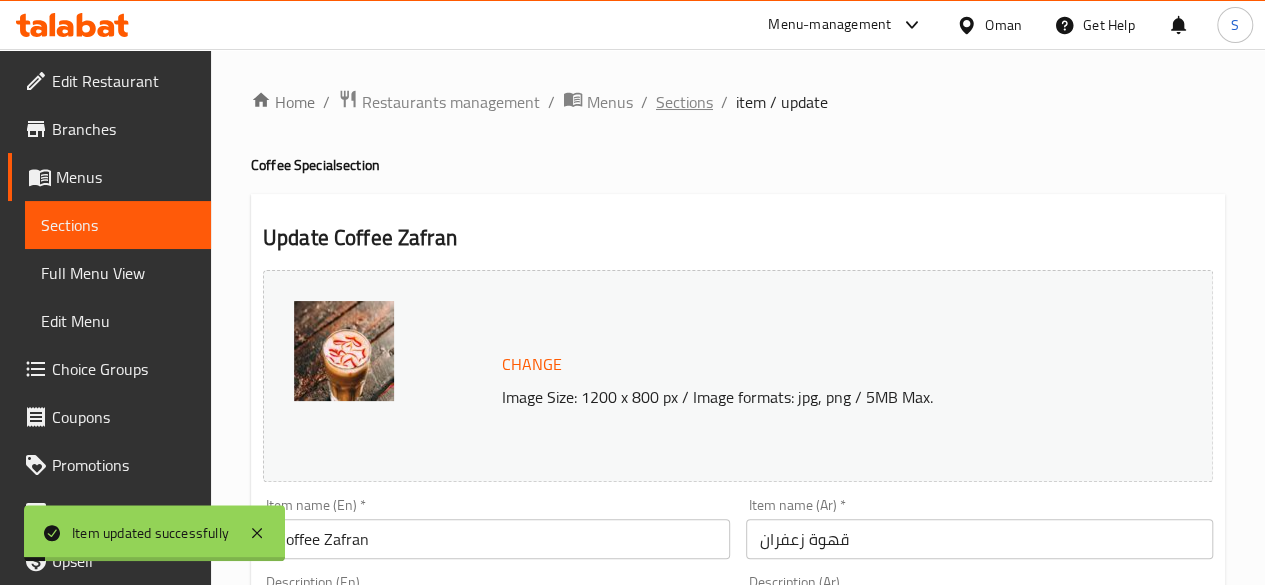 click on "Sections" at bounding box center [684, 102] 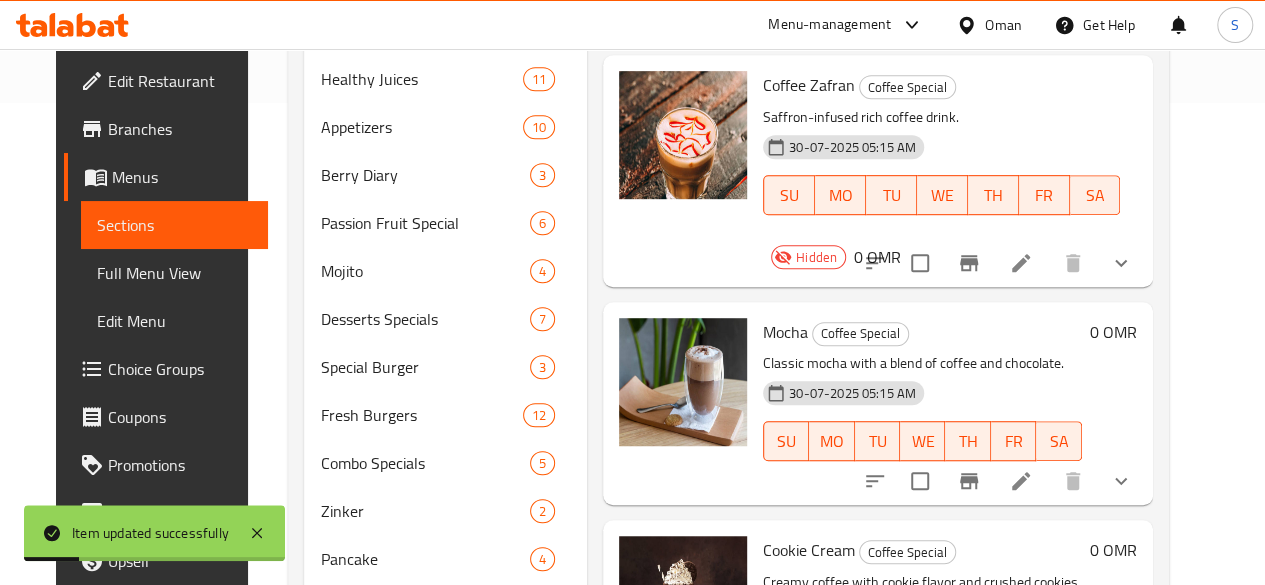 scroll, scrollTop: 490, scrollLeft: 0, axis: vertical 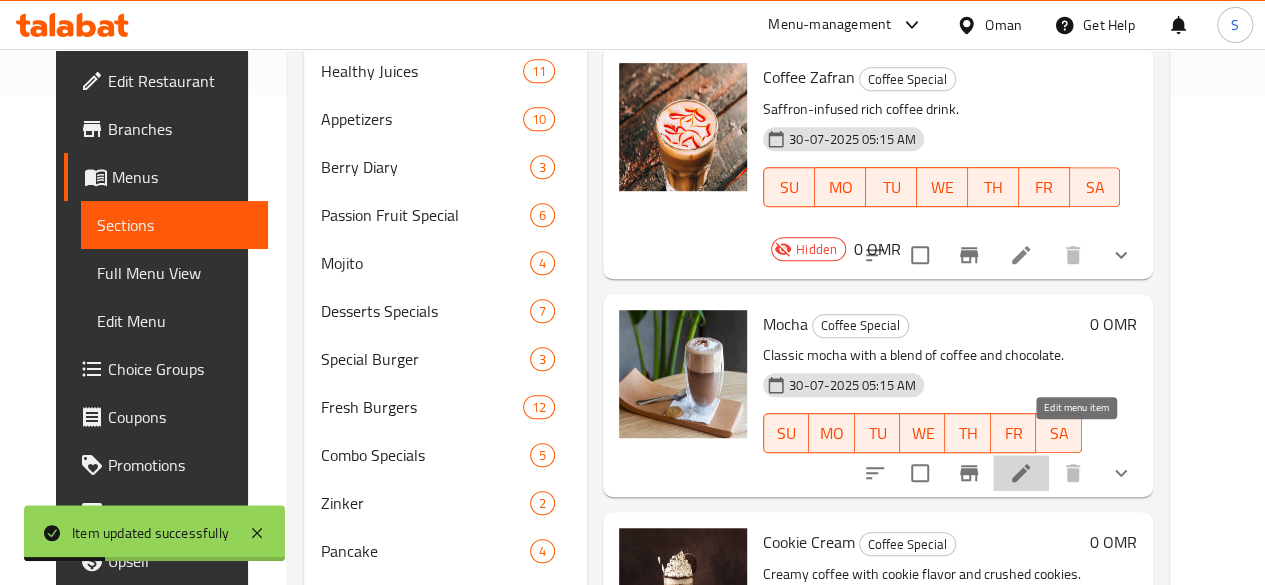click 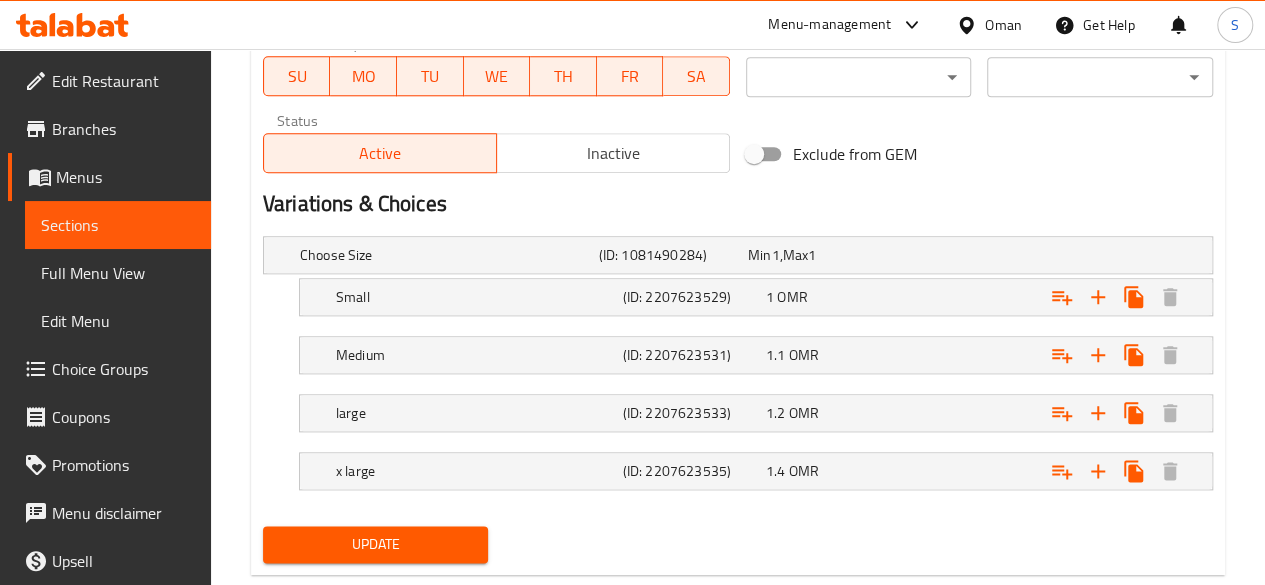 scroll, scrollTop: 1014, scrollLeft: 0, axis: vertical 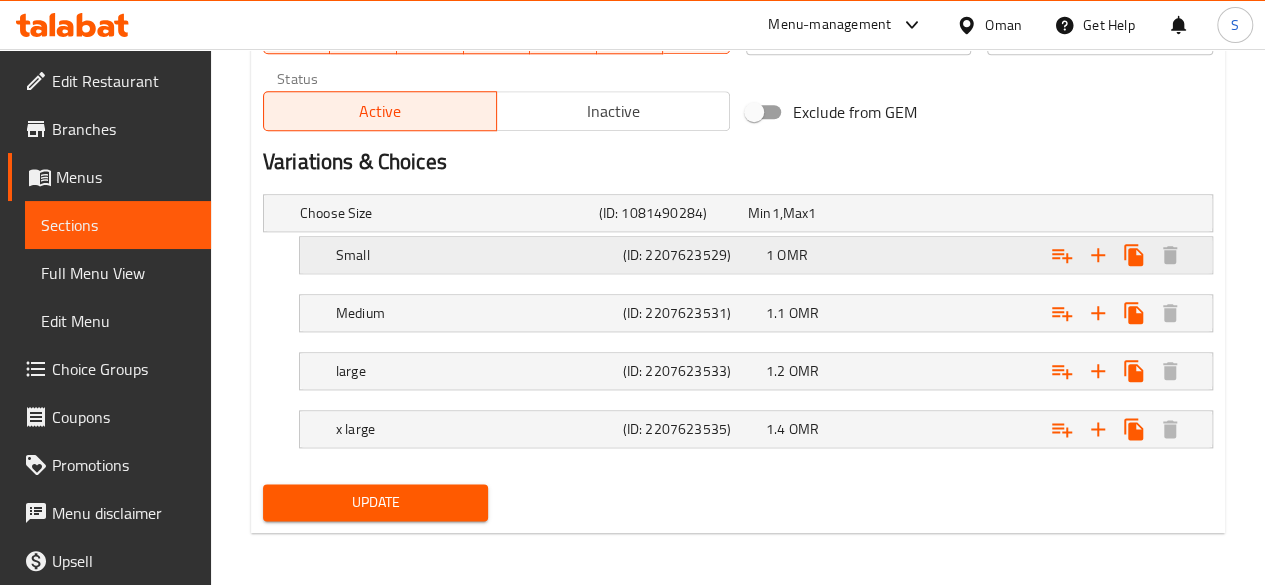 click at bounding box center (1042, 213) 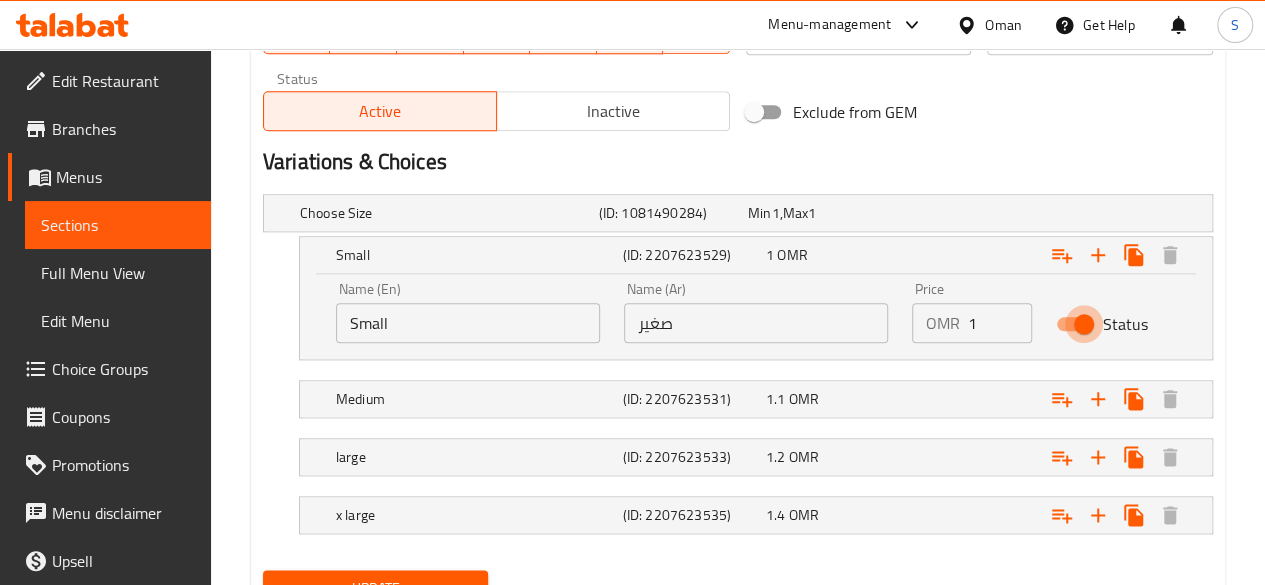 click on "Status" at bounding box center (1084, 324) 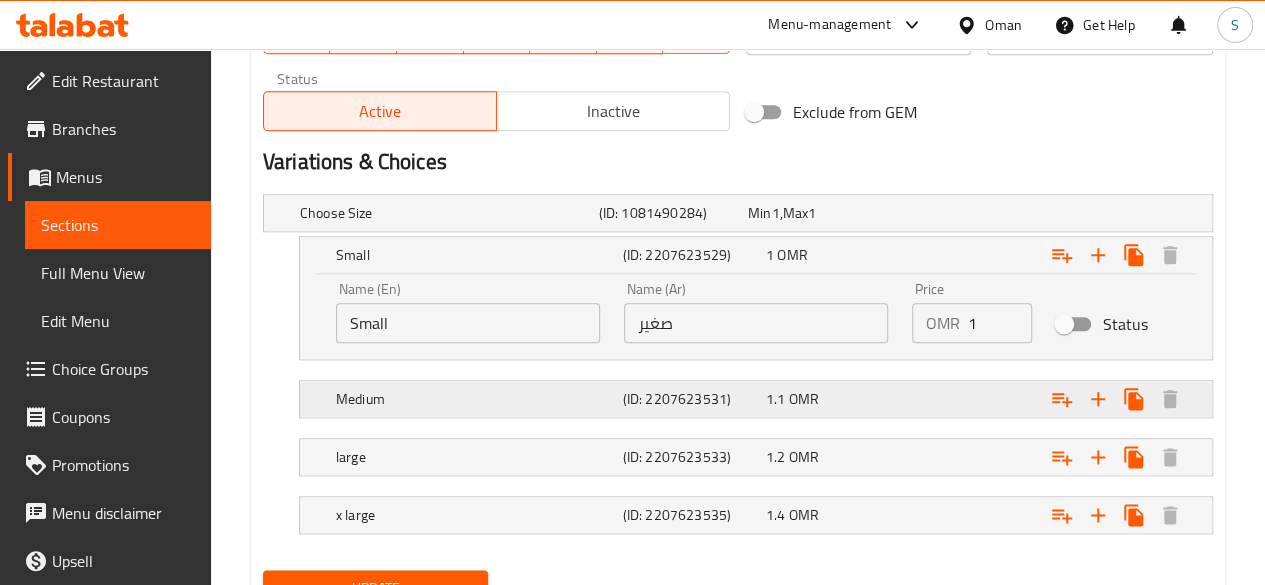 click at bounding box center (1042, 213) 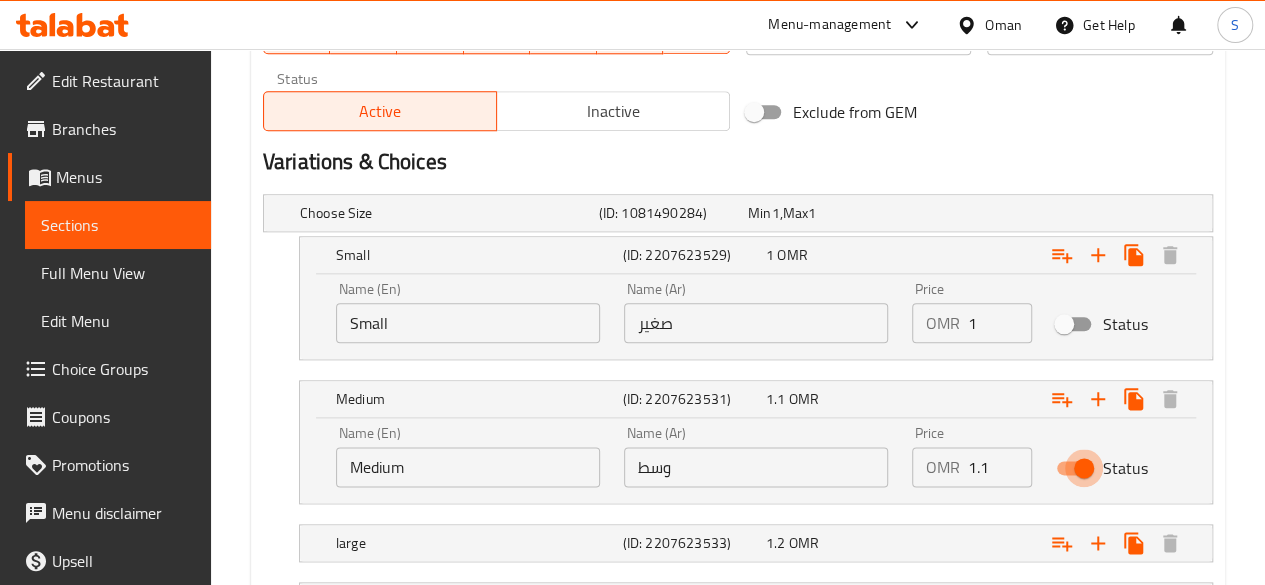 click on "Status" at bounding box center (1084, 468) 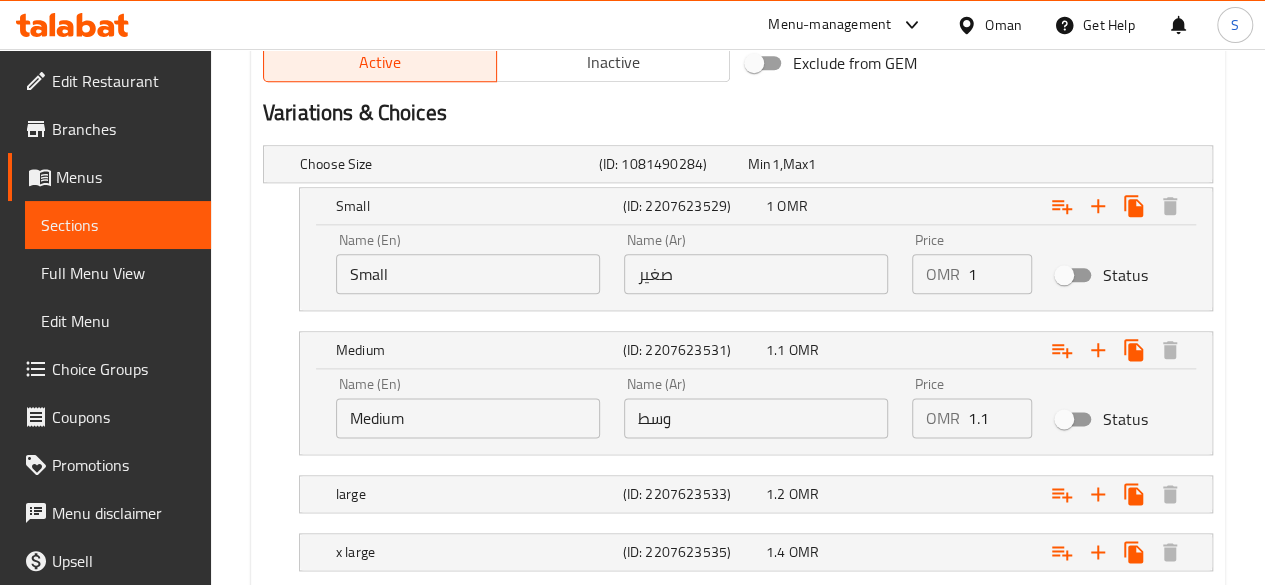 scroll, scrollTop: 1068, scrollLeft: 0, axis: vertical 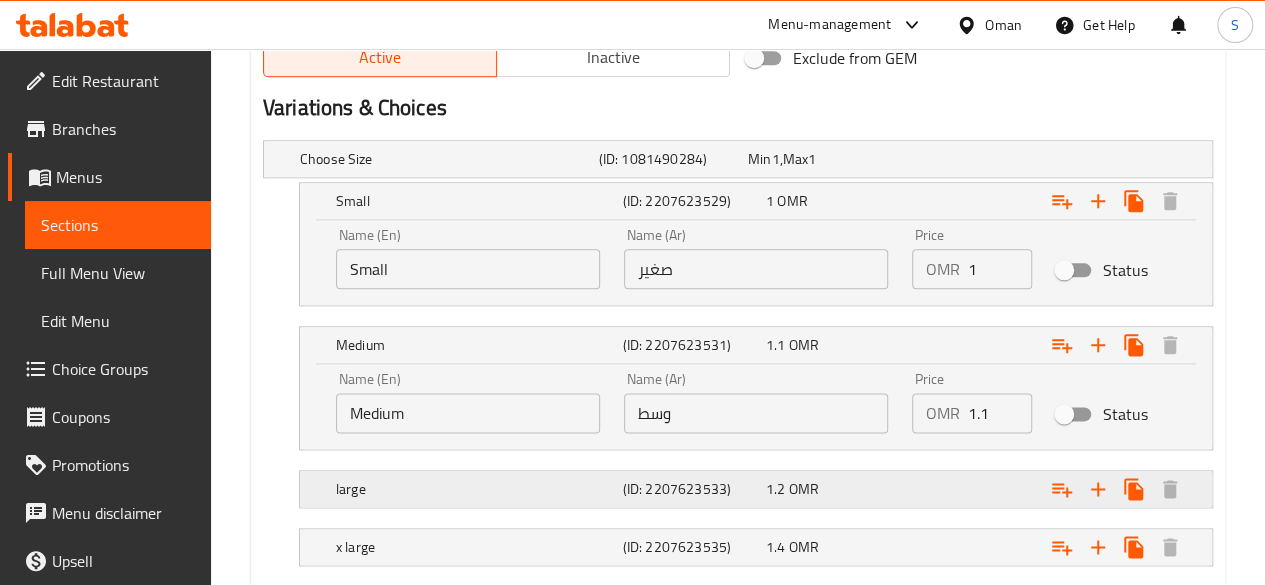 click at bounding box center (1042, 159) 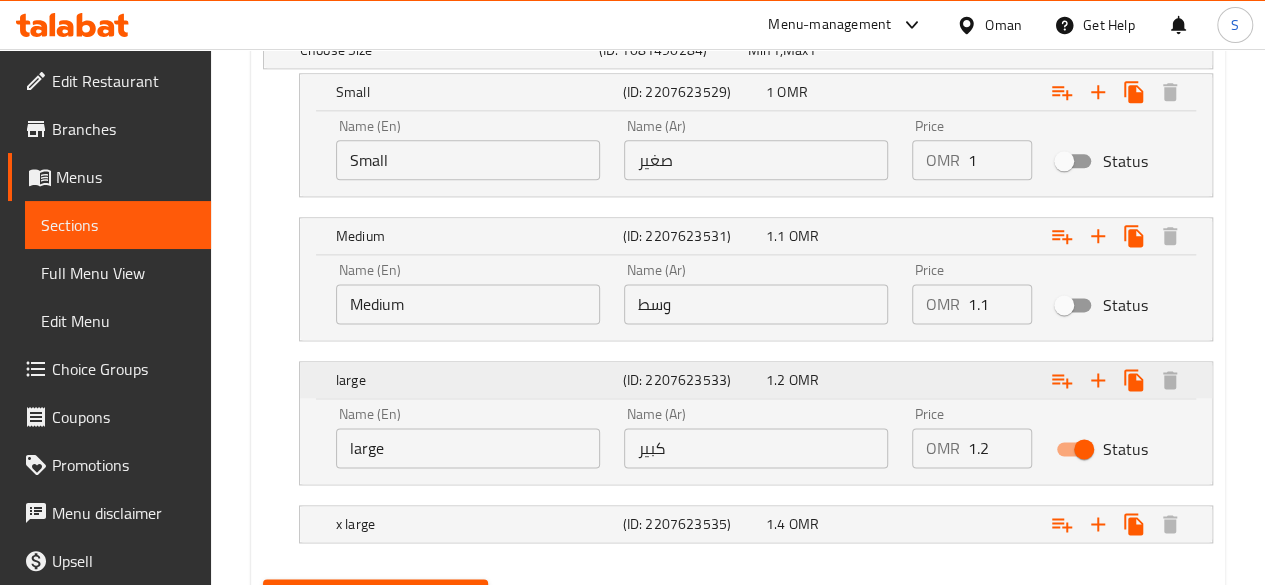 scroll, scrollTop: 1178, scrollLeft: 0, axis: vertical 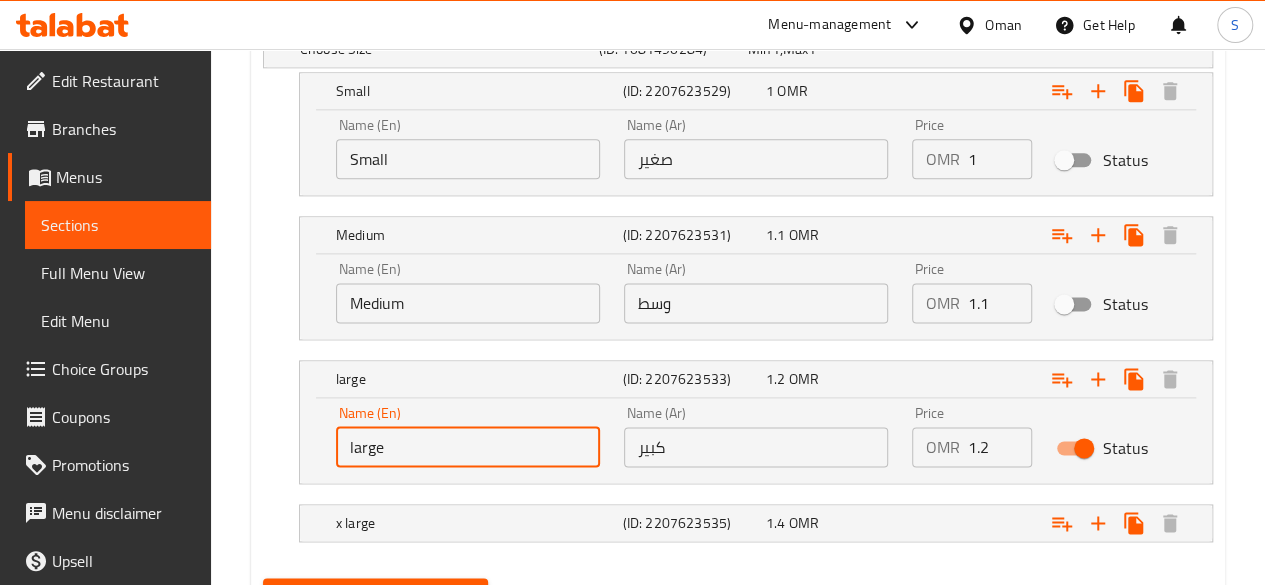 drag, startPoint x: 450, startPoint y: 449, endPoint x: 250, endPoint y: 447, distance: 200.01 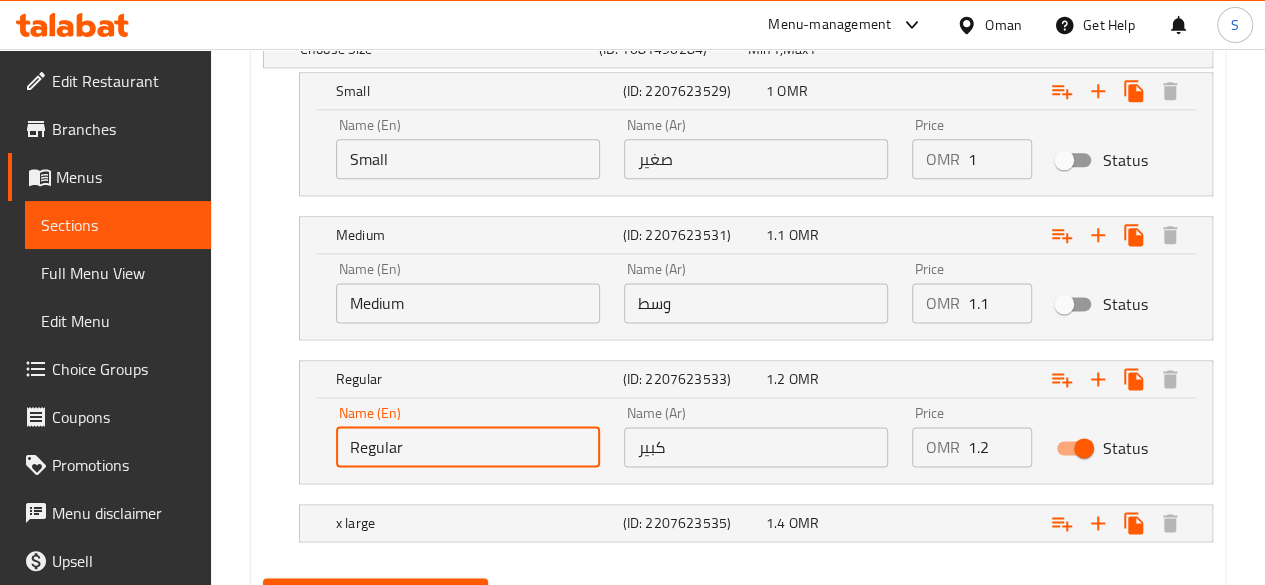 type on "Regular" 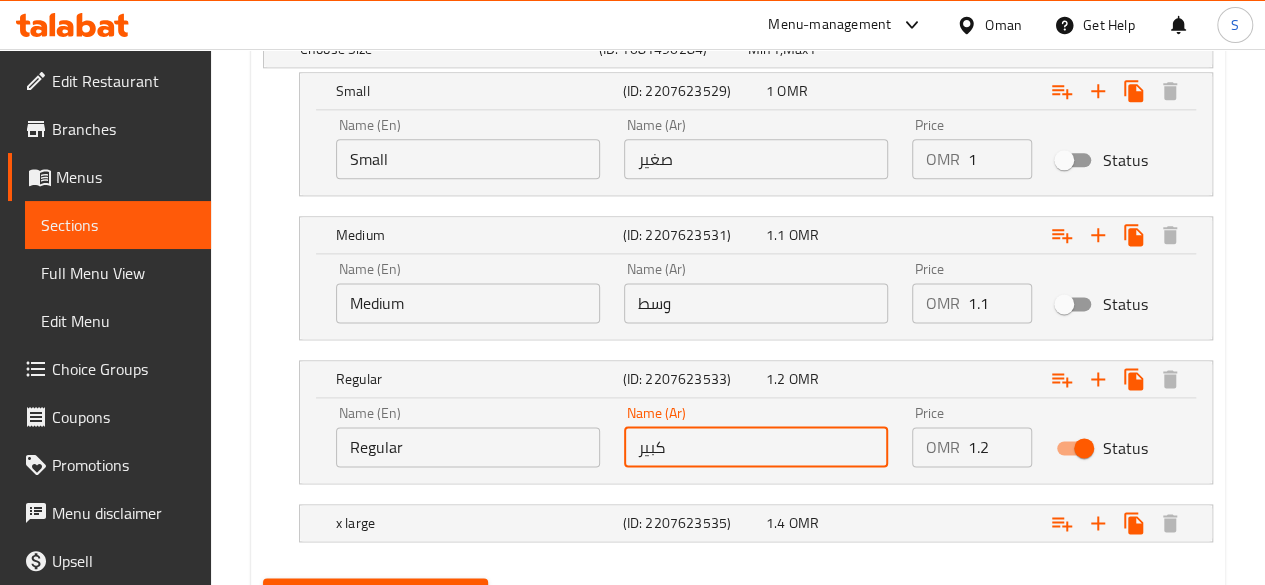 drag, startPoint x: 689, startPoint y: 445, endPoint x: 580, endPoint y: 446, distance: 109.004585 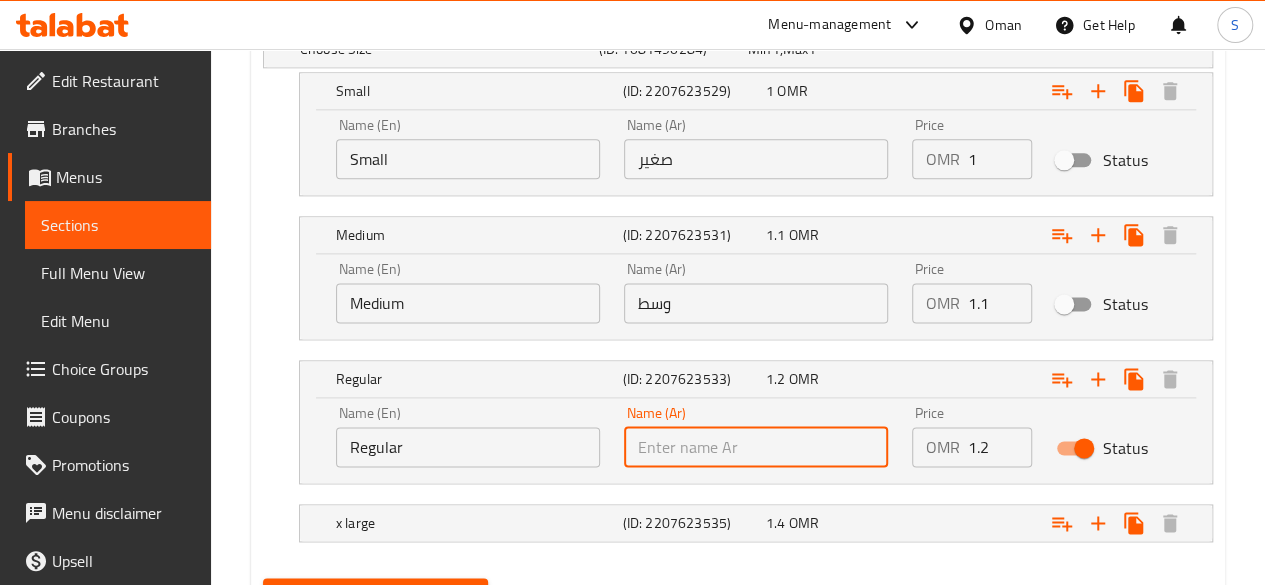 type 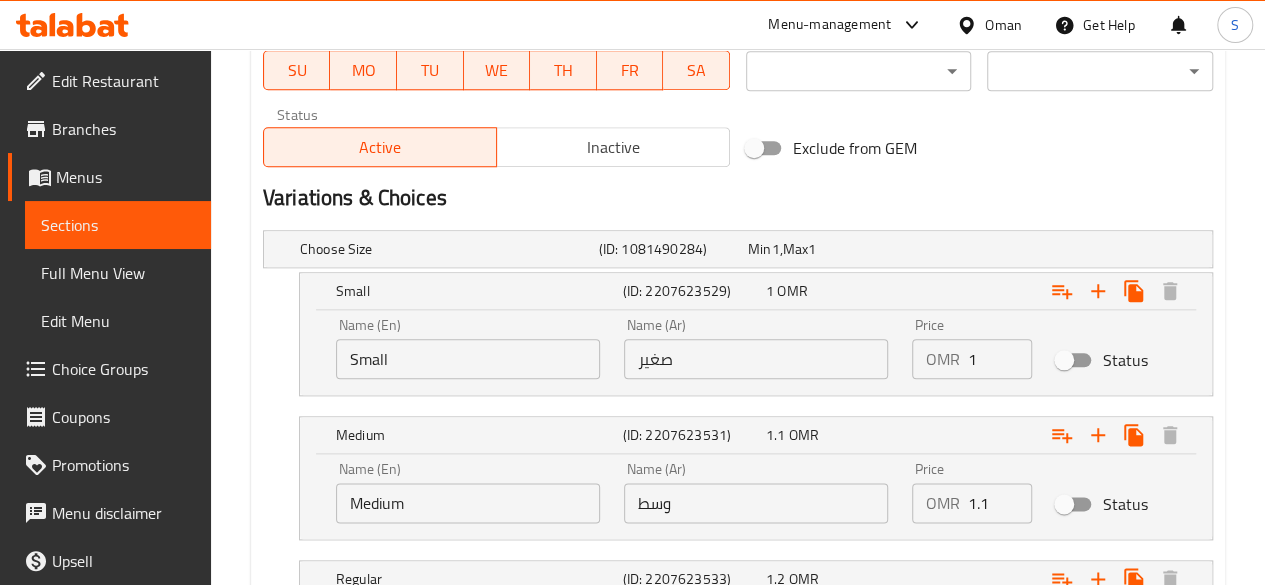 scroll, scrollTop: 1272, scrollLeft: 0, axis: vertical 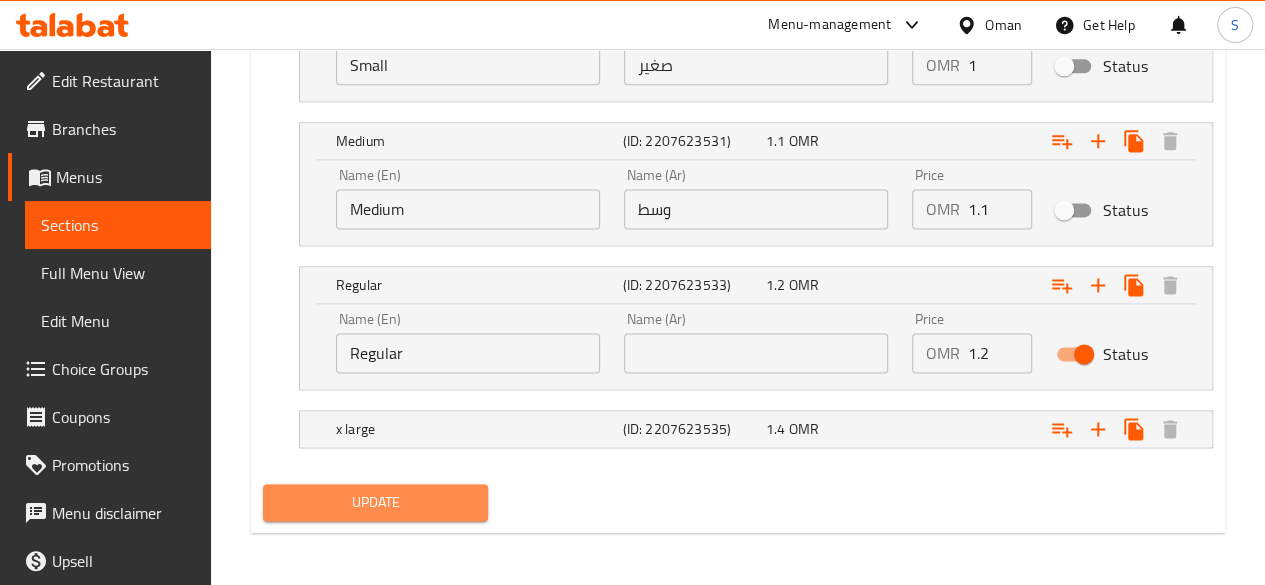click on "Update" at bounding box center (376, 502) 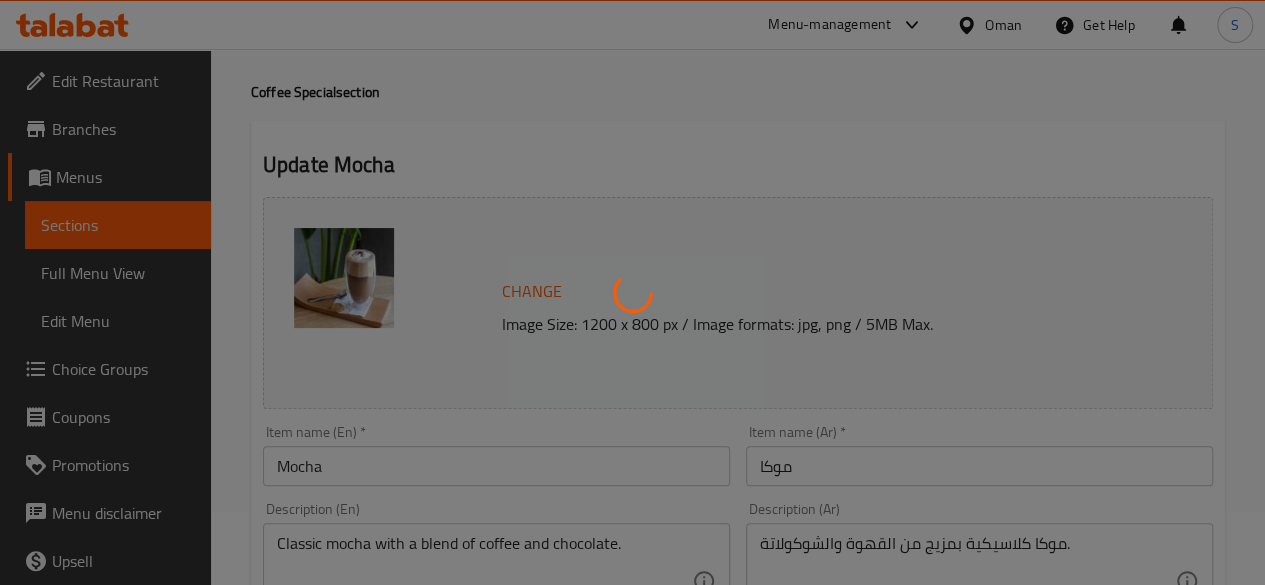 scroll, scrollTop: 0, scrollLeft: 0, axis: both 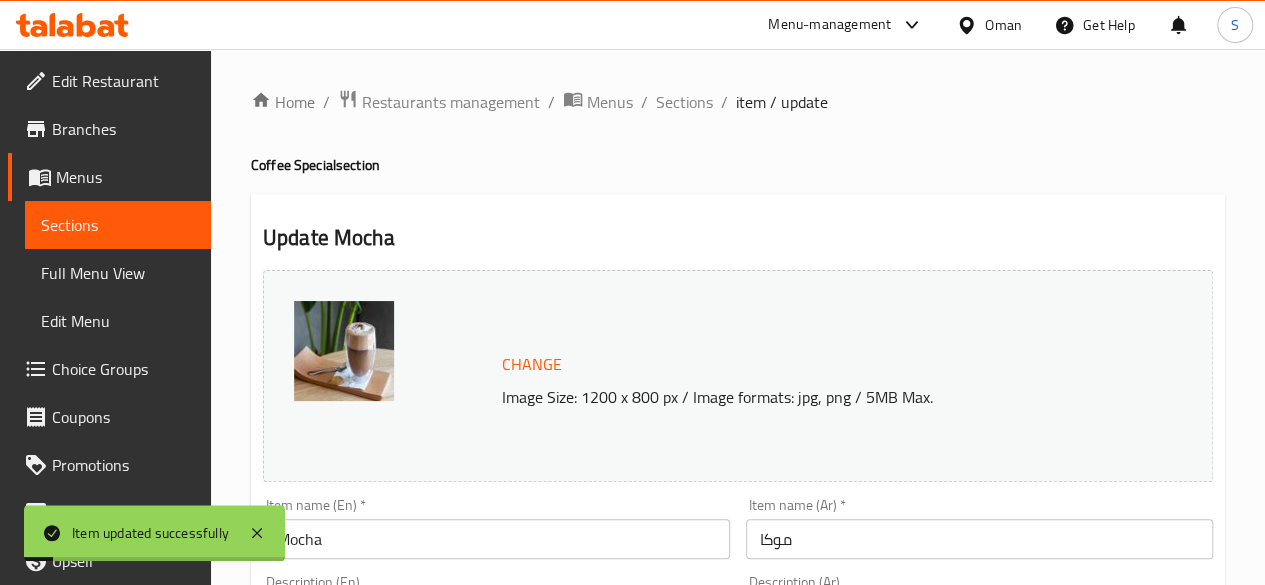 click on "Sections" at bounding box center [684, 102] 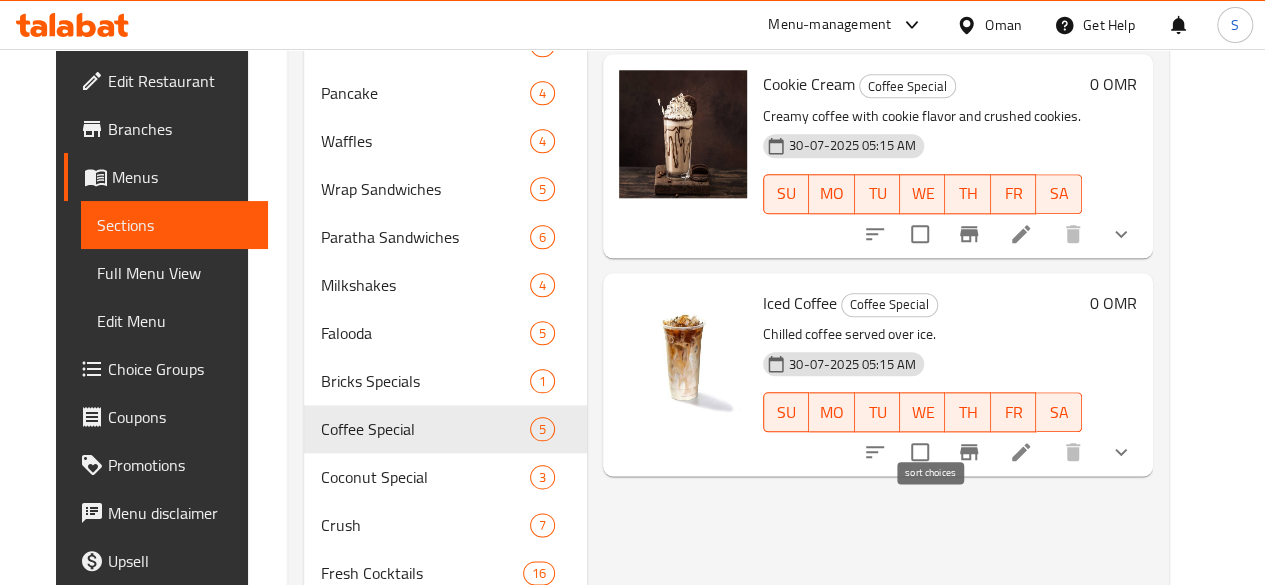 scroll, scrollTop: 950, scrollLeft: 0, axis: vertical 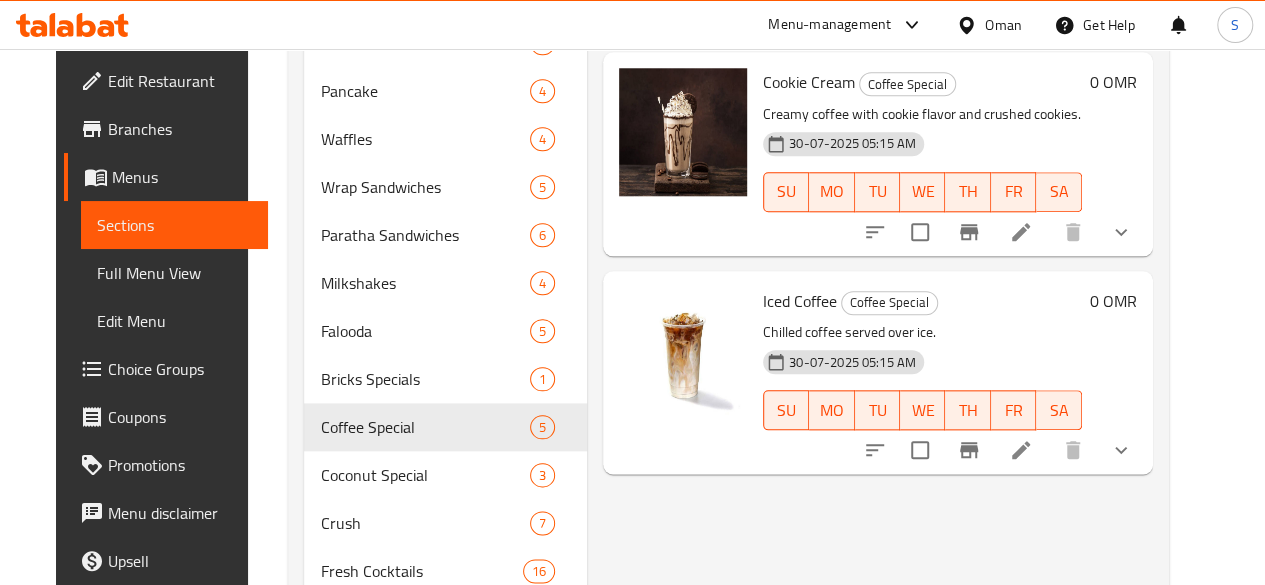click at bounding box center [1021, 450] 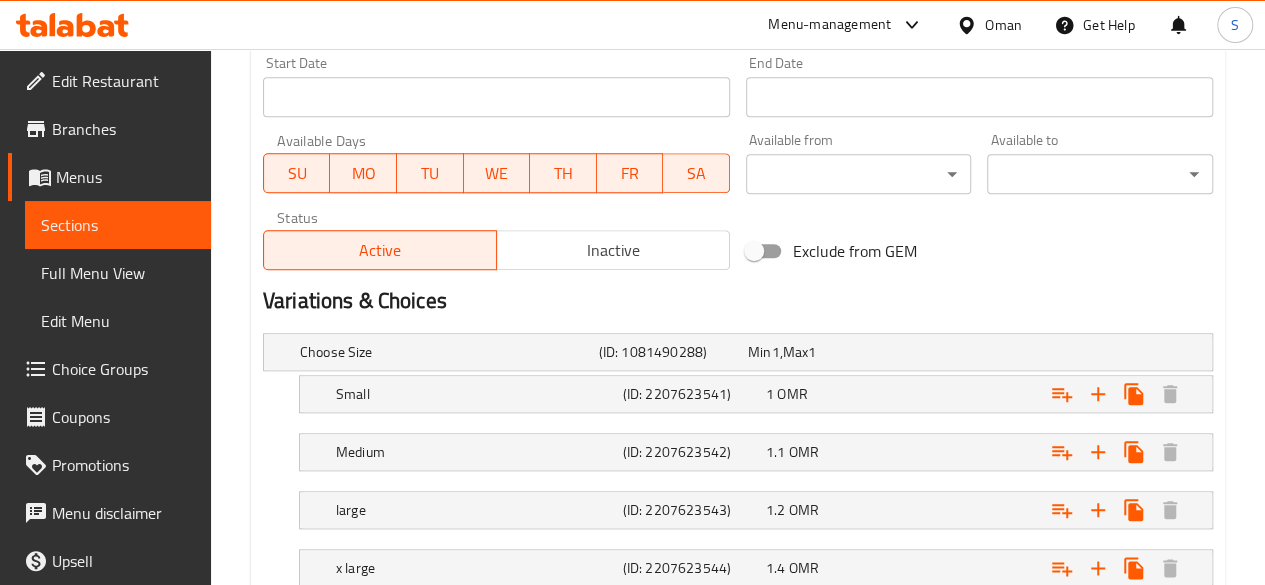 scroll, scrollTop: 877, scrollLeft: 0, axis: vertical 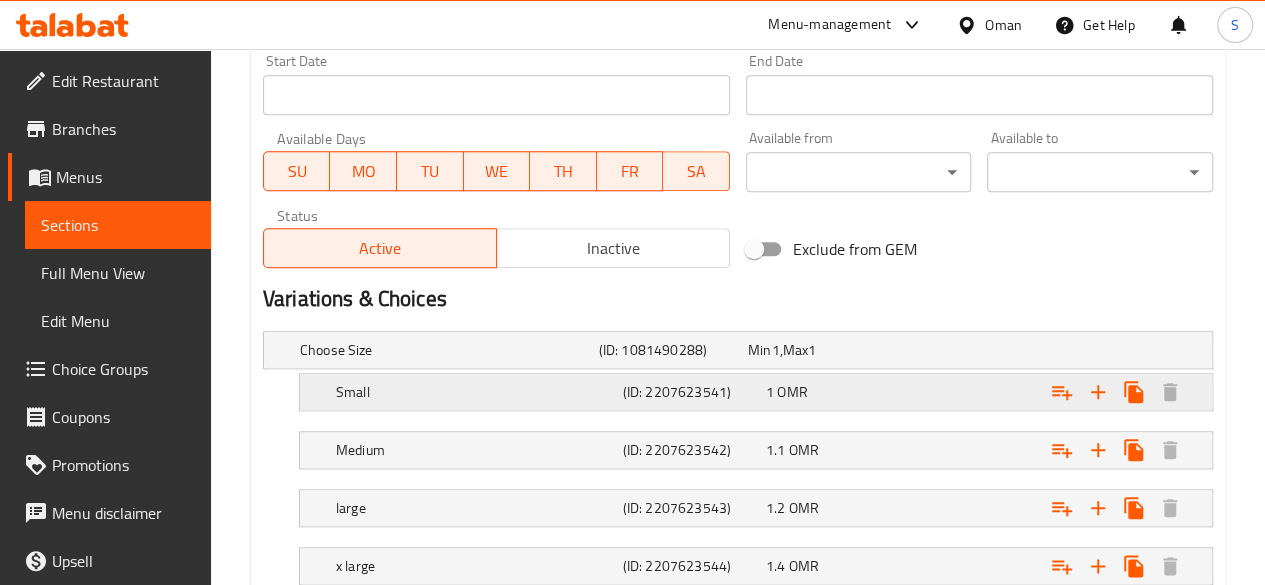 click at bounding box center [1042, 350] 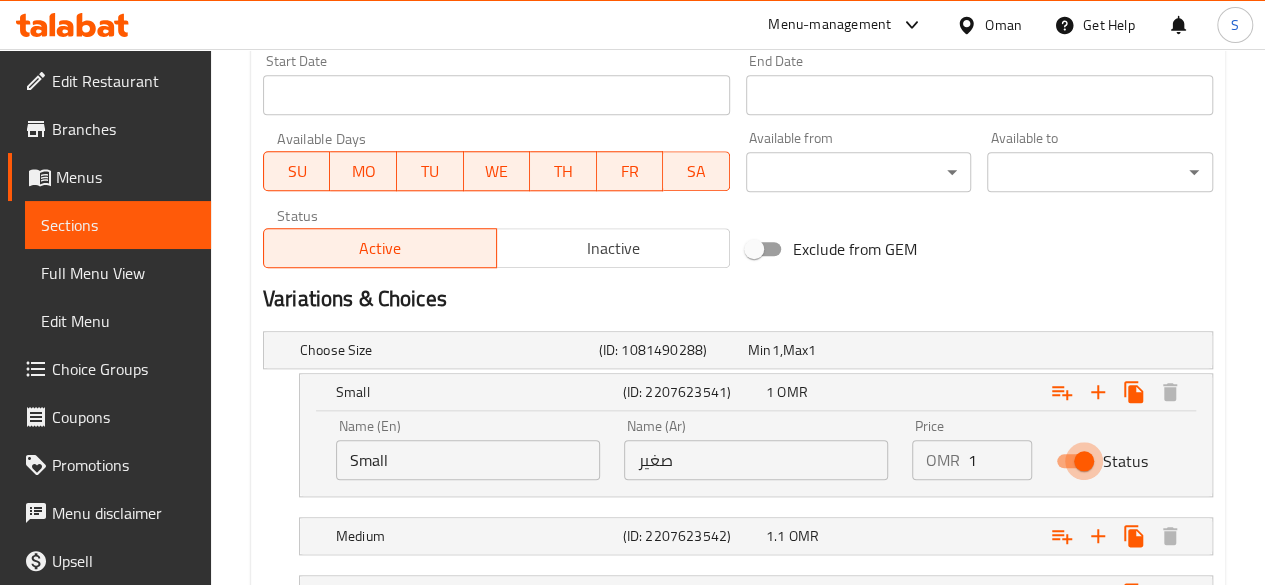 click on "Status" at bounding box center [1084, 461] 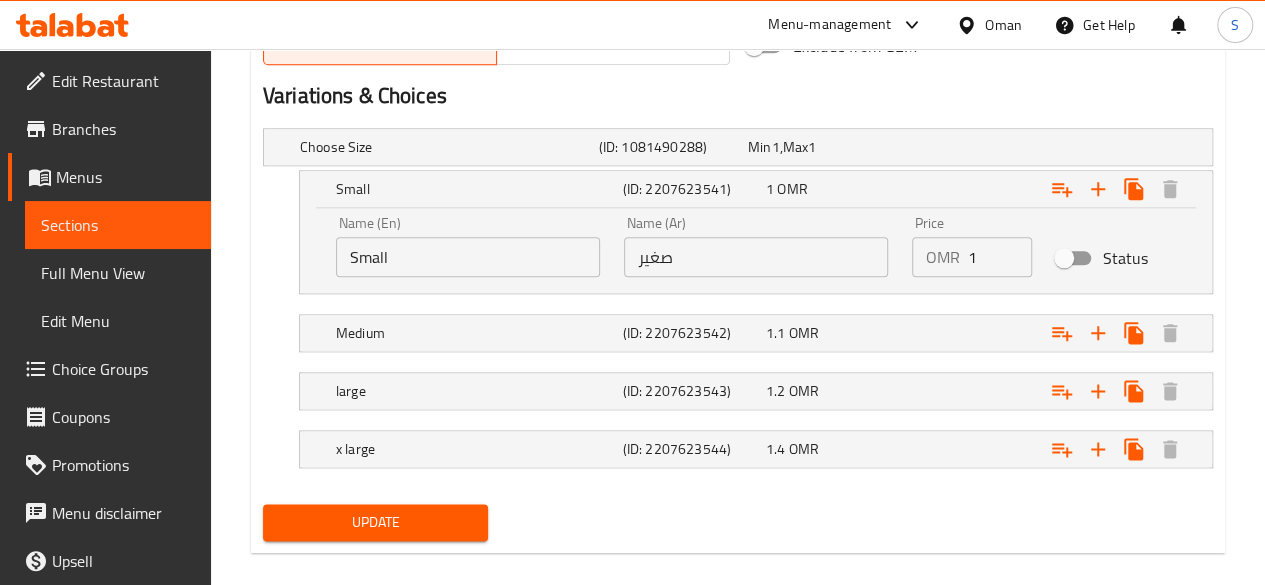 scroll, scrollTop: 1087, scrollLeft: 0, axis: vertical 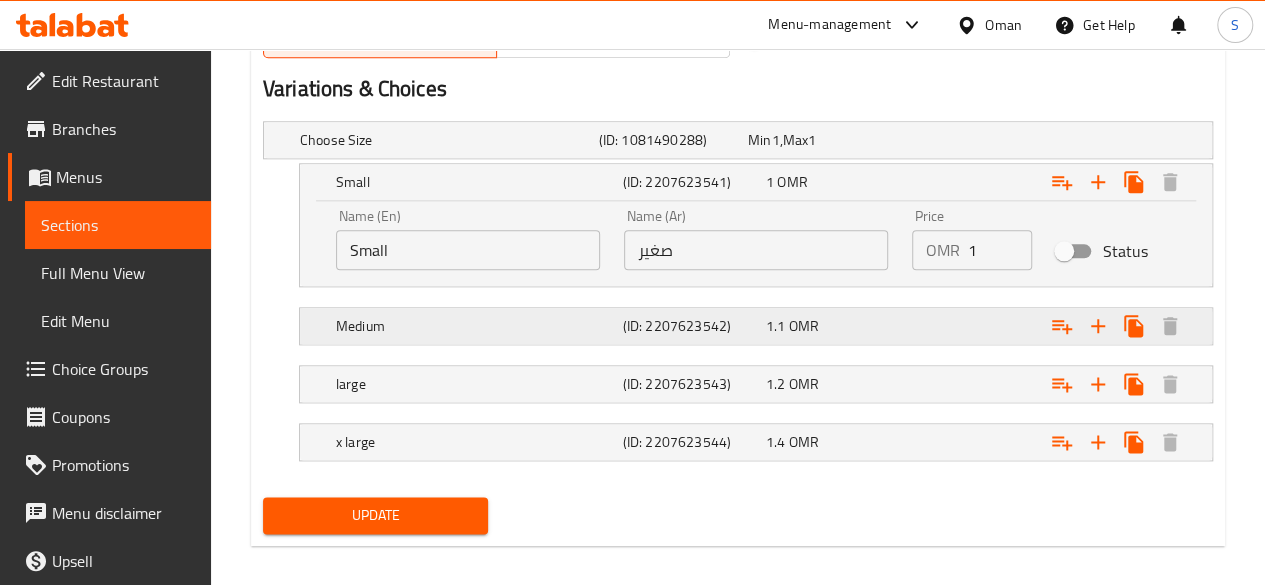 click at bounding box center (1042, 140) 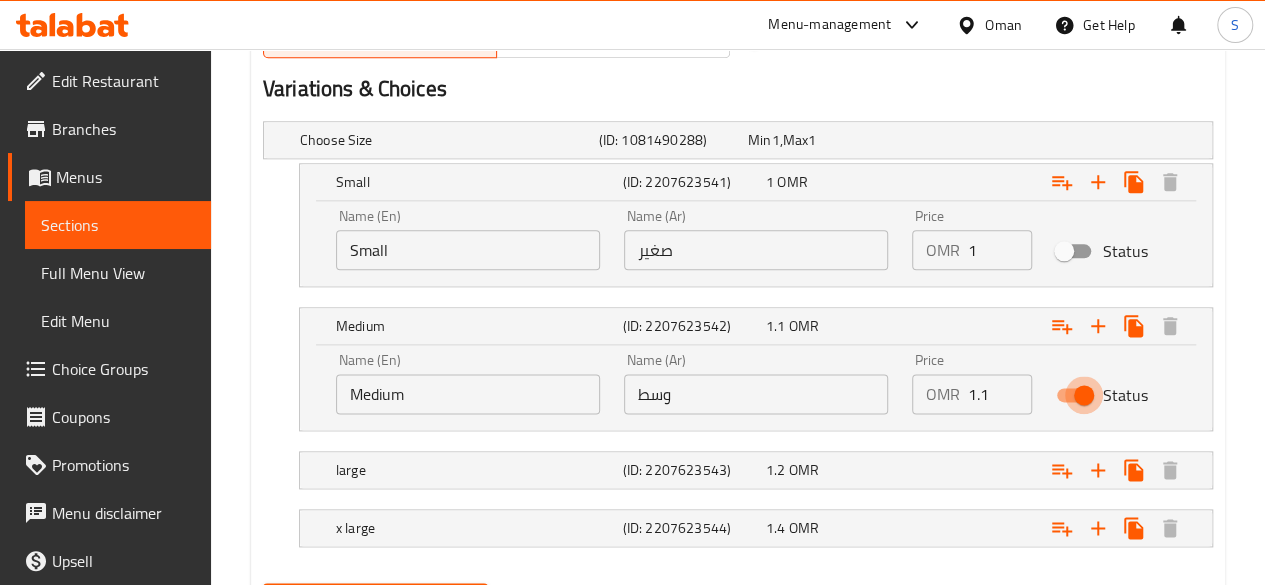 click on "Status" at bounding box center (1084, 395) 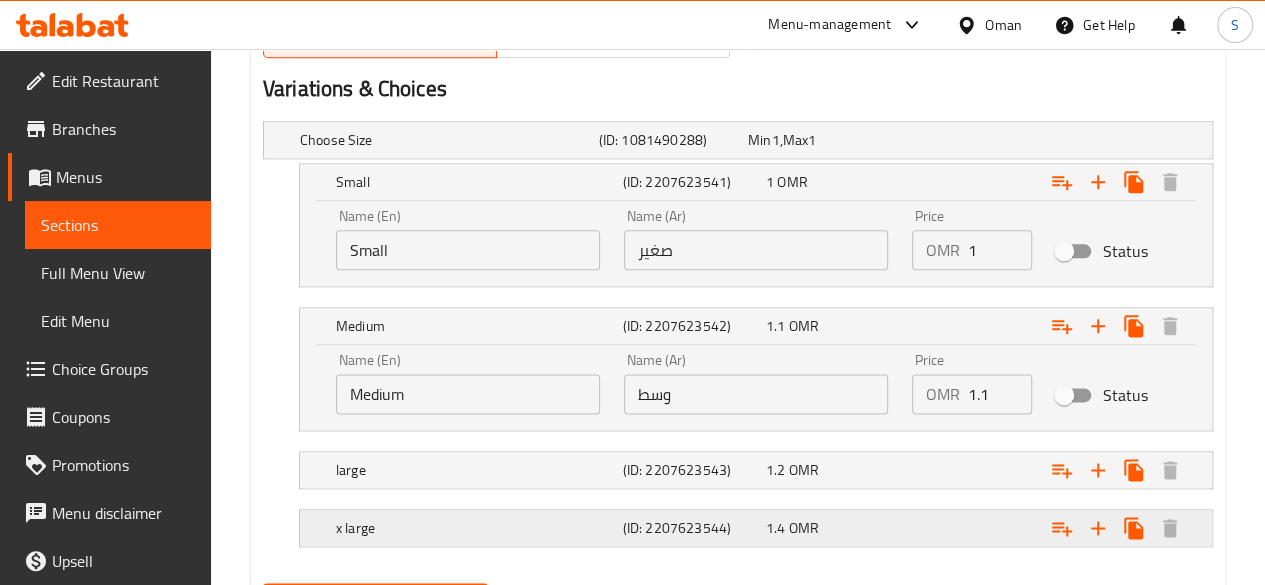 click at bounding box center [1042, 140] 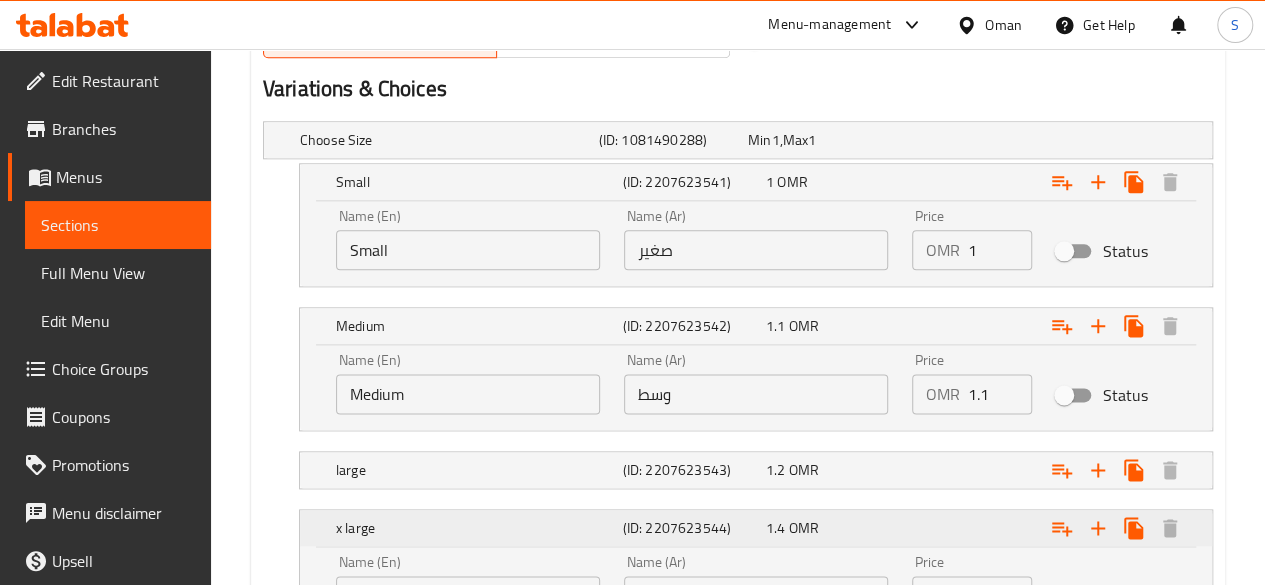 scroll, scrollTop: 1268, scrollLeft: 0, axis: vertical 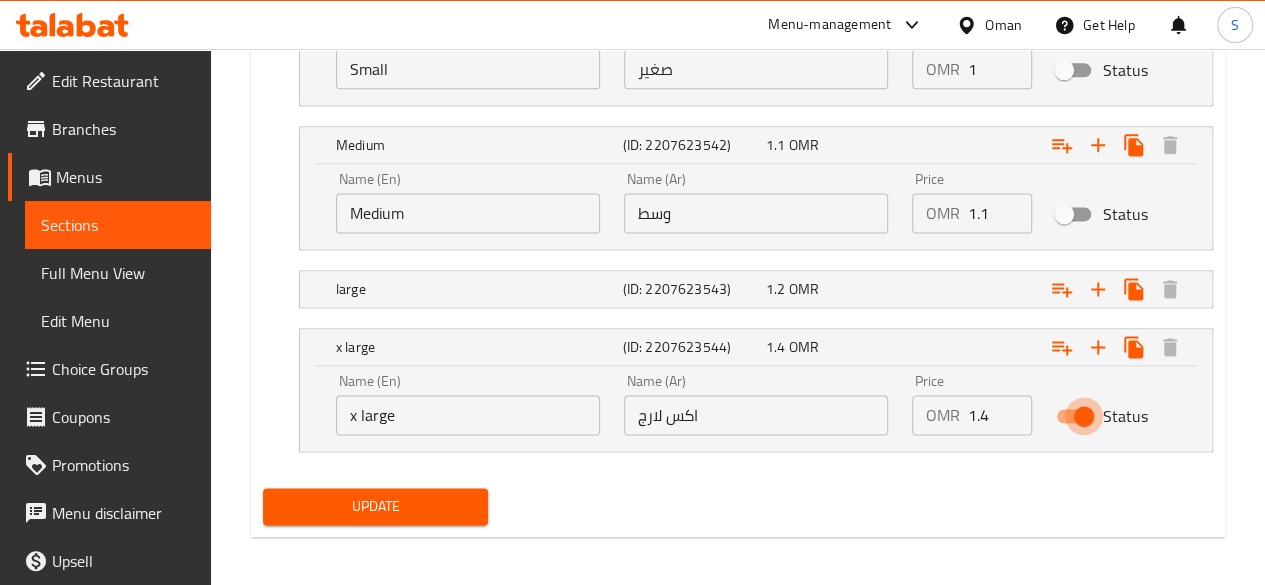 click on "Status" at bounding box center (1084, 416) 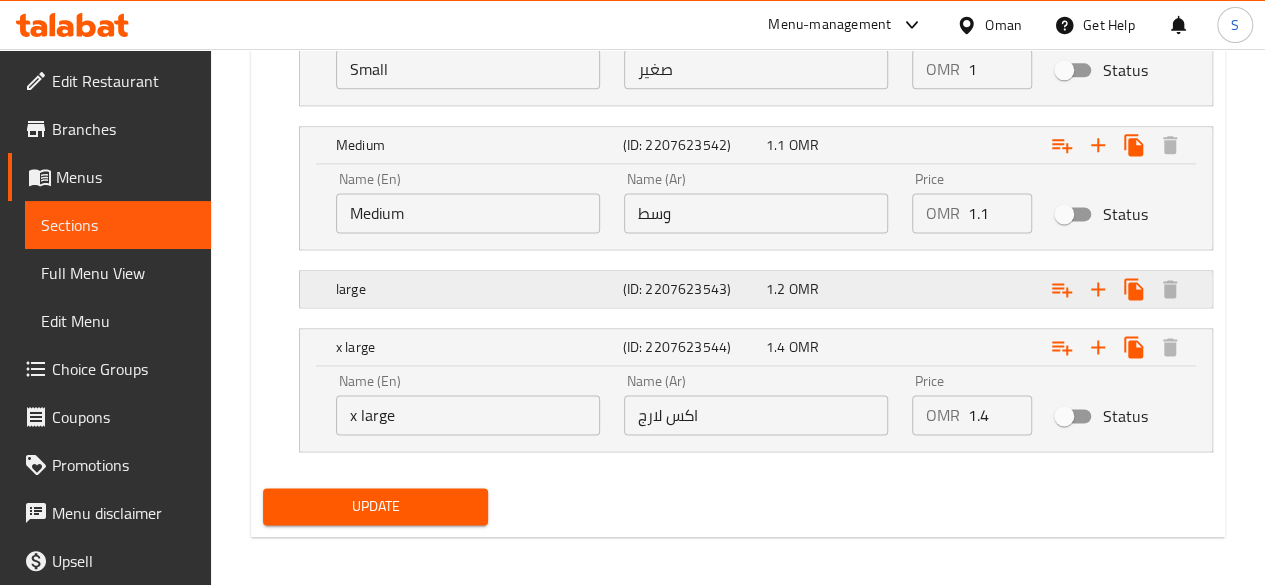 click at bounding box center [1042, -41] 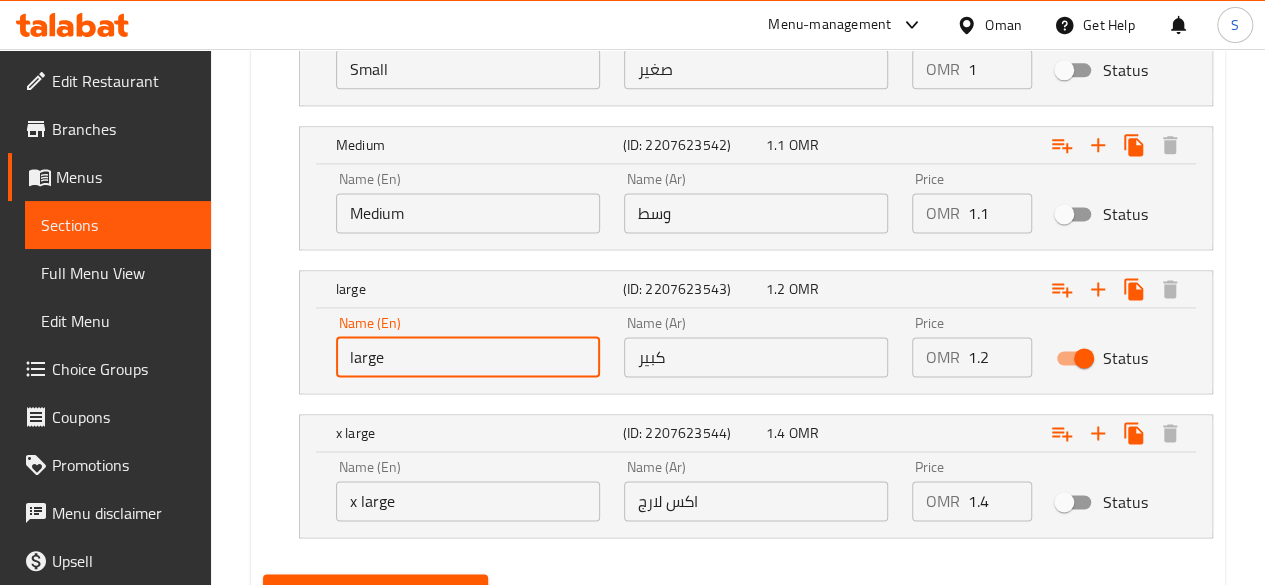 drag, startPoint x: 447, startPoint y: 350, endPoint x: 236, endPoint y: 356, distance: 211.0853 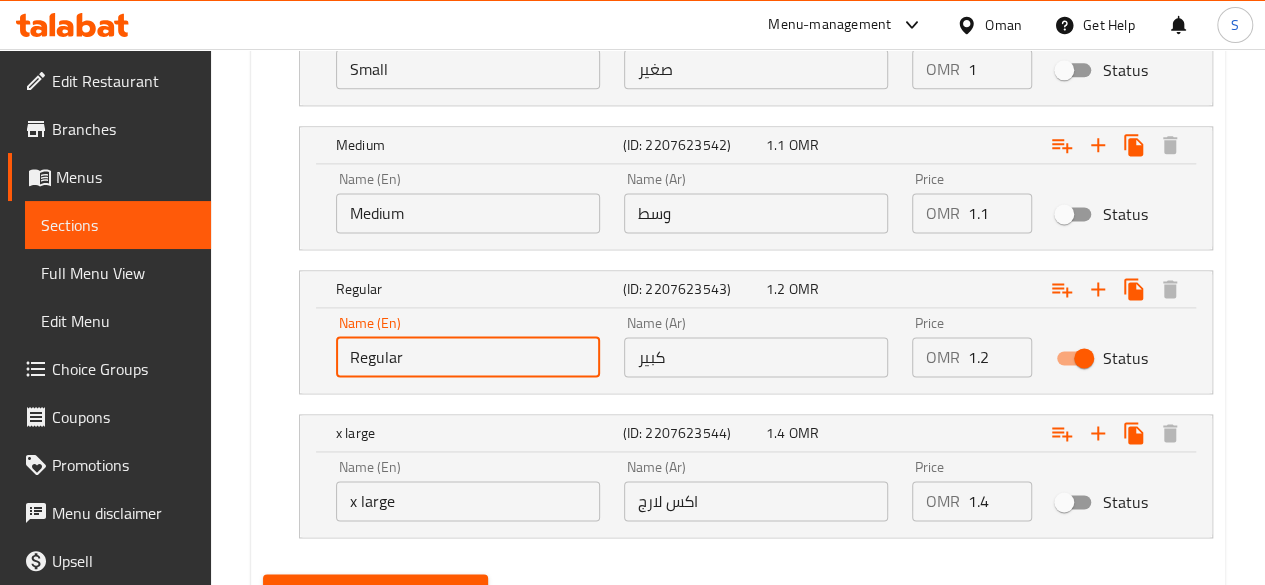 type on "Regular" 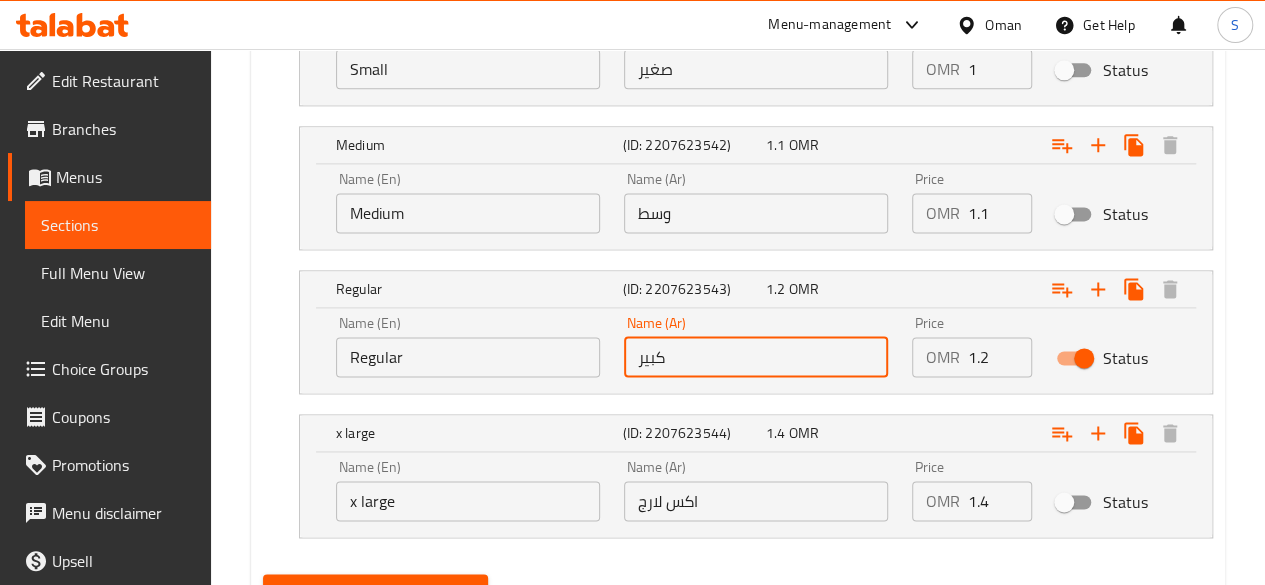 drag, startPoint x: 712, startPoint y: 361, endPoint x: 580, endPoint y: 369, distance: 132.2422 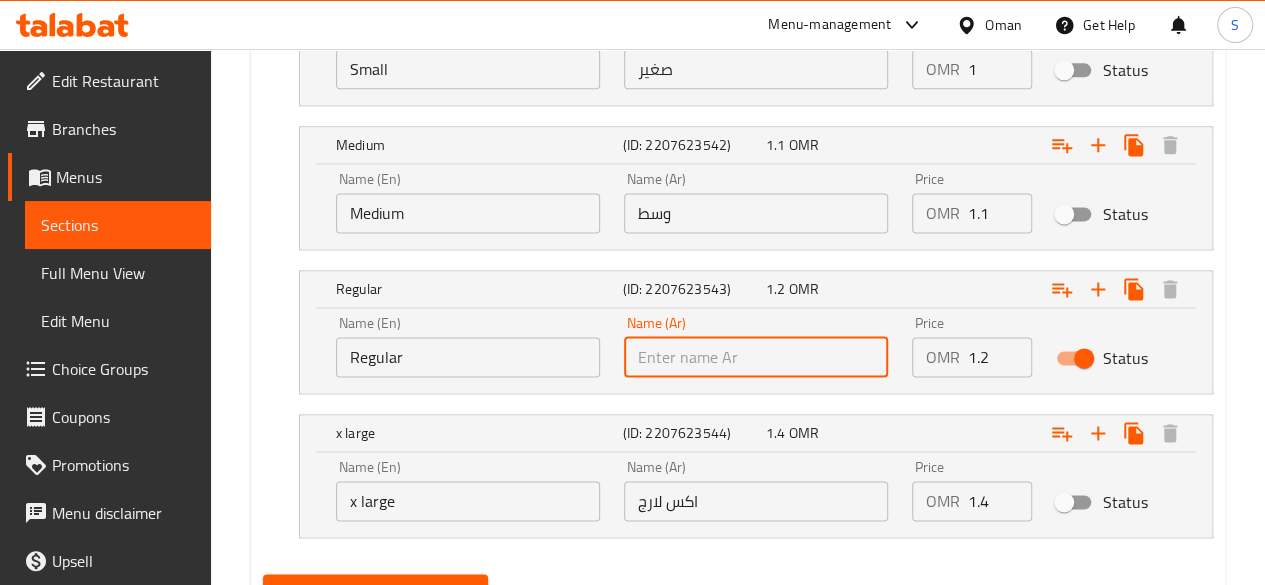 scroll, scrollTop: 1358, scrollLeft: 0, axis: vertical 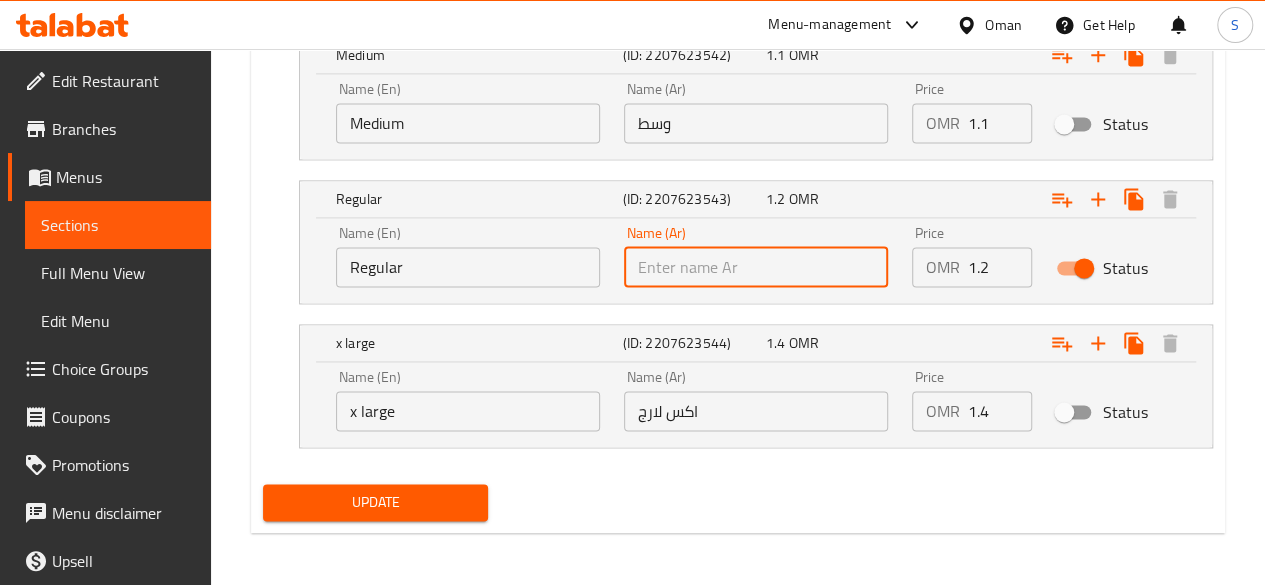 type 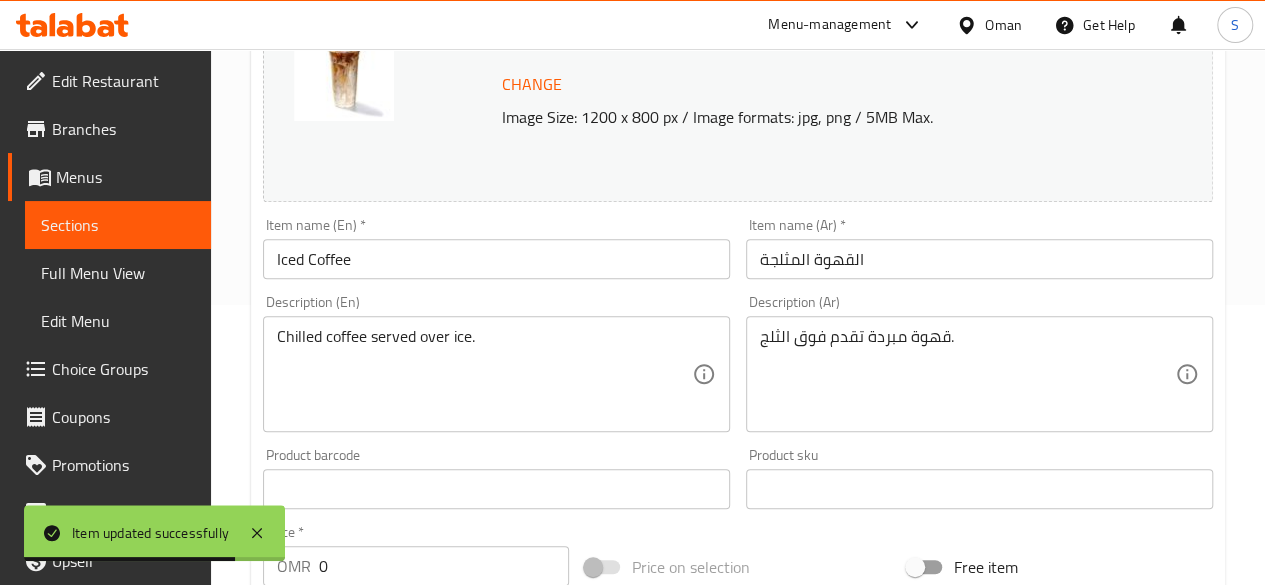 scroll, scrollTop: 0, scrollLeft: 0, axis: both 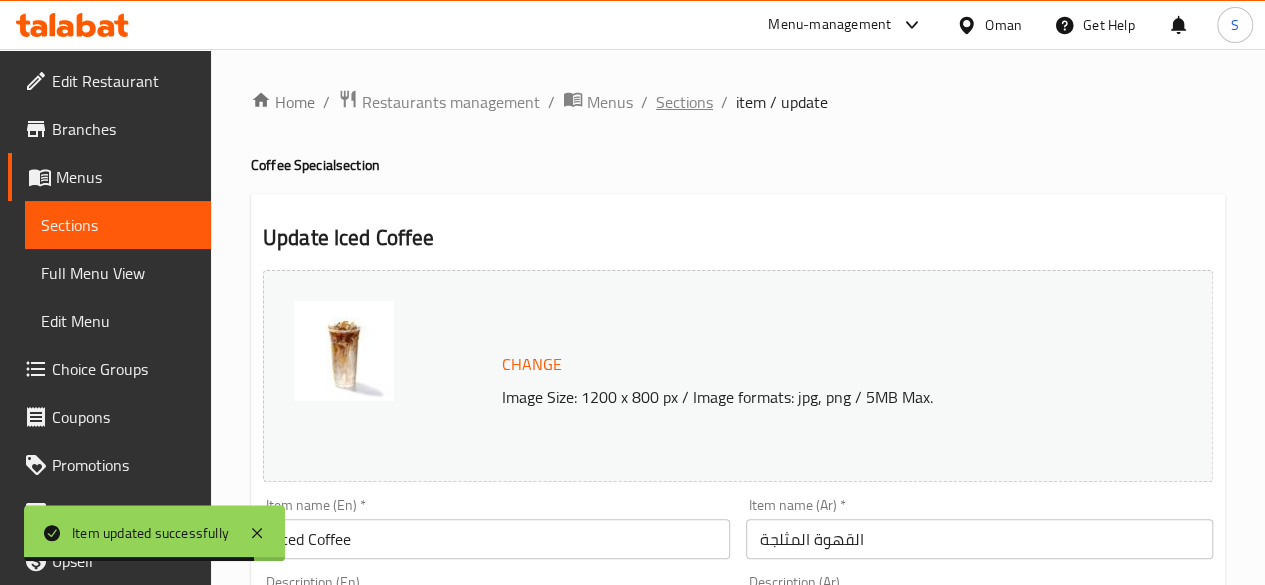 click on "Sections" at bounding box center [684, 102] 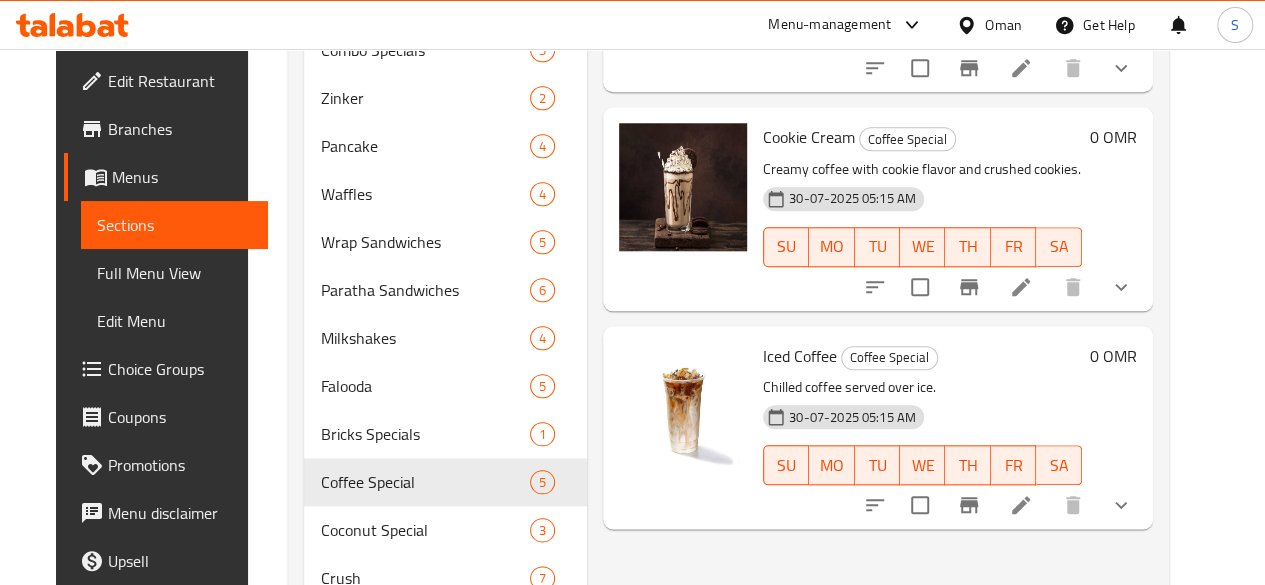 scroll, scrollTop: 896, scrollLeft: 0, axis: vertical 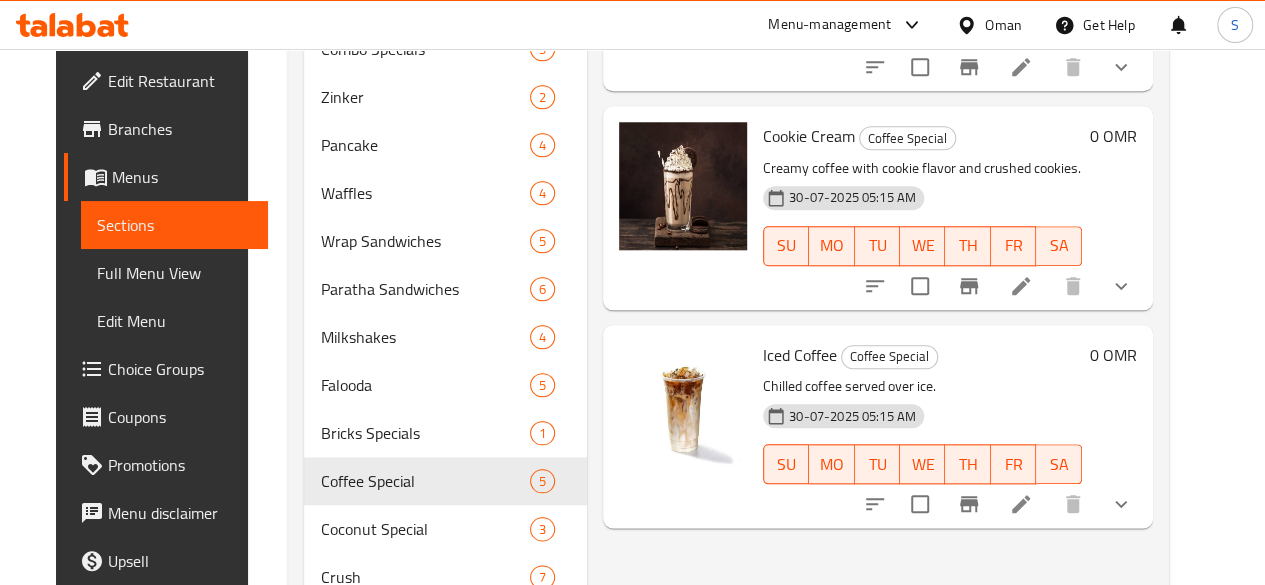 click 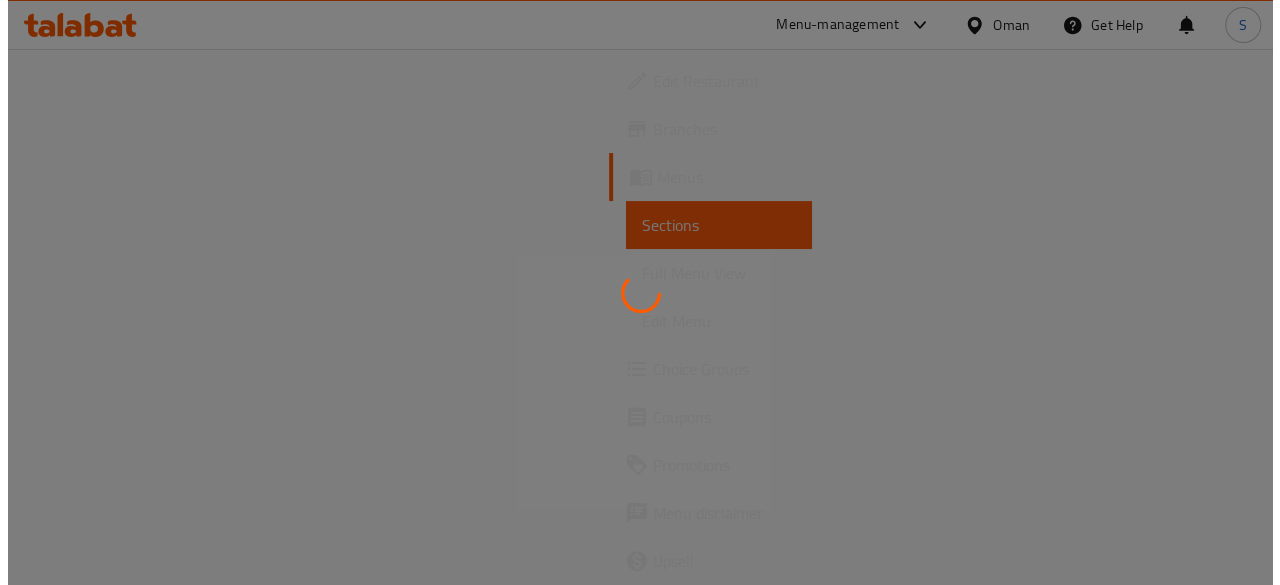 scroll, scrollTop: 0, scrollLeft: 0, axis: both 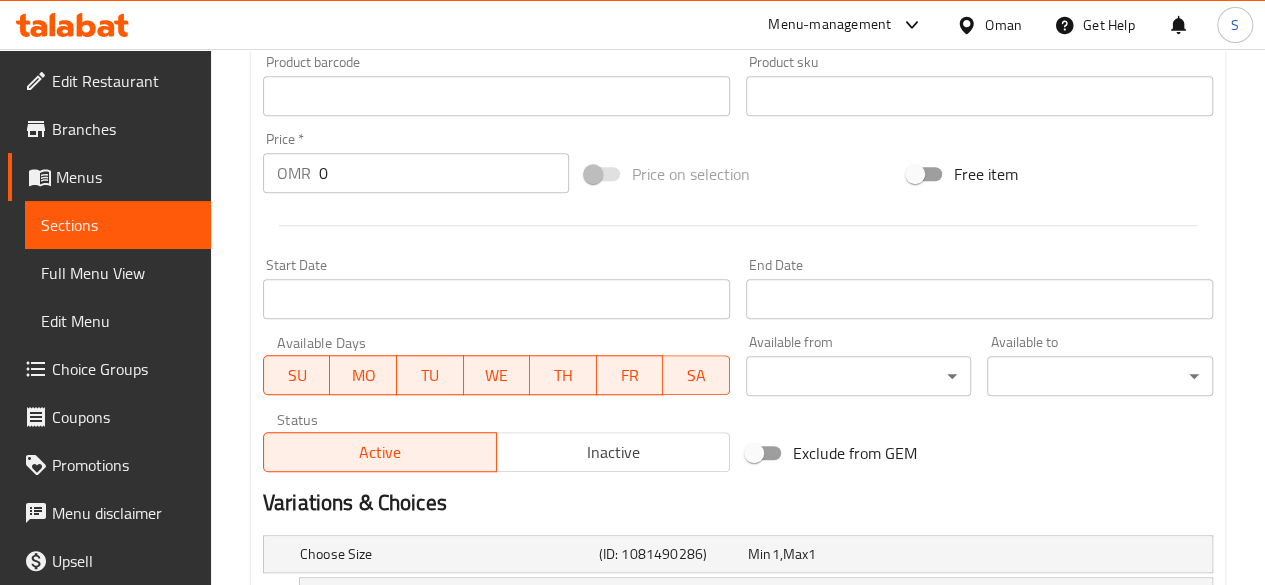 click on "Inactive" at bounding box center (613, 452) 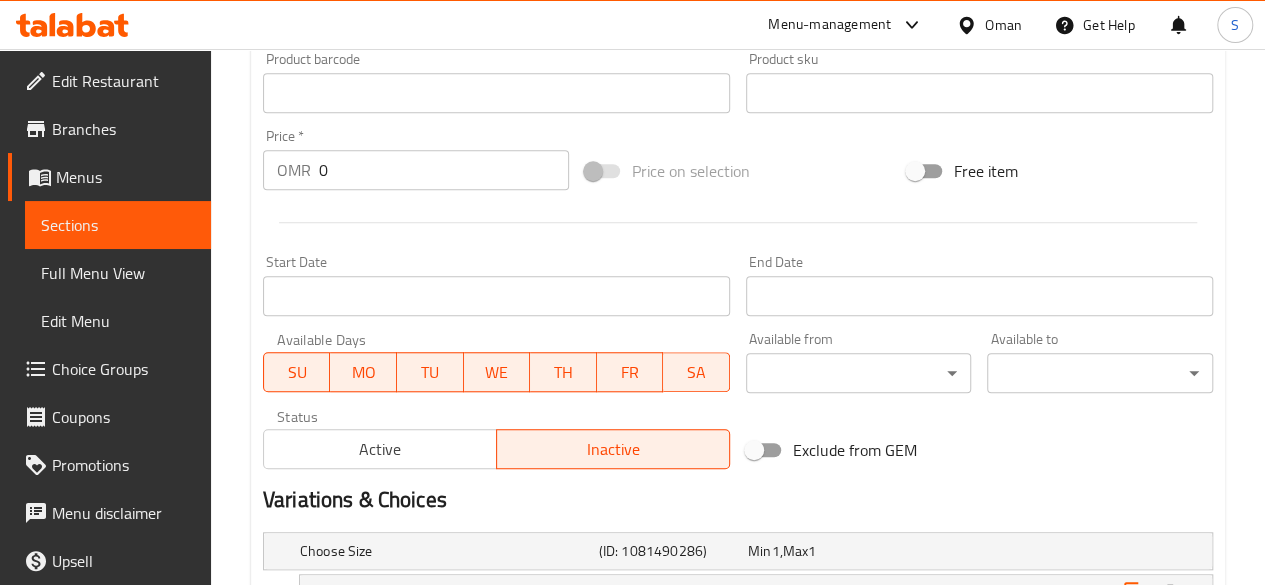 scroll, scrollTop: 1014, scrollLeft: 0, axis: vertical 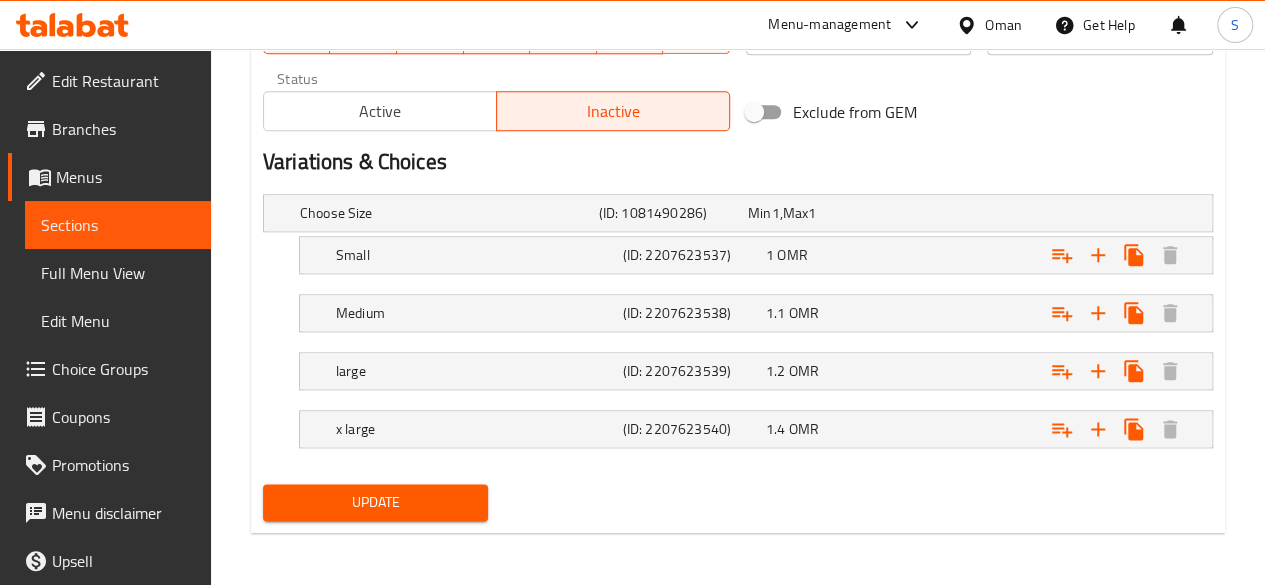 click on "Update" at bounding box center [376, 502] 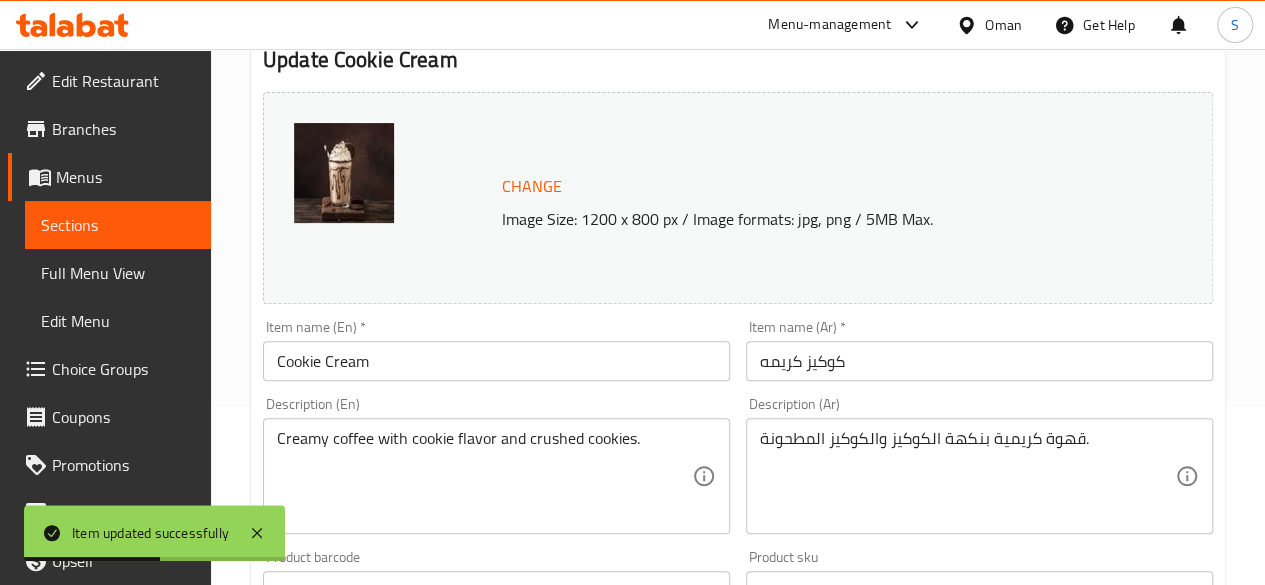 scroll, scrollTop: 0, scrollLeft: 0, axis: both 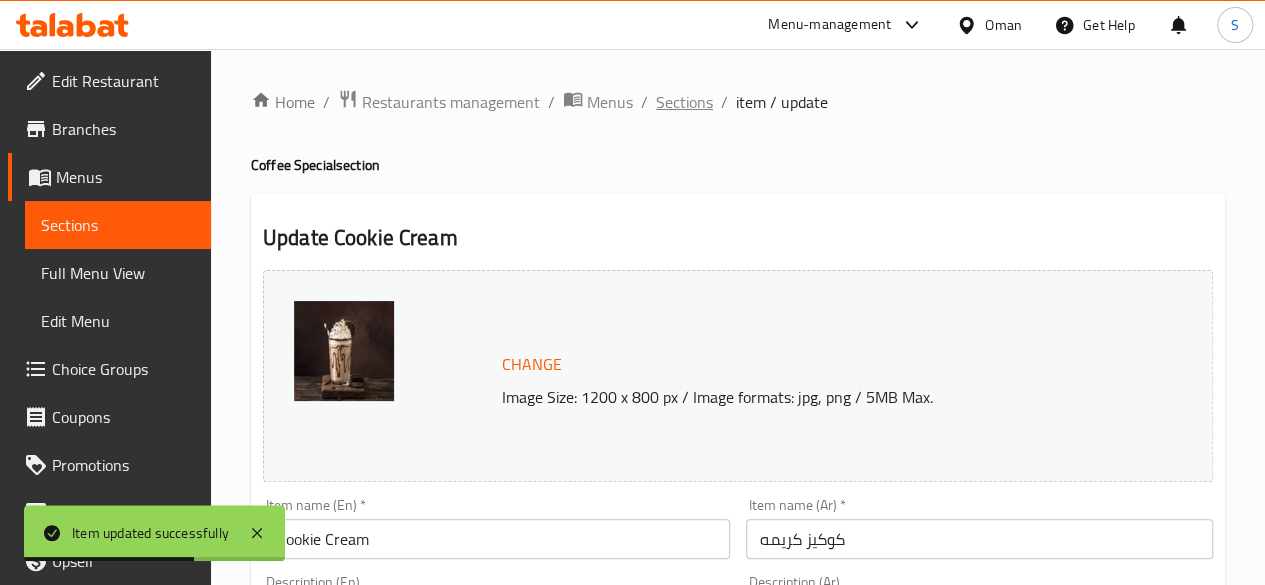 click on "Sections" at bounding box center (684, 102) 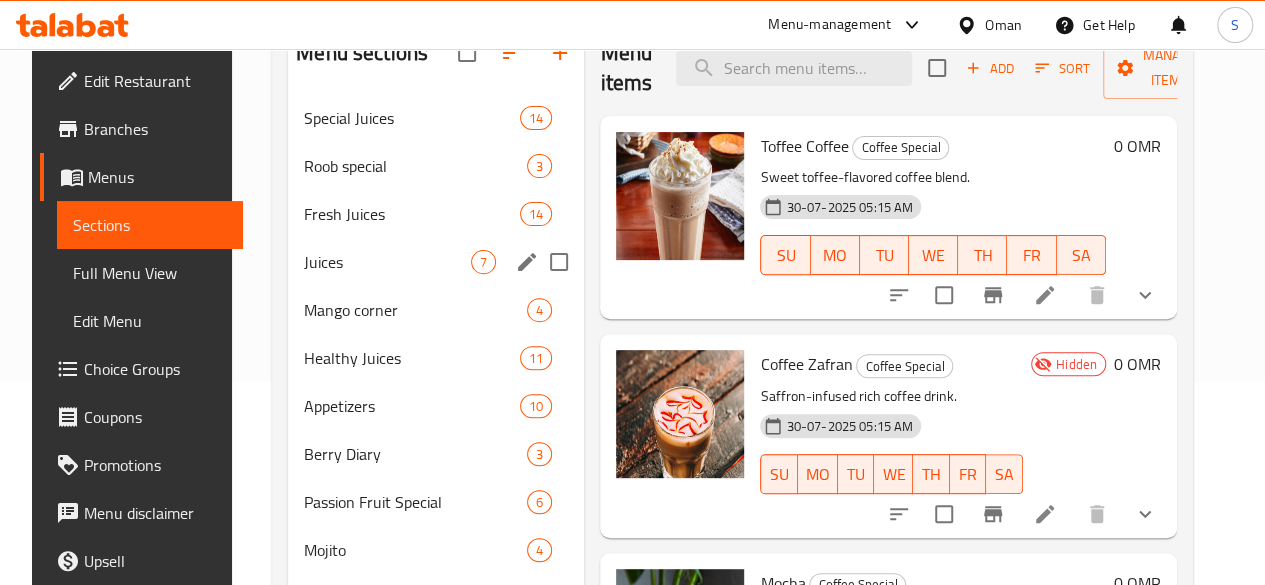 scroll, scrollTop: 202, scrollLeft: 0, axis: vertical 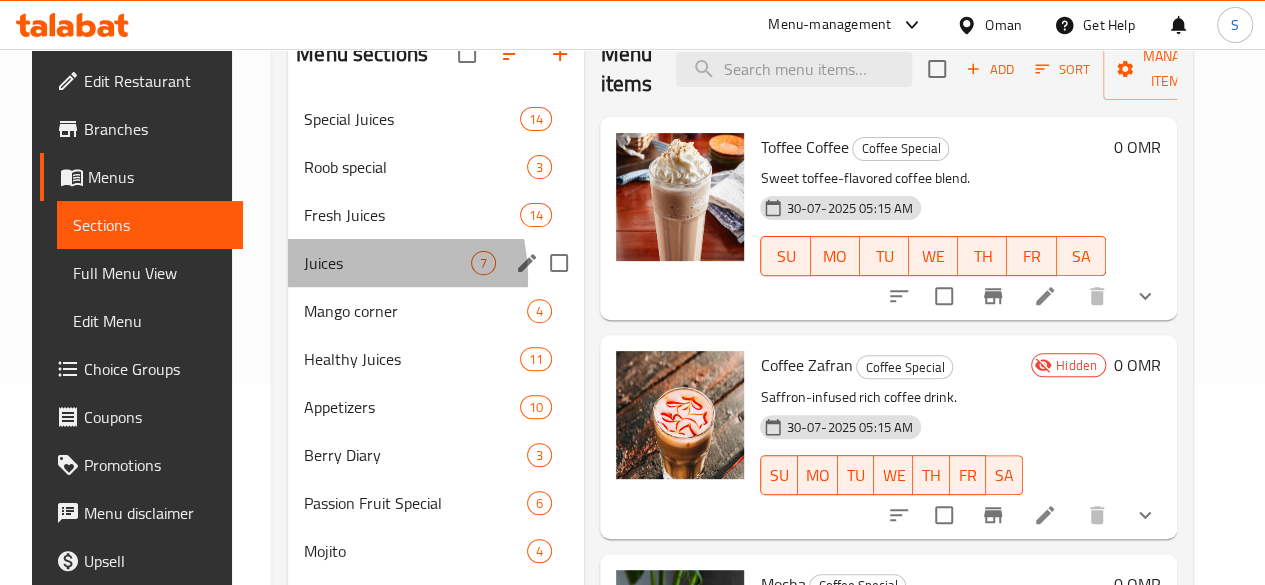 click on "Juices 7" at bounding box center (436, 263) 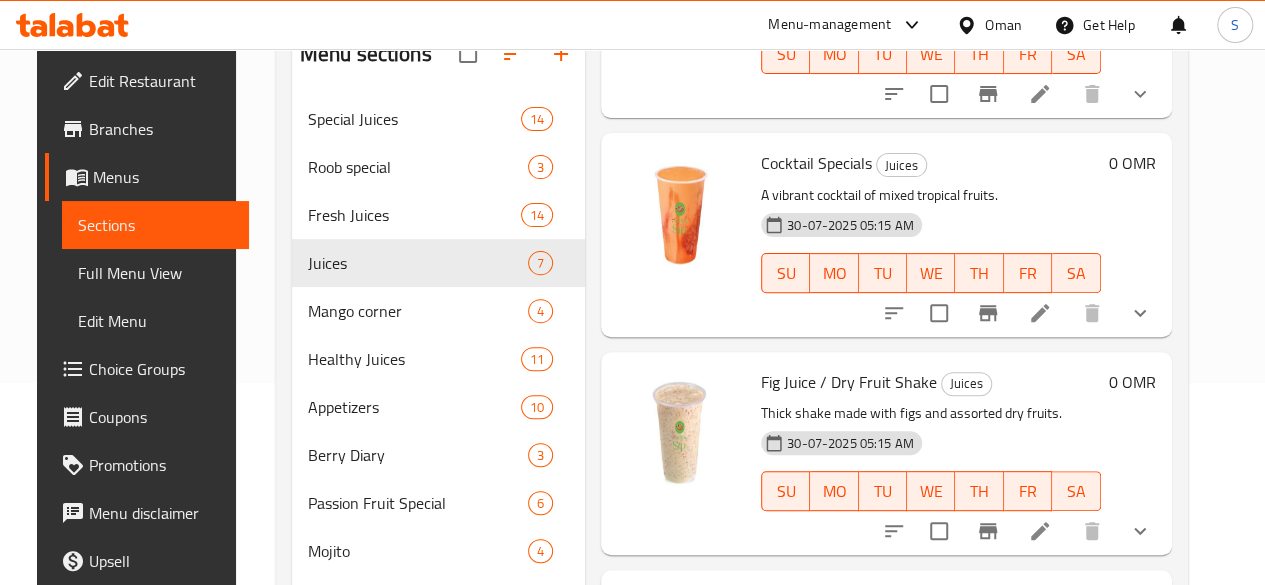 scroll, scrollTop: 0, scrollLeft: 0, axis: both 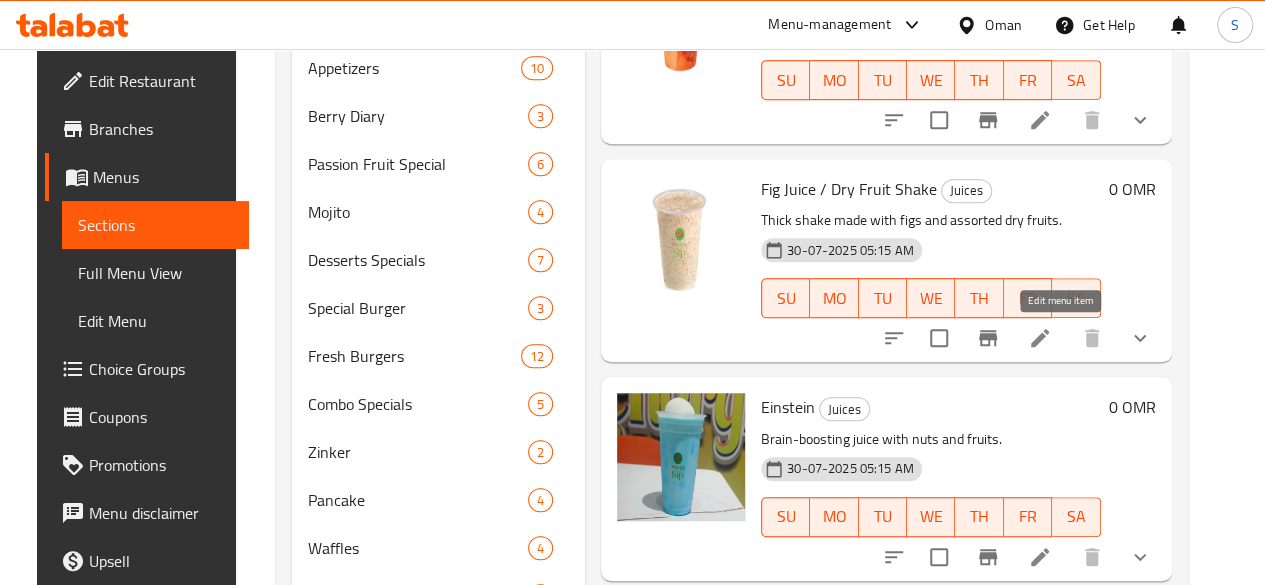 click at bounding box center (1040, 338) 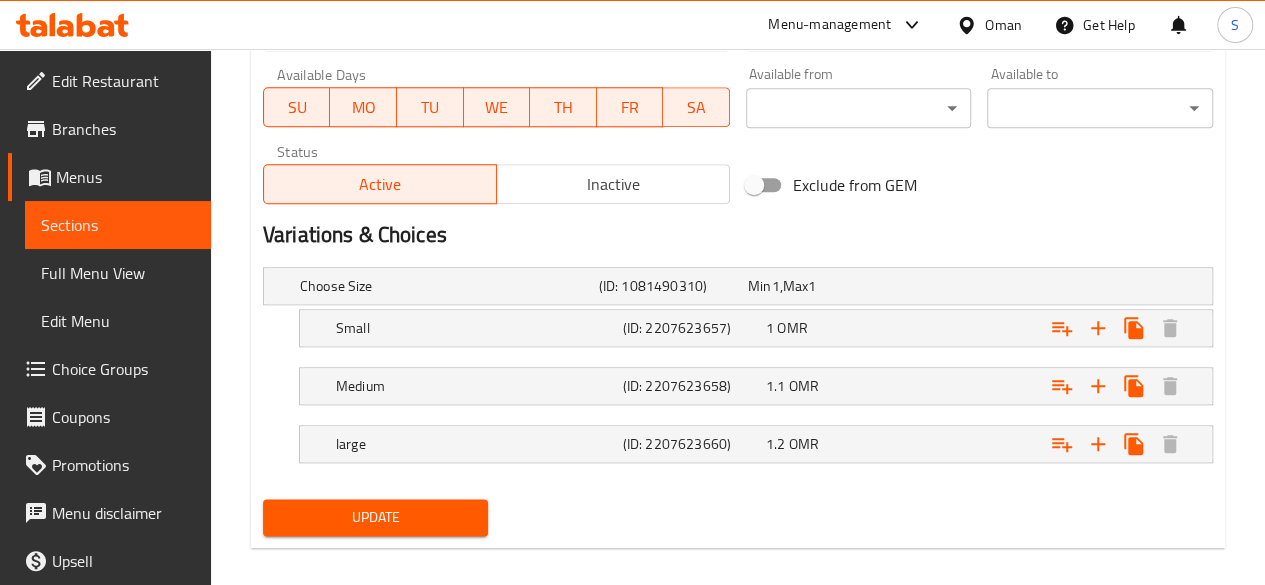 scroll, scrollTop: 948, scrollLeft: 0, axis: vertical 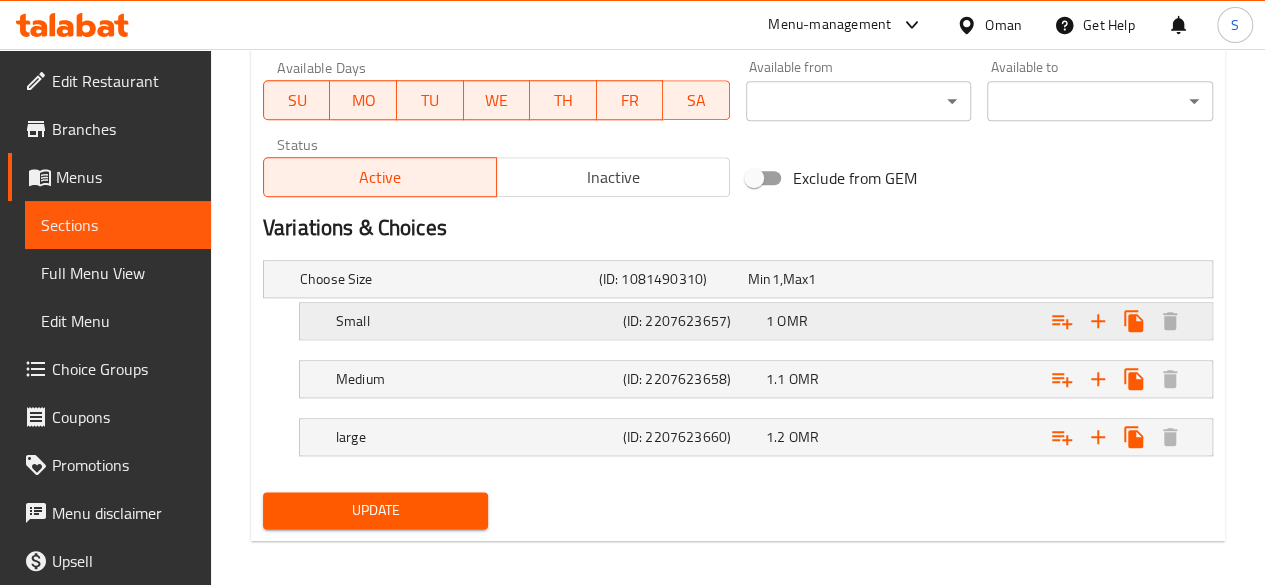 click at bounding box center (1042, 279) 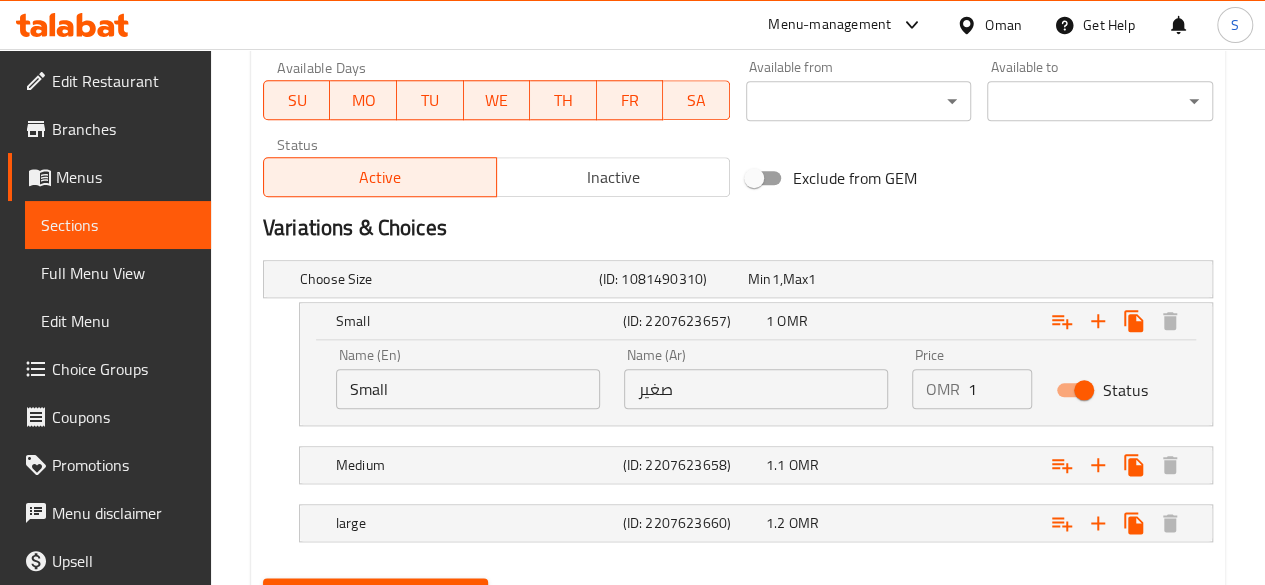 click on "Status" at bounding box center [1084, 390] 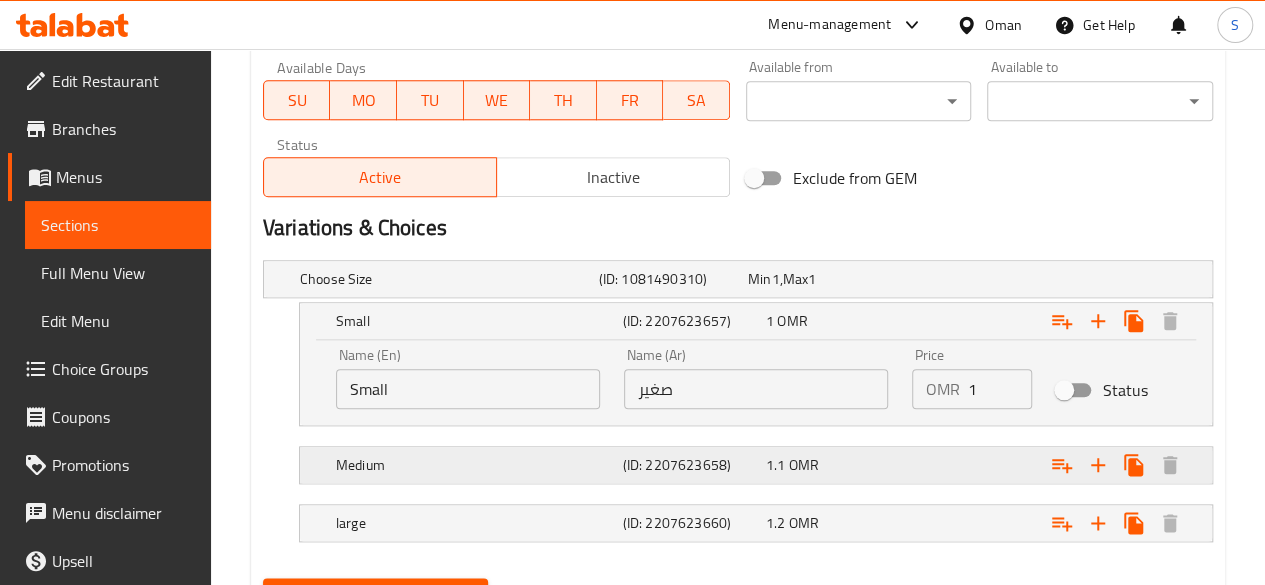 click at bounding box center [1042, 279] 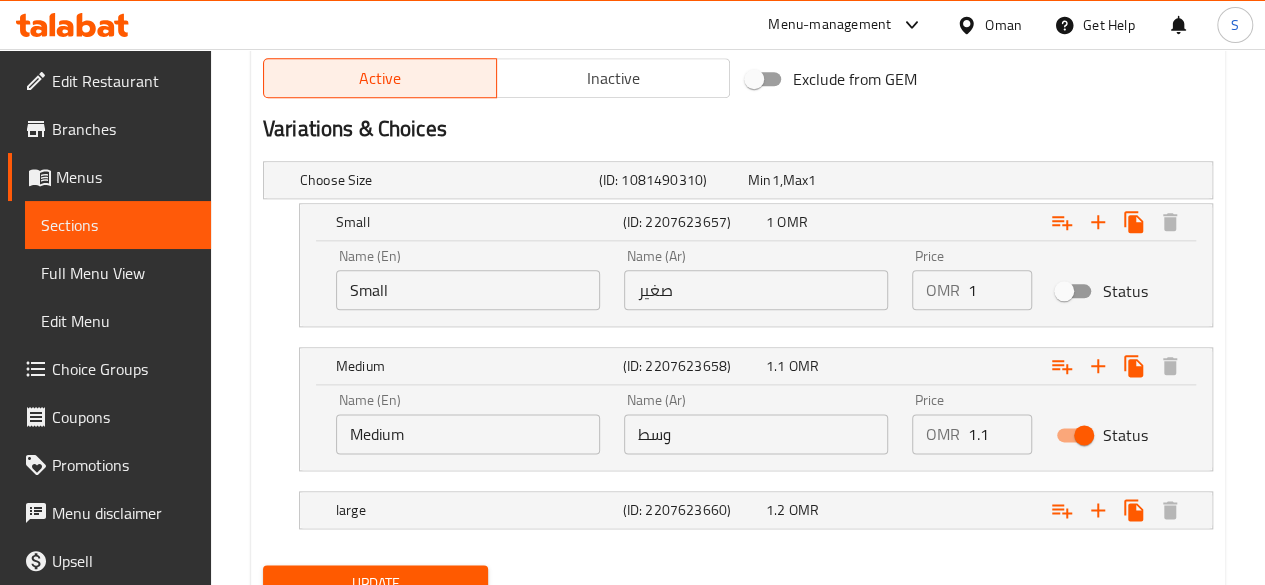 scroll, scrollTop: 1050, scrollLeft: 0, axis: vertical 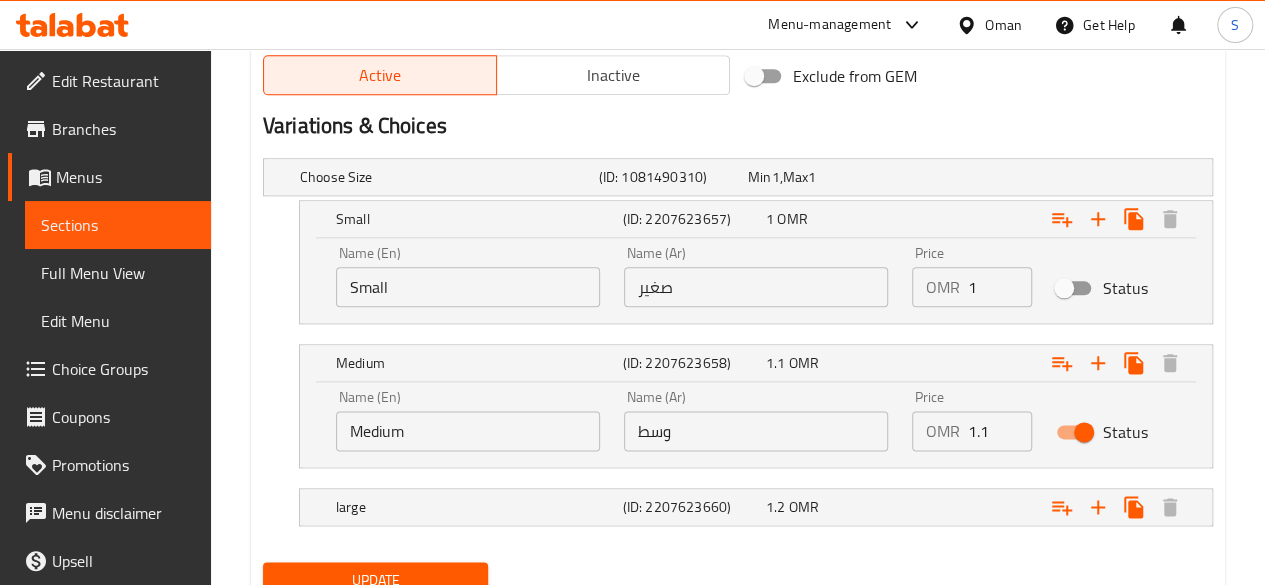 click on "1.1" at bounding box center (1000, 431) 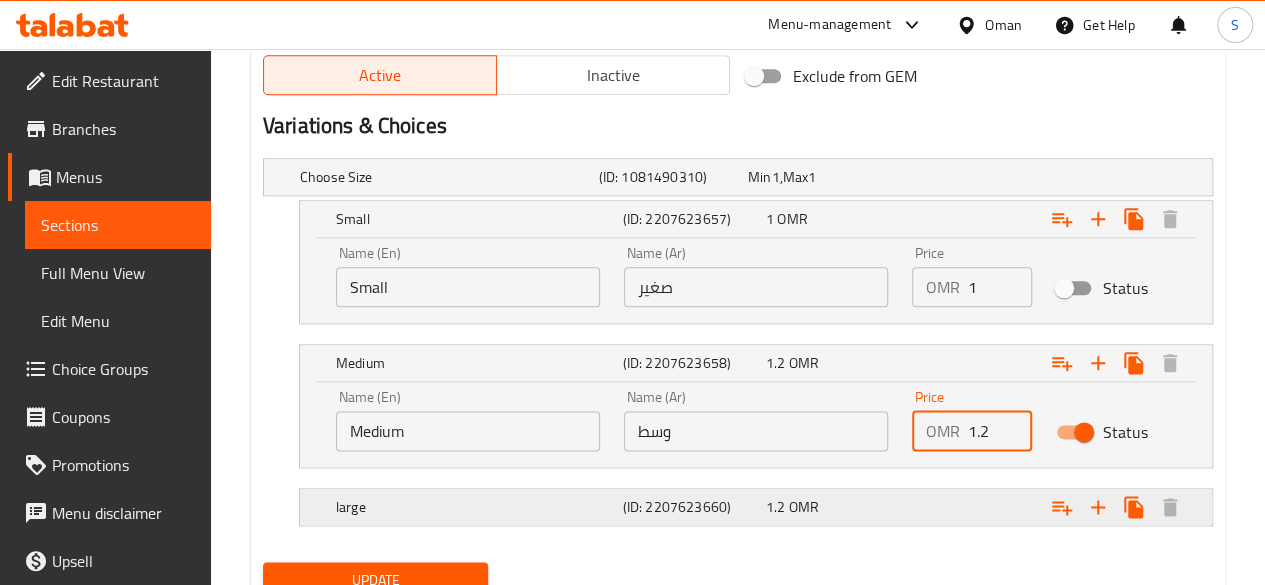 type on "1.2" 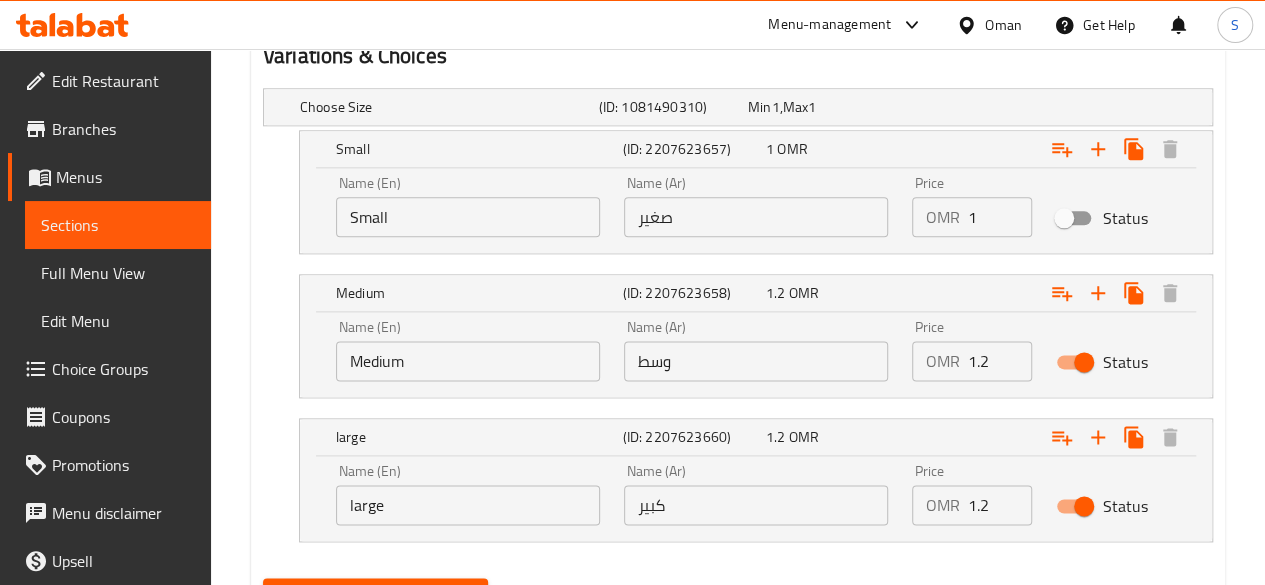 scroll, scrollTop: 1127, scrollLeft: 0, axis: vertical 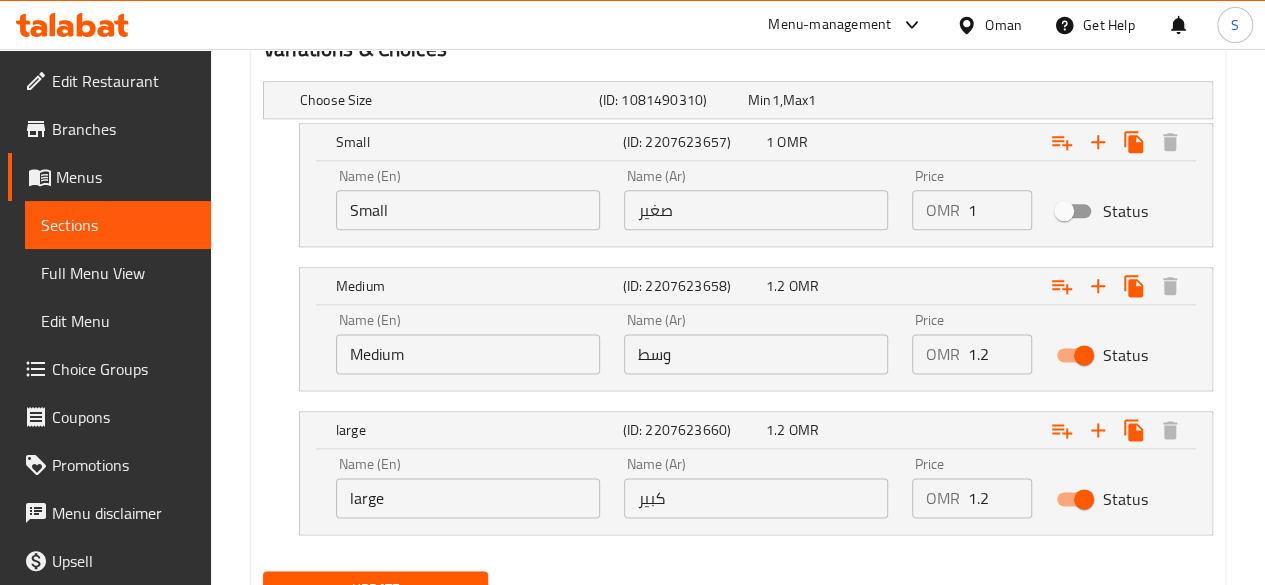 click on "1.2" at bounding box center (1000, 498) 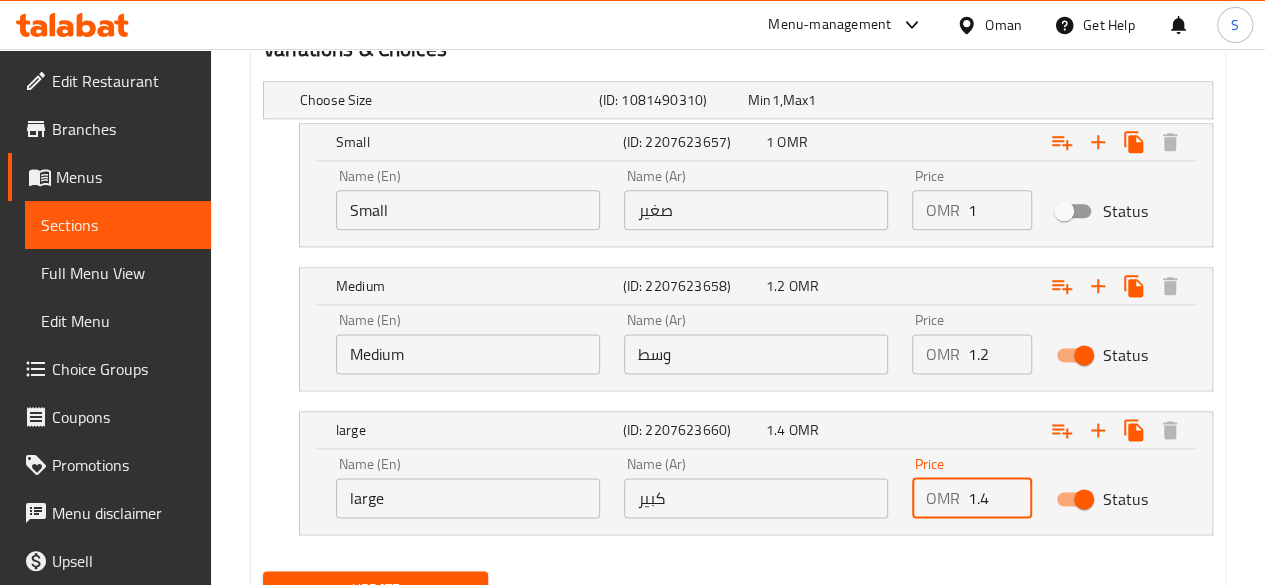 scroll, scrollTop: 1214, scrollLeft: 0, axis: vertical 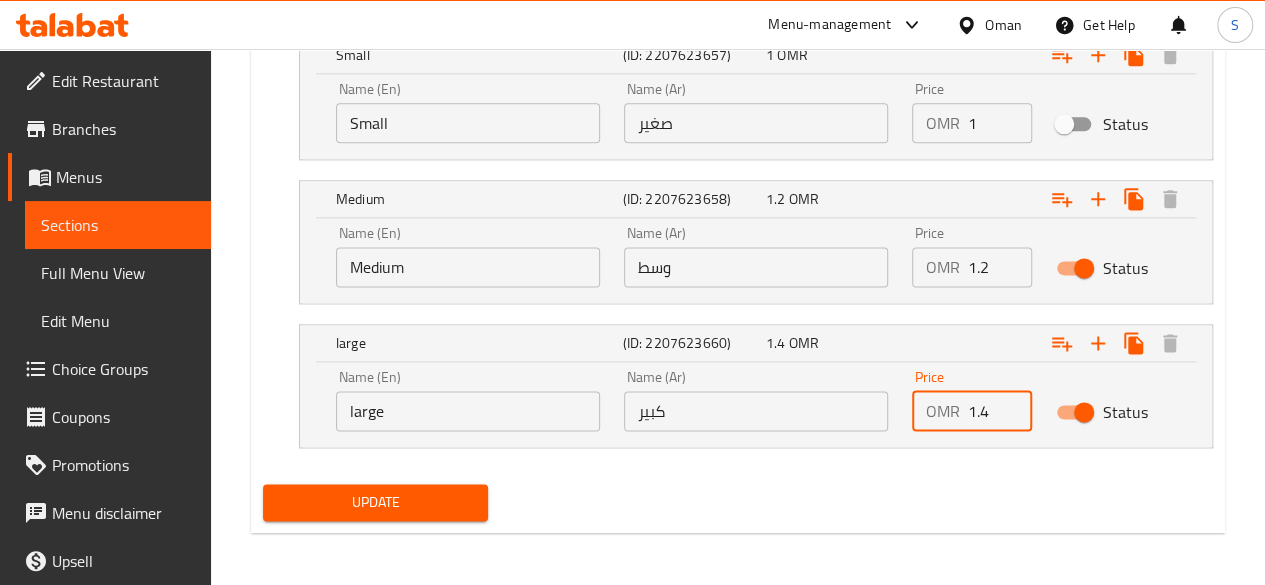 type on "1.4" 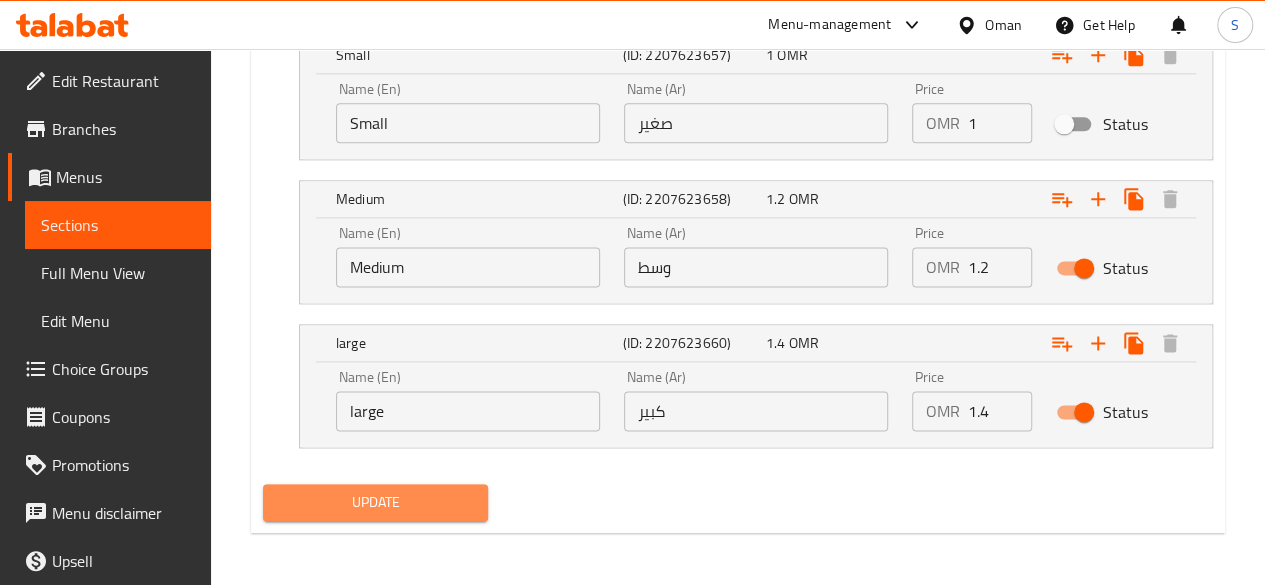 click on "Update" at bounding box center [376, 502] 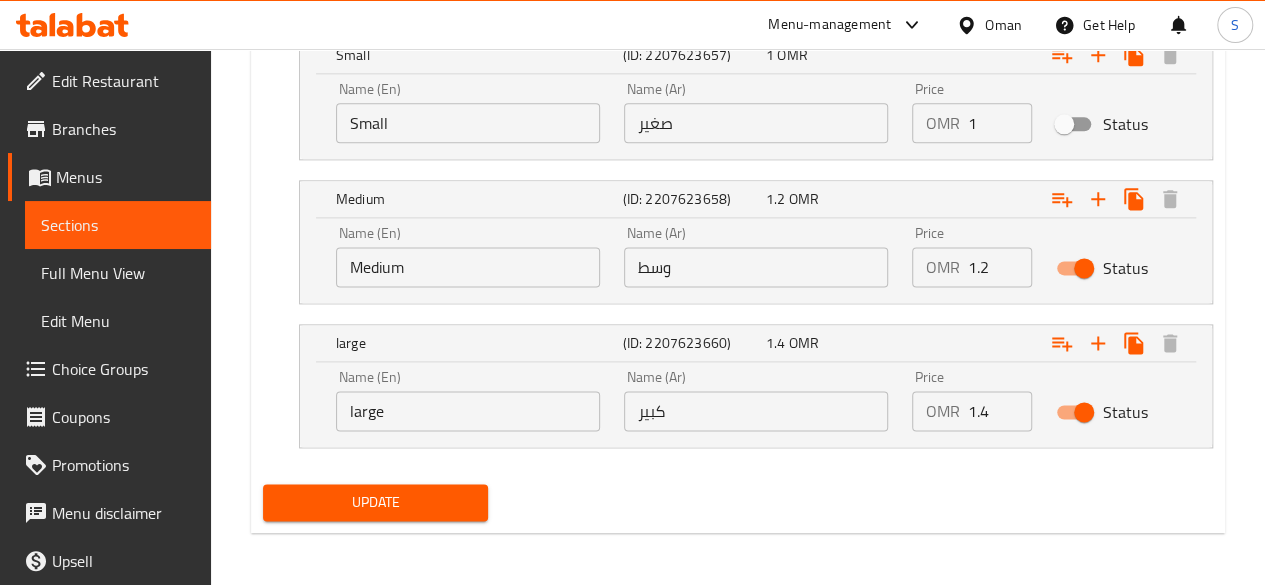 click on "Update" at bounding box center [376, 502] 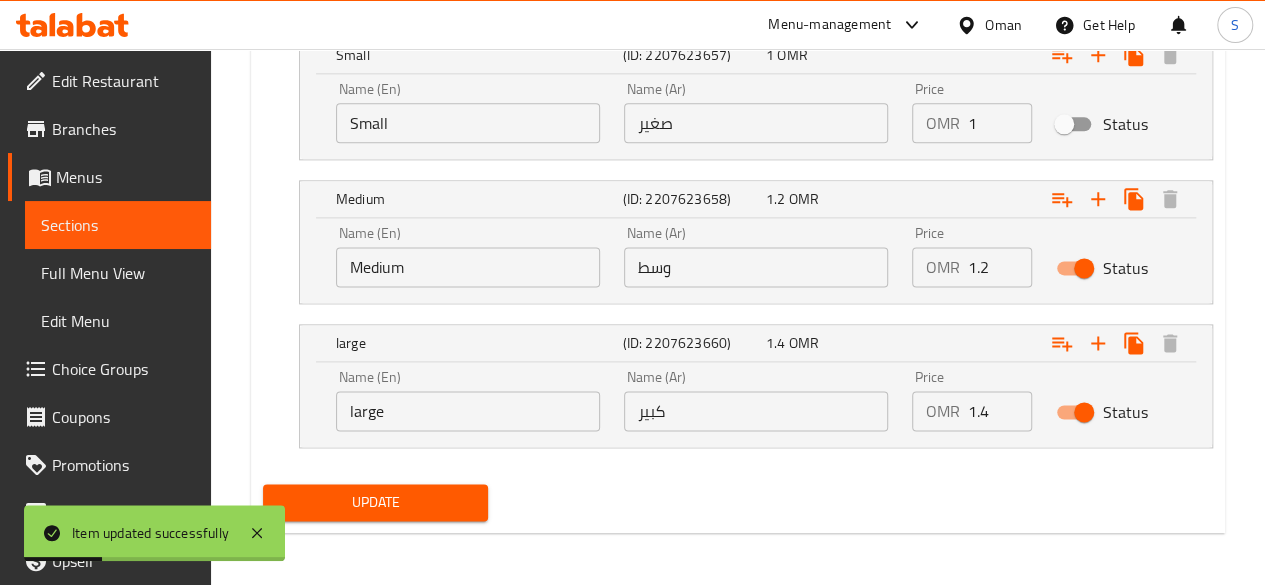 scroll, scrollTop: 0, scrollLeft: 0, axis: both 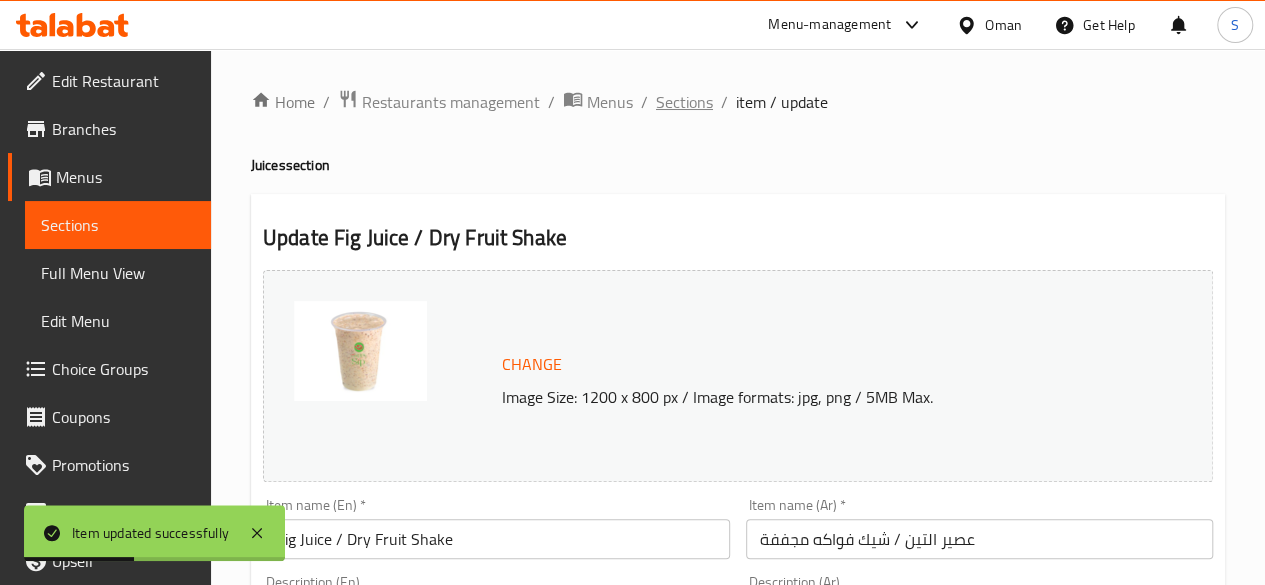 click on "Sections" at bounding box center (684, 102) 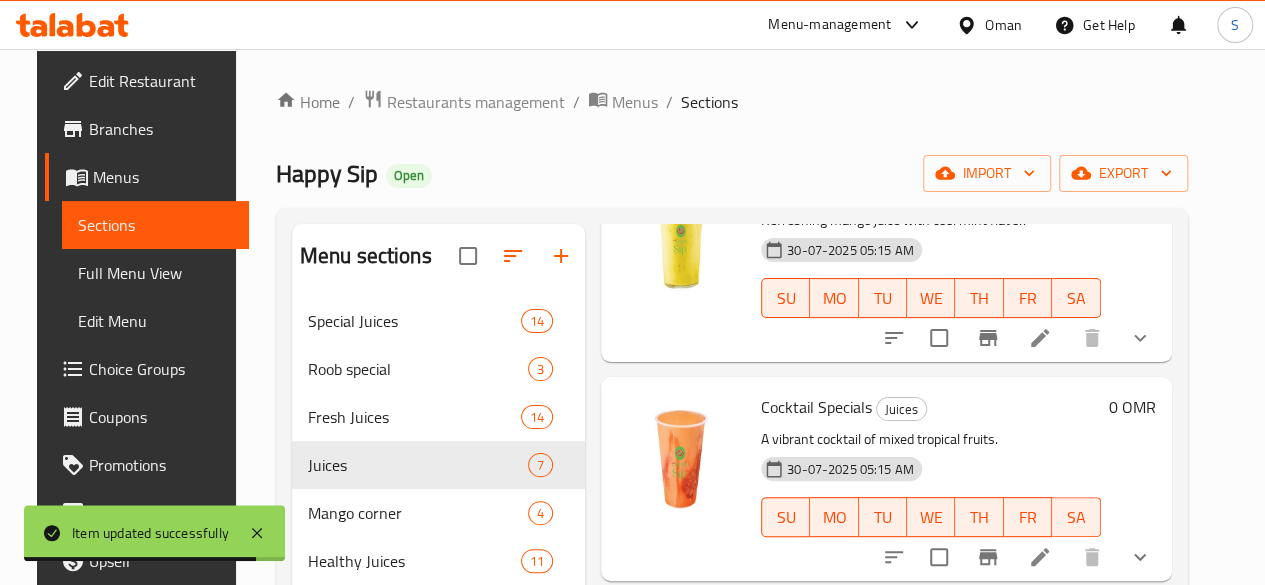 scroll, scrollTop: 73, scrollLeft: 0, axis: vertical 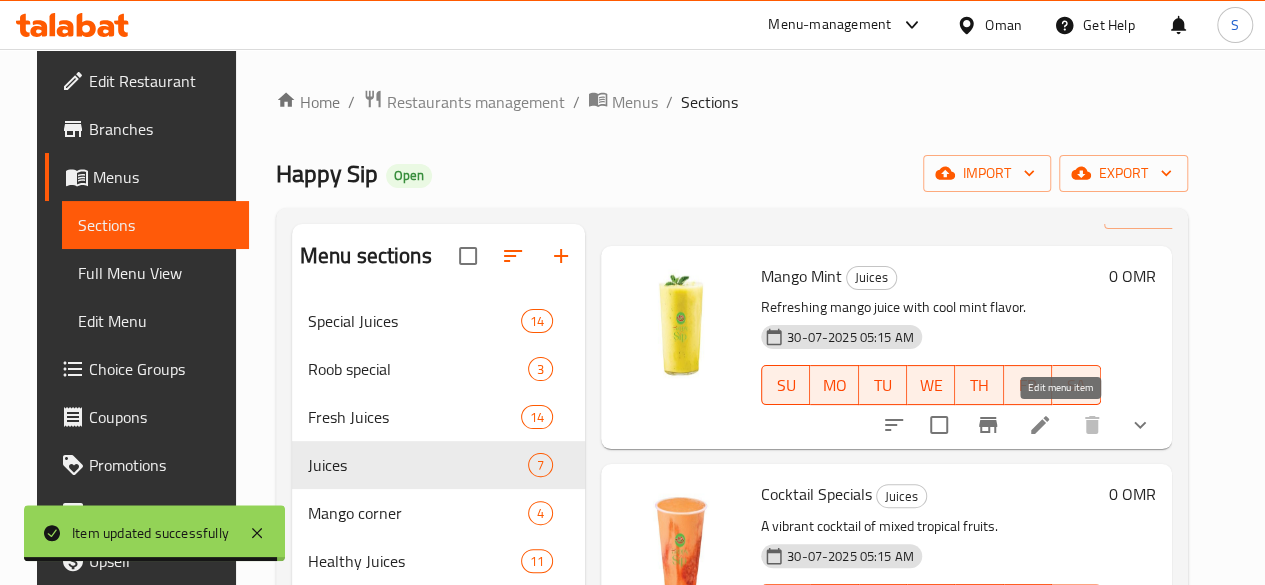 click 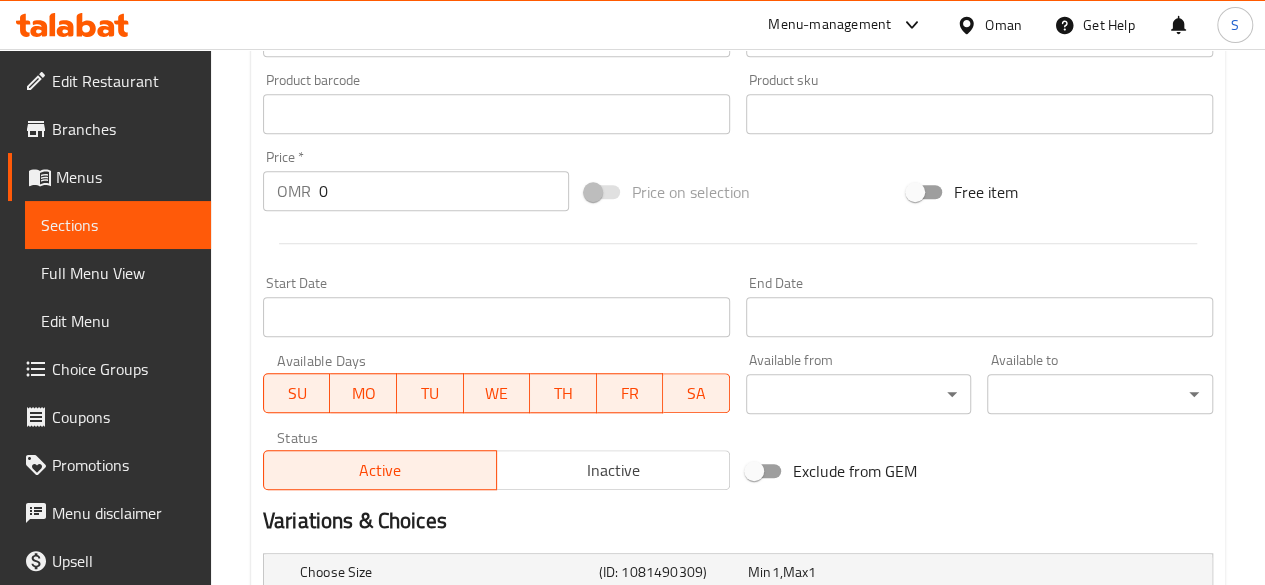 scroll, scrollTop: 899, scrollLeft: 0, axis: vertical 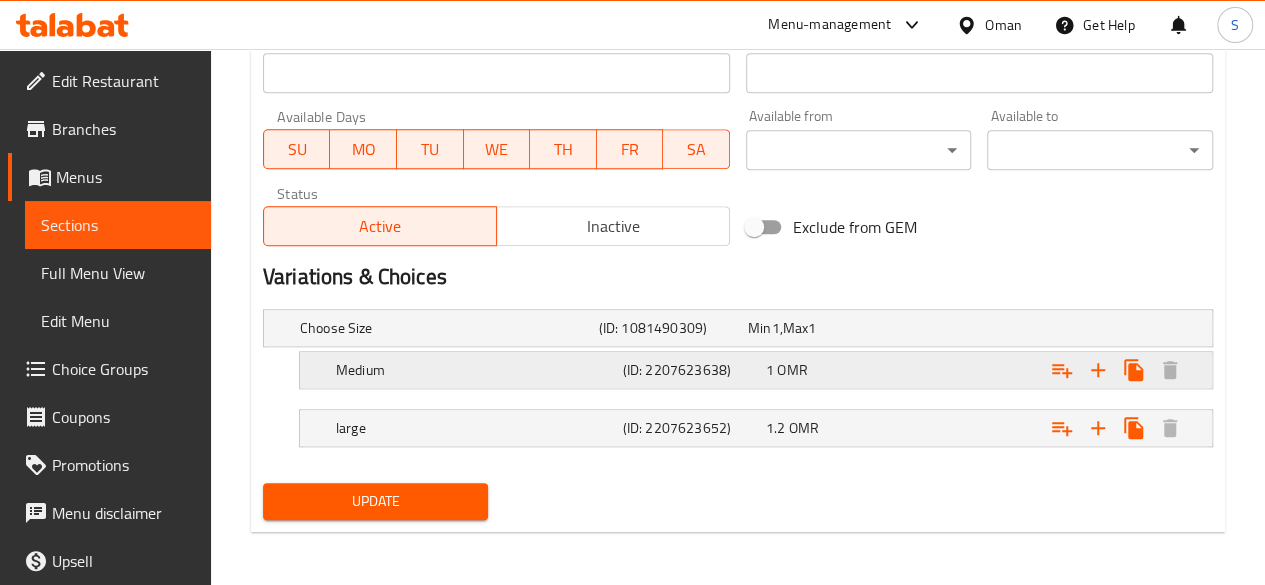 click on "Medium" at bounding box center [445, 328] 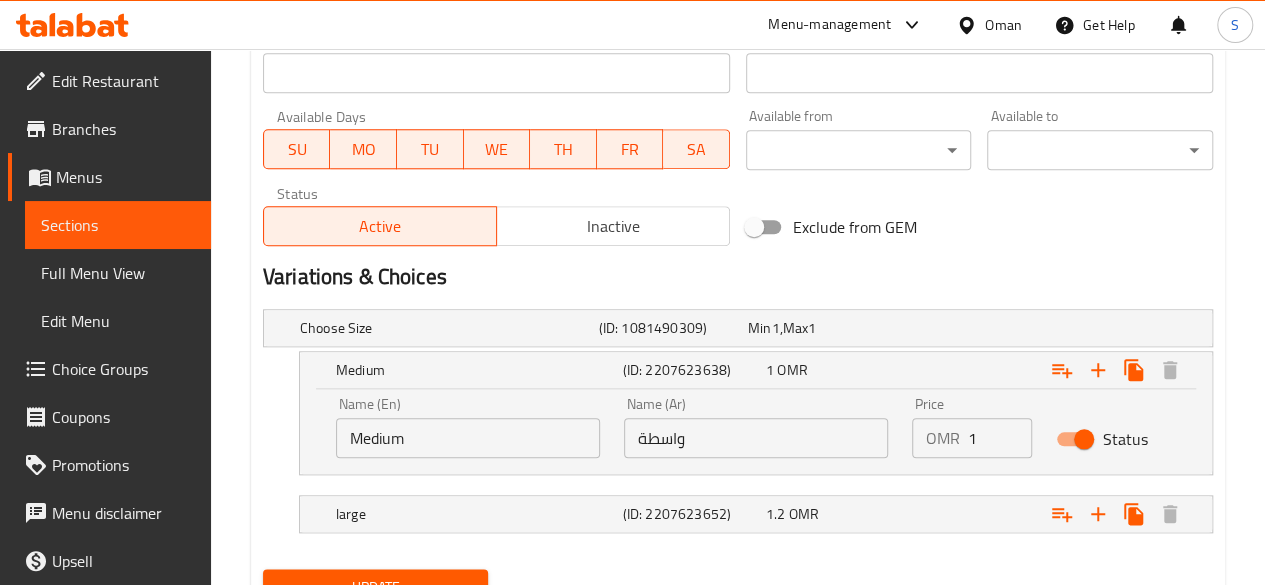 click on "1" at bounding box center (1000, 438) 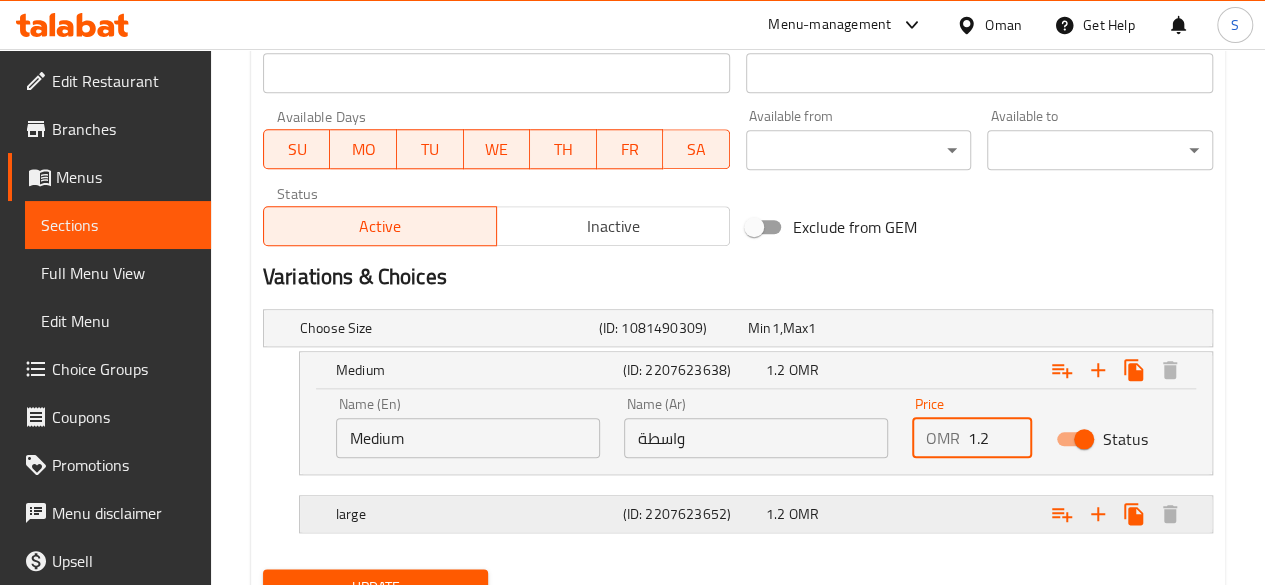 type on "1.2" 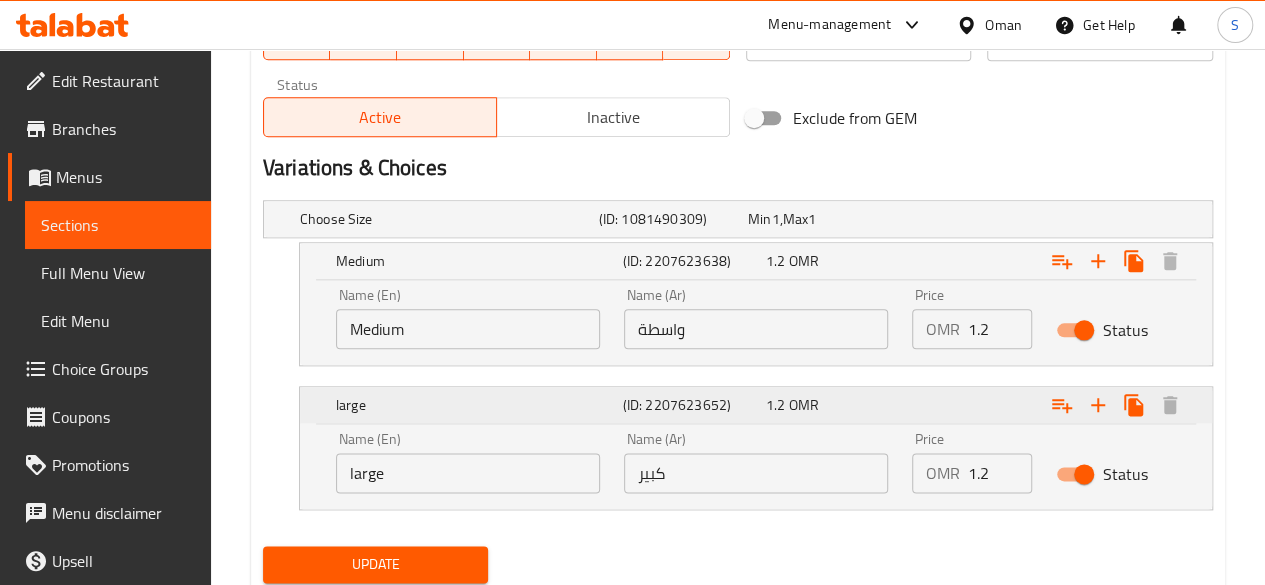 scroll, scrollTop: 1009, scrollLeft: 0, axis: vertical 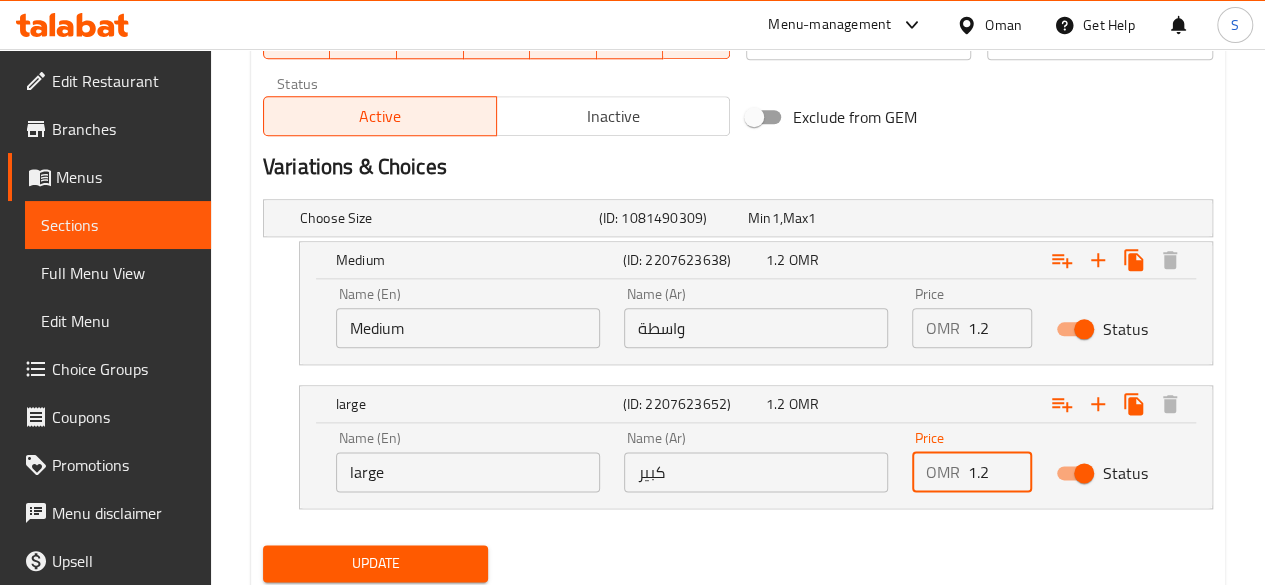 click on "1.2" at bounding box center (1000, 472) 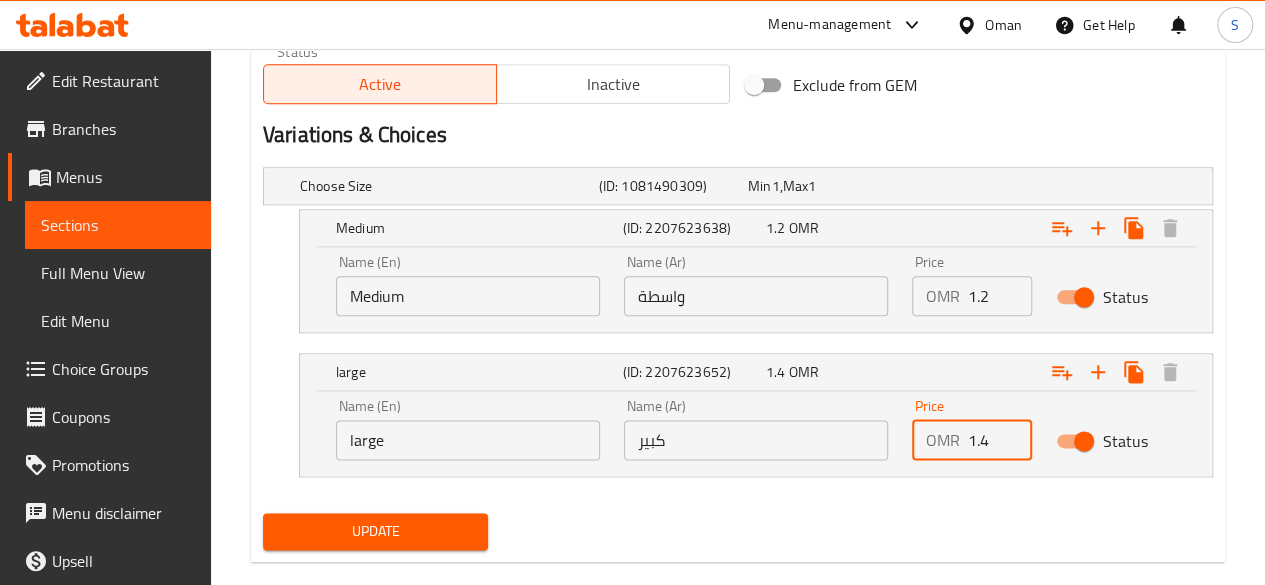 scroll, scrollTop: 1071, scrollLeft: 0, axis: vertical 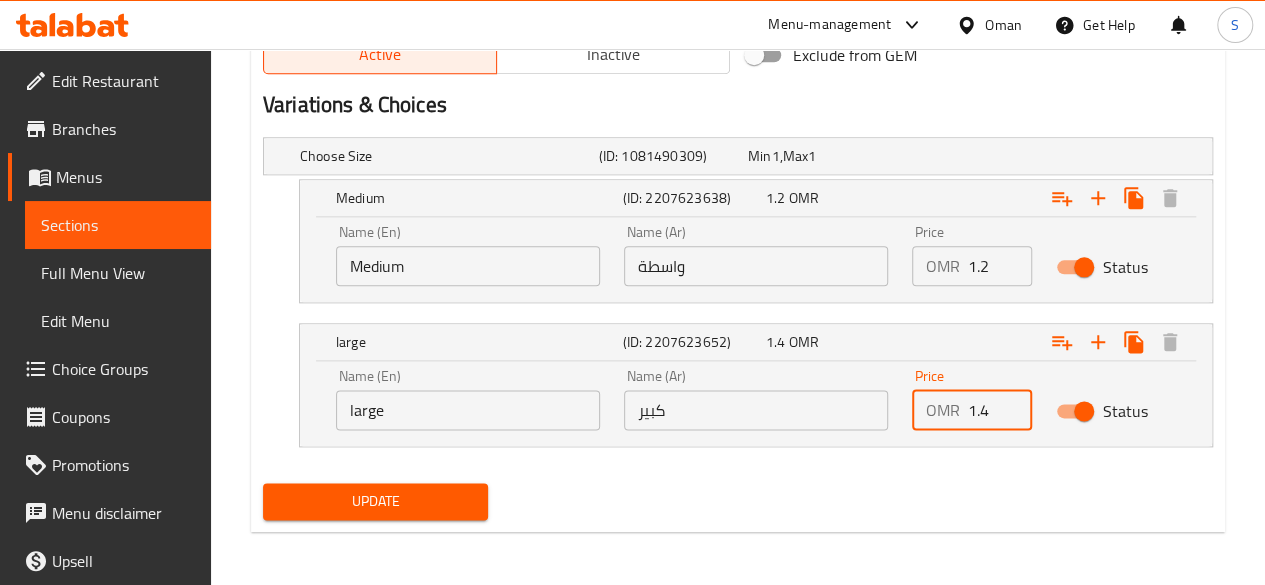 type on "1.4" 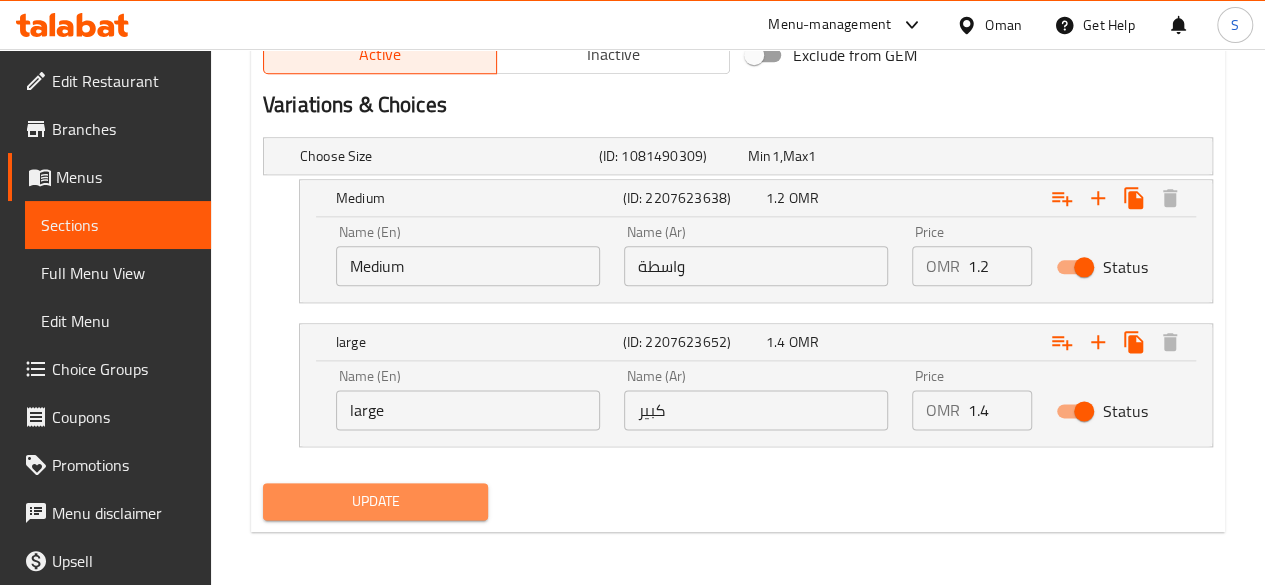 click on "Update" at bounding box center (376, 501) 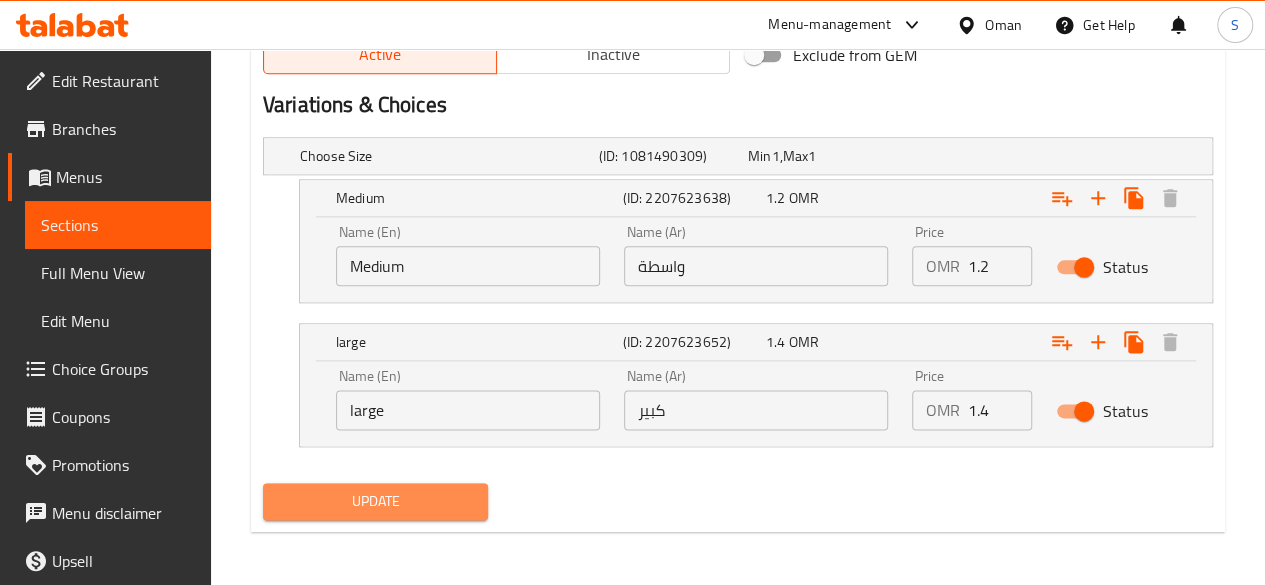 click on "Update" at bounding box center [376, 501] 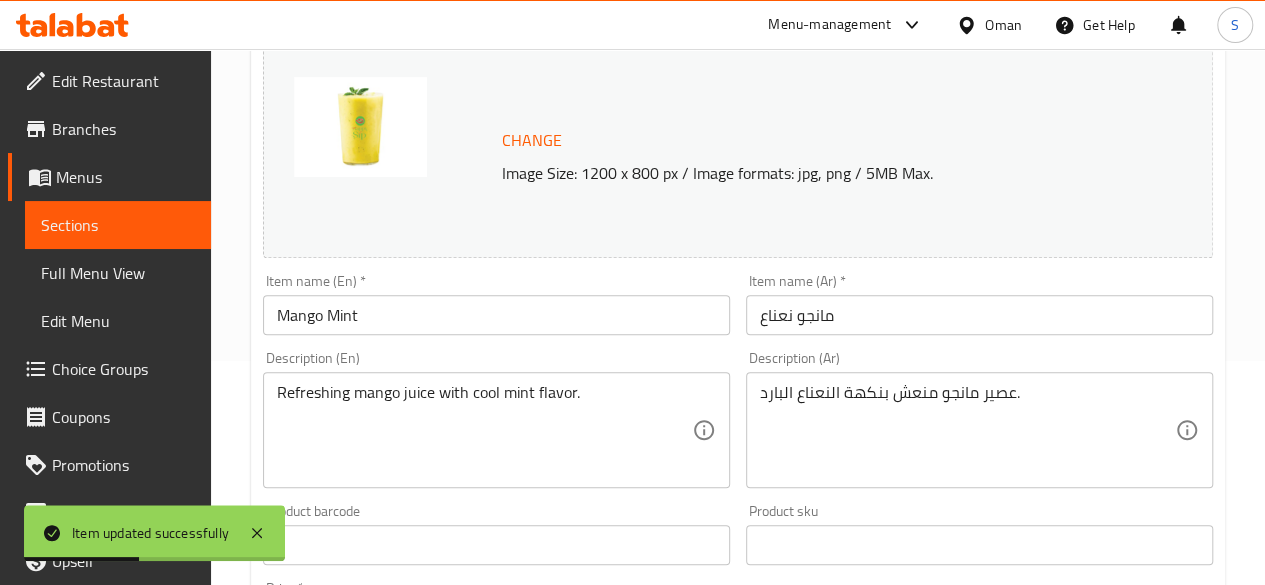 scroll, scrollTop: 0, scrollLeft: 0, axis: both 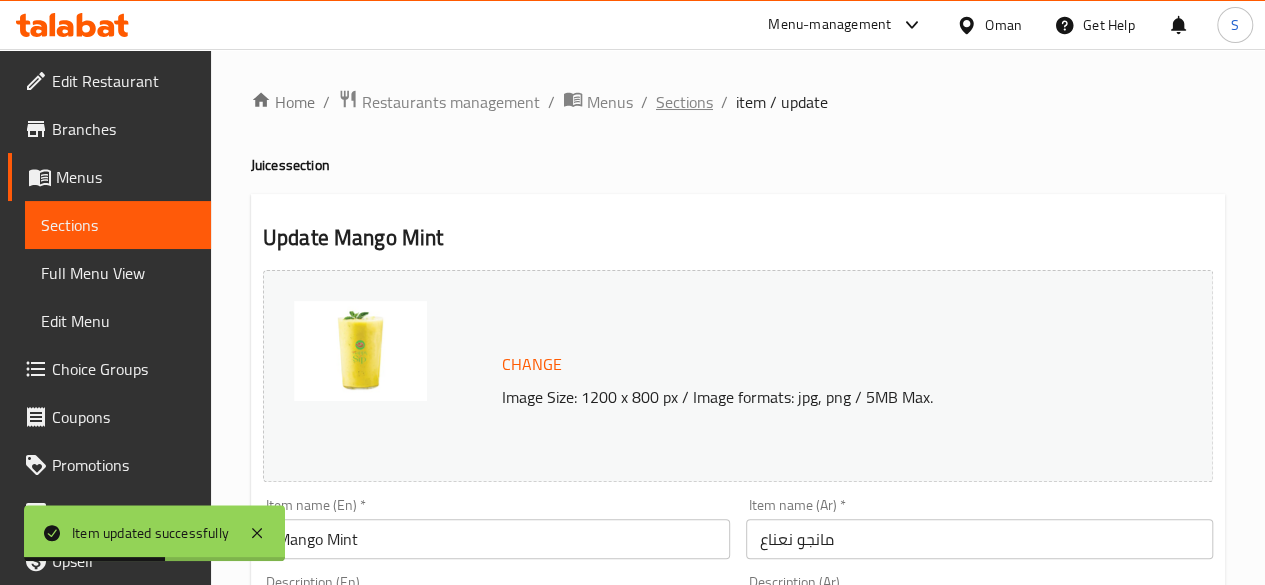 click on "Sections" at bounding box center [684, 102] 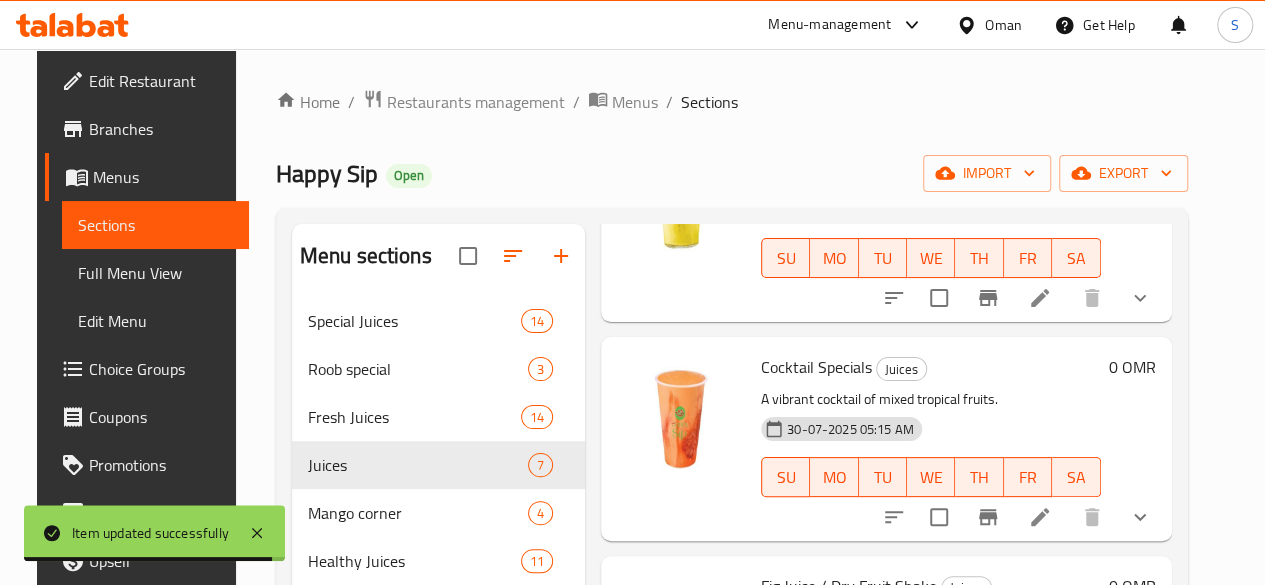 scroll, scrollTop: 202, scrollLeft: 0, axis: vertical 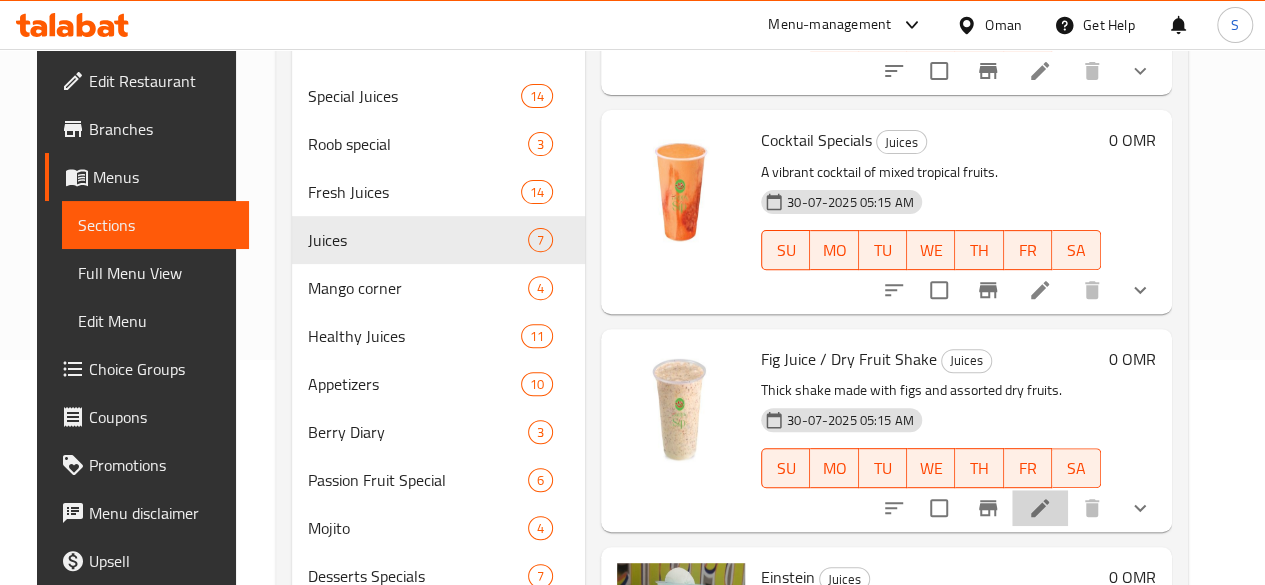 click at bounding box center (1040, 508) 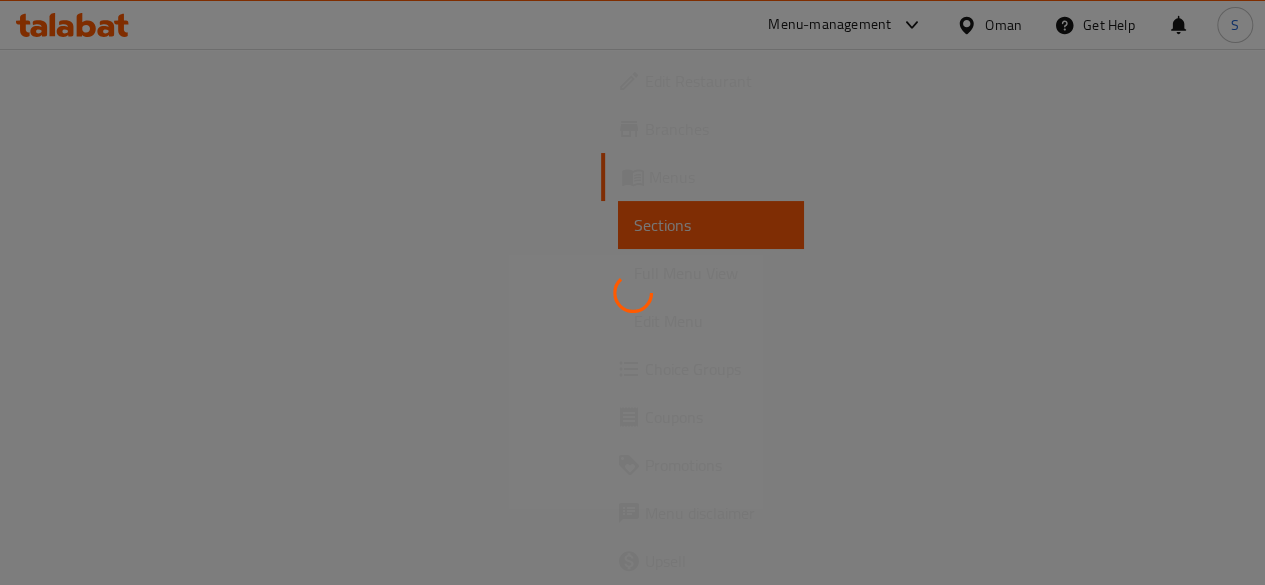 scroll, scrollTop: 0, scrollLeft: 0, axis: both 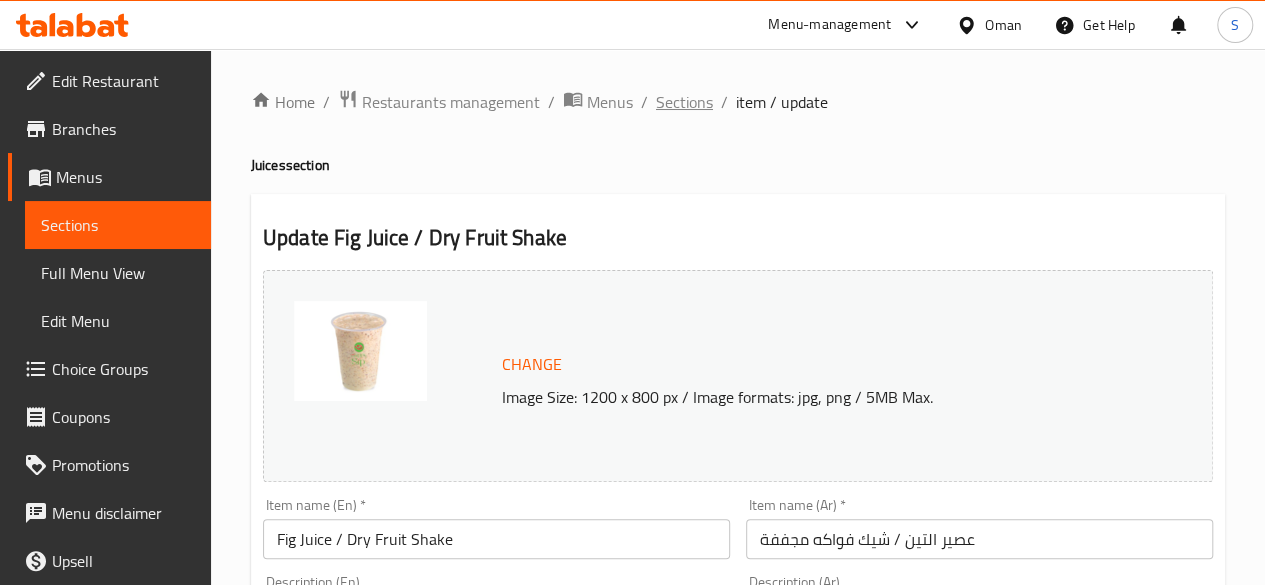 click on "Sections" at bounding box center [684, 102] 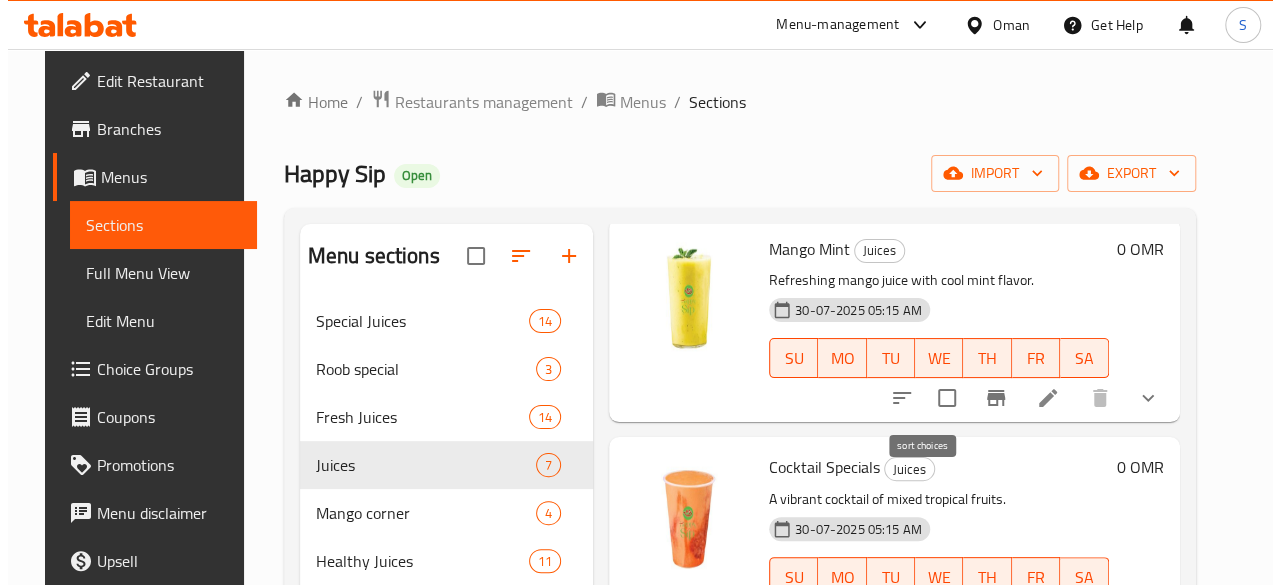 scroll, scrollTop: 202, scrollLeft: 0, axis: vertical 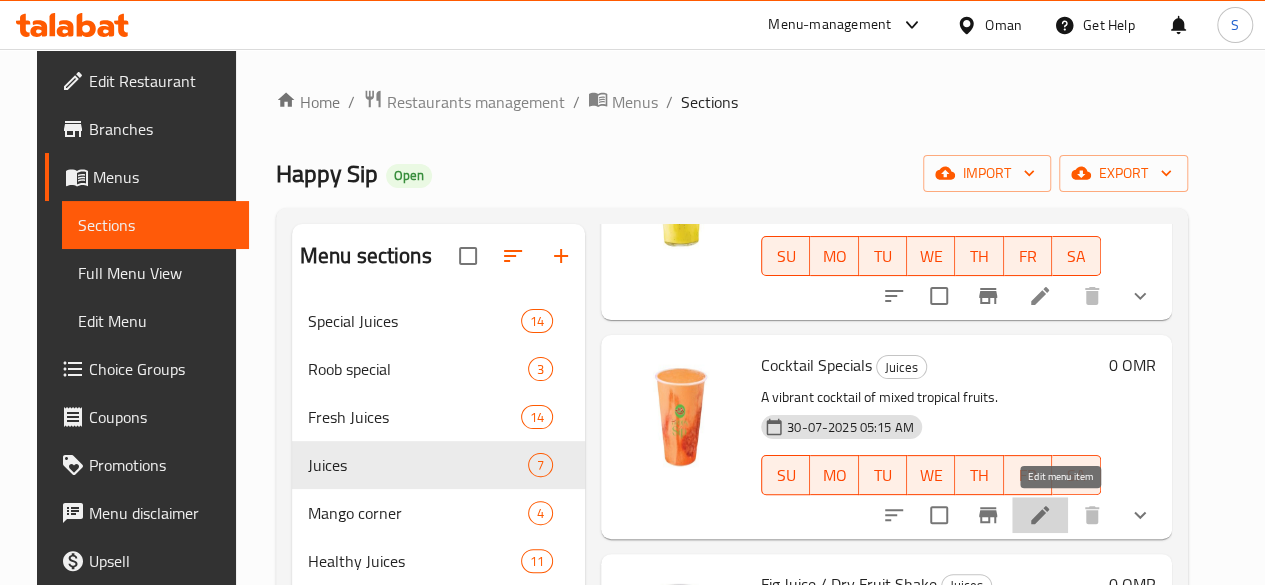 click 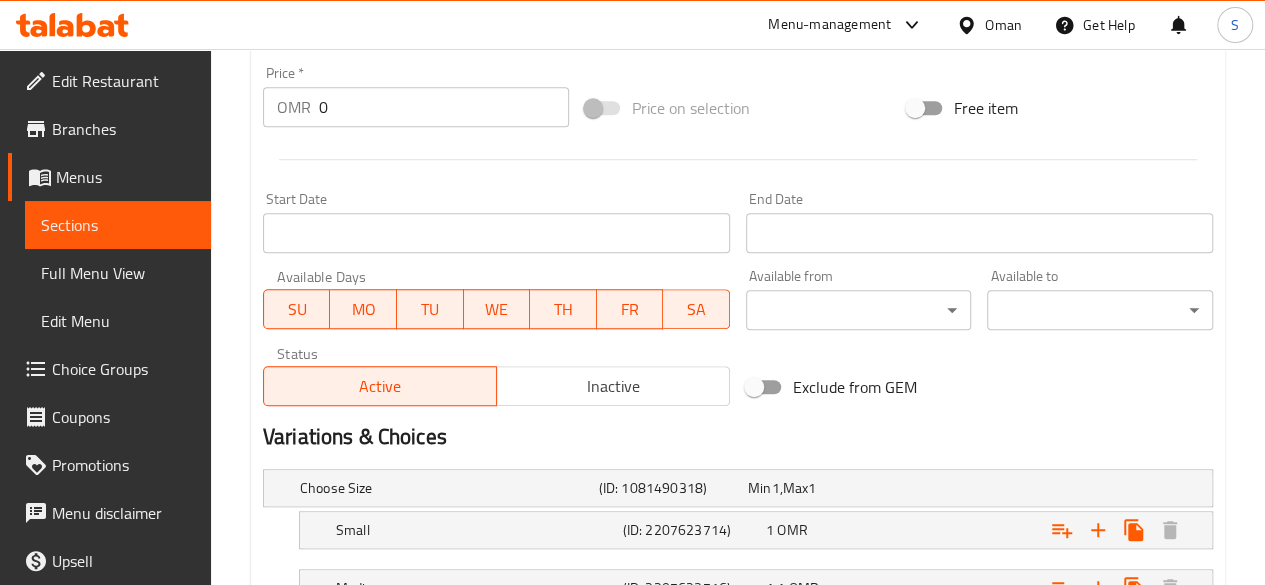 scroll, scrollTop: 956, scrollLeft: 0, axis: vertical 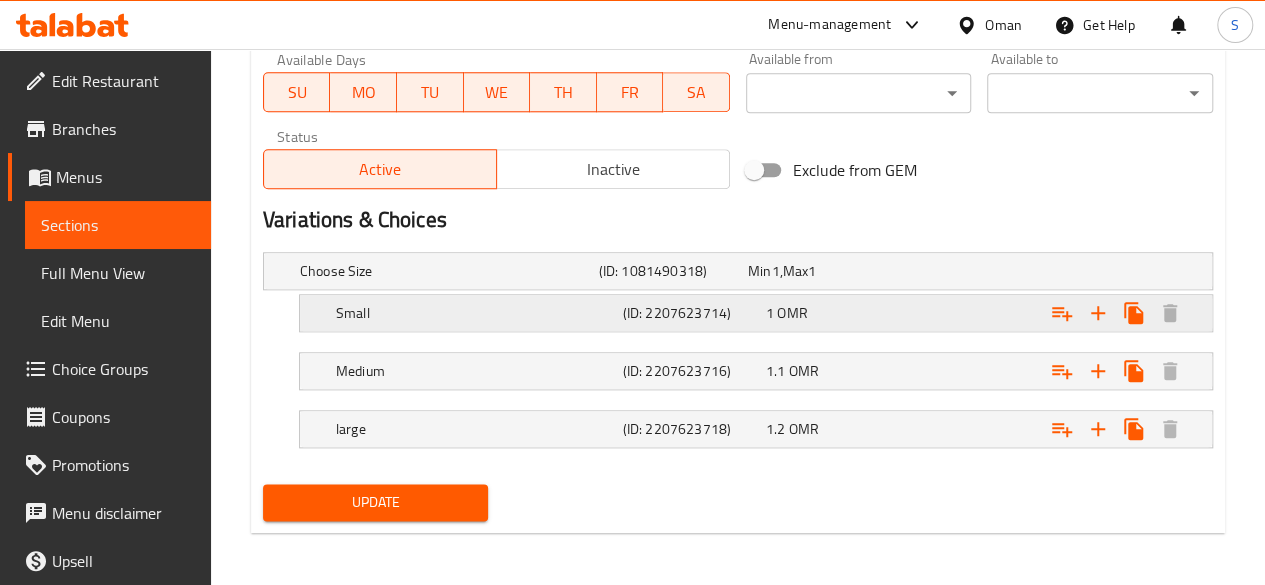 click at bounding box center [1042, 271] 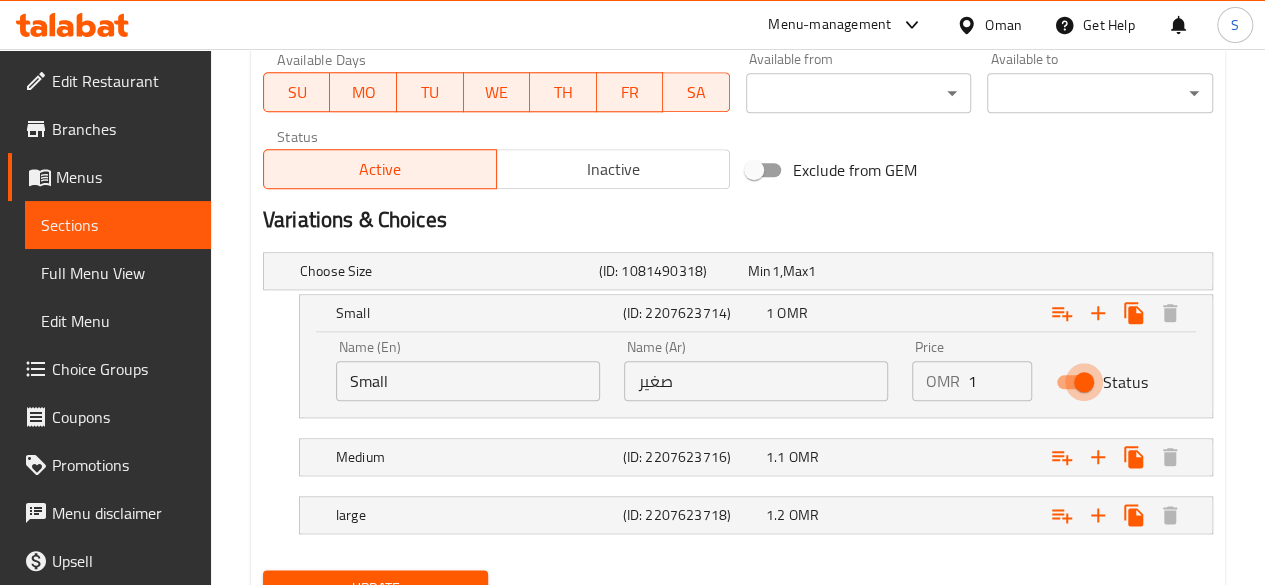 click on "Status" at bounding box center (1084, 382) 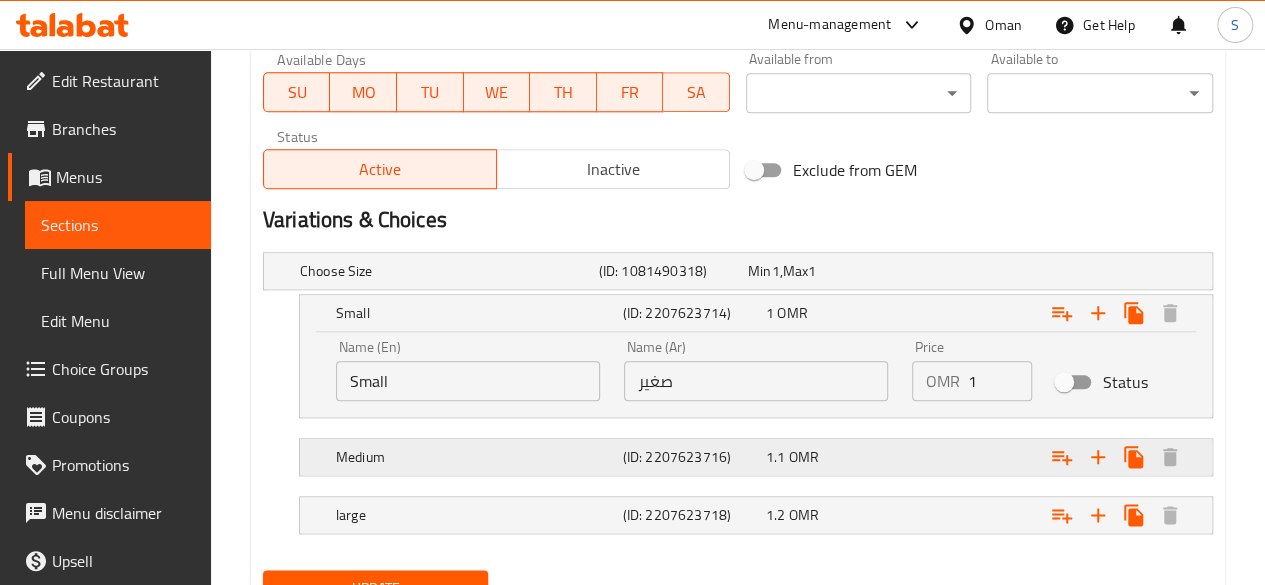 click at bounding box center [1042, 271] 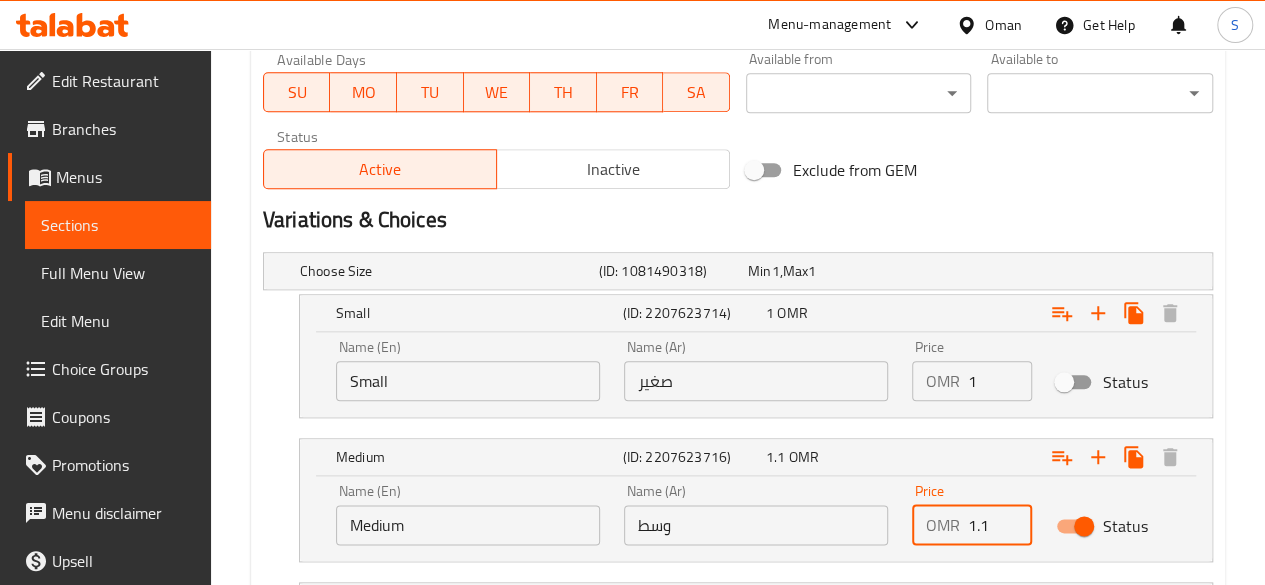 click on "1.1" at bounding box center (1000, 525) 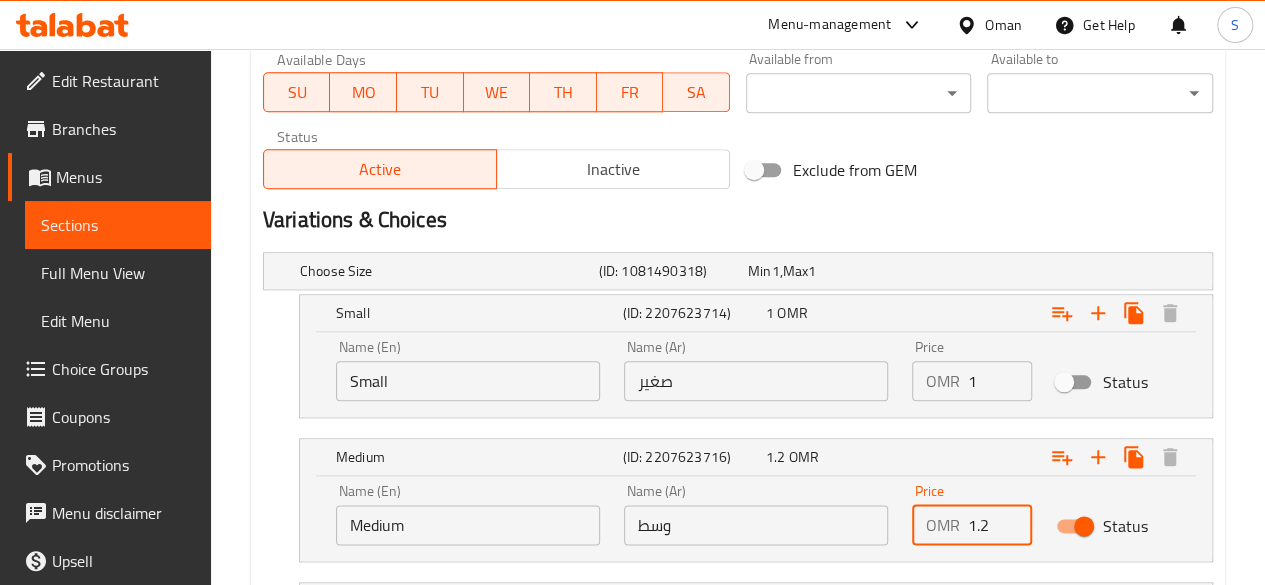 scroll, scrollTop: 1128, scrollLeft: 0, axis: vertical 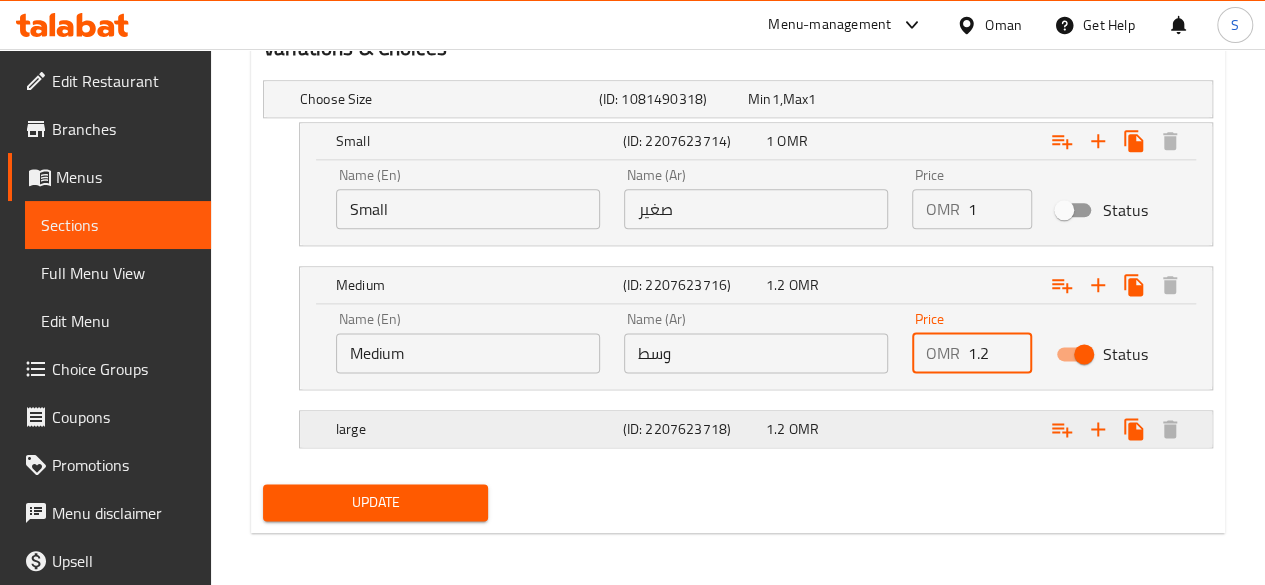 type on "1.2" 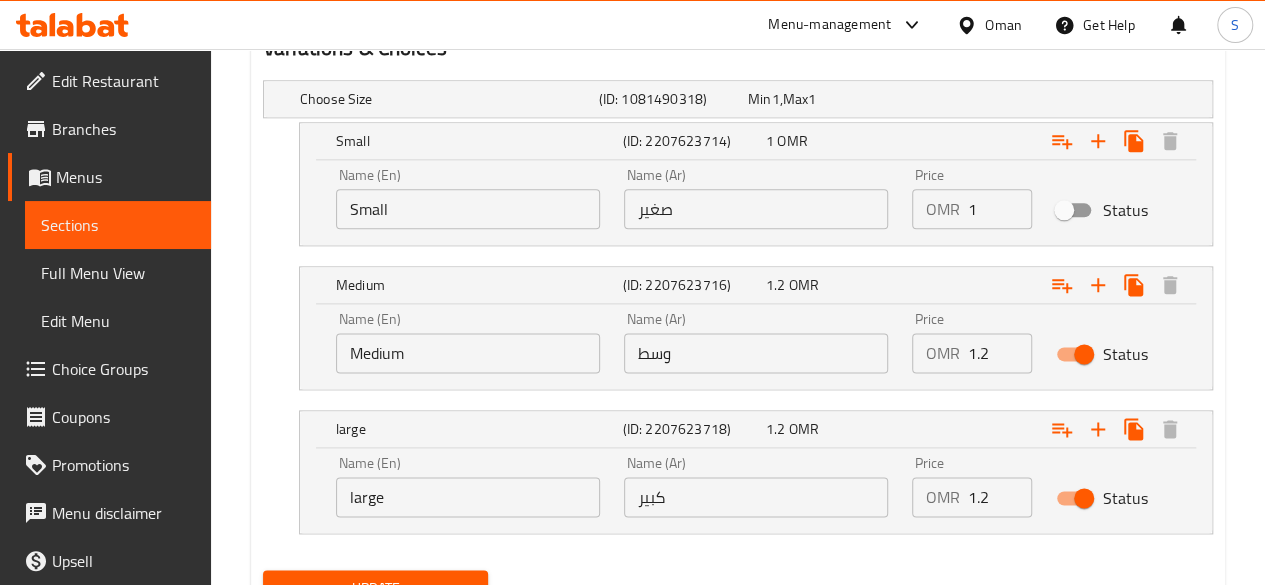 click on "1.2" at bounding box center [1000, 497] 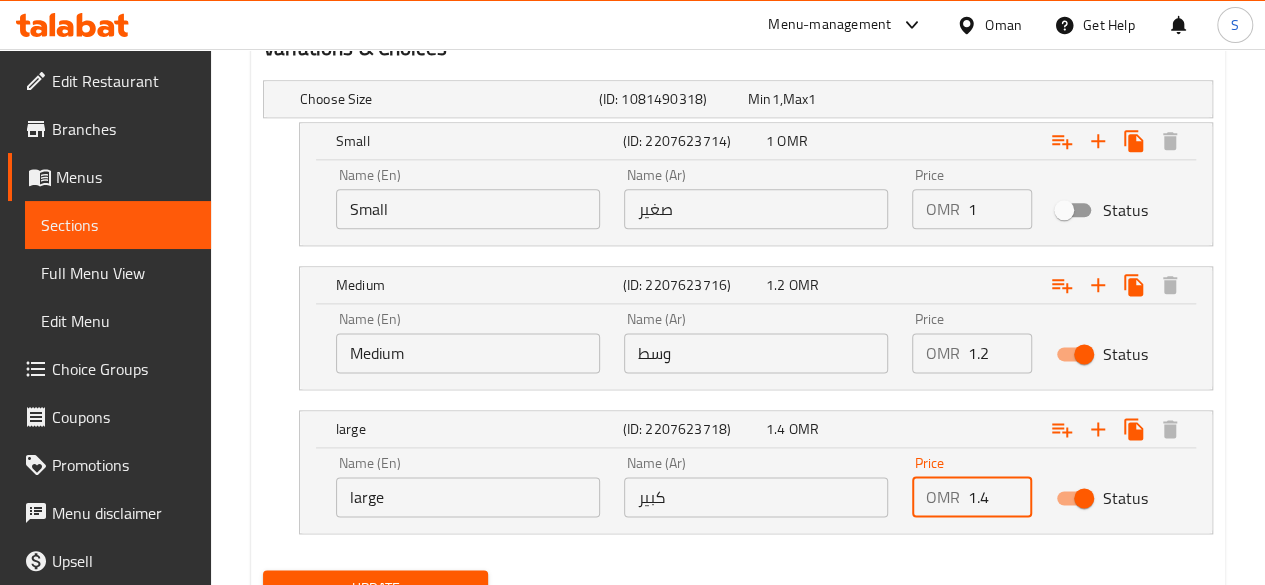 scroll, scrollTop: 1214, scrollLeft: 0, axis: vertical 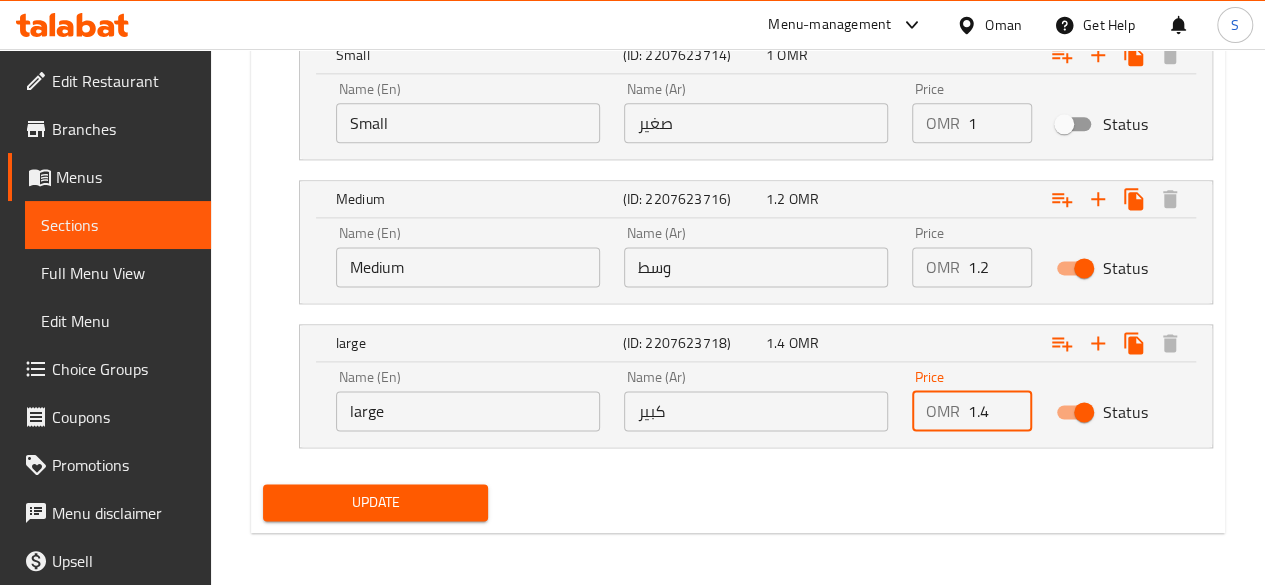 type on "1.4" 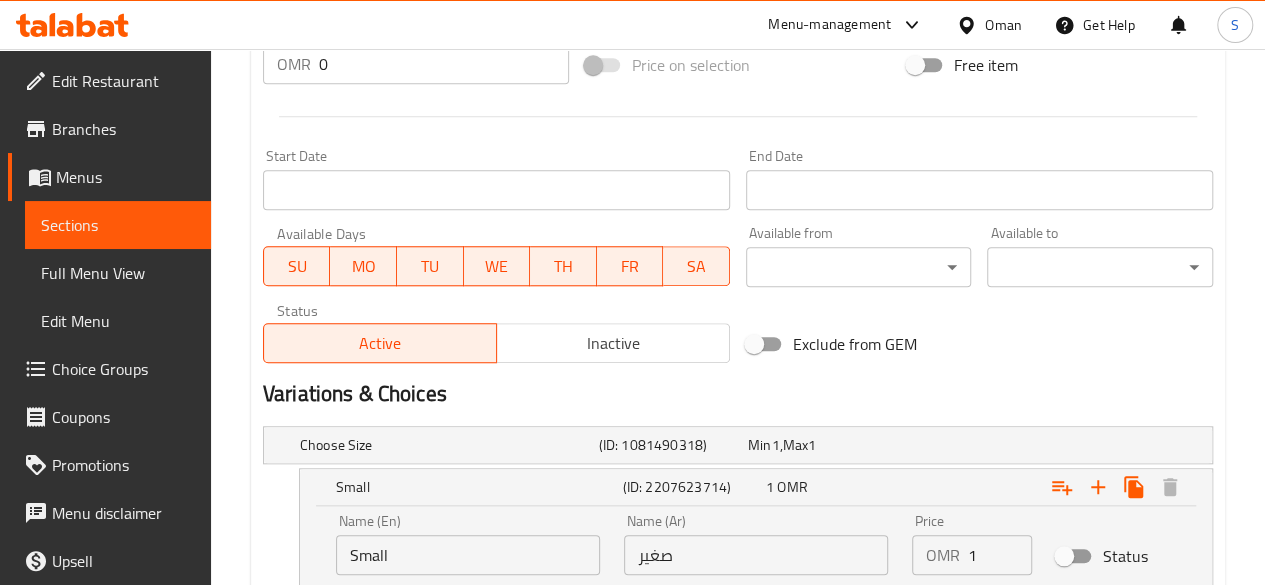 scroll, scrollTop: 1214, scrollLeft: 0, axis: vertical 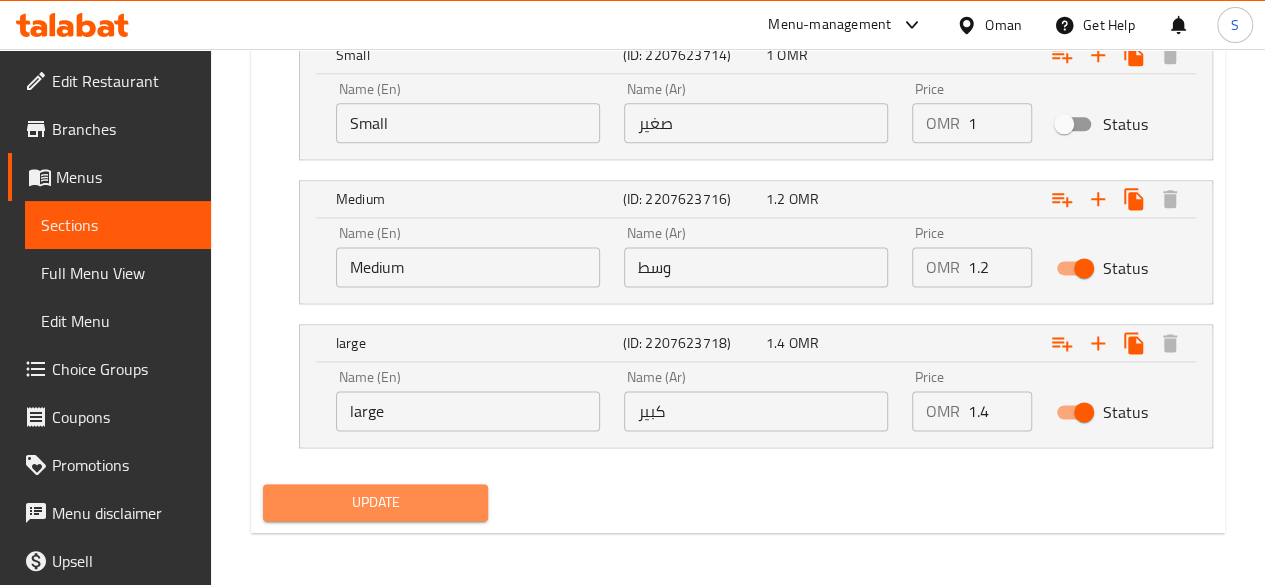 click on "Update" at bounding box center (376, 502) 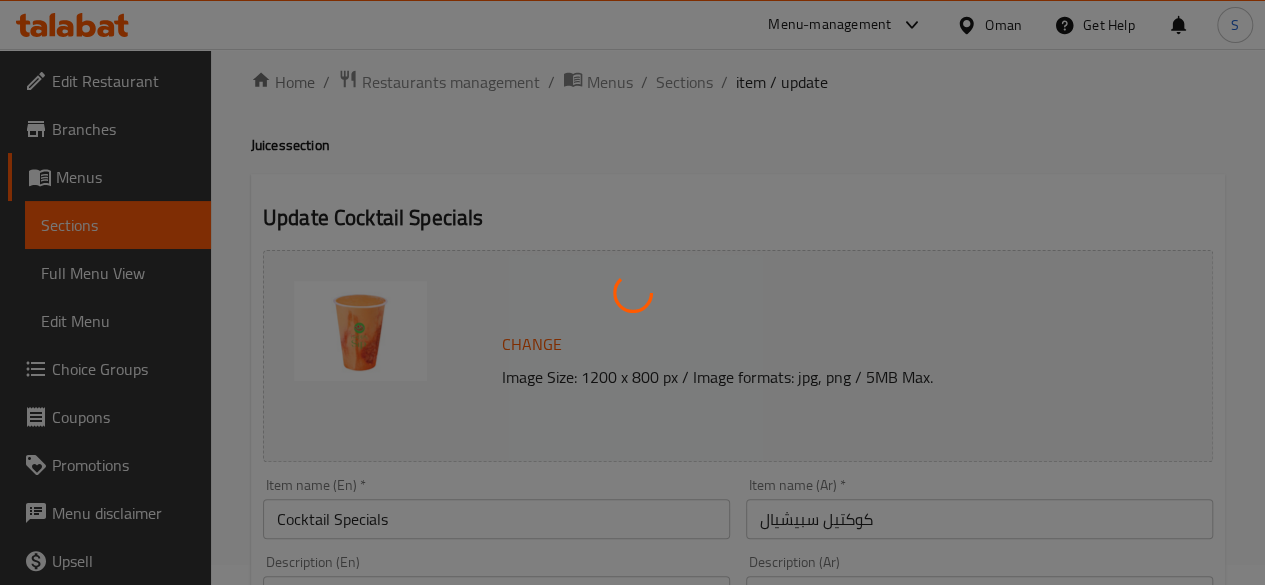 scroll, scrollTop: 0, scrollLeft: 0, axis: both 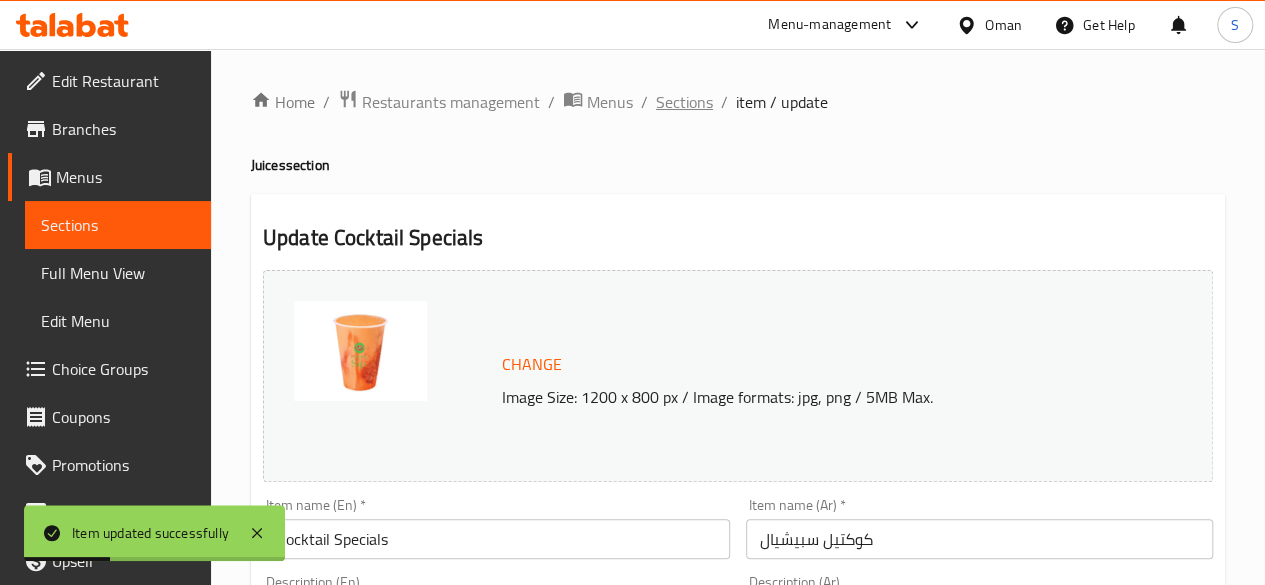 click on "Sections" at bounding box center (684, 102) 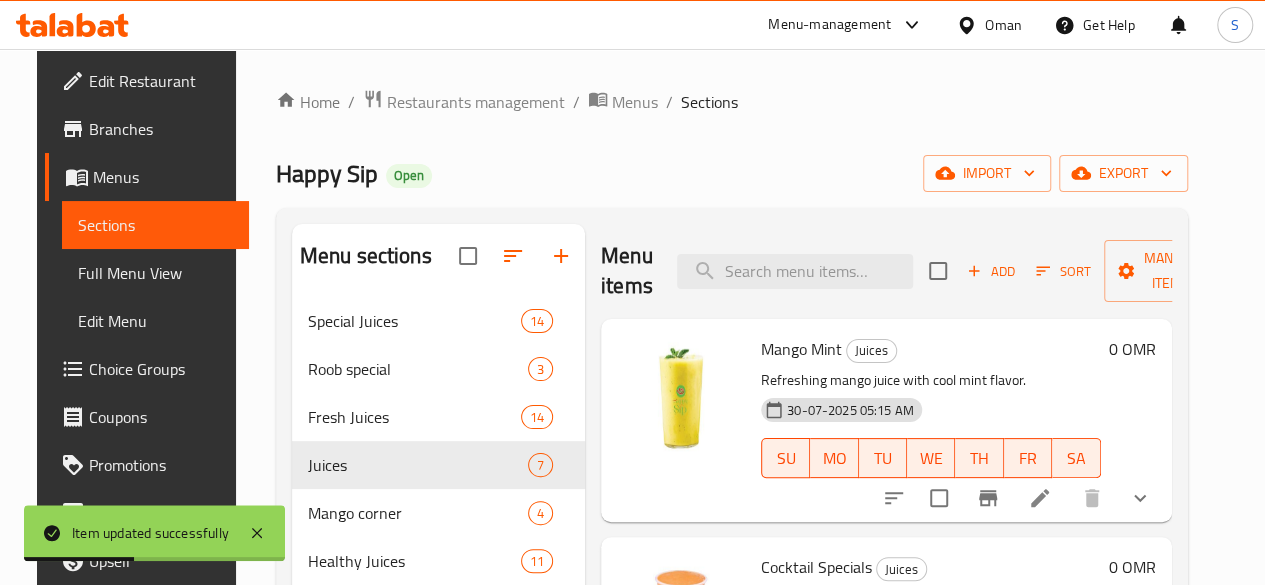 scroll, scrollTop: 202, scrollLeft: 0, axis: vertical 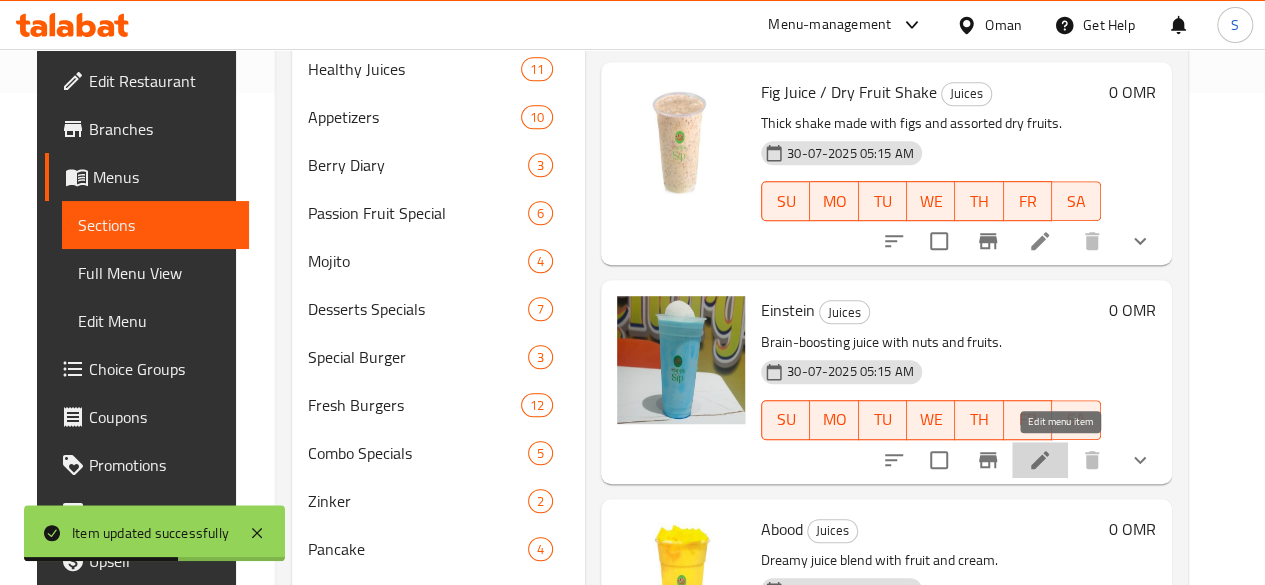 click 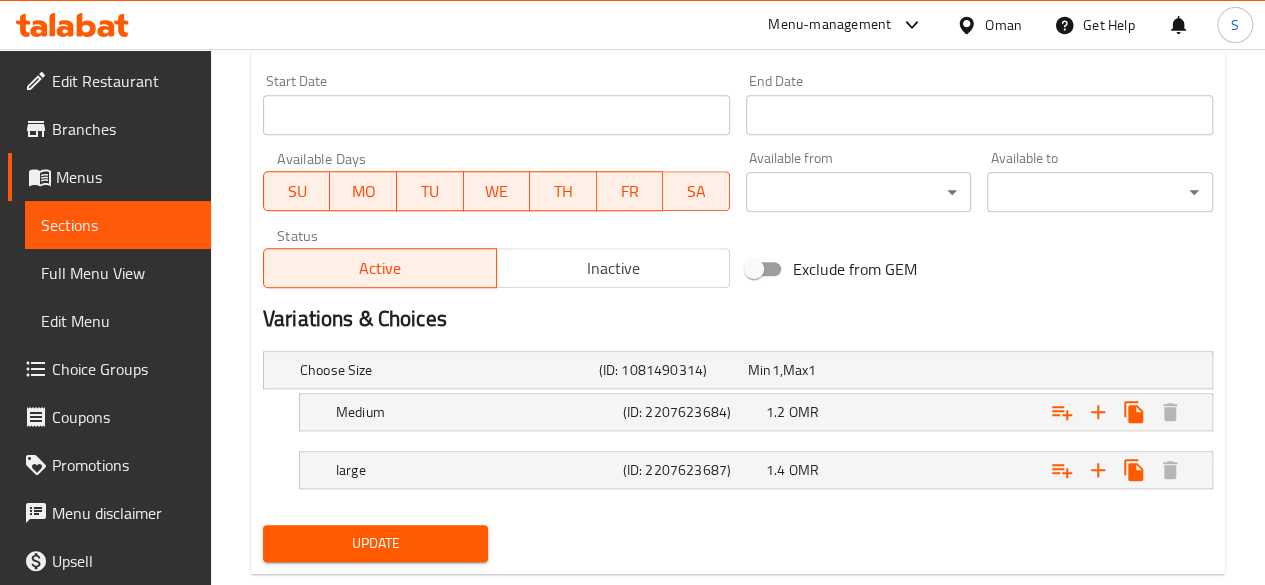 scroll, scrollTop: 899, scrollLeft: 0, axis: vertical 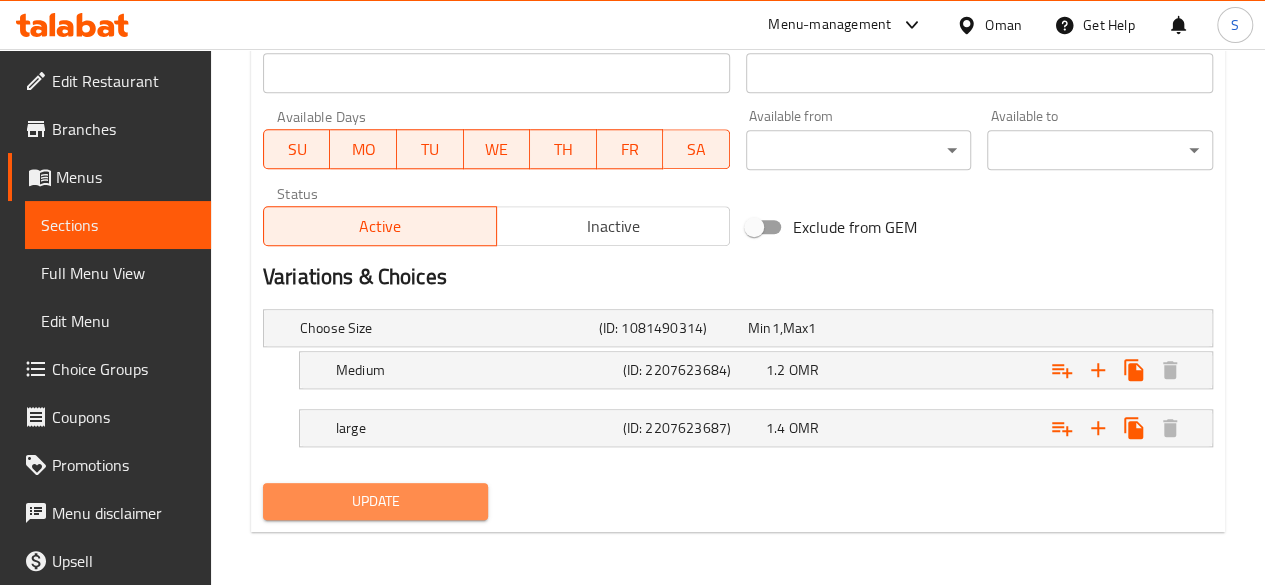 click on "Update" at bounding box center (376, 501) 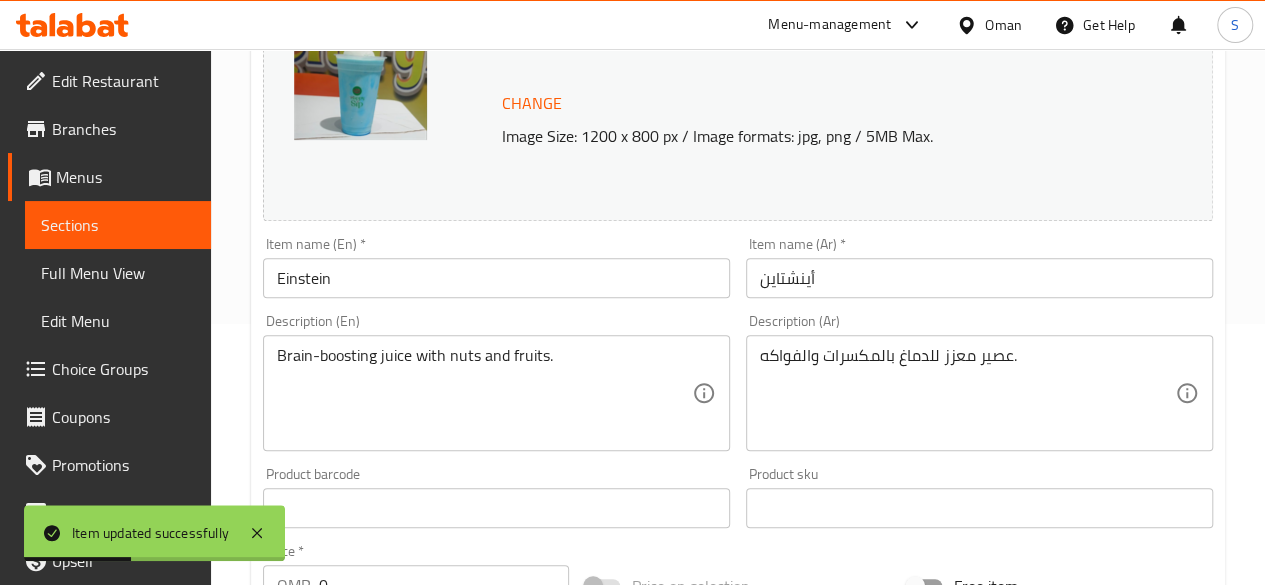 scroll, scrollTop: 0, scrollLeft: 0, axis: both 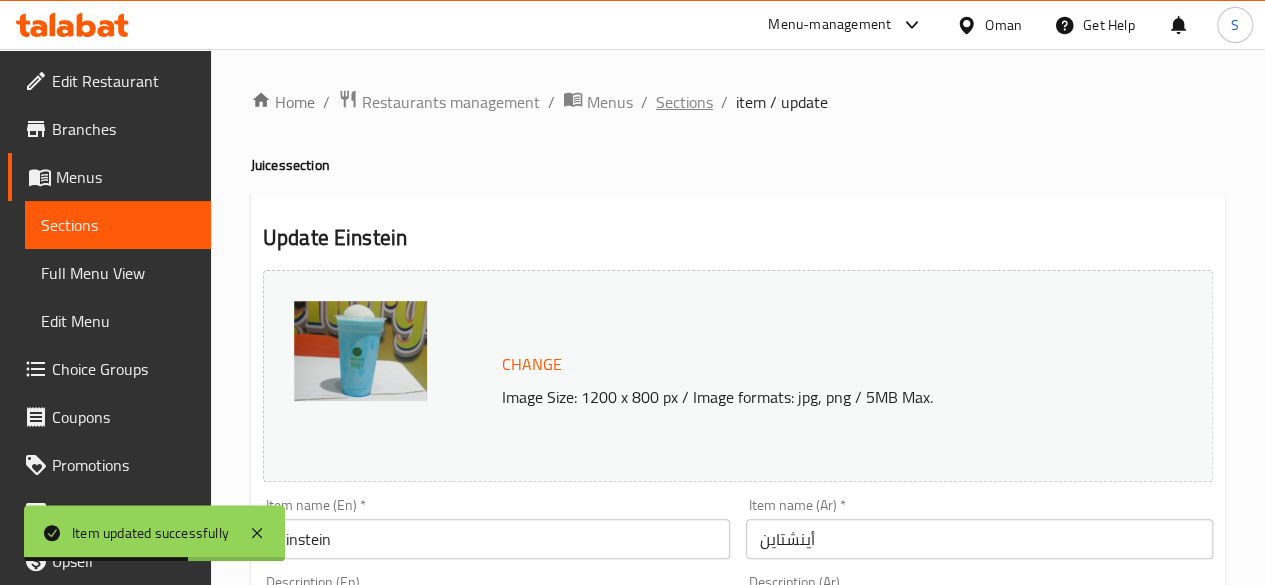 click on "Sections" at bounding box center (684, 102) 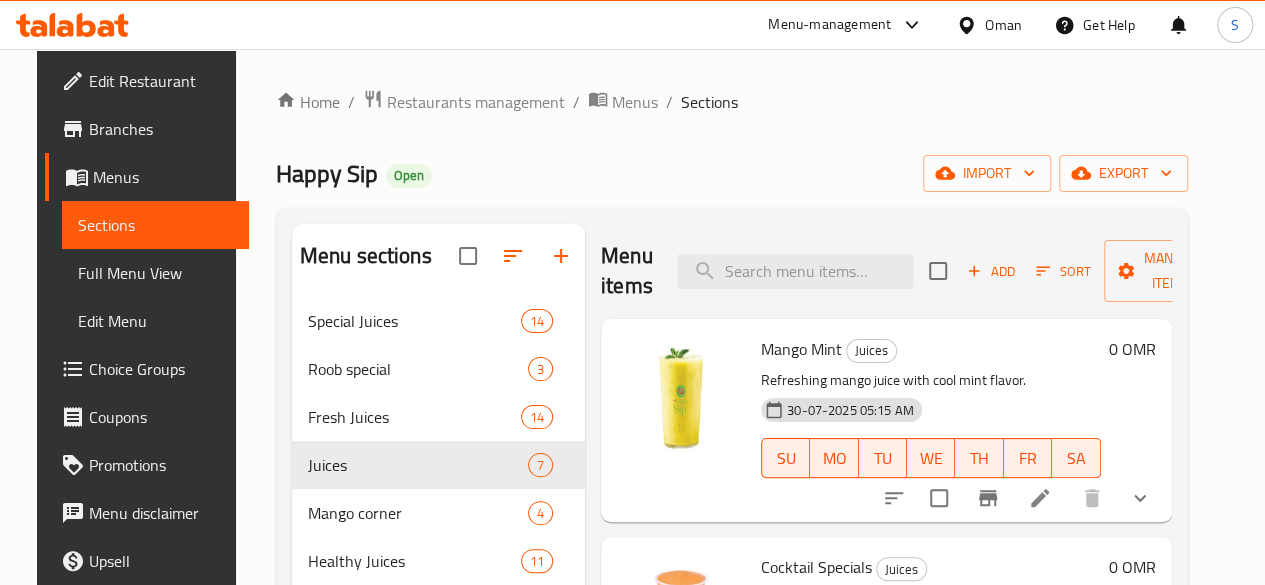 scroll, scrollTop: 202, scrollLeft: 0, axis: vertical 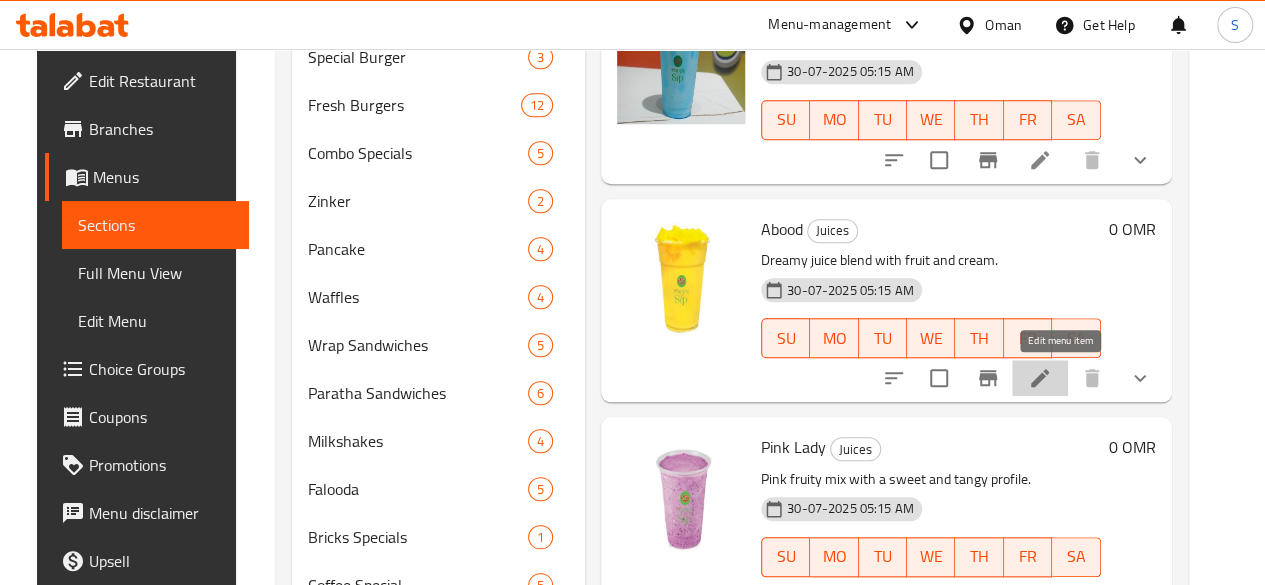 click 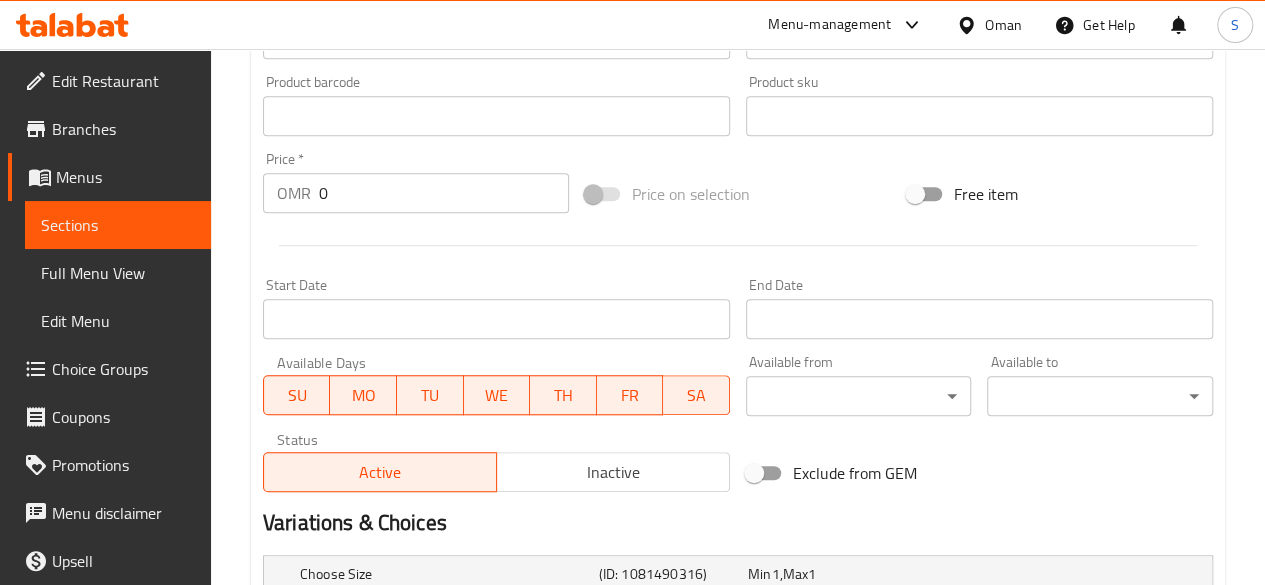scroll, scrollTop: 956, scrollLeft: 0, axis: vertical 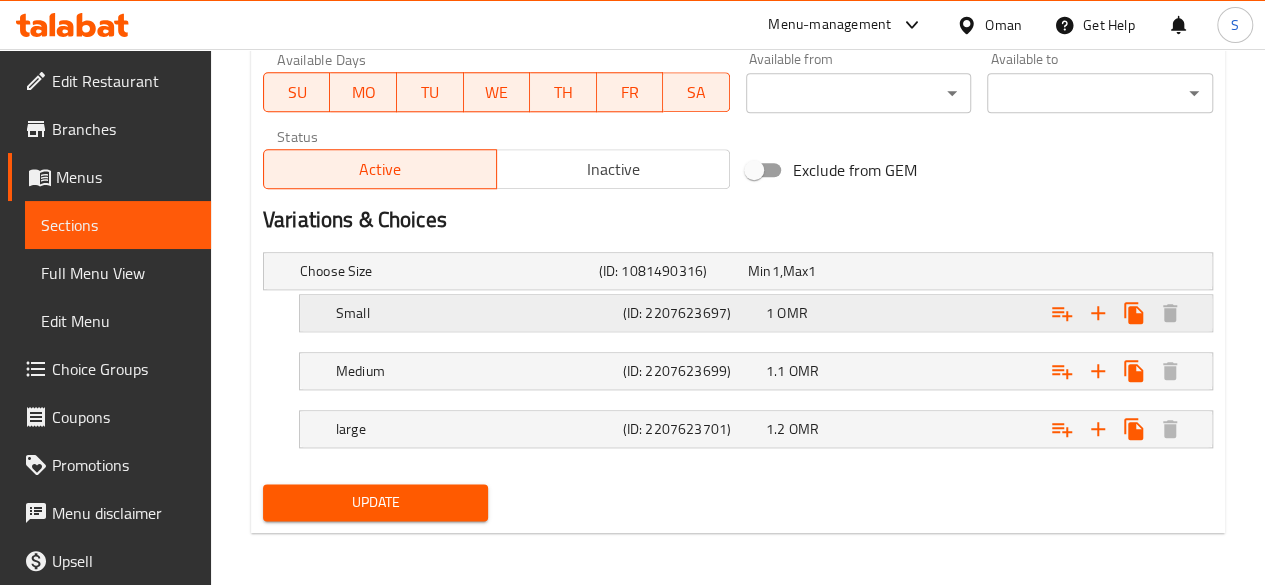 click on "1   OMR" at bounding box center (818, 271) 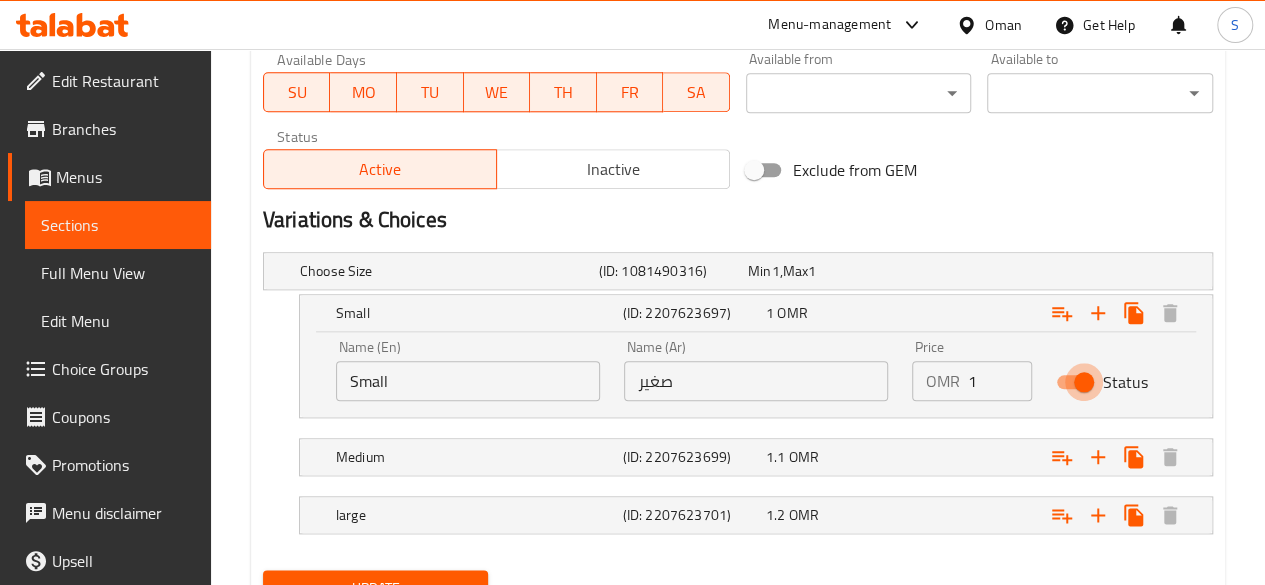 click on "Status" at bounding box center [1084, 382] 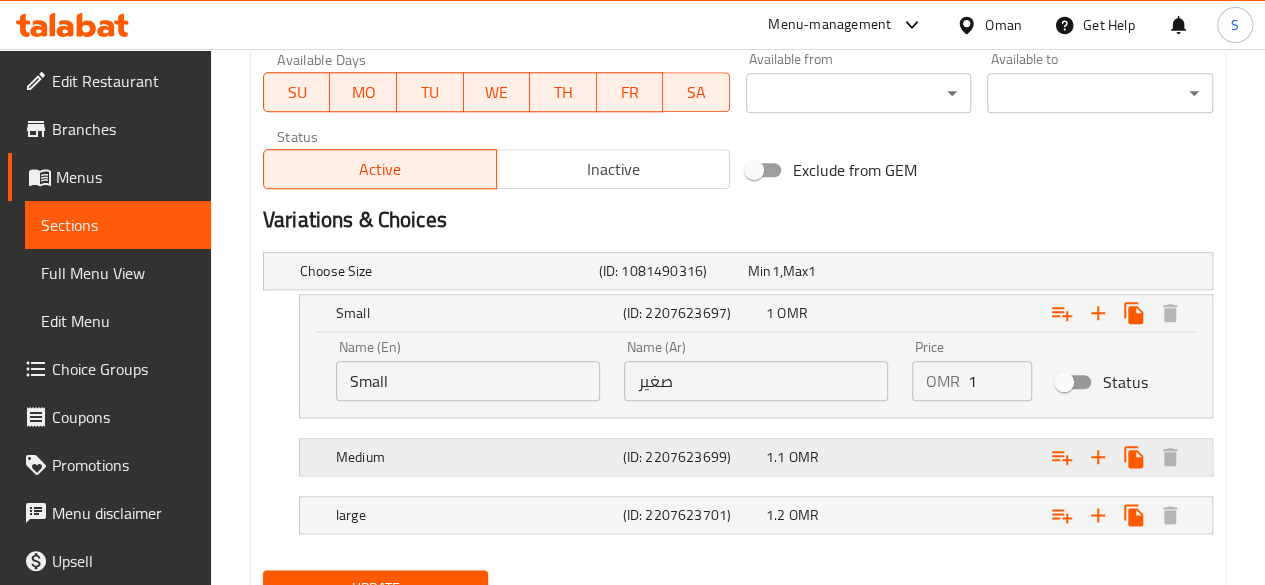 click at bounding box center (1042, 271) 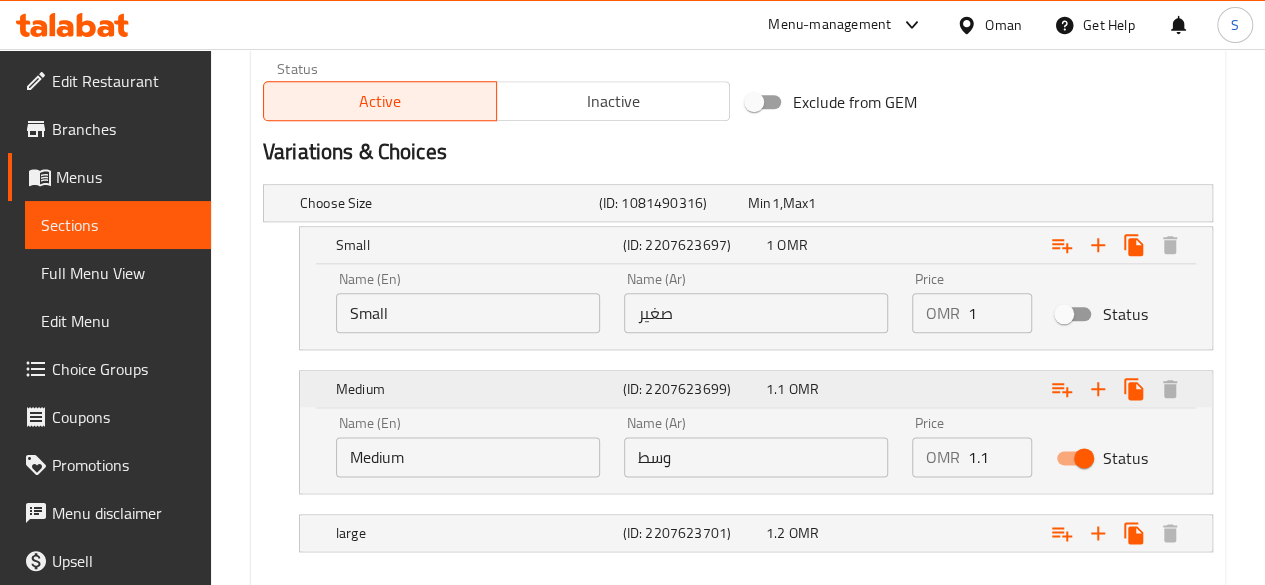 scroll, scrollTop: 1028, scrollLeft: 0, axis: vertical 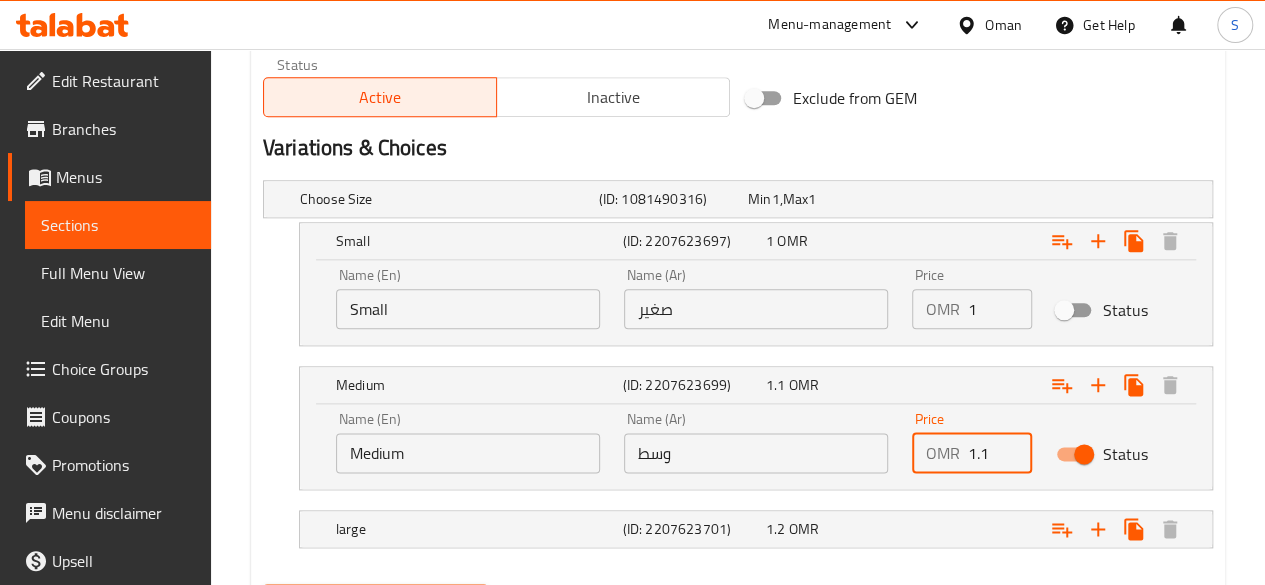 click on "1.1" at bounding box center [1000, 453] 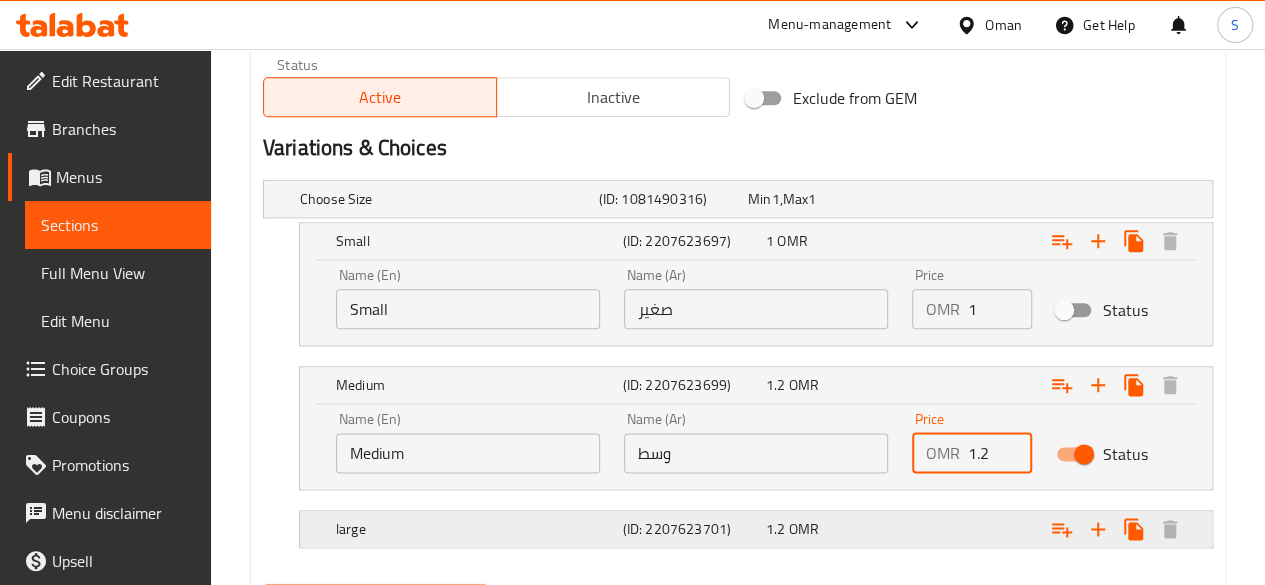 type on "1.2" 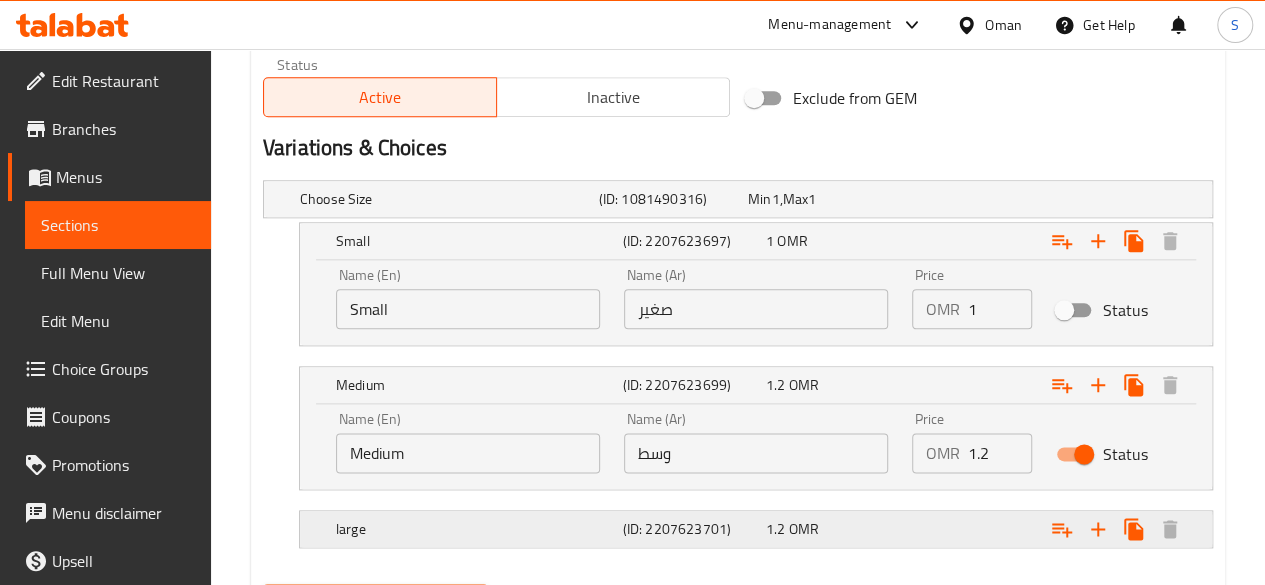 click at bounding box center (1042, 199) 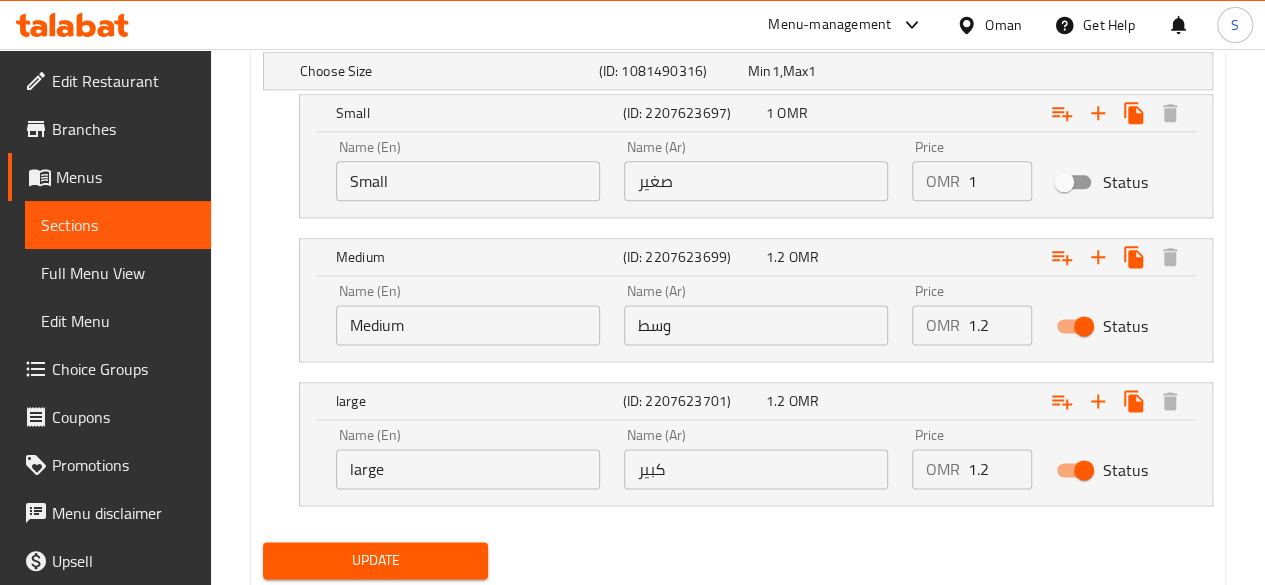 scroll, scrollTop: 1158, scrollLeft: 0, axis: vertical 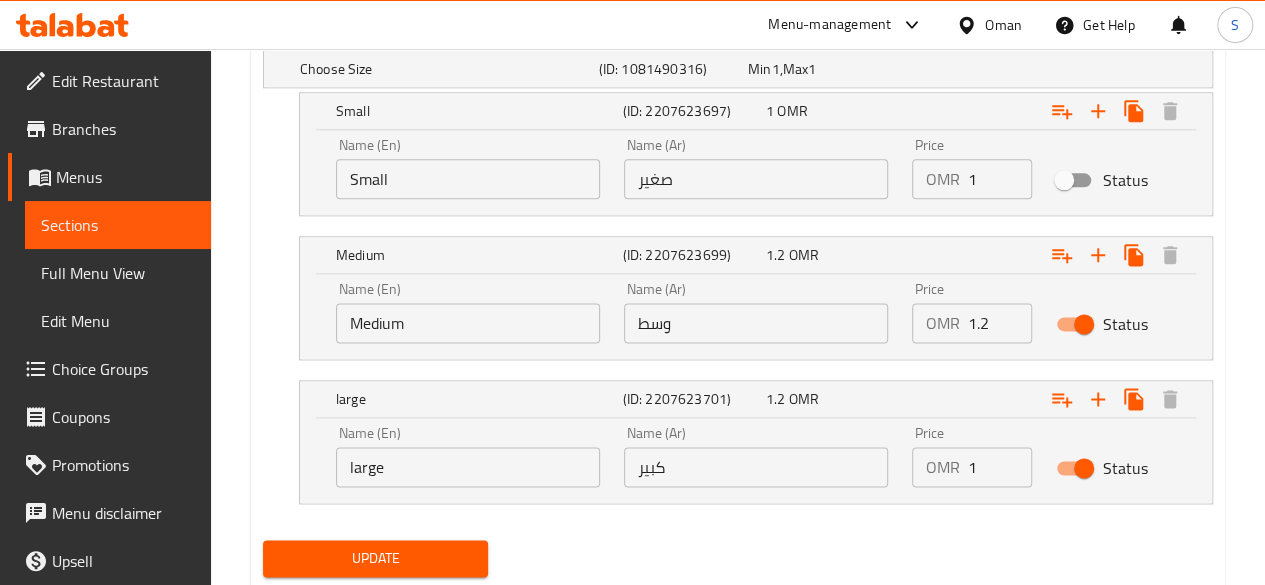 click on "1" at bounding box center [1000, 467] 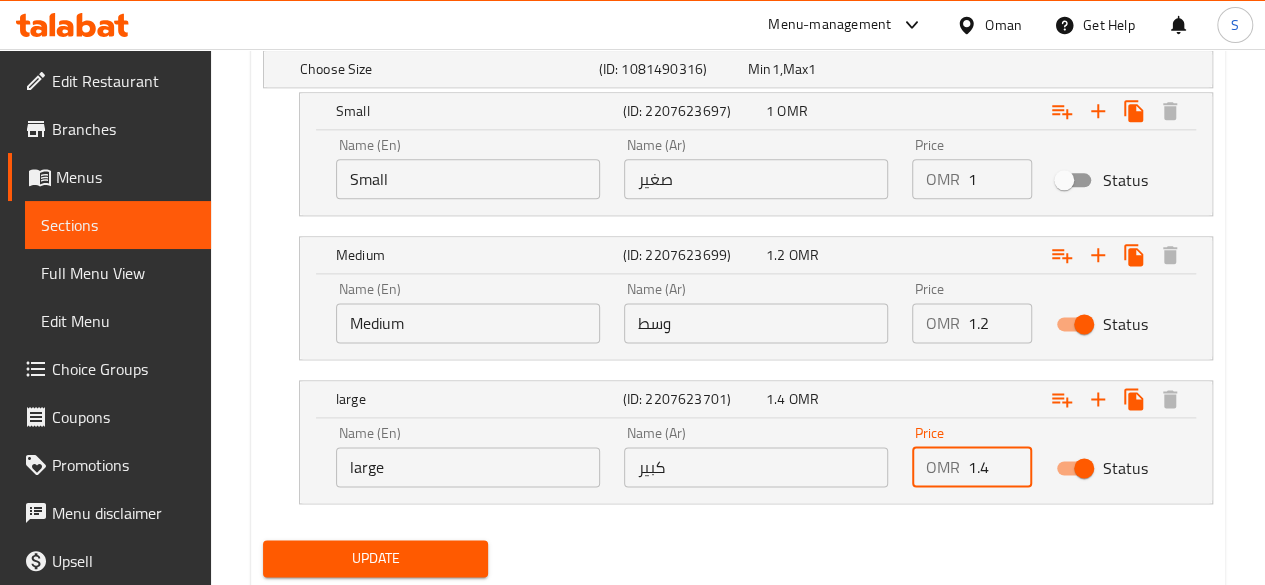 type on "1.4" 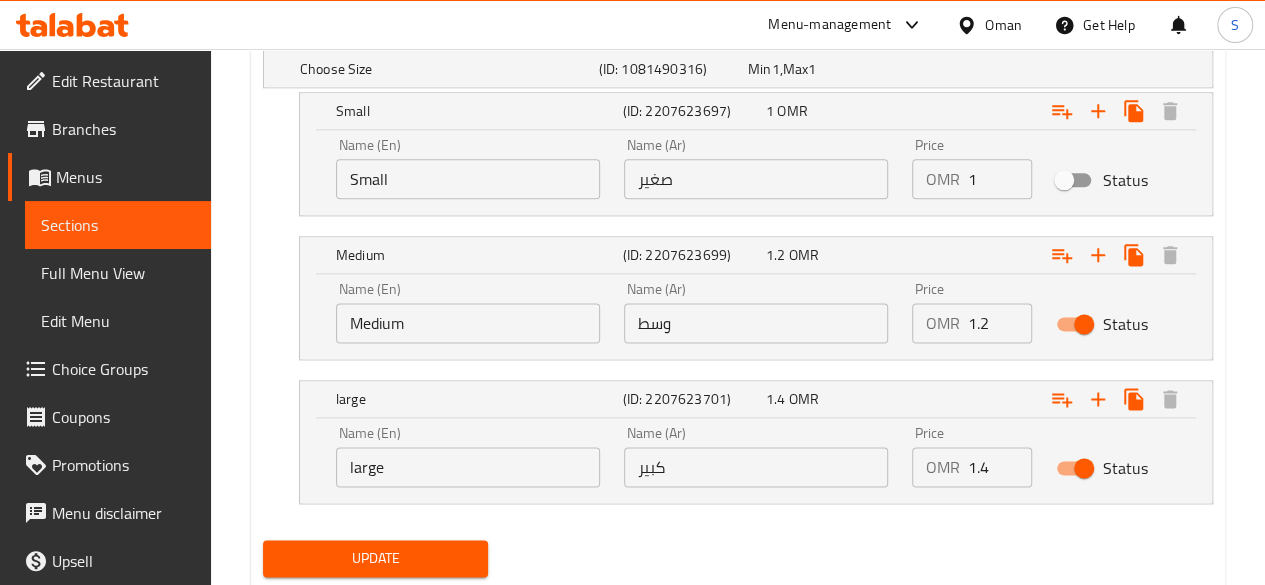 click on "Update" at bounding box center [376, 558] 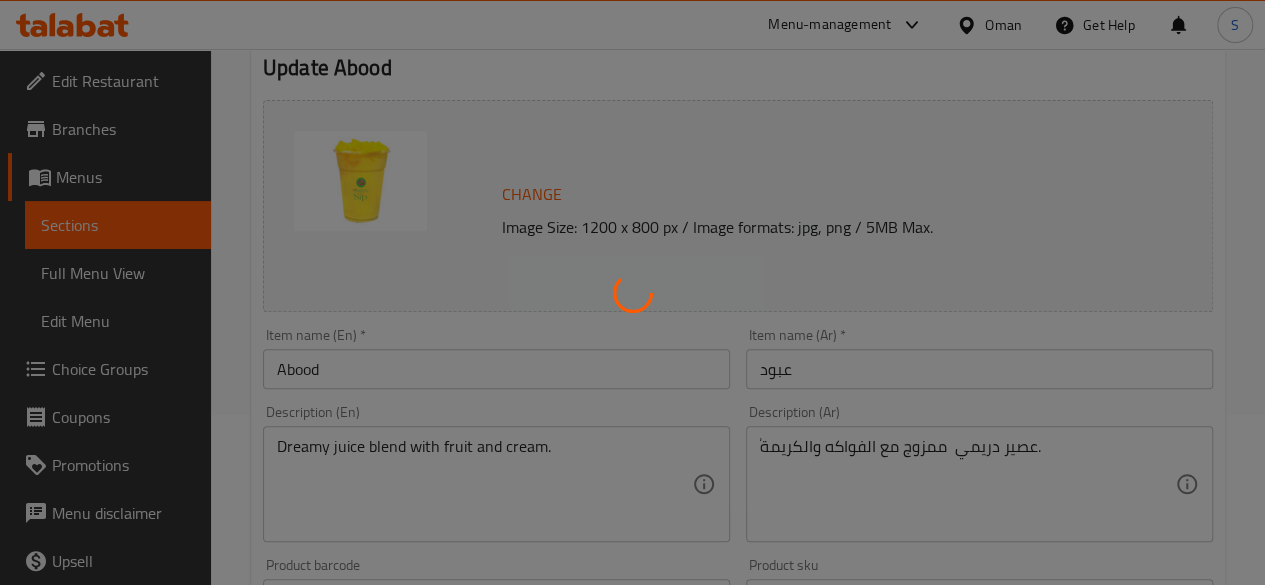scroll, scrollTop: 0, scrollLeft: 0, axis: both 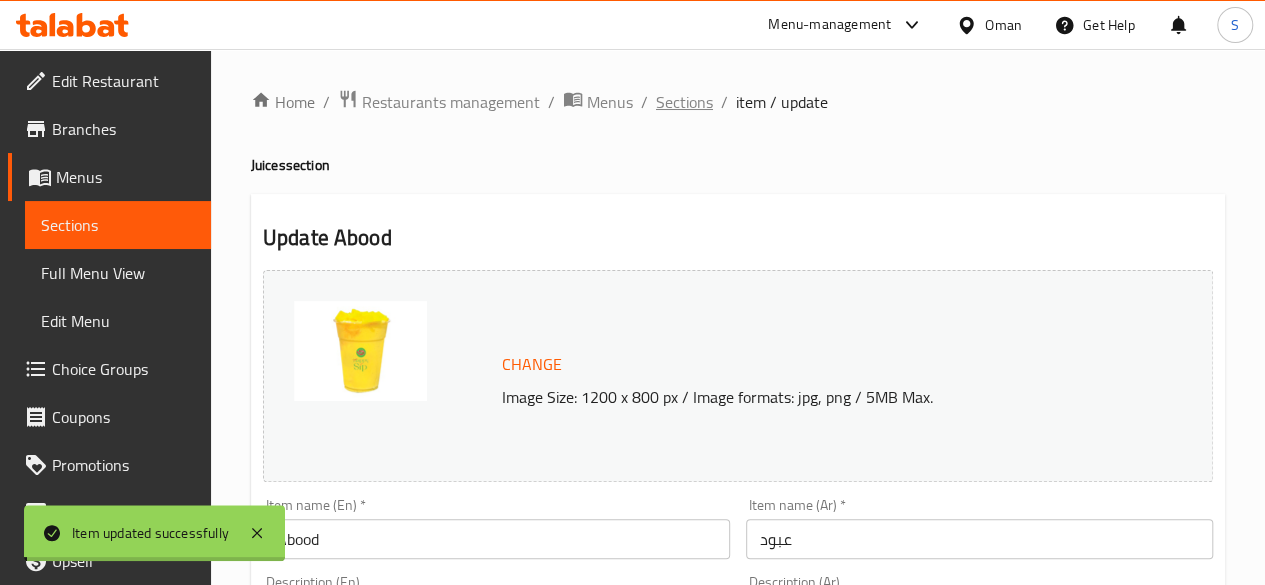 click on "Sections" at bounding box center [684, 102] 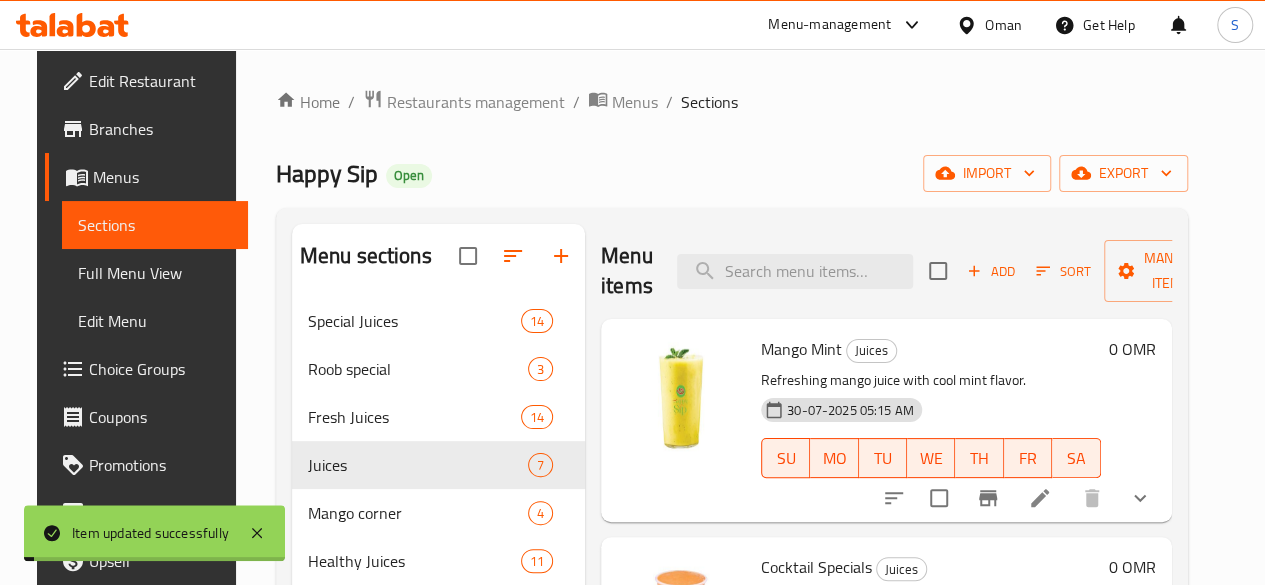 click on "Sections" at bounding box center [709, 102] 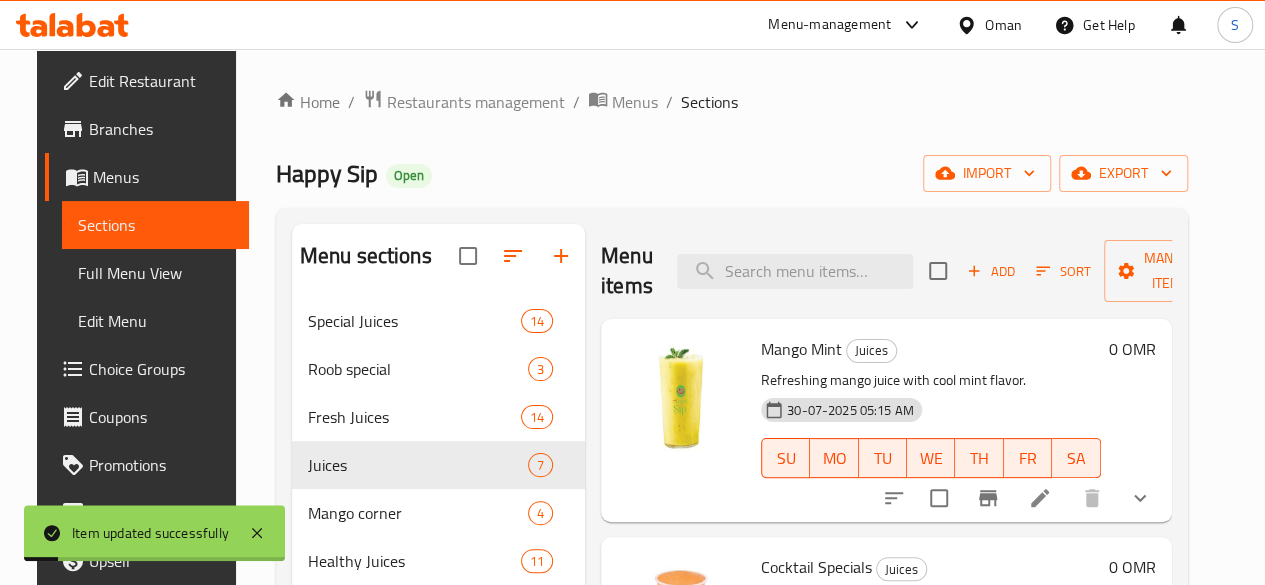 scroll, scrollTop: 202, scrollLeft: 0, axis: vertical 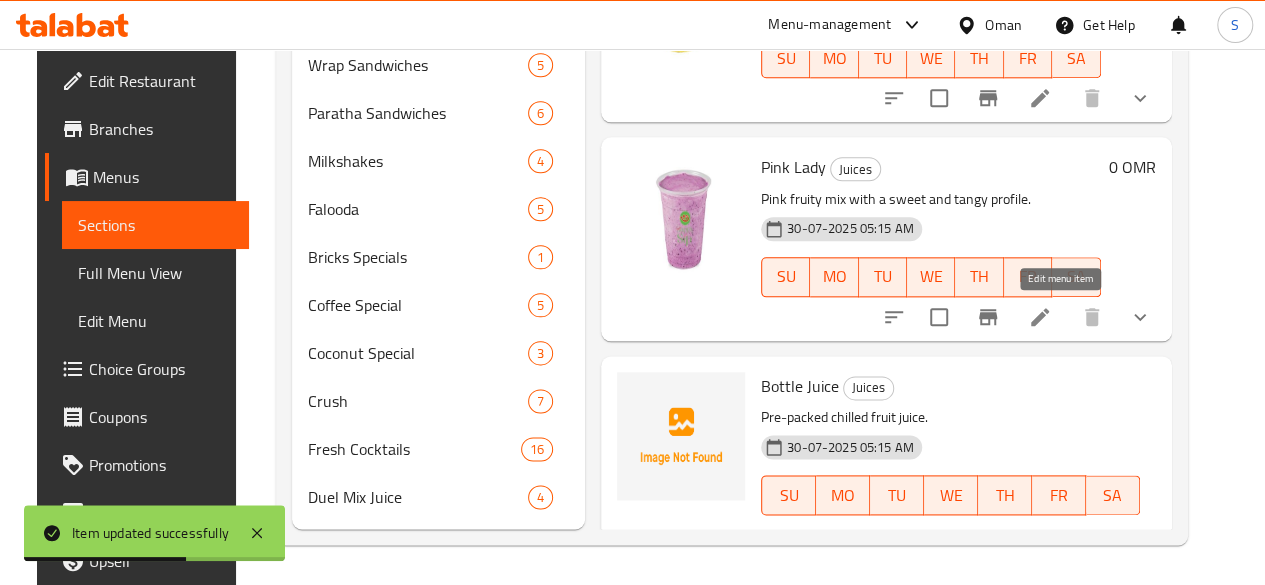 click 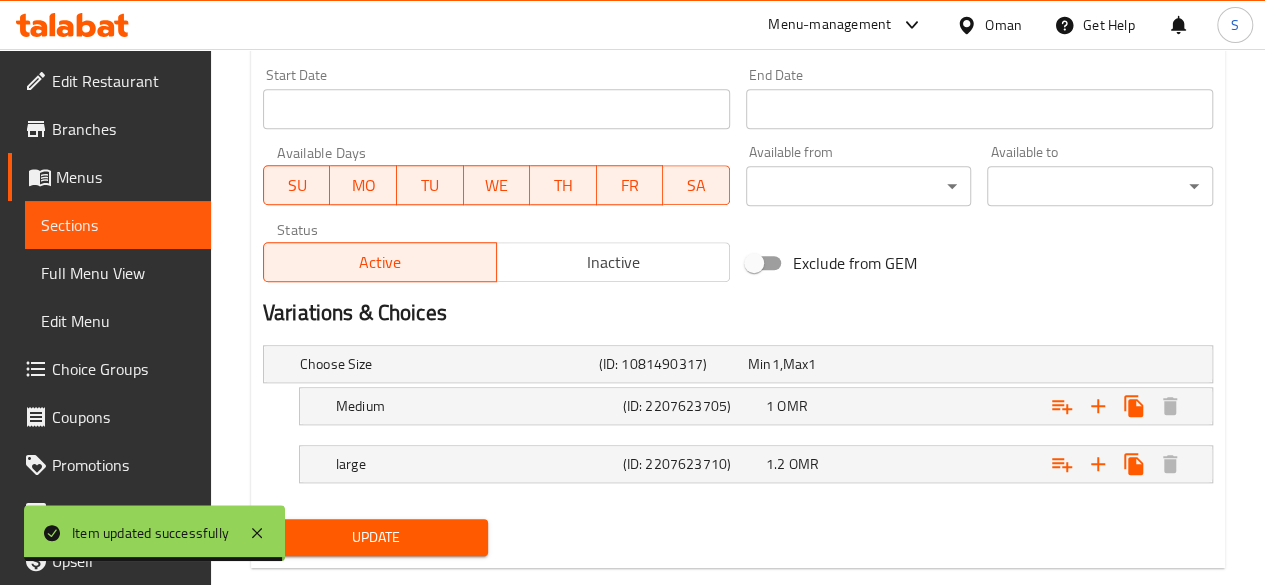 scroll, scrollTop: 899, scrollLeft: 0, axis: vertical 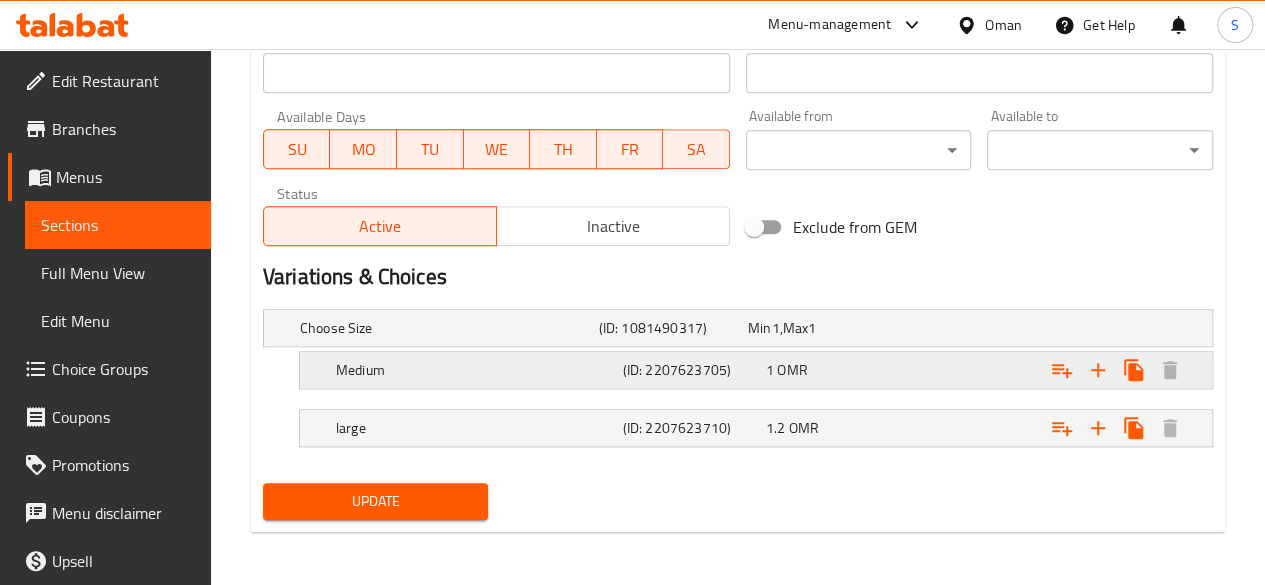 click on "Medium (ID: 2207623705) 1   OMR" at bounding box center [744, 328] 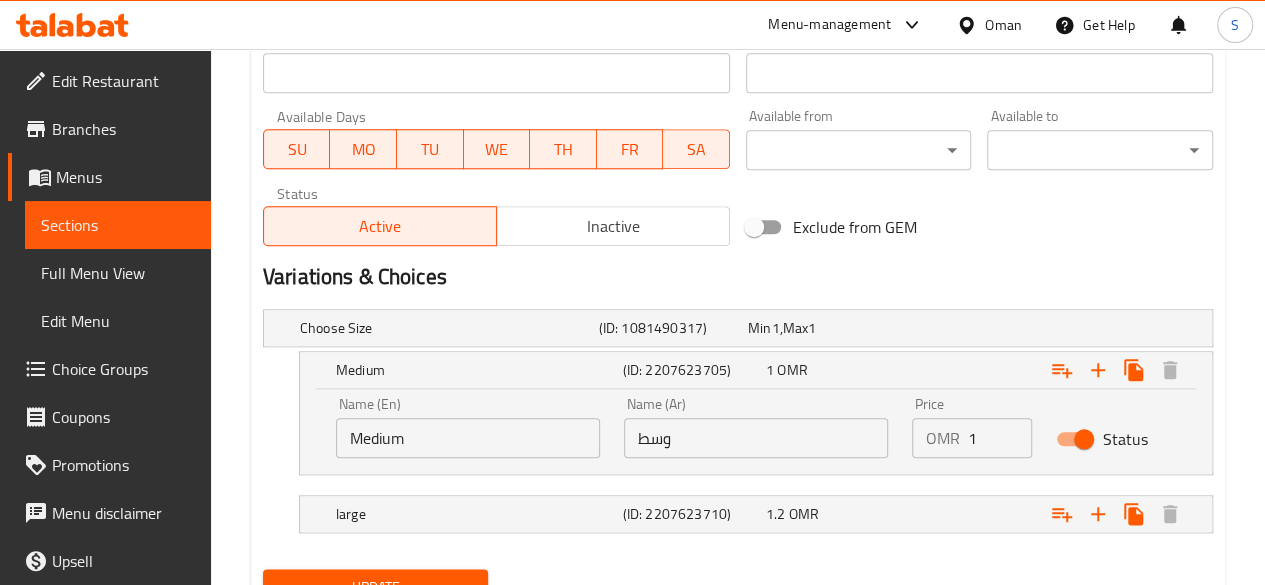click on "1" at bounding box center [1000, 438] 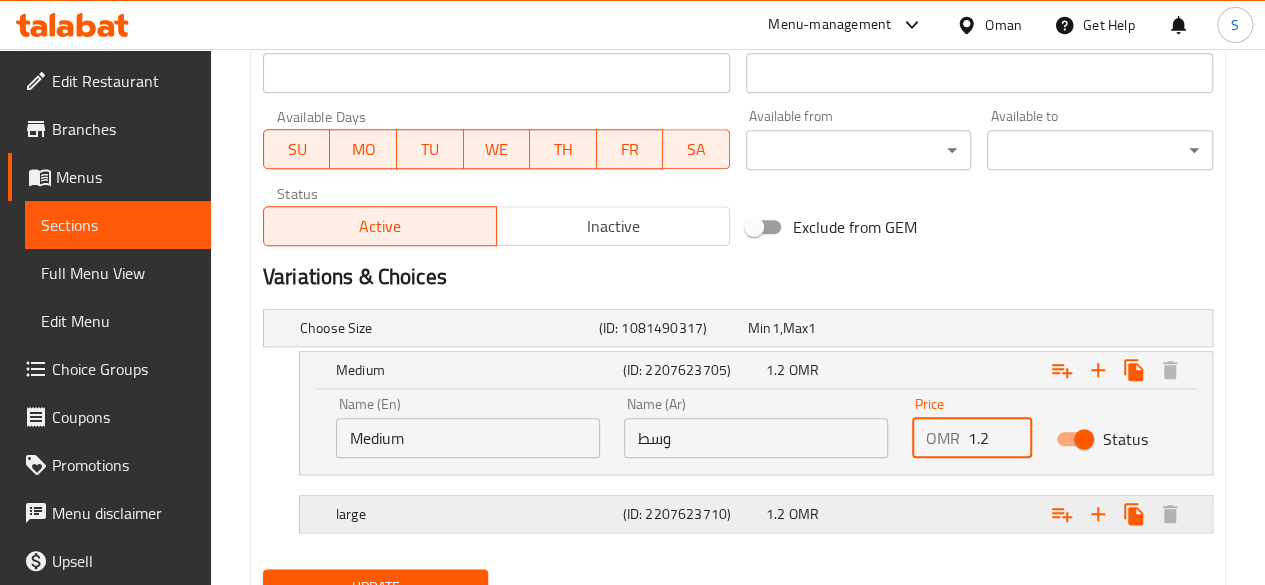 type on "1.2" 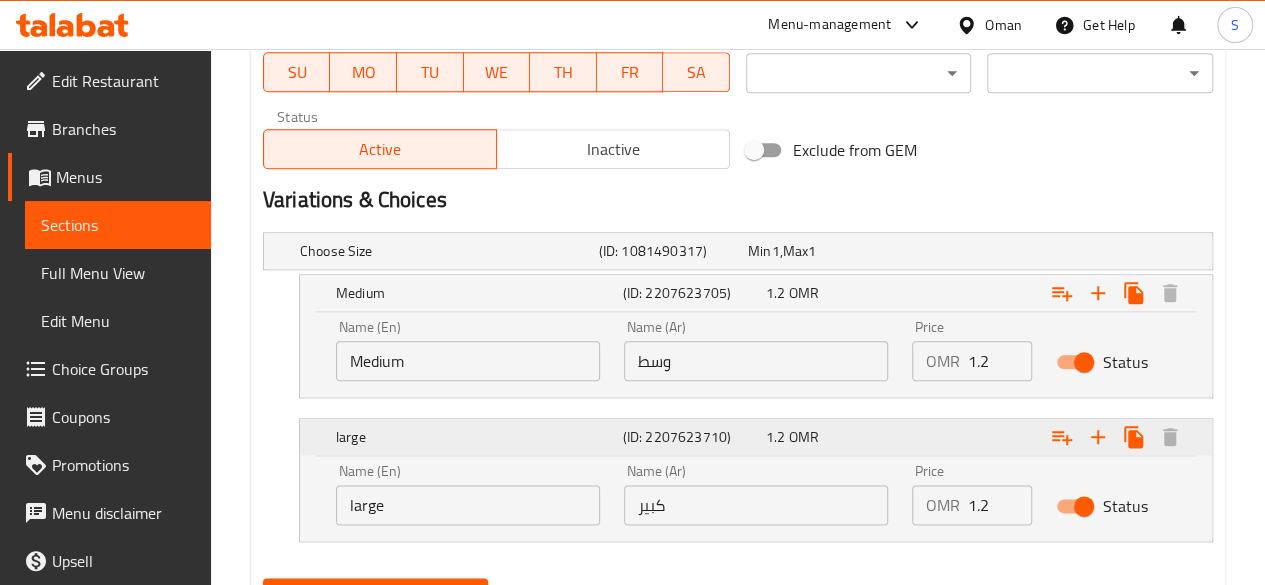 scroll, scrollTop: 980, scrollLeft: 0, axis: vertical 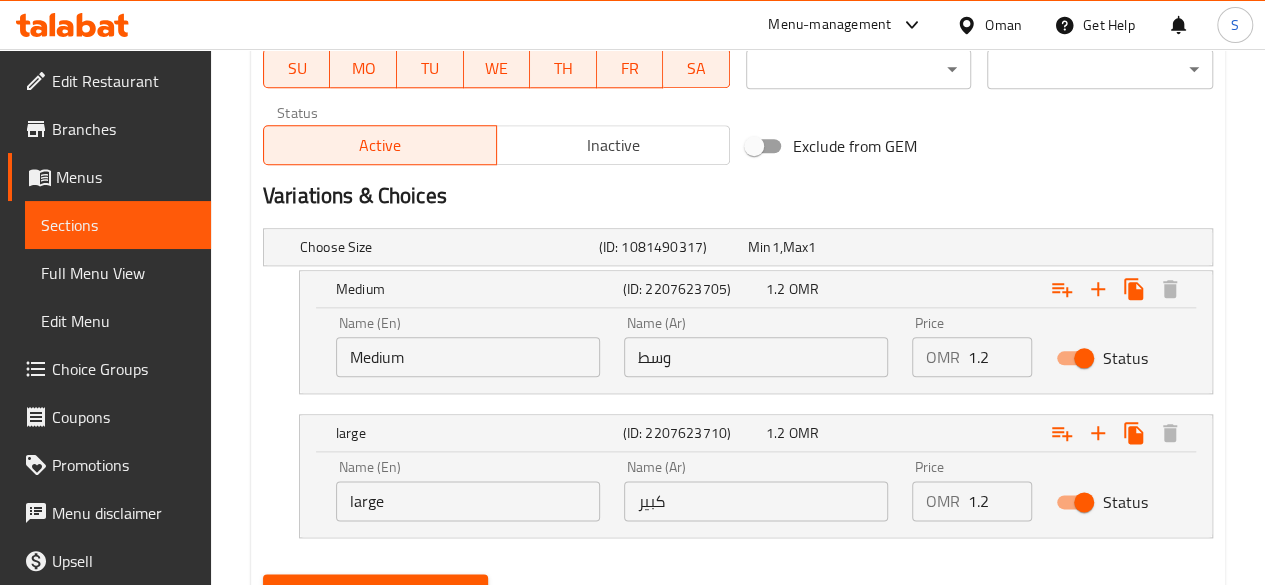 click on "1.2" at bounding box center (1000, 501) 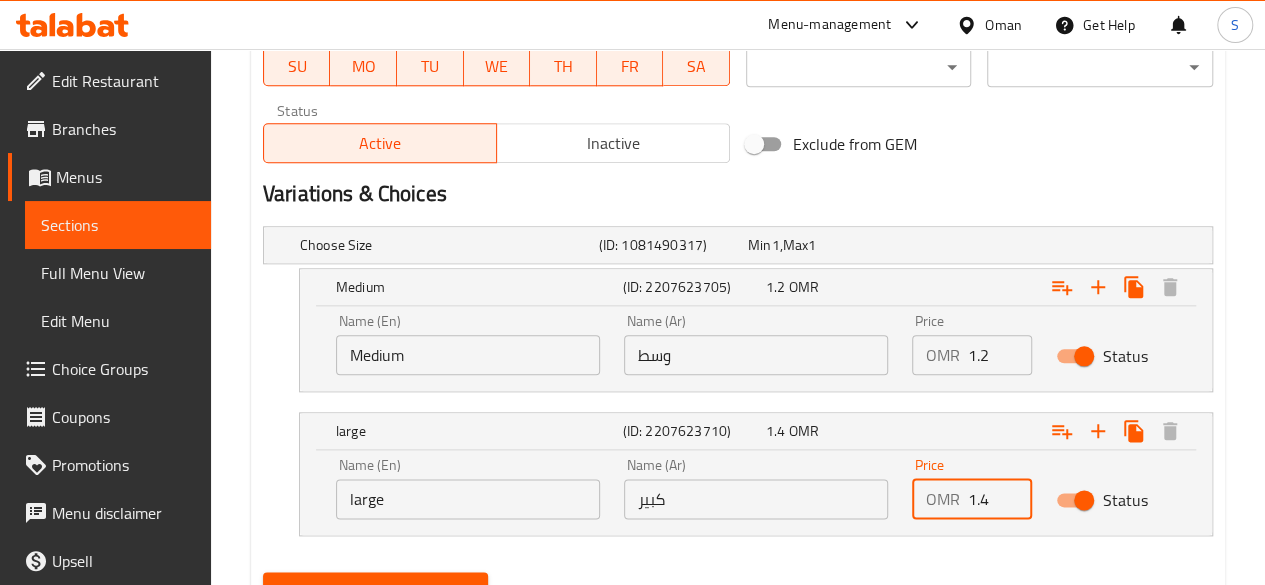 scroll, scrollTop: 1071, scrollLeft: 0, axis: vertical 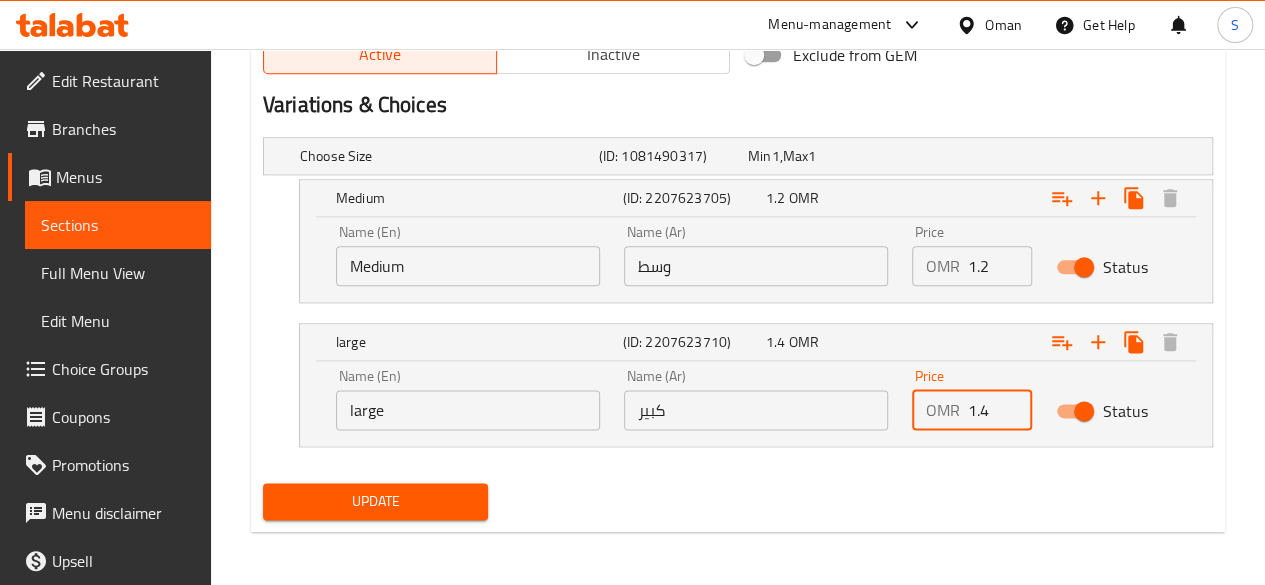 type on "1.4" 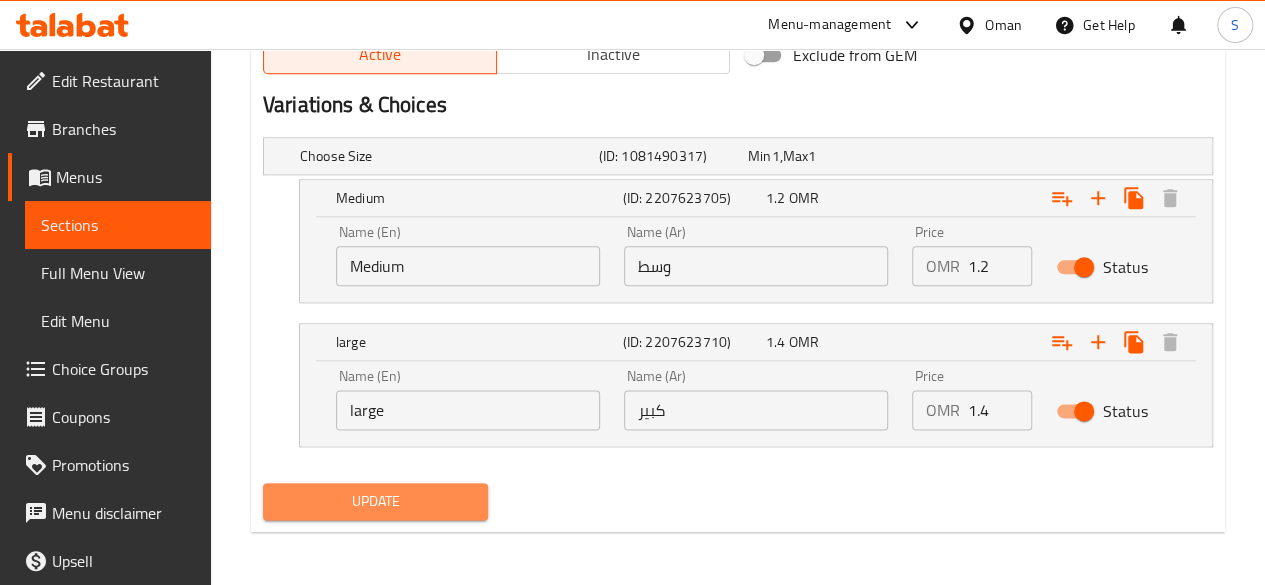 click on "Update" at bounding box center [376, 501] 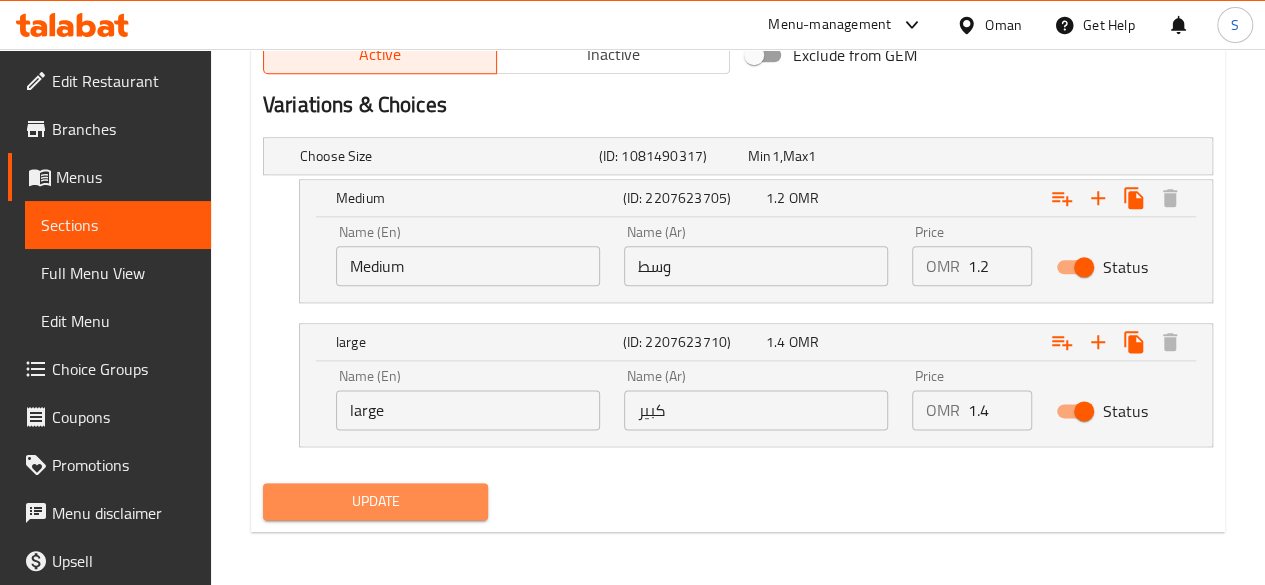 click on "Update" at bounding box center [376, 501] 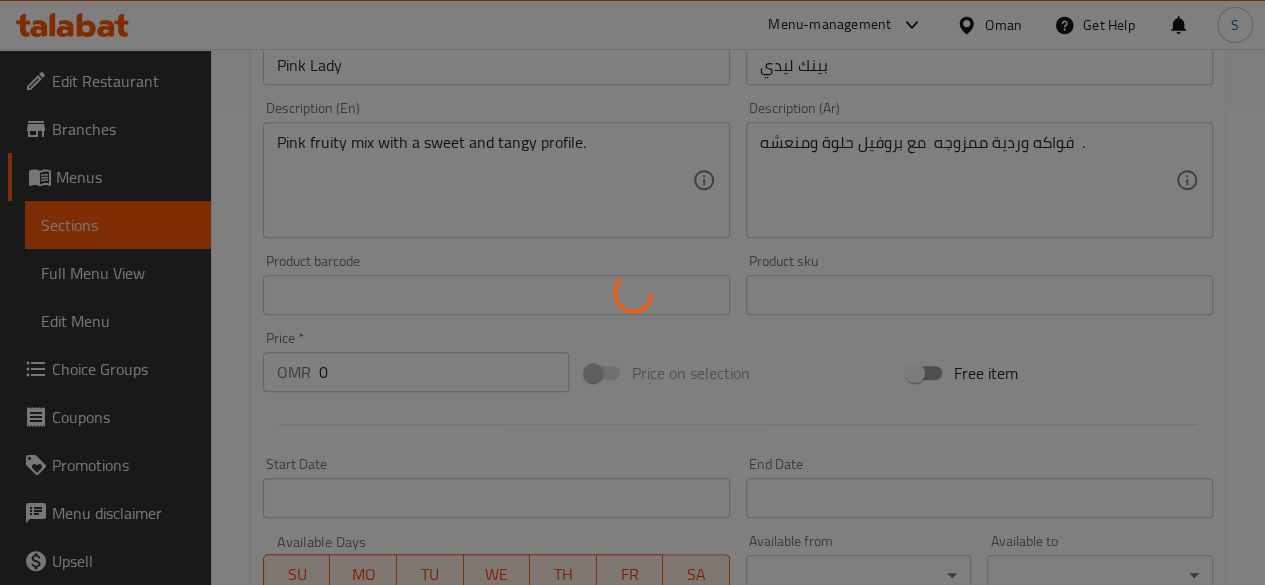 scroll, scrollTop: 0, scrollLeft: 0, axis: both 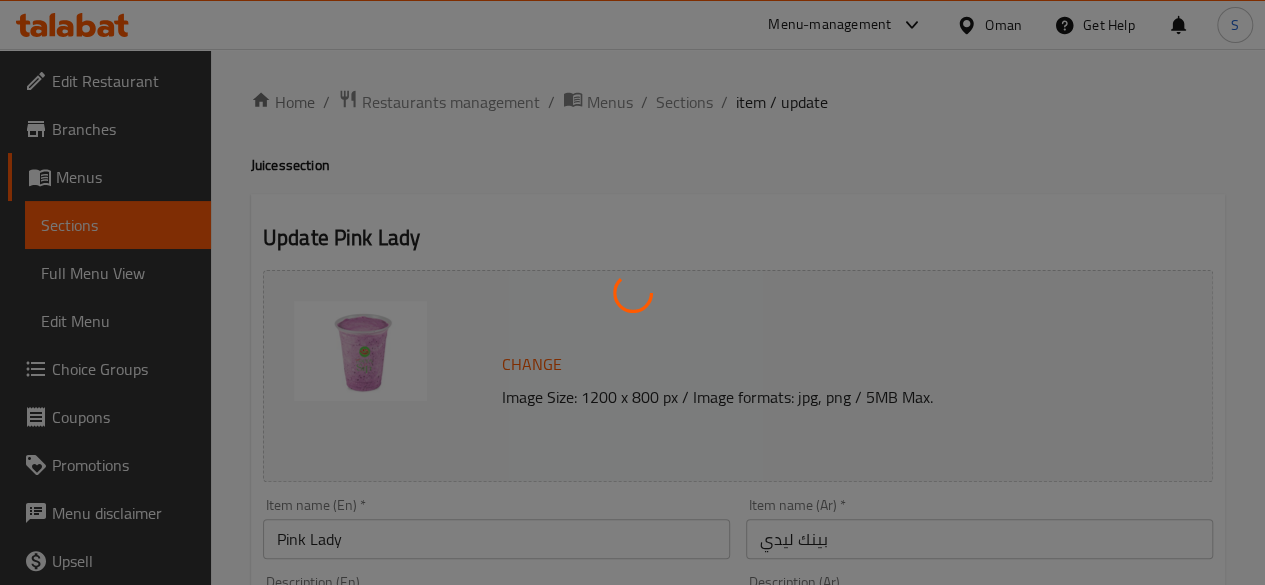 click at bounding box center [632, 292] 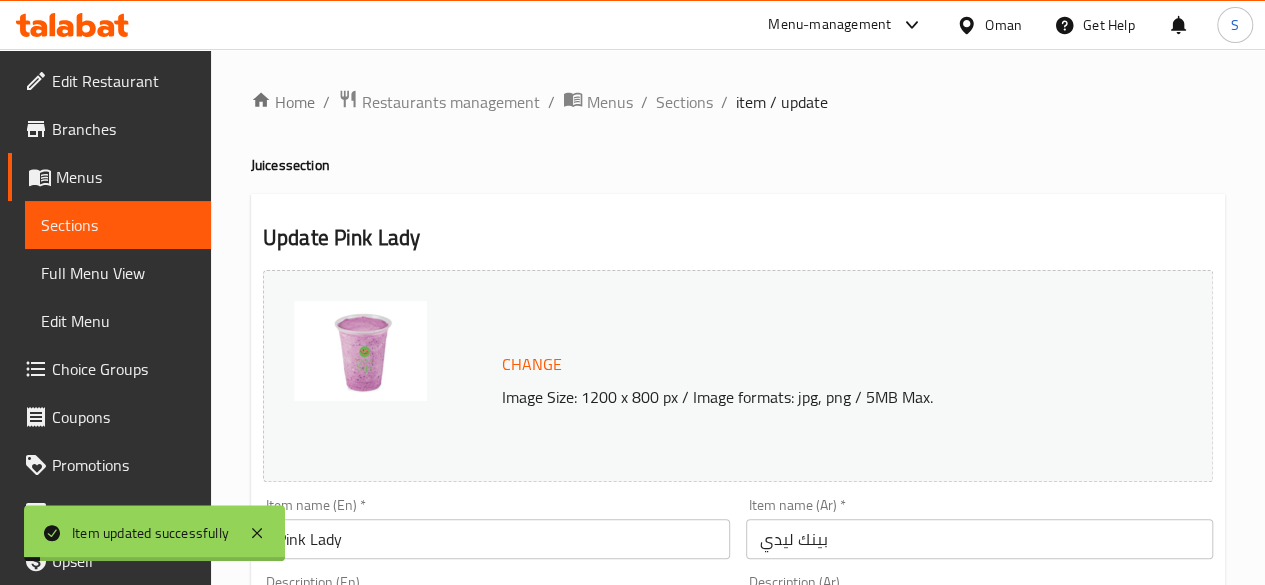 click on "Sections" at bounding box center (684, 102) 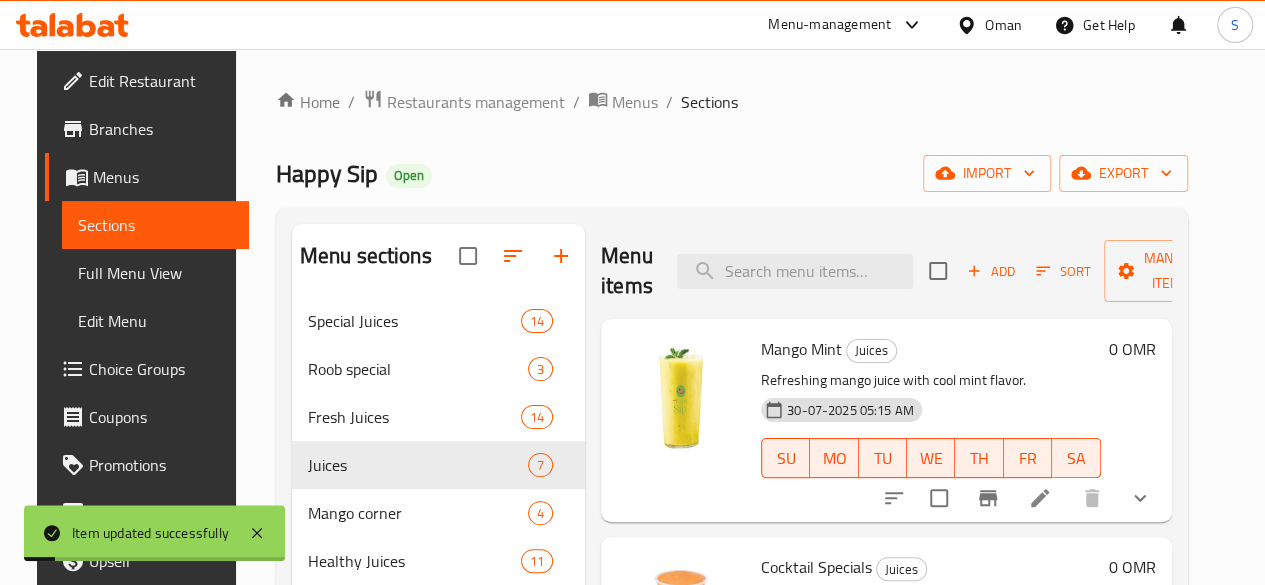 scroll, scrollTop: 202, scrollLeft: 0, axis: vertical 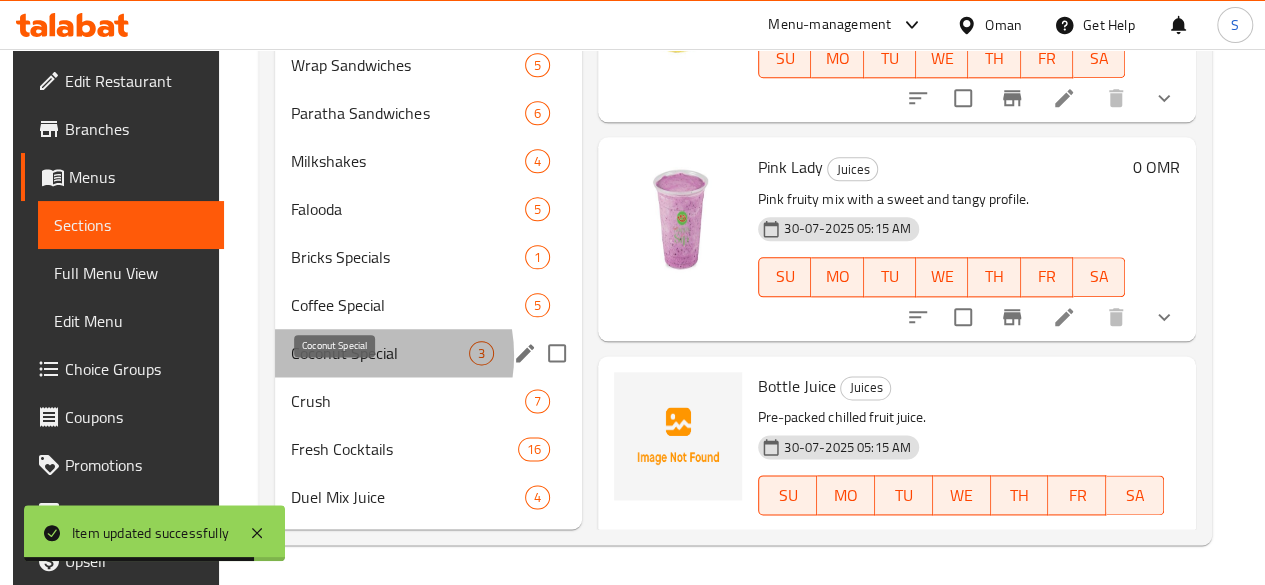 click on "Coconut Special" at bounding box center [380, 353] 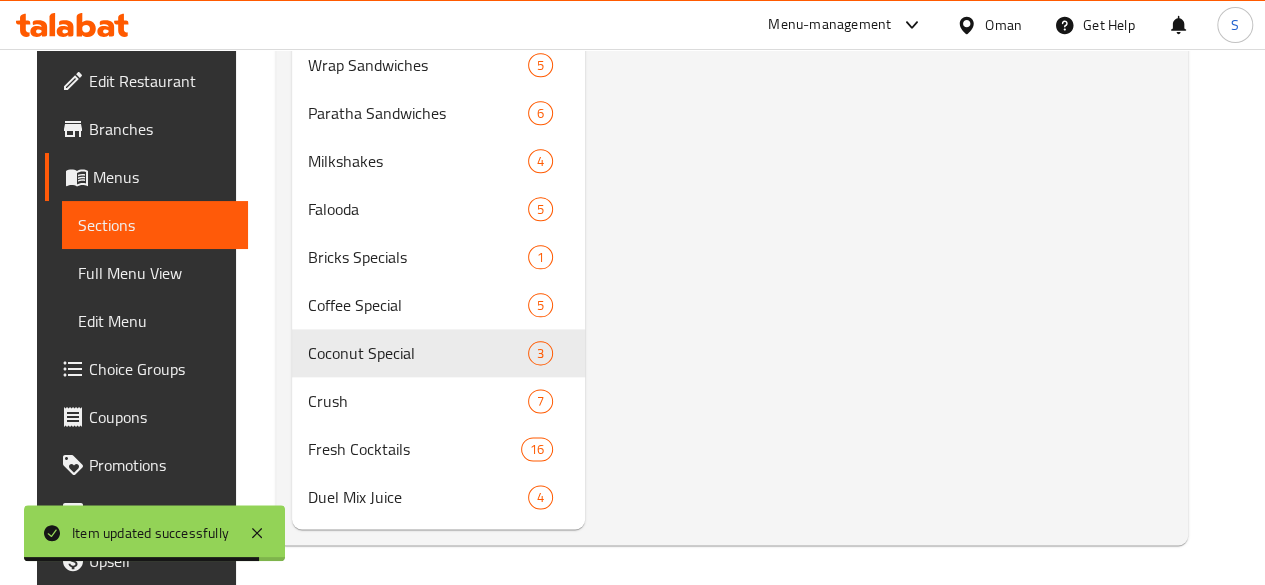 scroll, scrollTop: 0, scrollLeft: 0, axis: both 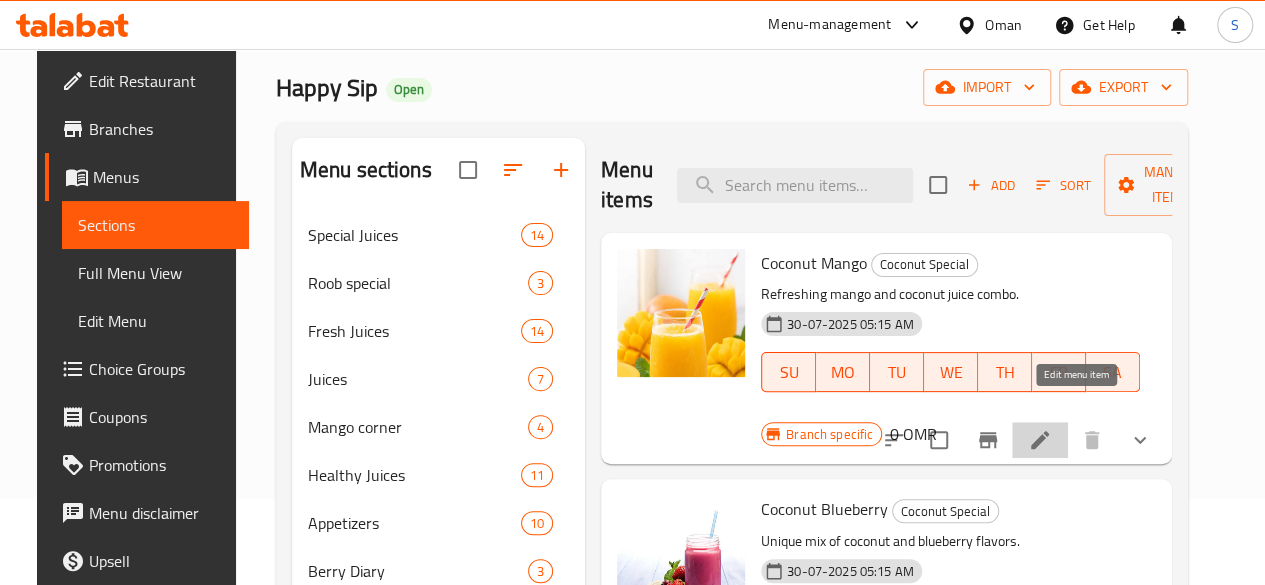 click 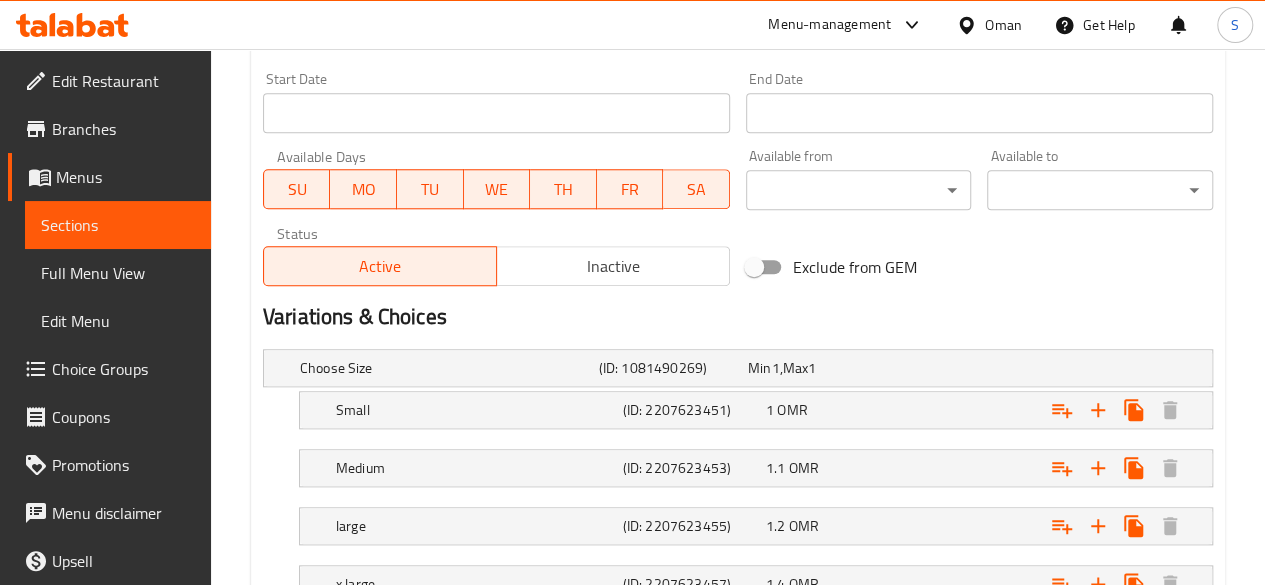 scroll, scrollTop: 972, scrollLeft: 0, axis: vertical 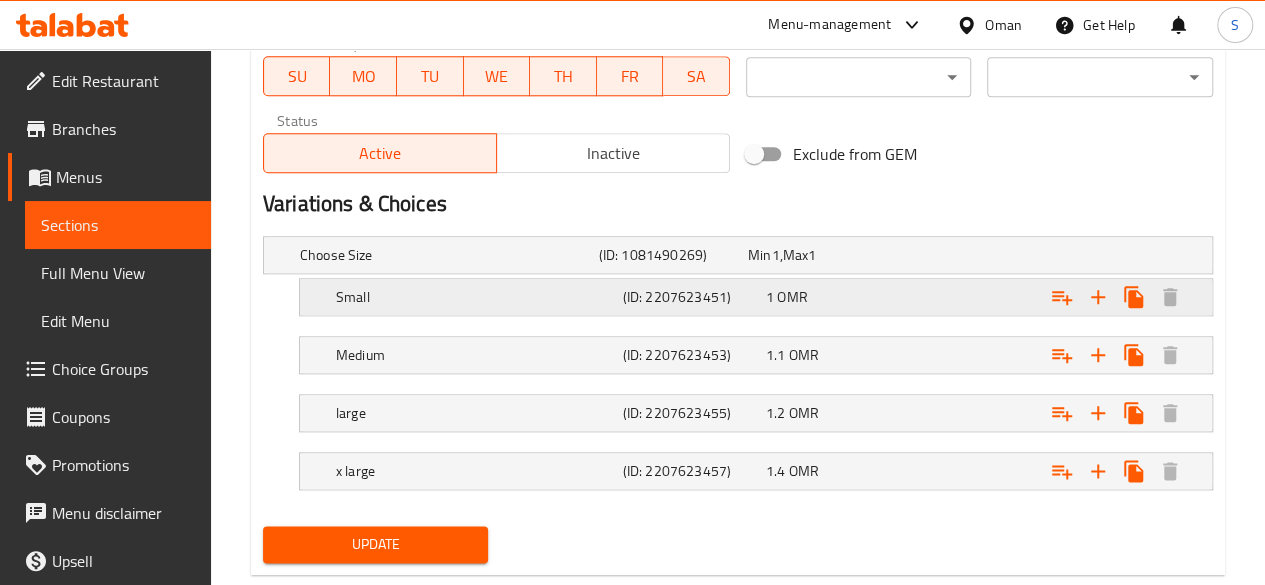 click on "Small" at bounding box center [445, 255] 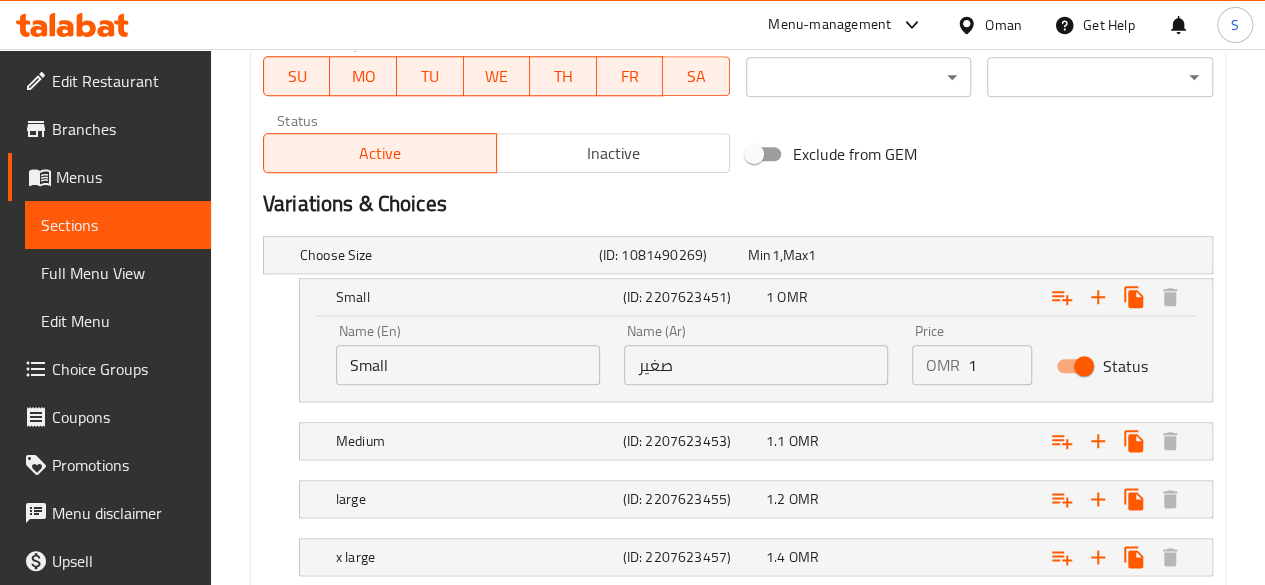 click on "Status" at bounding box center (1084, 366) 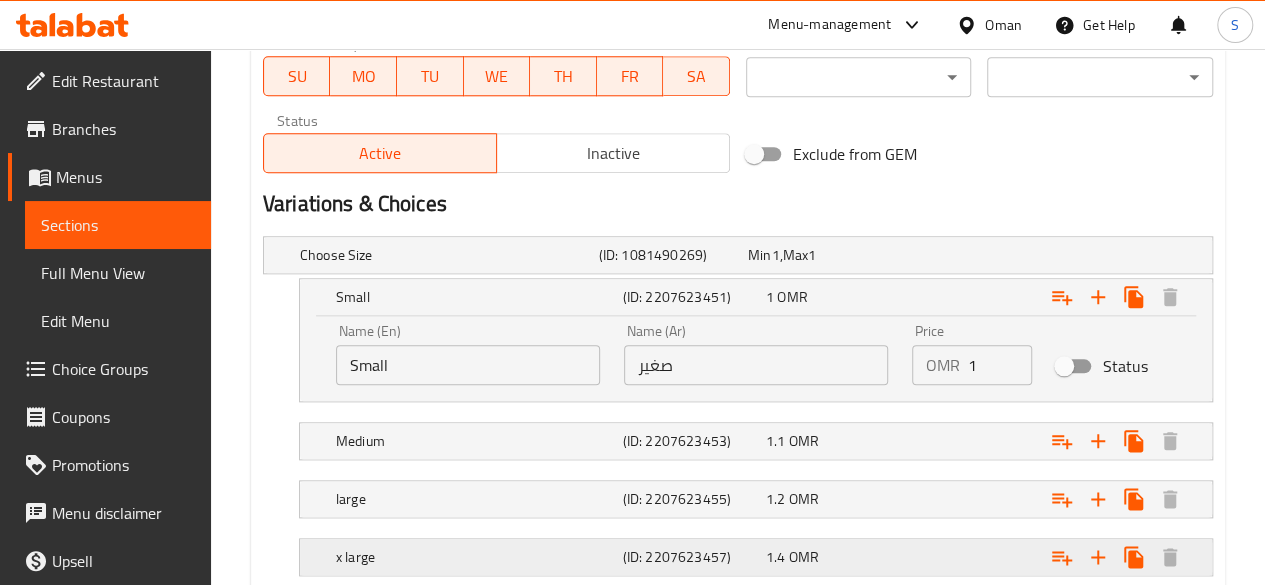 click at bounding box center [1042, 255] 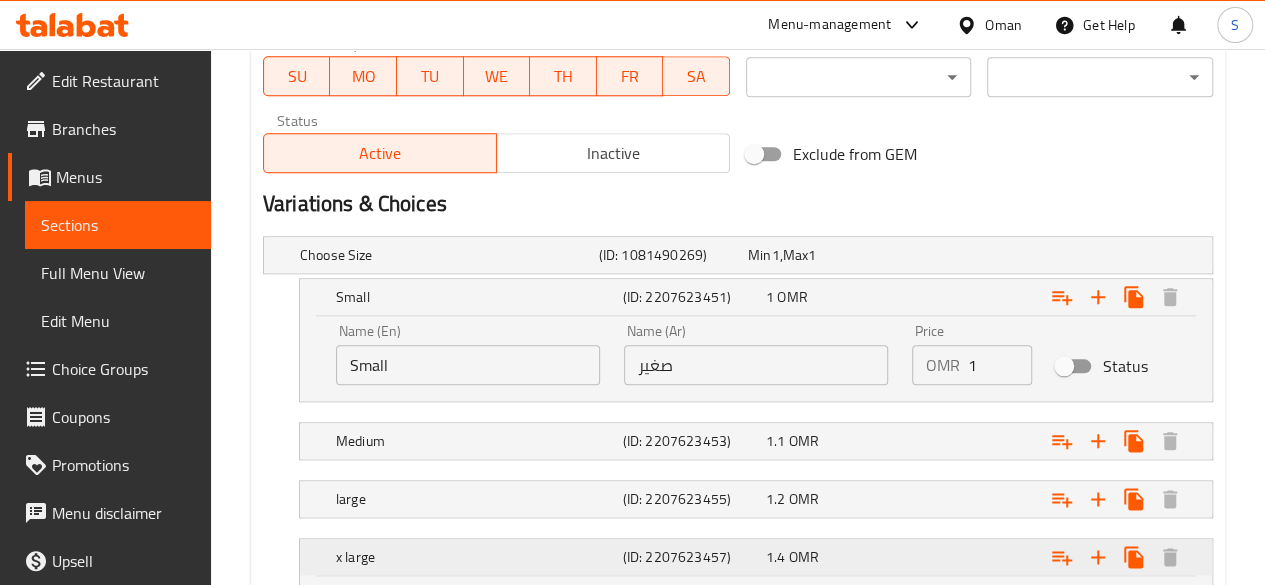 click at bounding box center [1048, 297] 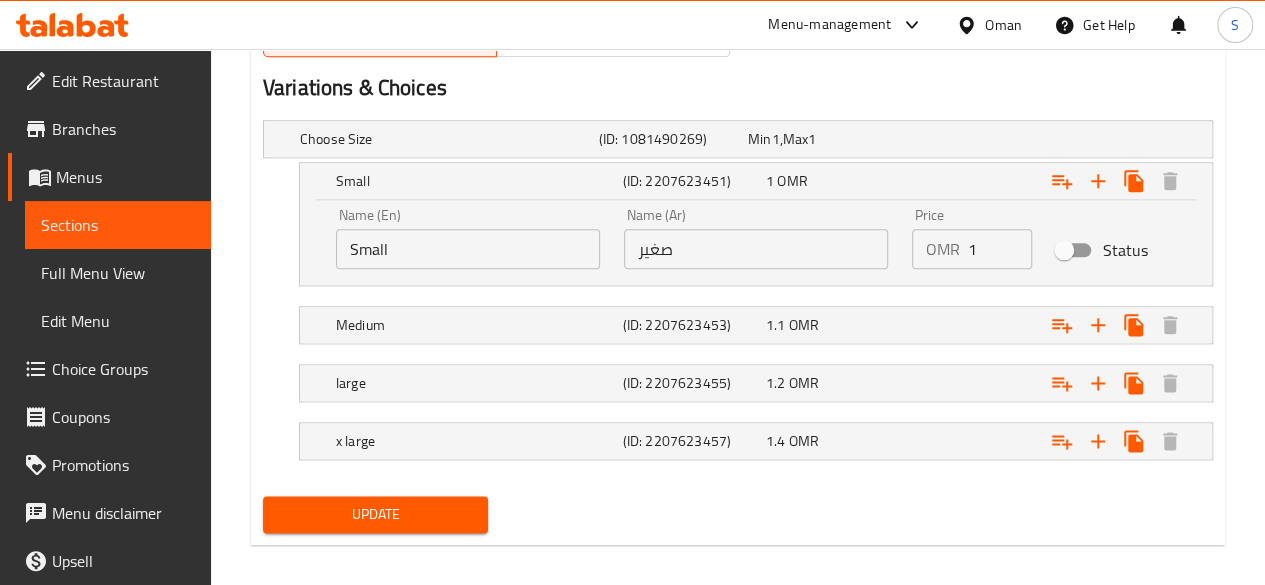 scroll, scrollTop: 1092, scrollLeft: 0, axis: vertical 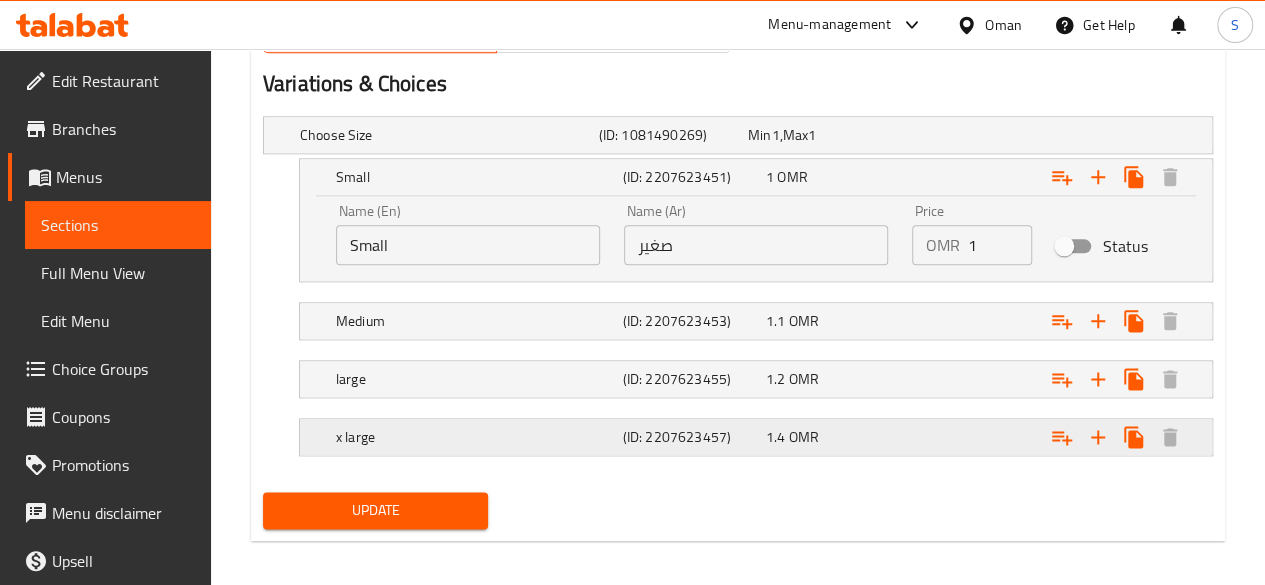 click at bounding box center (1042, 135) 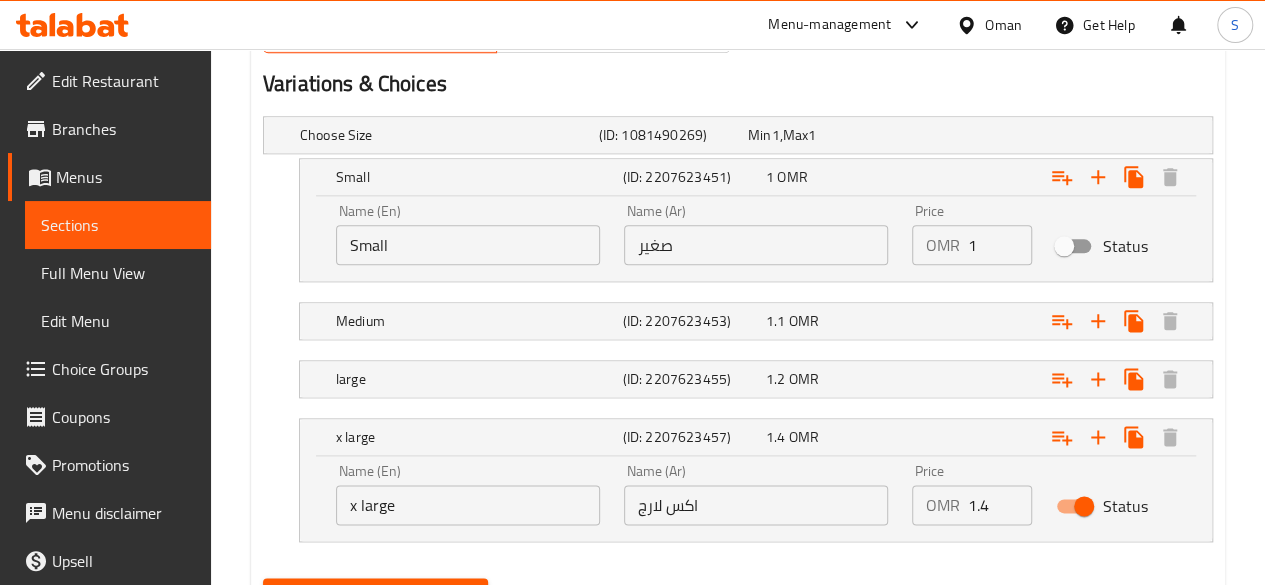click on "Status" at bounding box center [1084, 506] 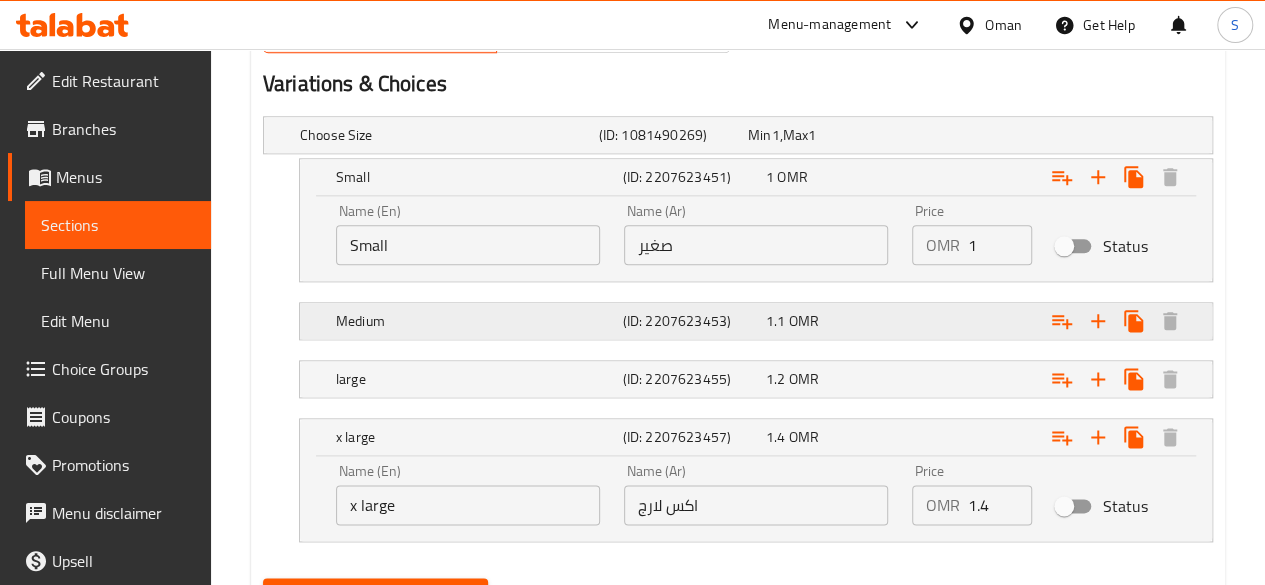 click on "1.1   OMR" at bounding box center (818, 135) 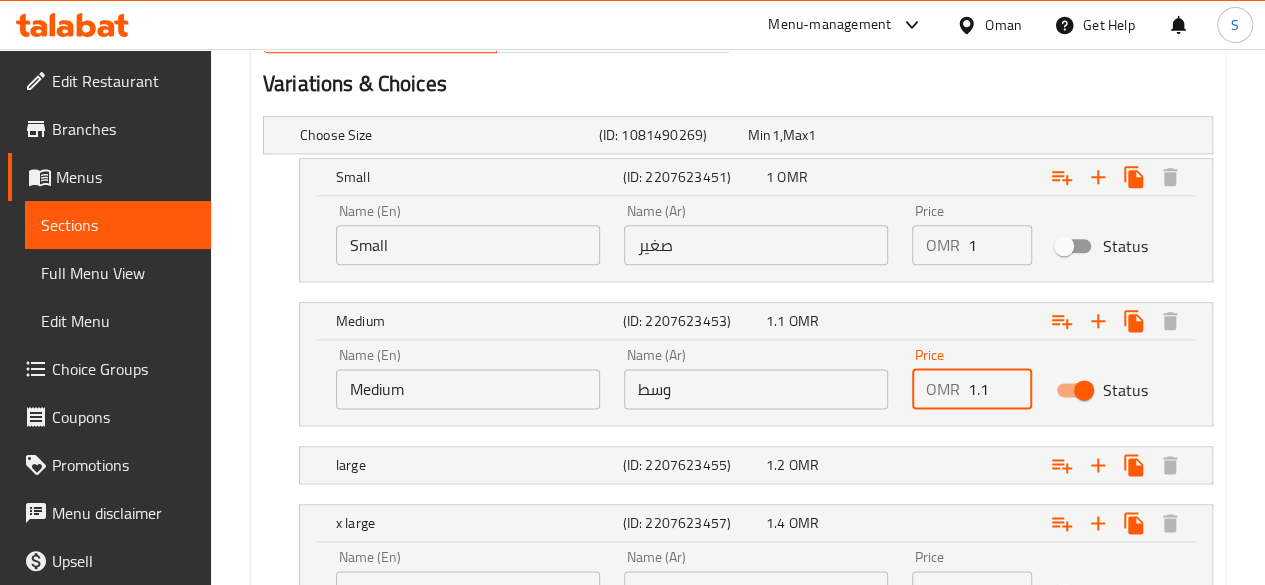 click on "1.1" at bounding box center (1000, 389) 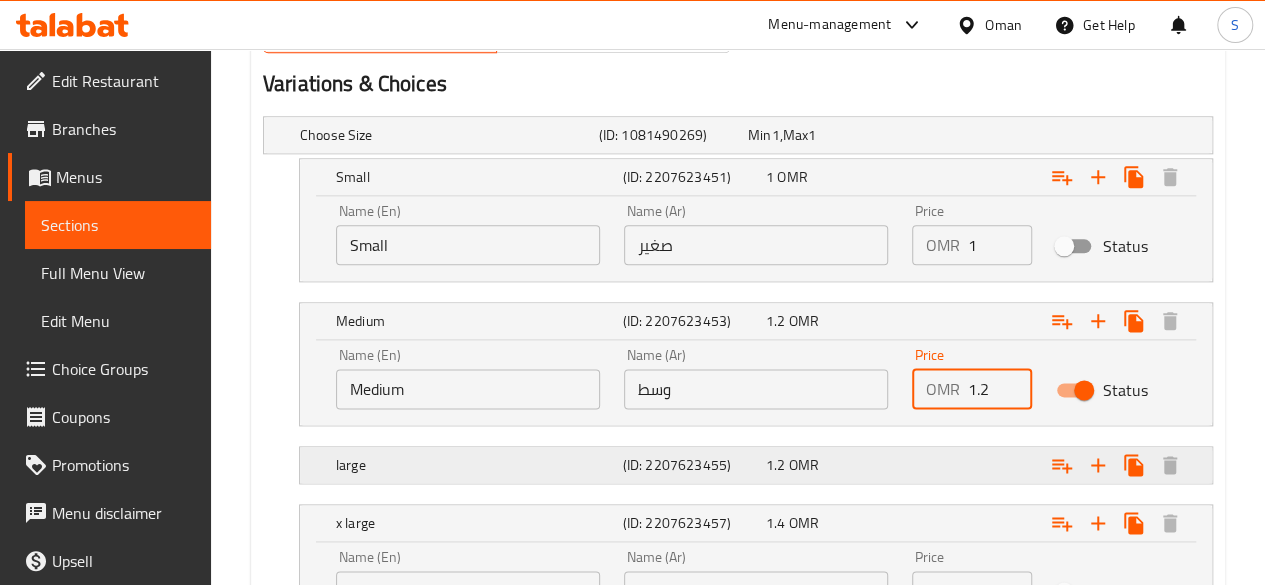 type on "1.2" 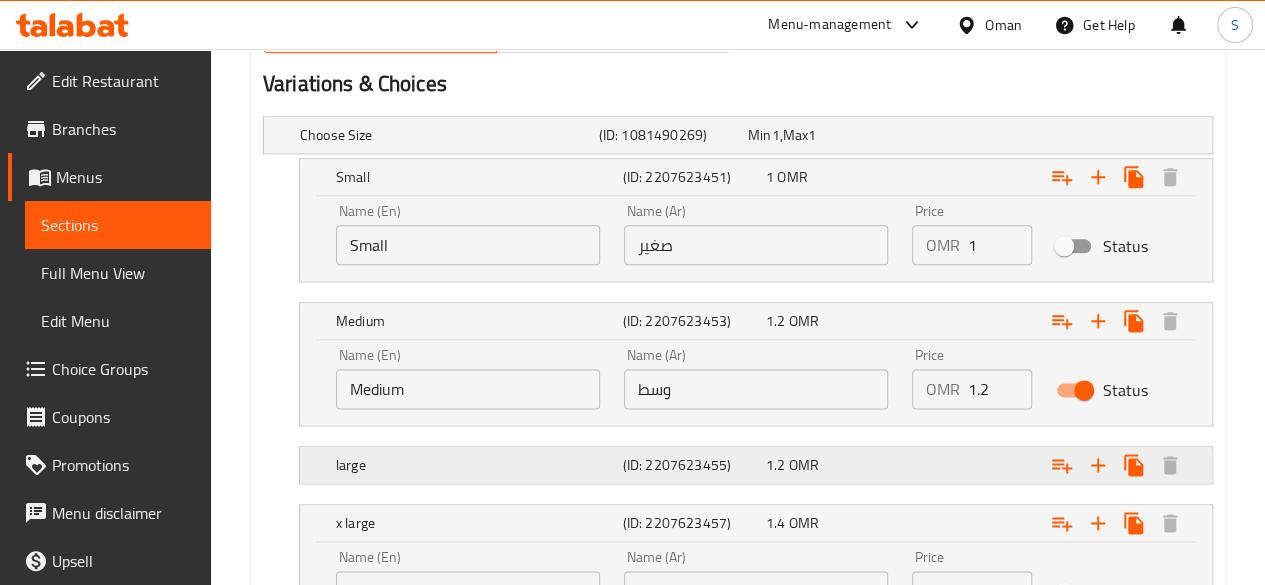 click at bounding box center [1042, 135] 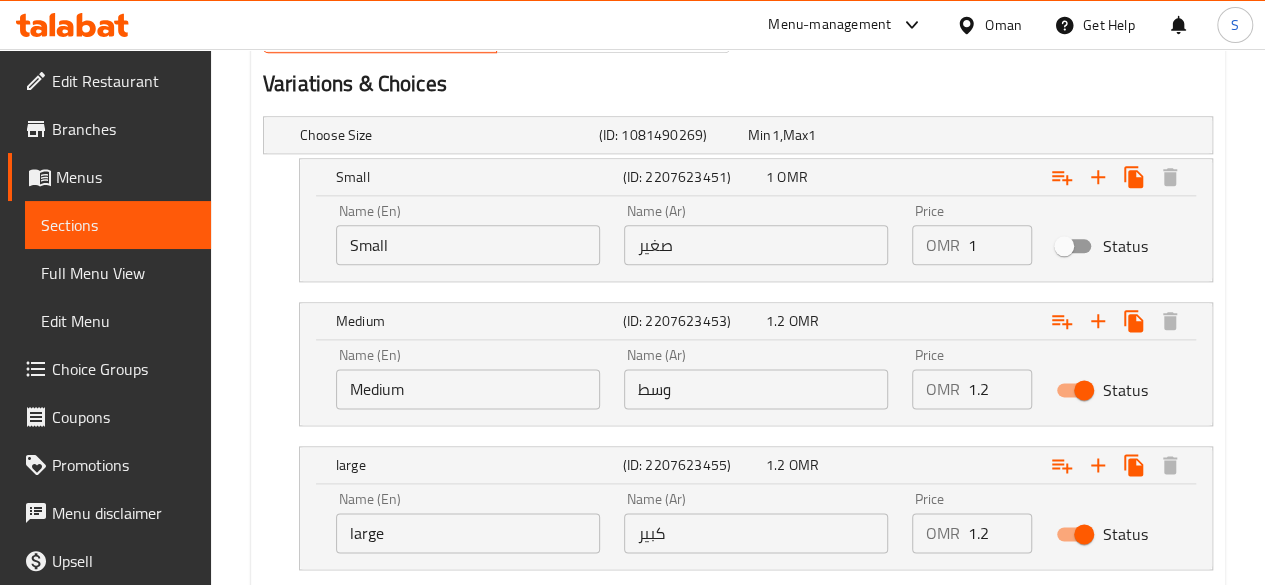 click on "1.2" at bounding box center [1000, 533] 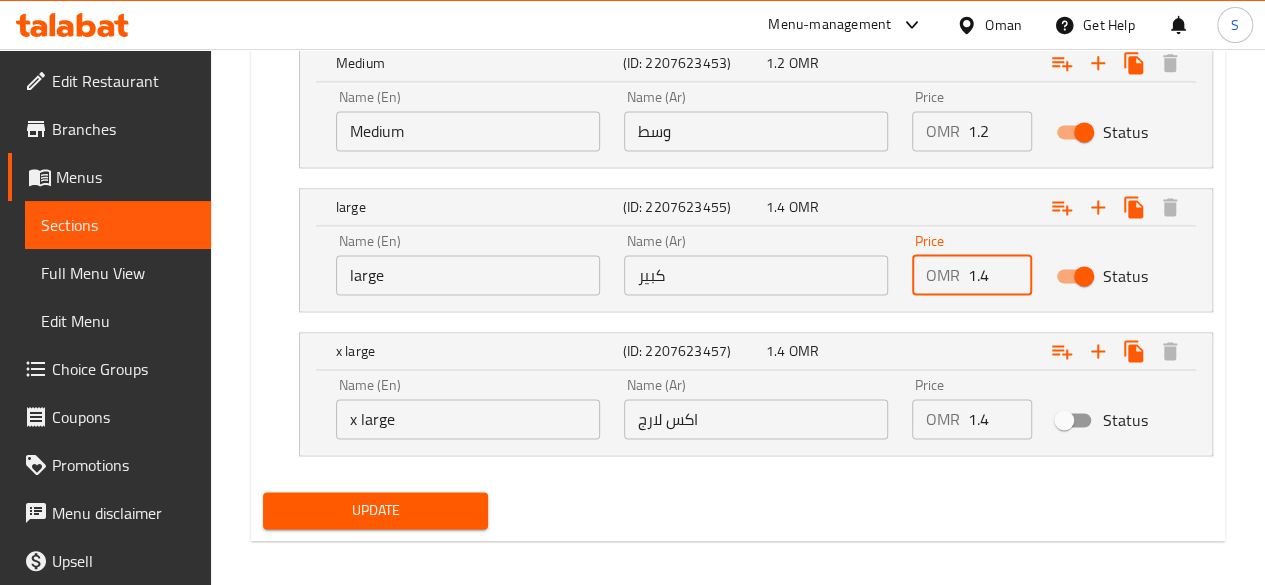 scroll, scrollTop: 1358, scrollLeft: 0, axis: vertical 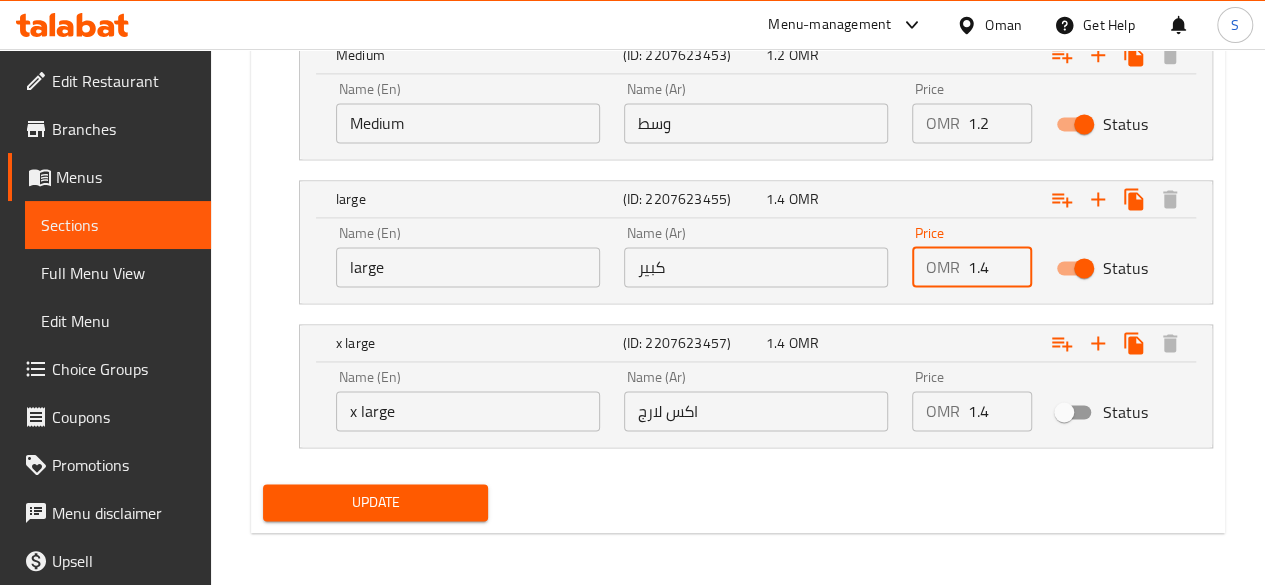 type on "1.4" 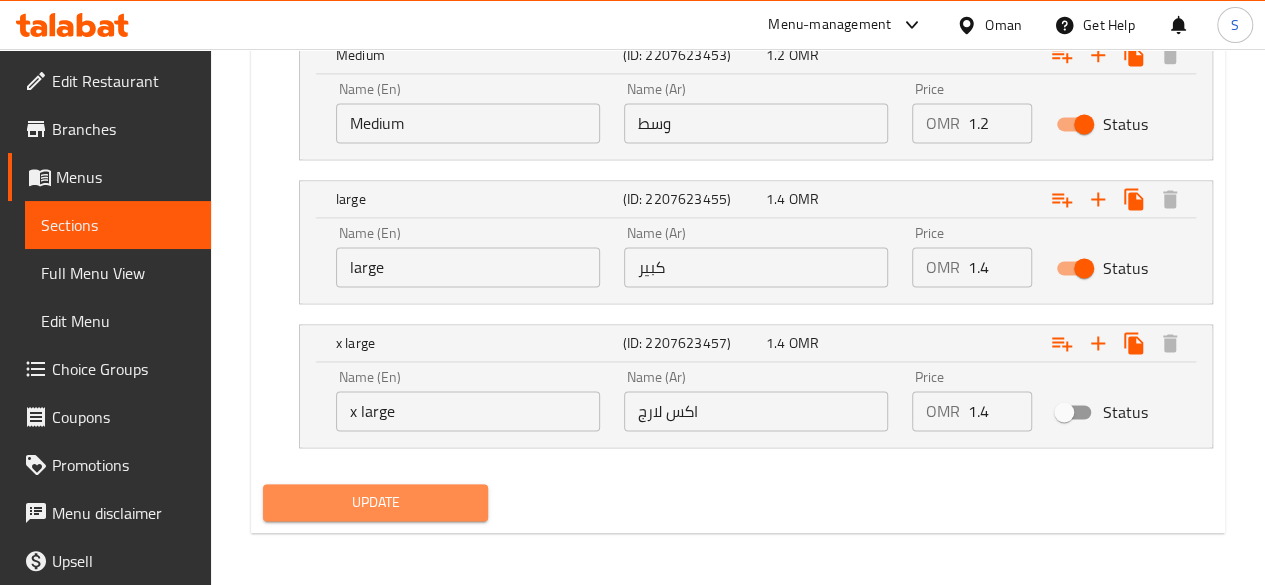 click on "Update" at bounding box center [376, 502] 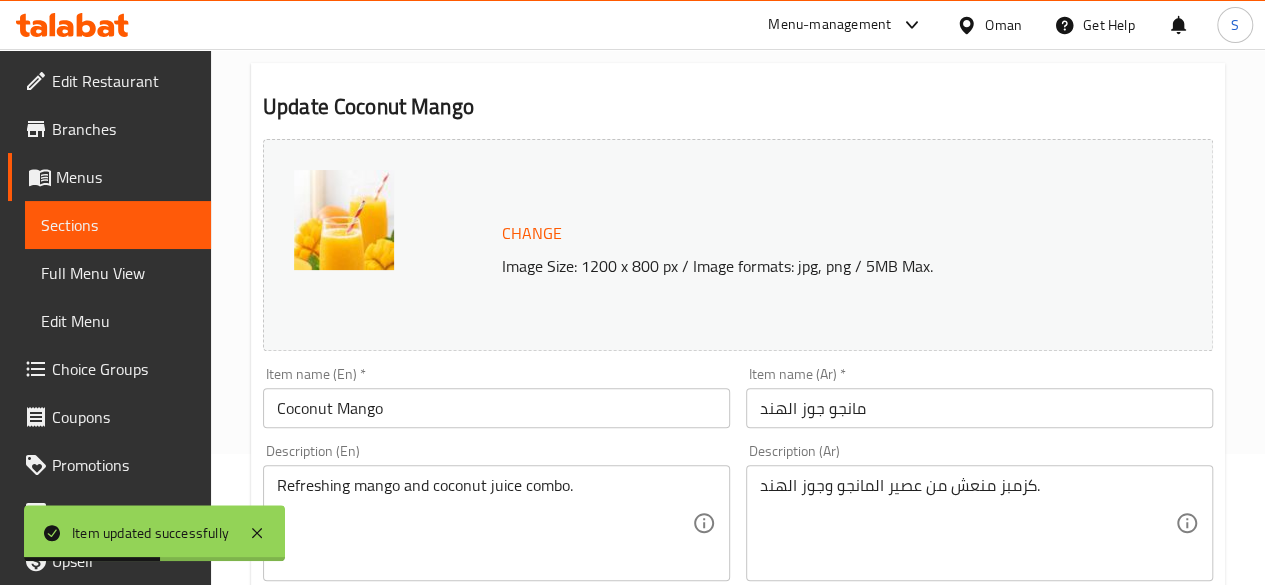 scroll, scrollTop: 0, scrollLeft: 0, axis: both 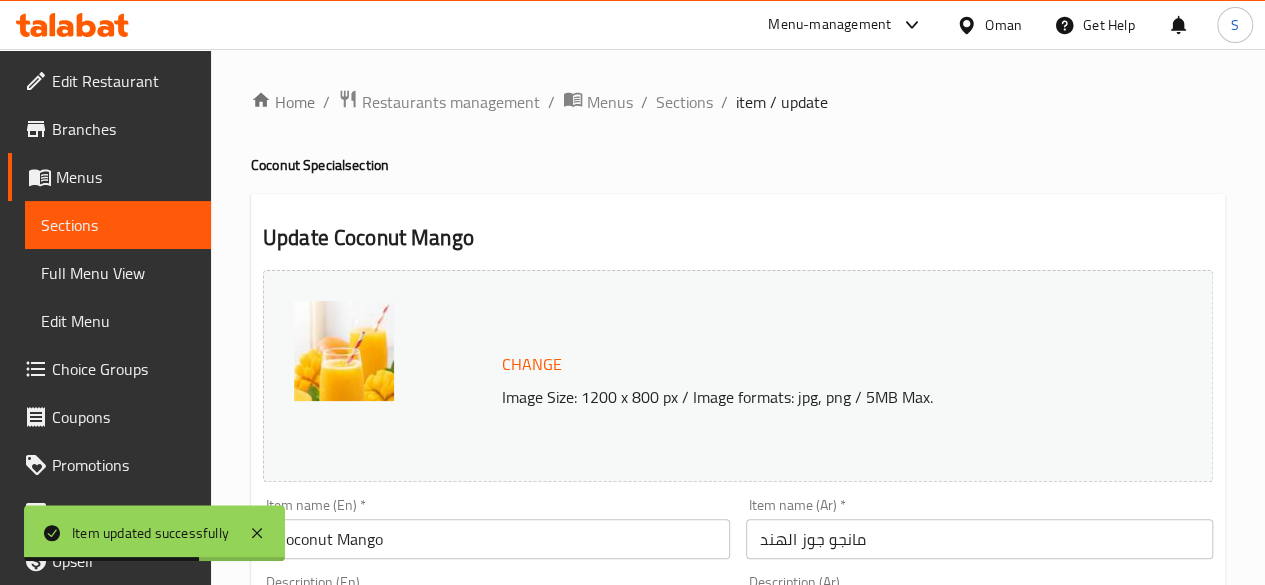 click on "Home / Restaurants management / Menus / Sections / item / update" at bounding box center [738, 102] 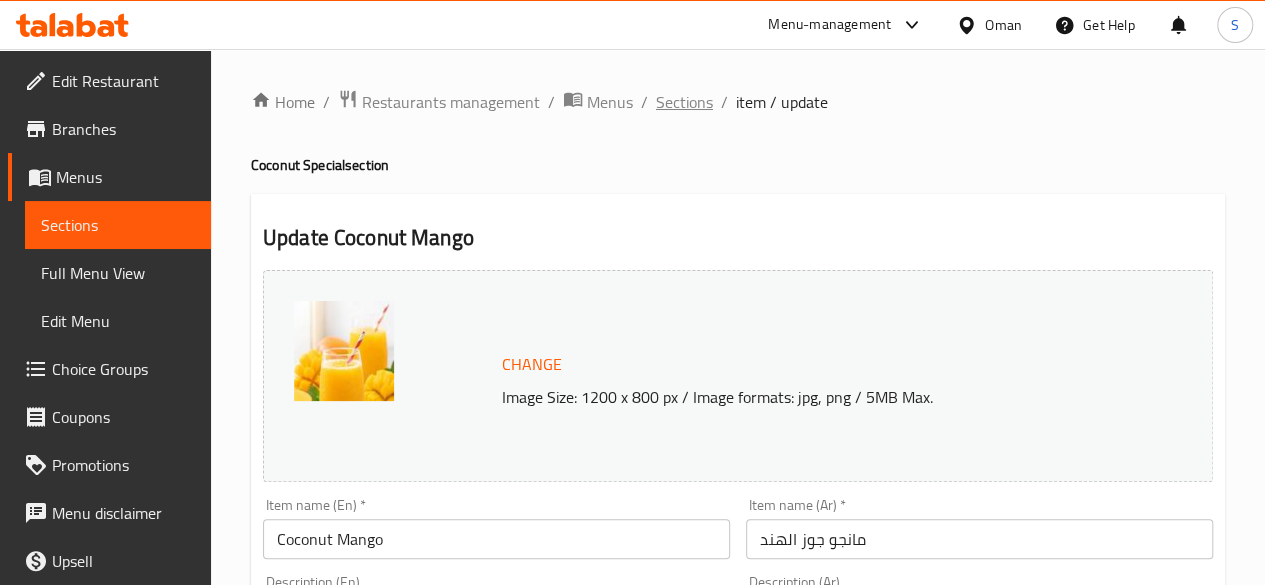 click on "Sections" at bounding box center (684, 102) 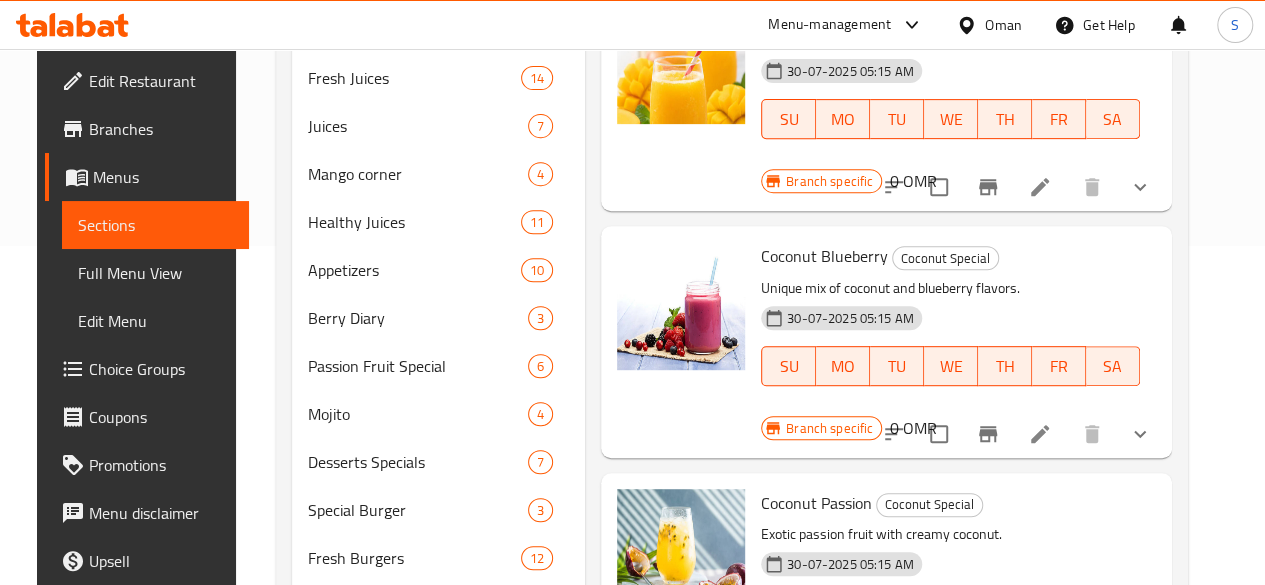 scroll, scrollTop: 341, scrollLeft: 0, axis: vertical 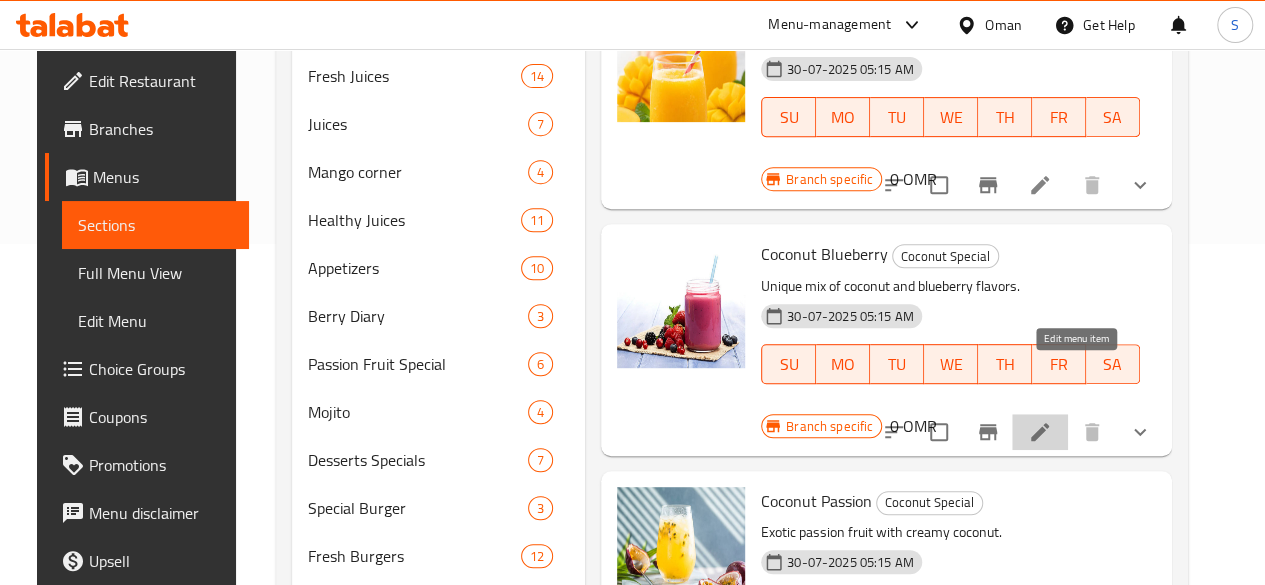 click 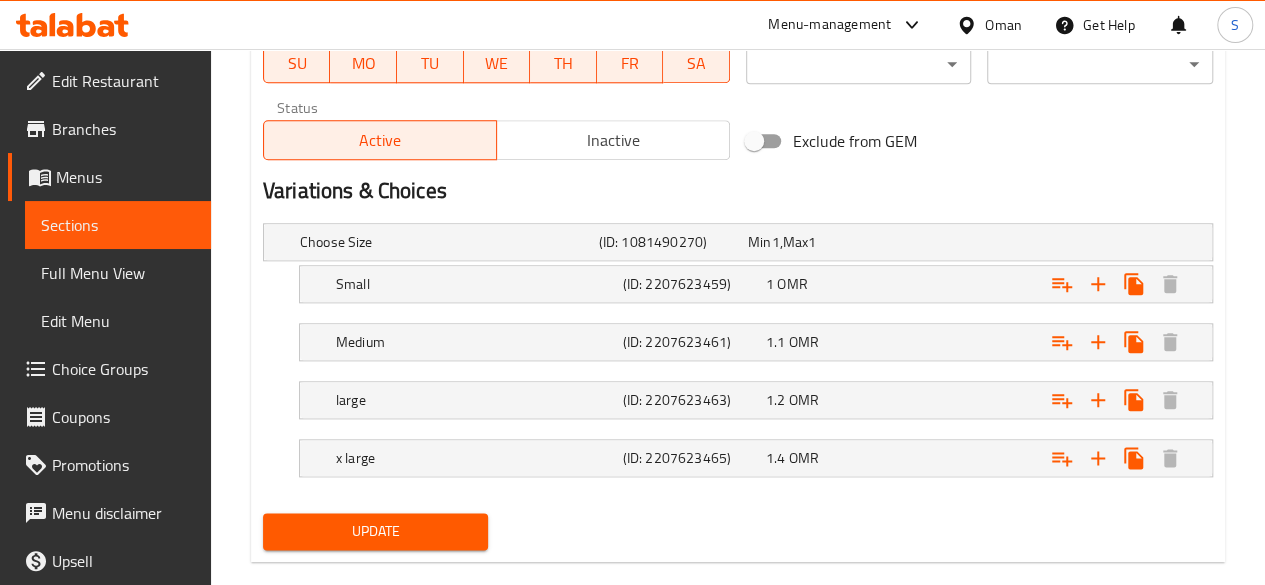 scroll, scrollTop: 1014, scrollLeft: 0, axis: vertical 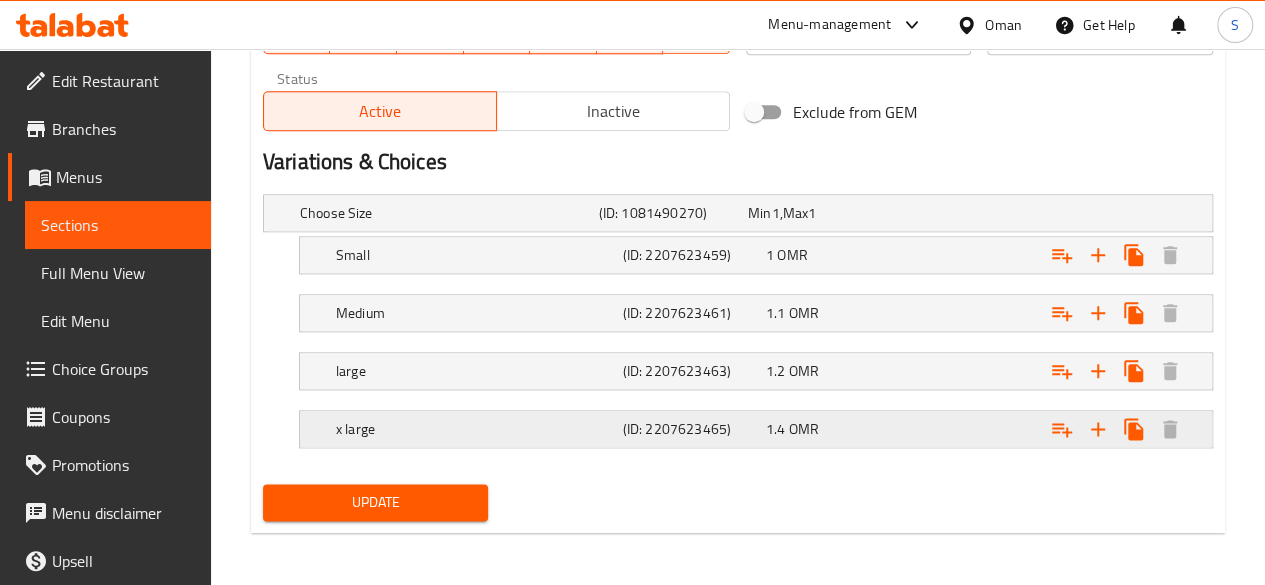 click at bounding box center (1042, 213) 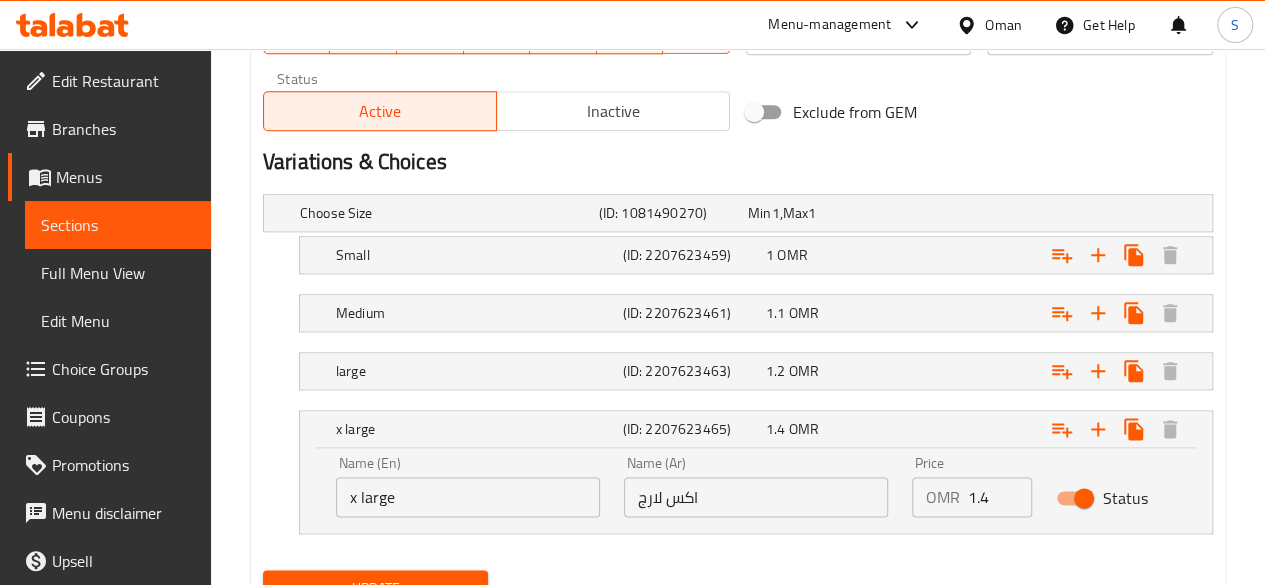 click on "Status" at bounding box center (1084, 498) 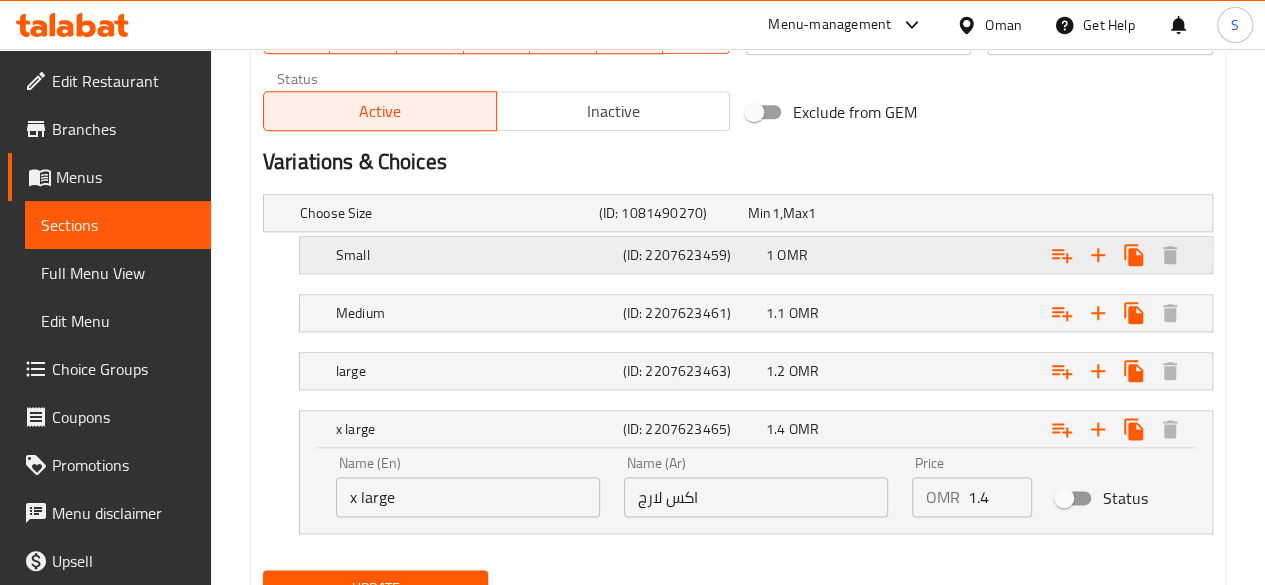 click at bounding box center (1042, 213) 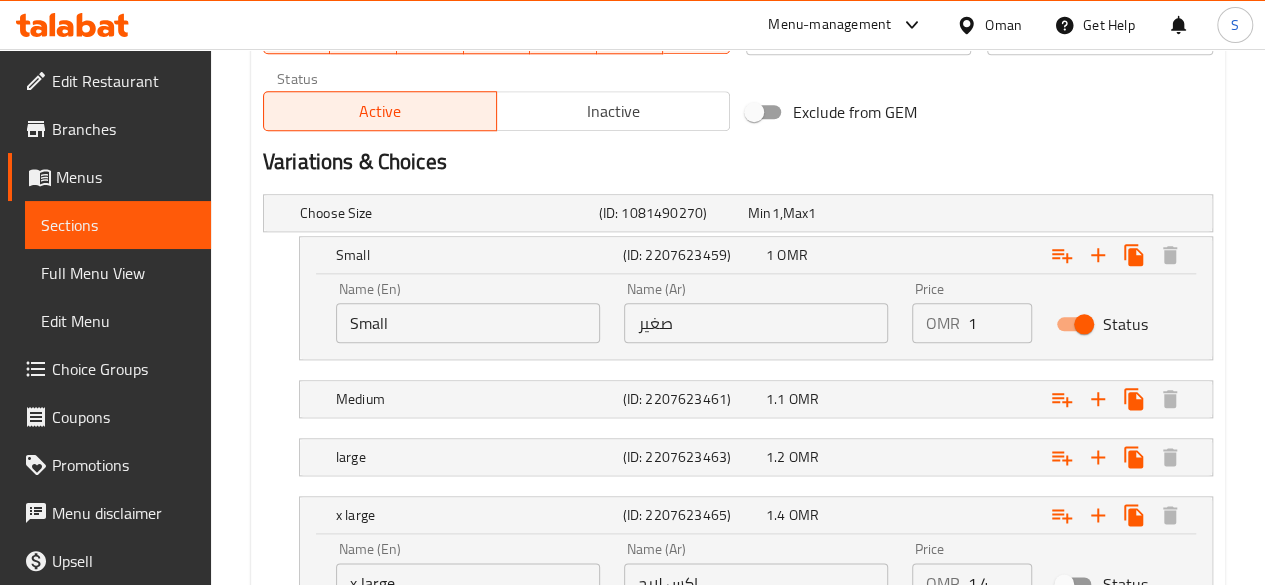 click on "Status" at bounding box center [1084, 324] 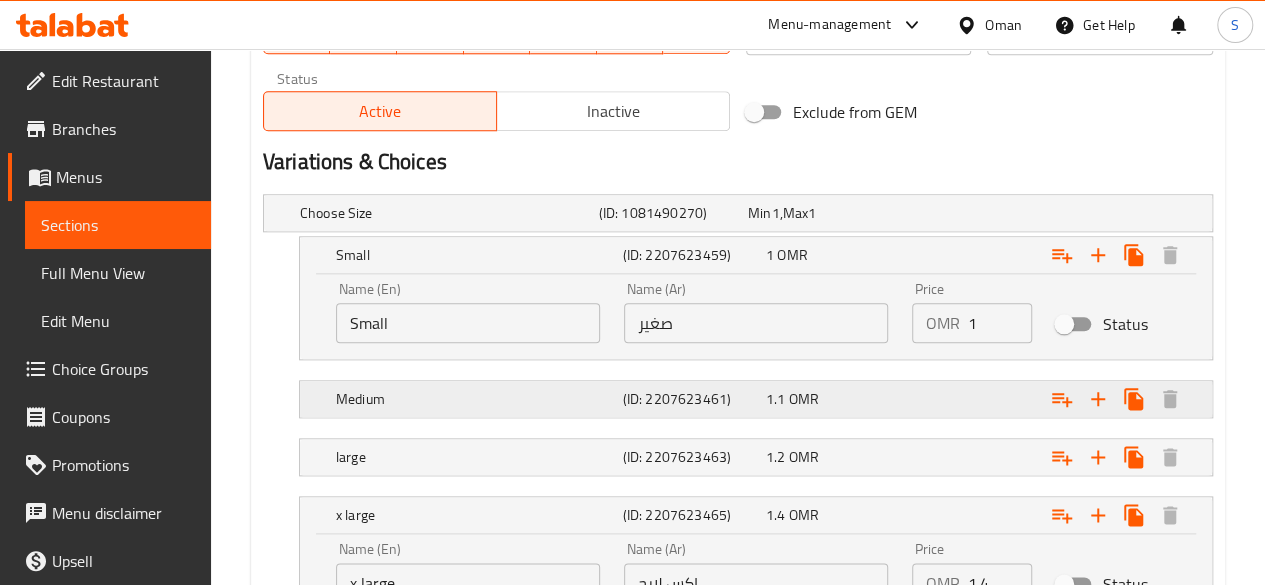 click at bounding box center [1042, 213] 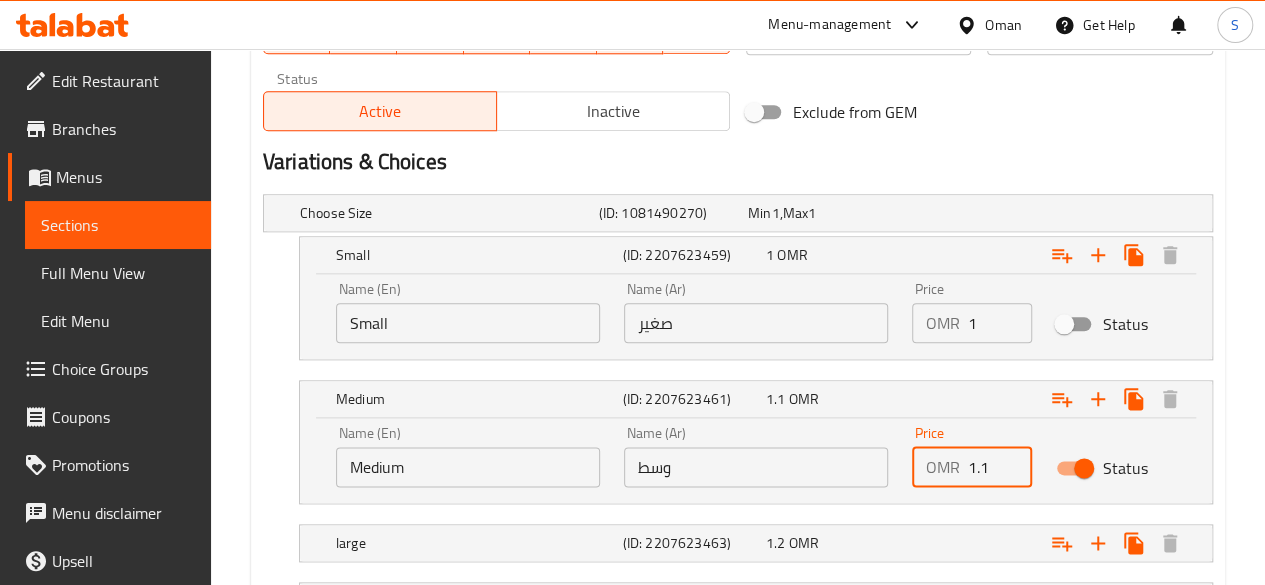 drag, startPoint x: 995, startPoint y: 460, endPoint x: 840, endPoint y: 469, distance: 155.26108 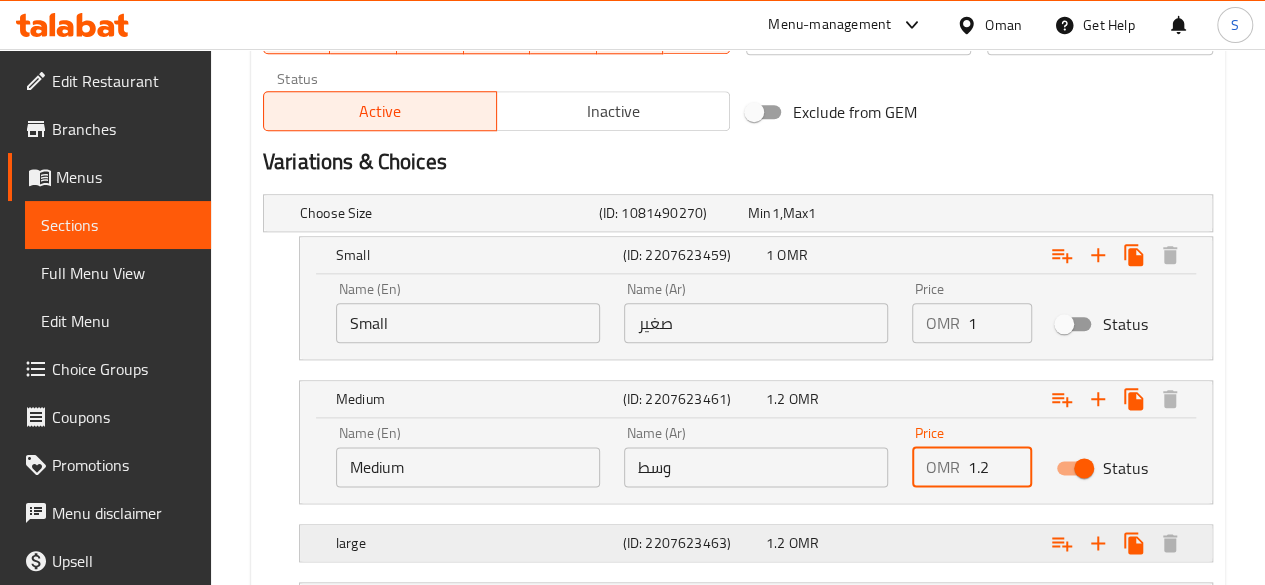 type on "1.2" 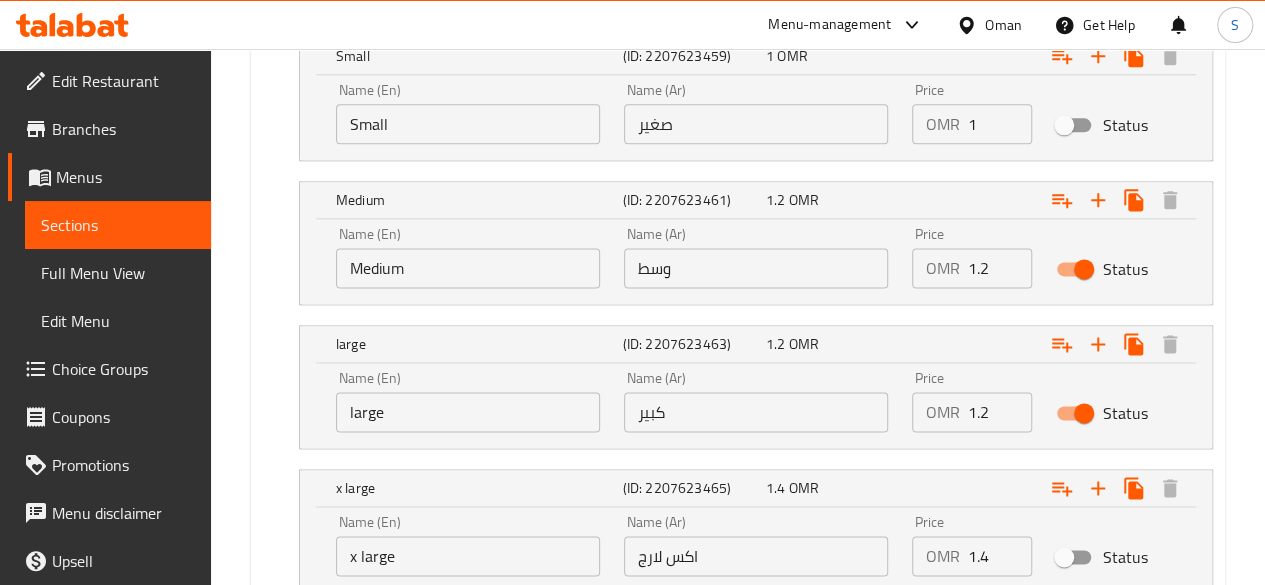 scroll, scrollTop: 1214, scrollLeft: 0, axis: vertical 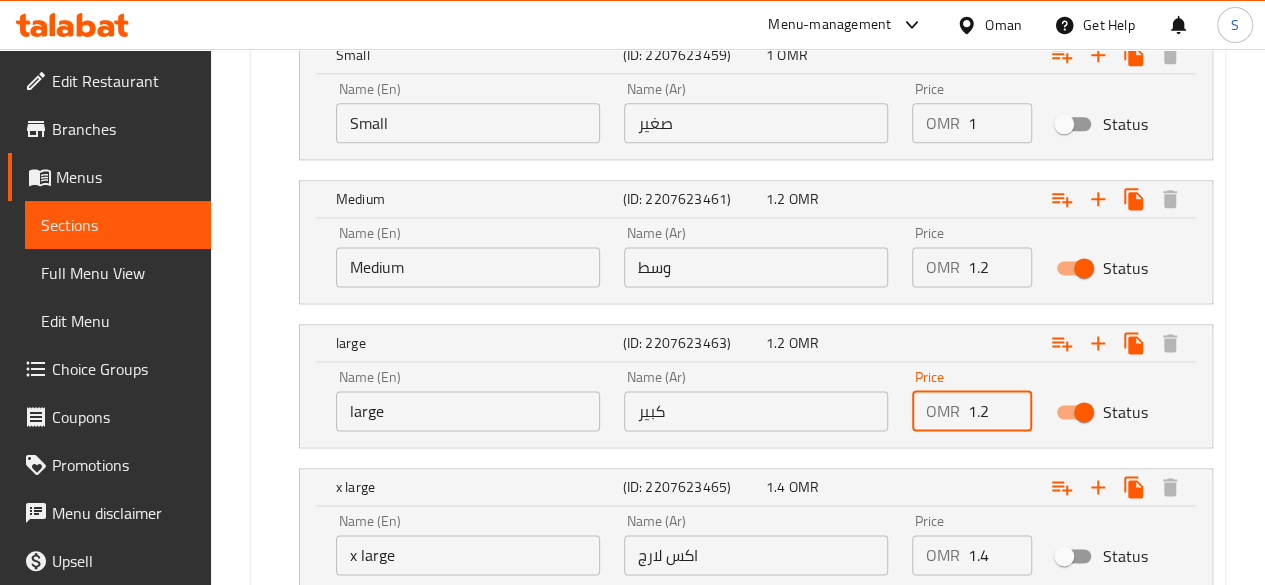 drag, startPoint x: 994, startPoint y: 403, endPoint x: 810, endPoint y: 422, distance: 184.97838 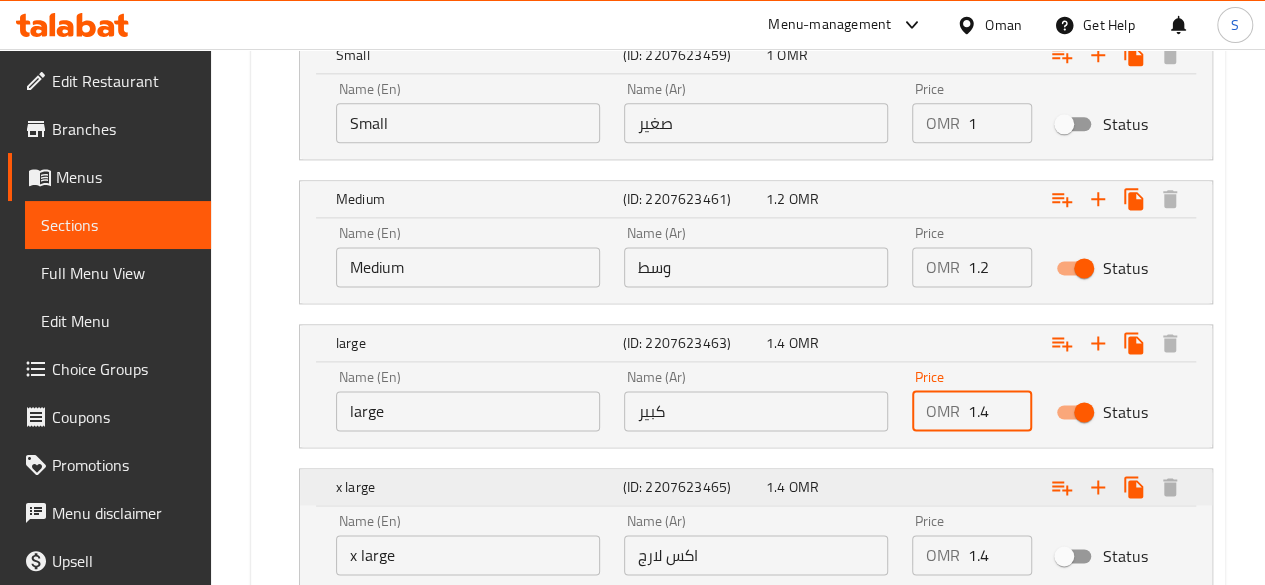 scroll, scrollTop: 1358, scrollLeft: 0, axis: vertical 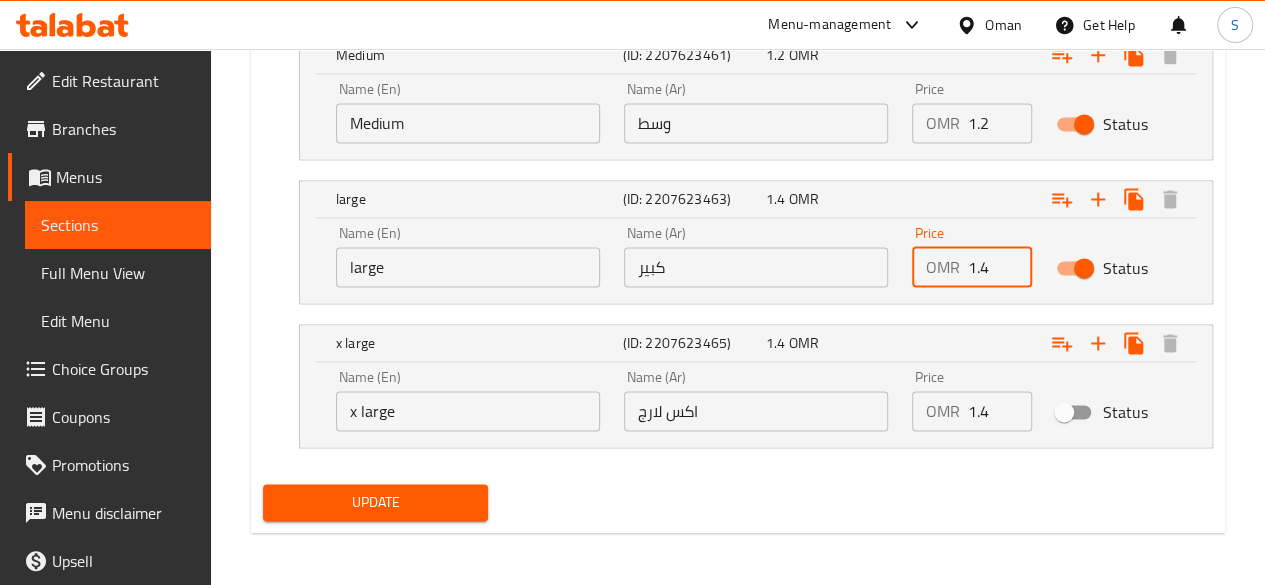 type on "1.4" 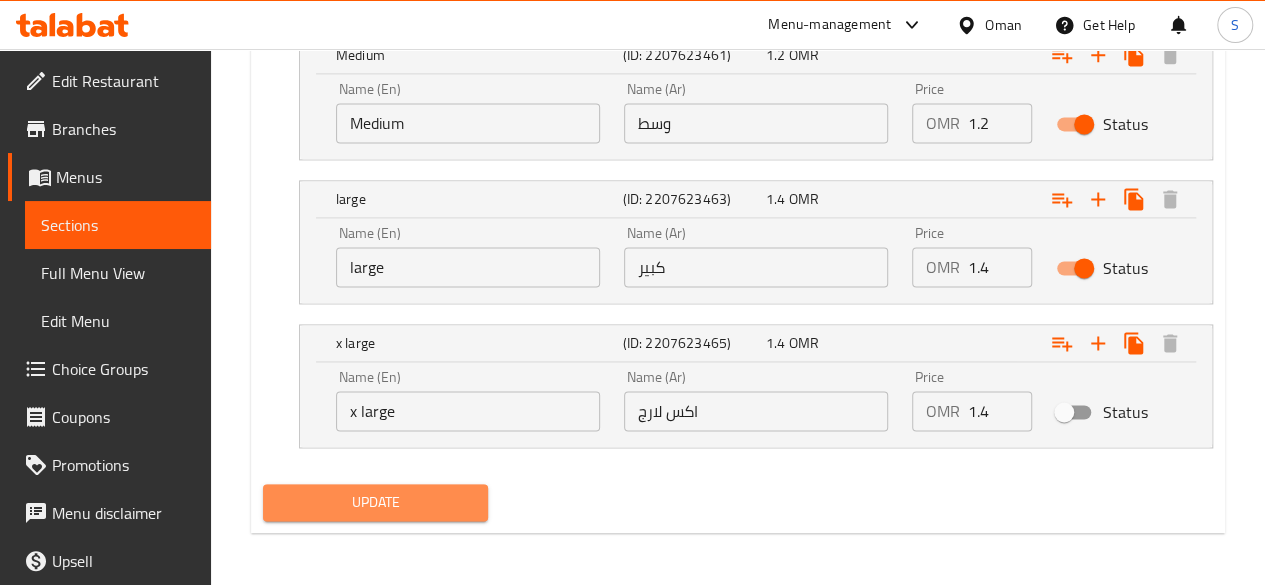 click on "Update" at bounding box center (376, 502) 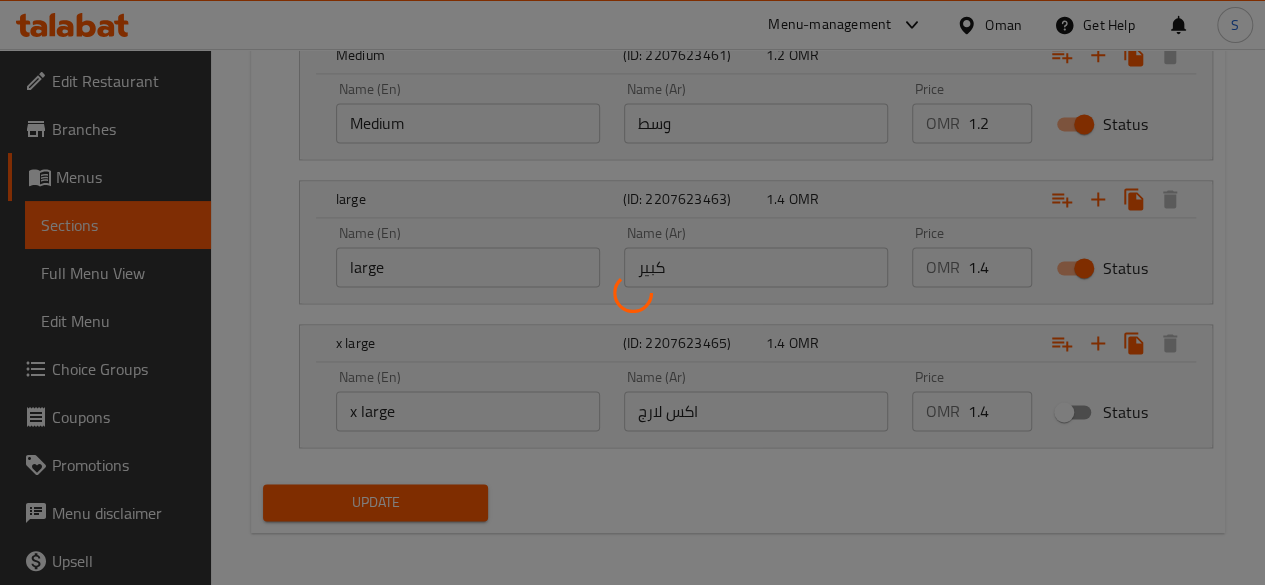 type 